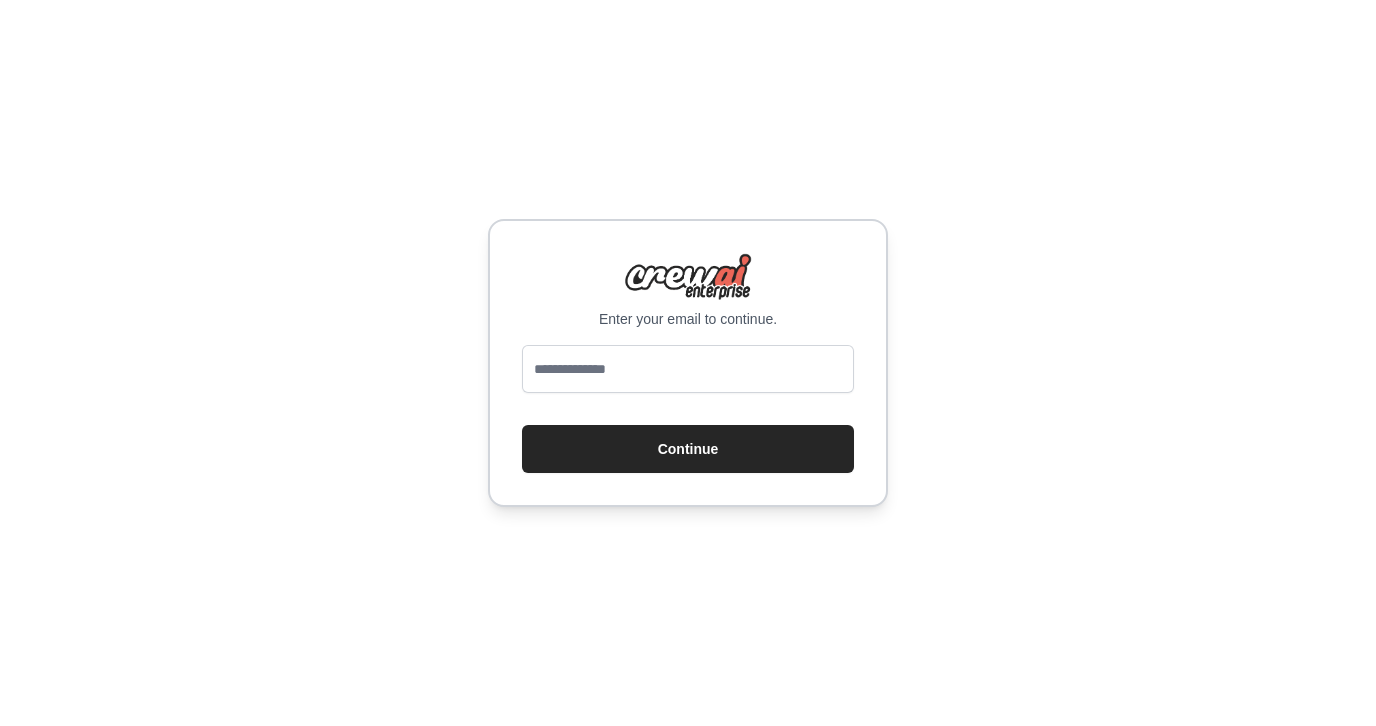 scroll, scrollTop: 0, scrollLeft: 0, axis: both 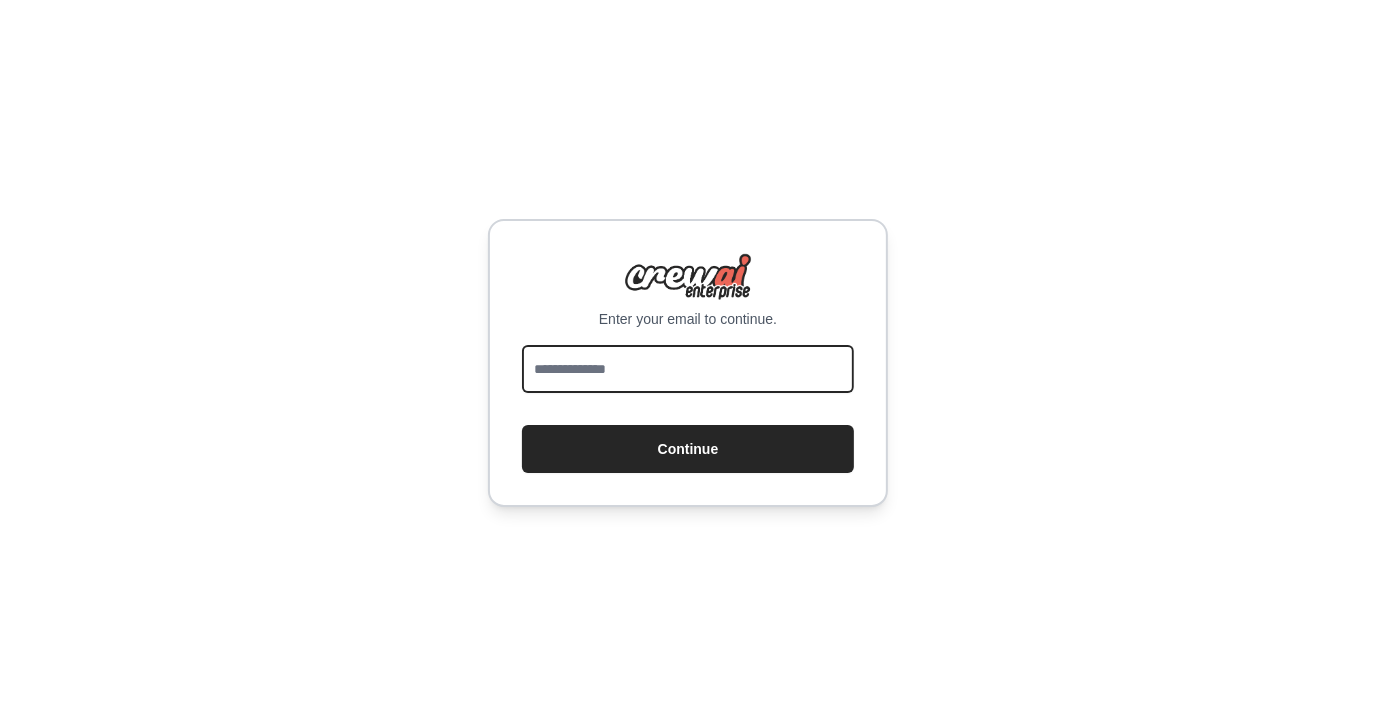 click at bounding box center (688, 369) 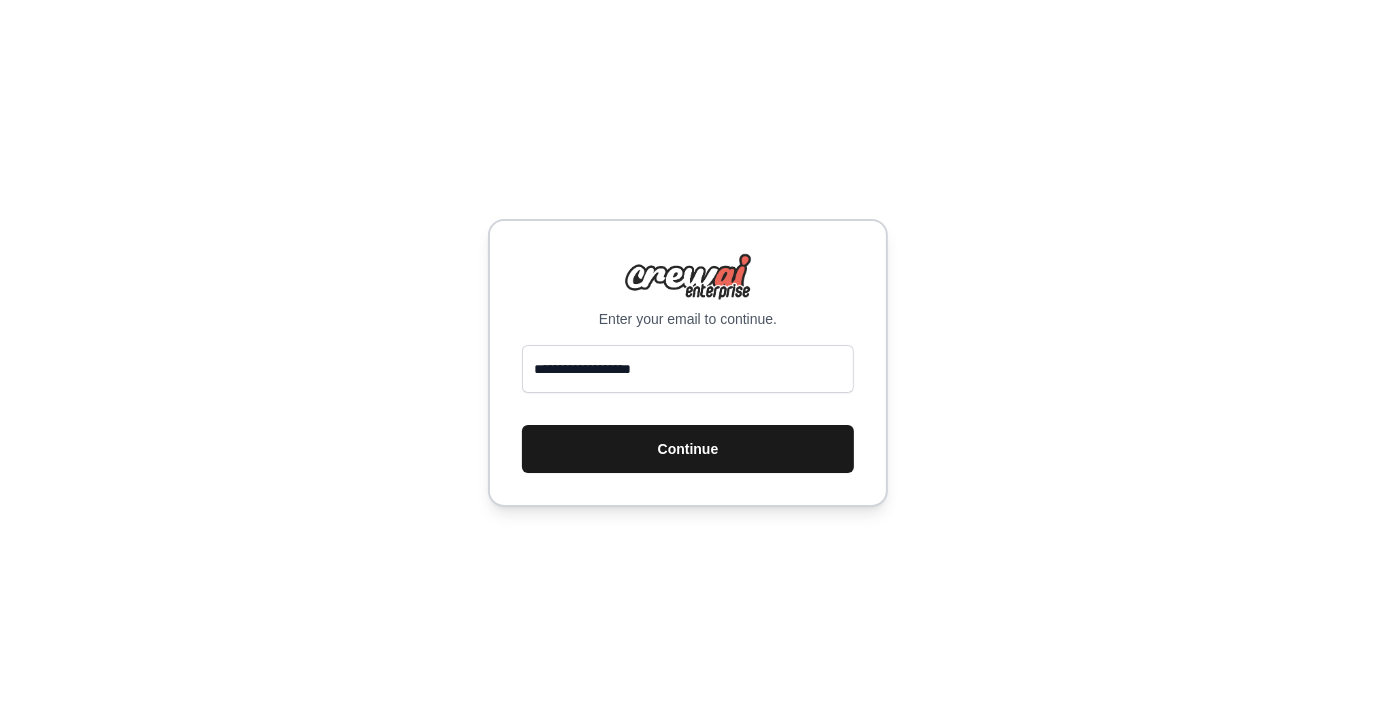 click on "Continue" at bounding box center (688, 449) 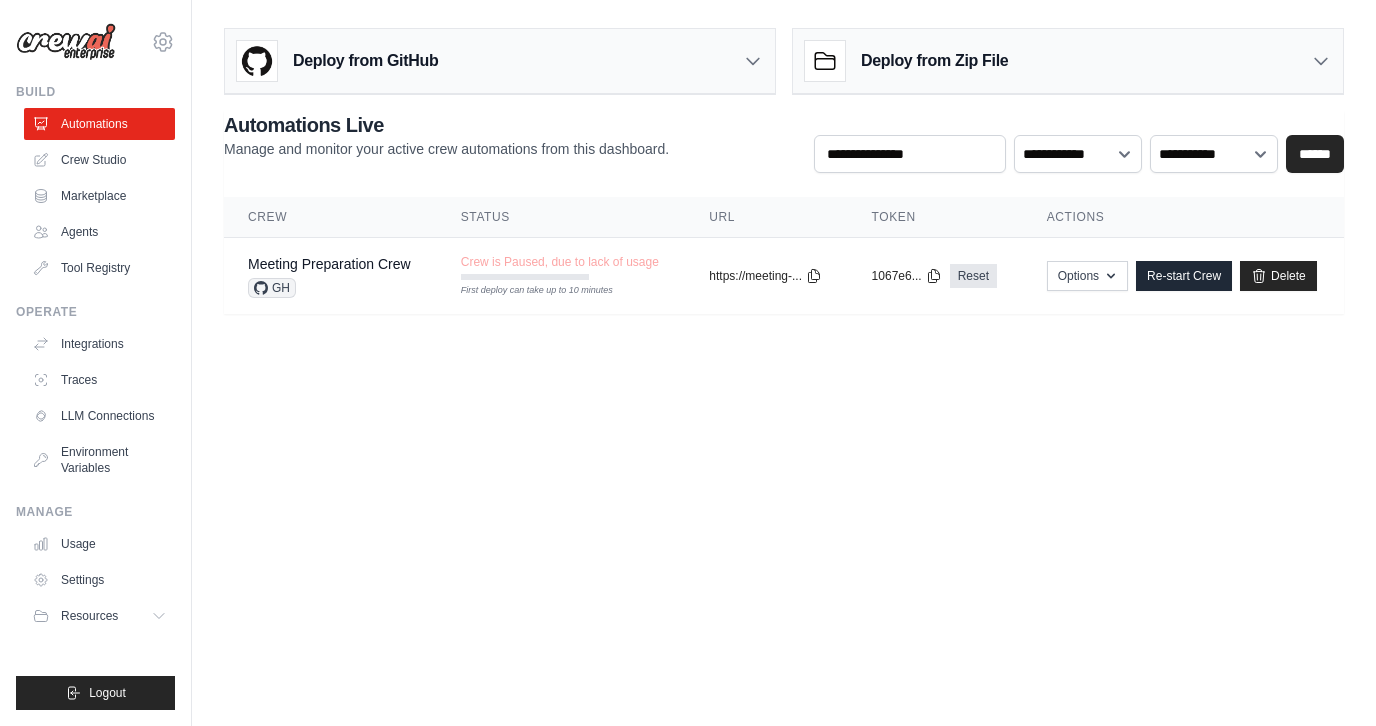 scroll, scrollTop: 0, scrollLeft: 0, axis: both 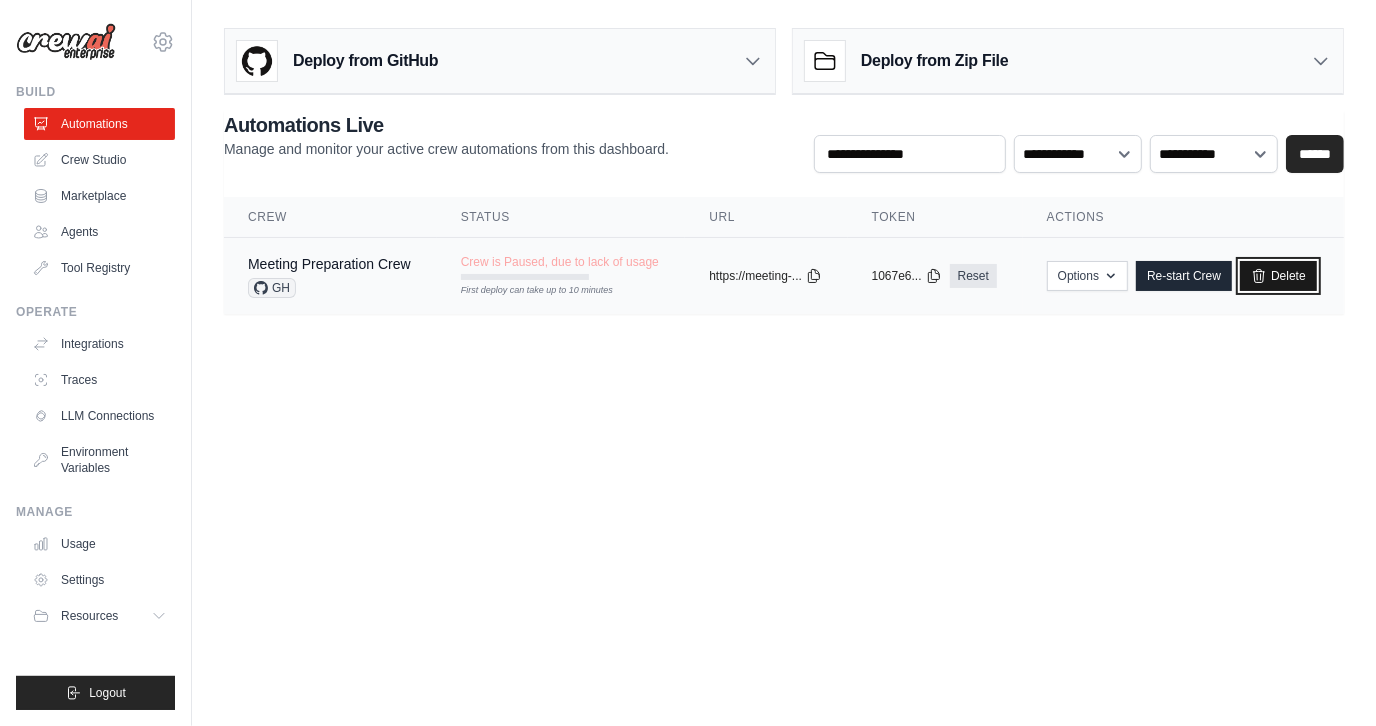 click on "Delete" at bounding box center [1278, 276] 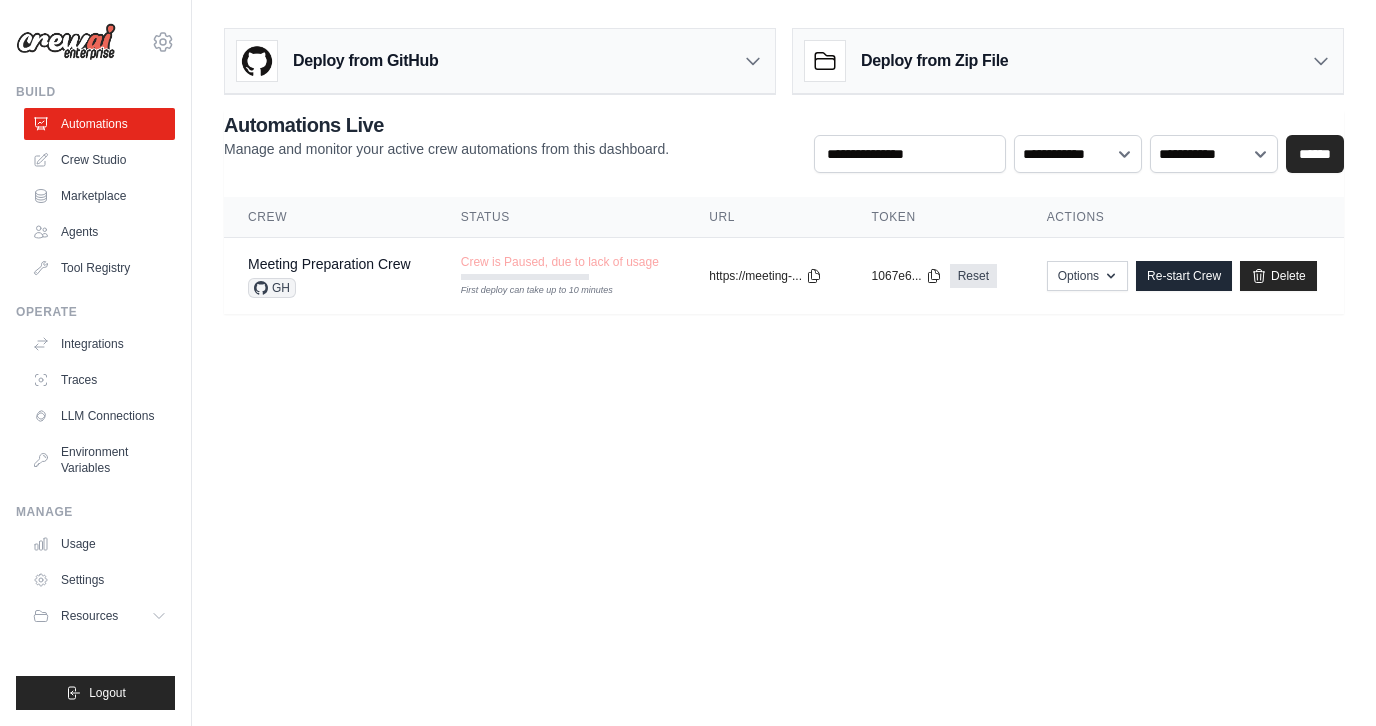 scroll, scrollTop: 0, scrollLeft: 0, axis: both 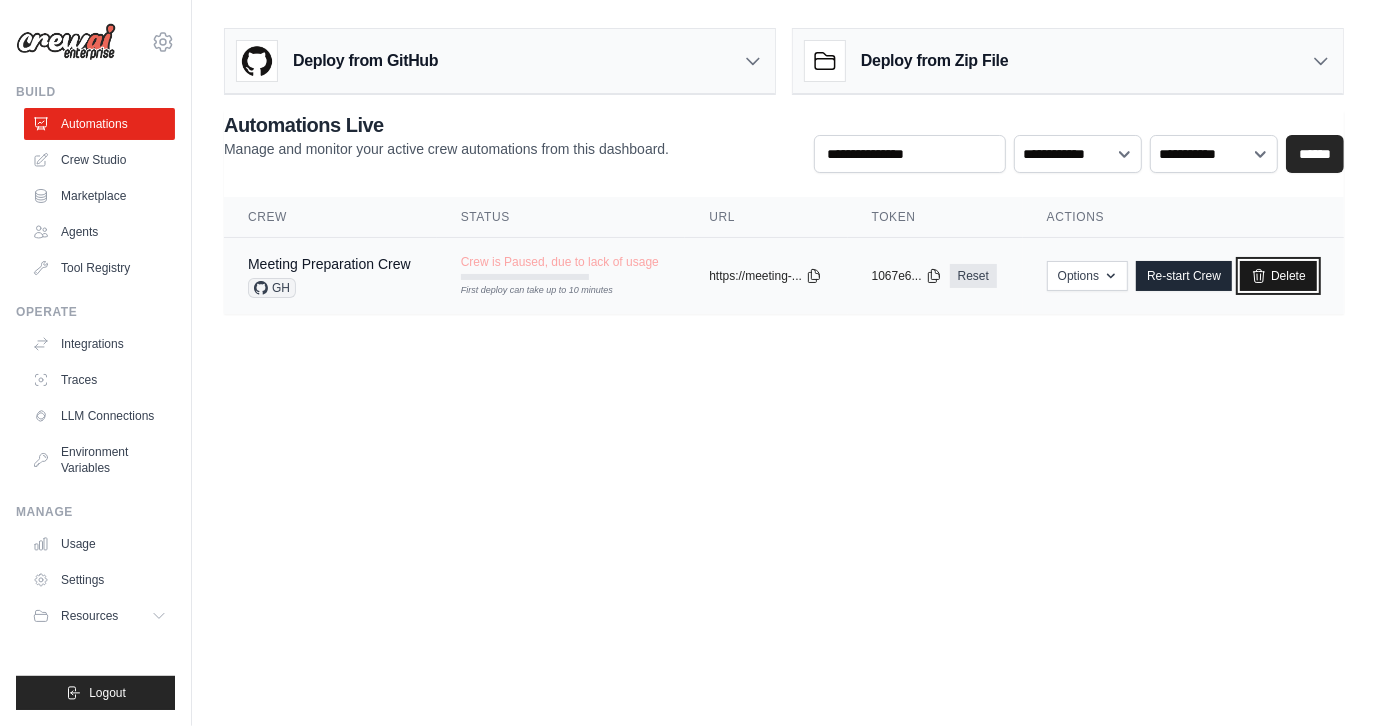 click on "Delete" at bounding box center (1278, 276) 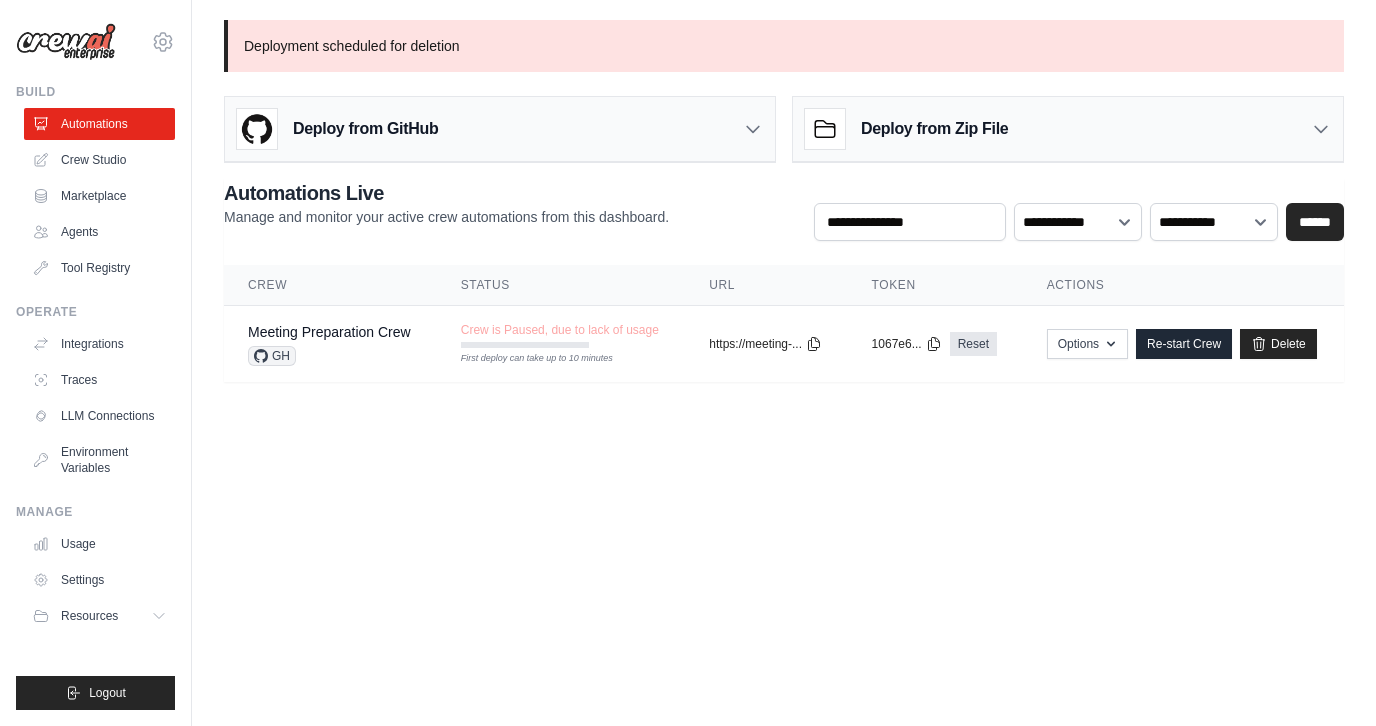 scroll, scrollTop: 0, scrollLeft: 0, axis: both 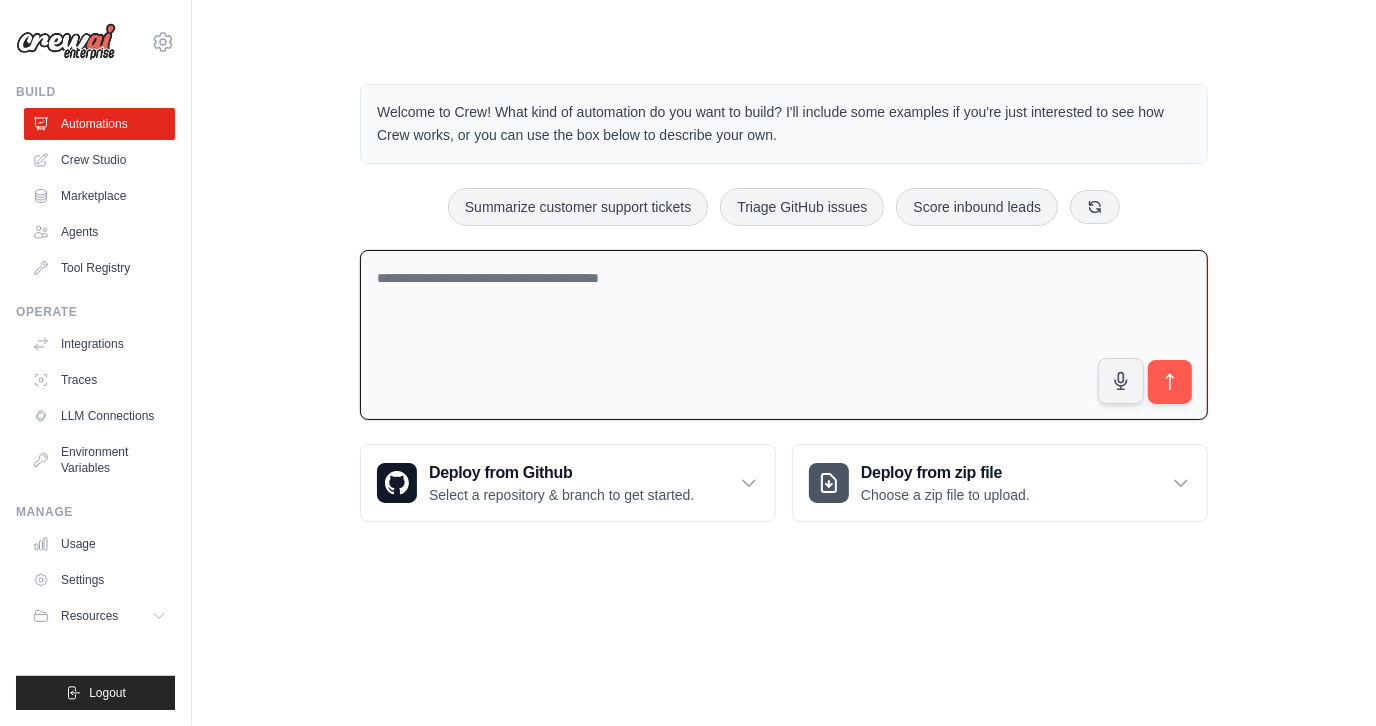 click at bounding box center [784, 335] 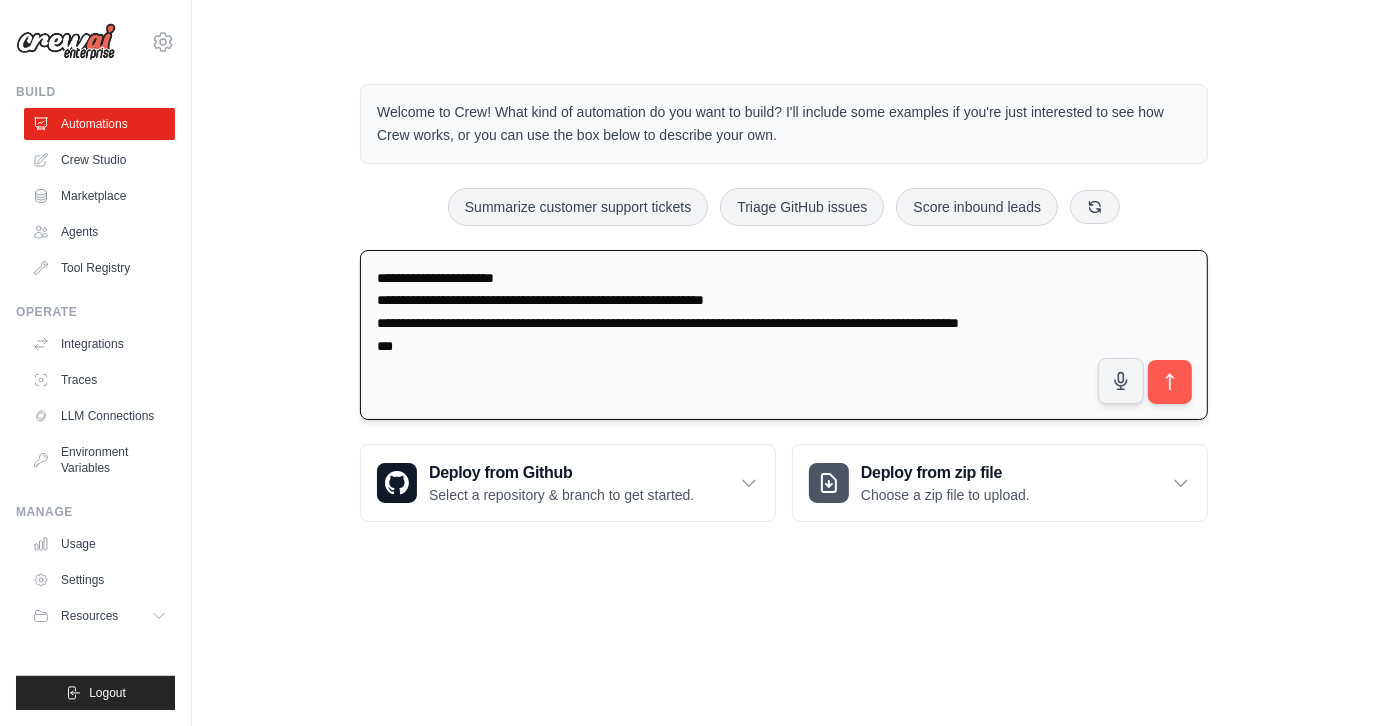 click on "**********" at bounding box center [784, 335] 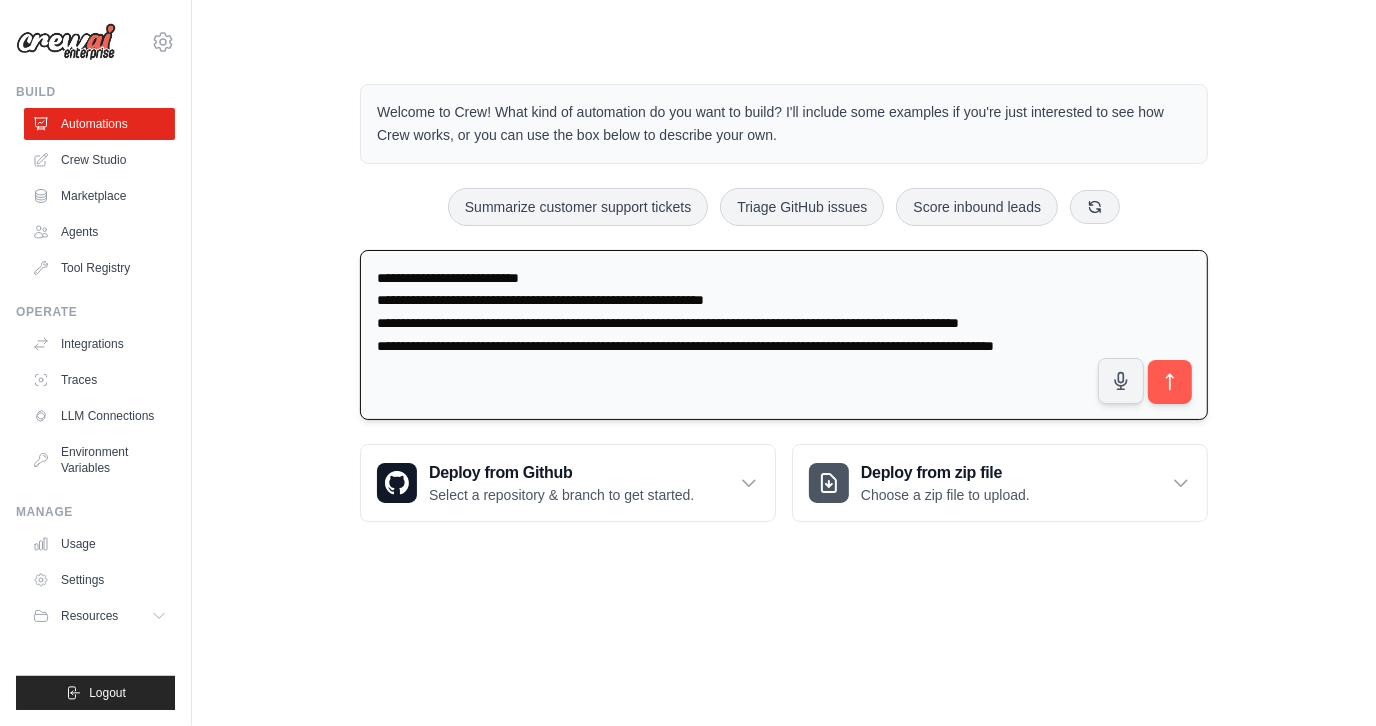 type on "**********" 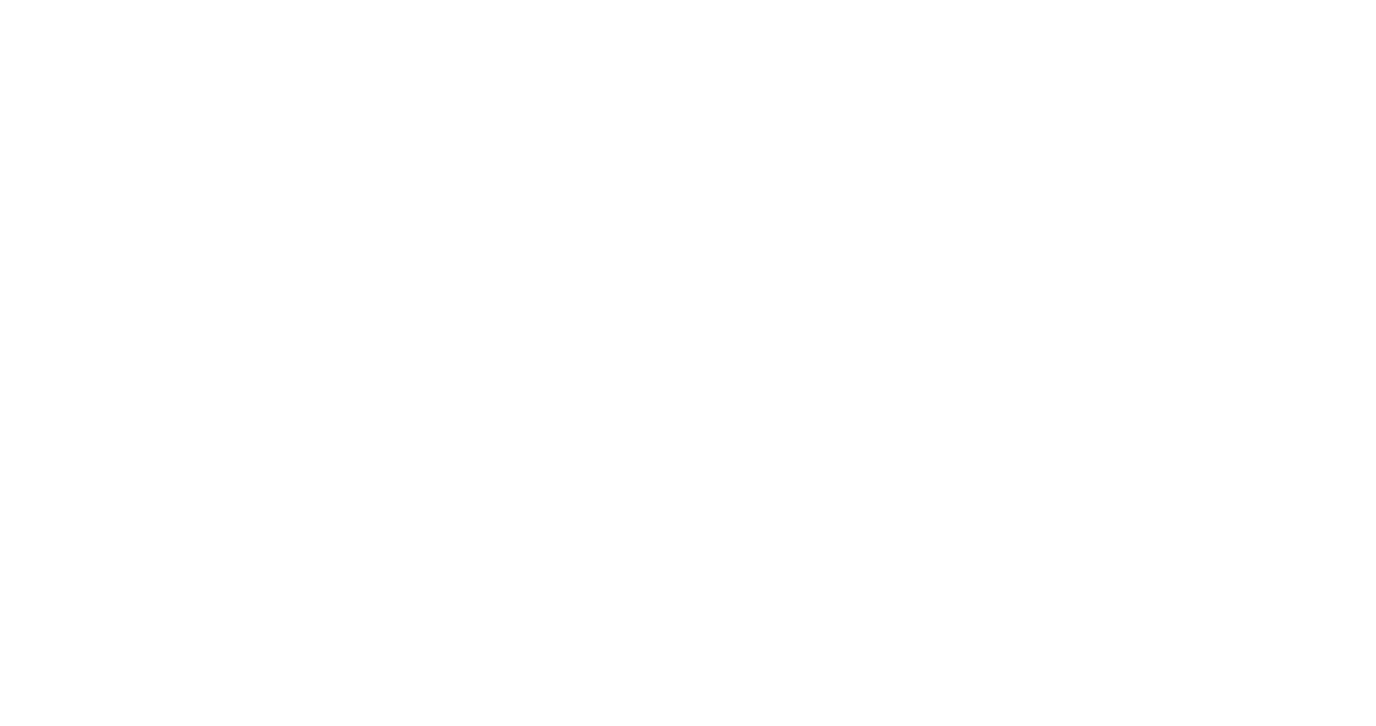 scroll, scrollTop: 0, scrollLeft: 0, axis: both 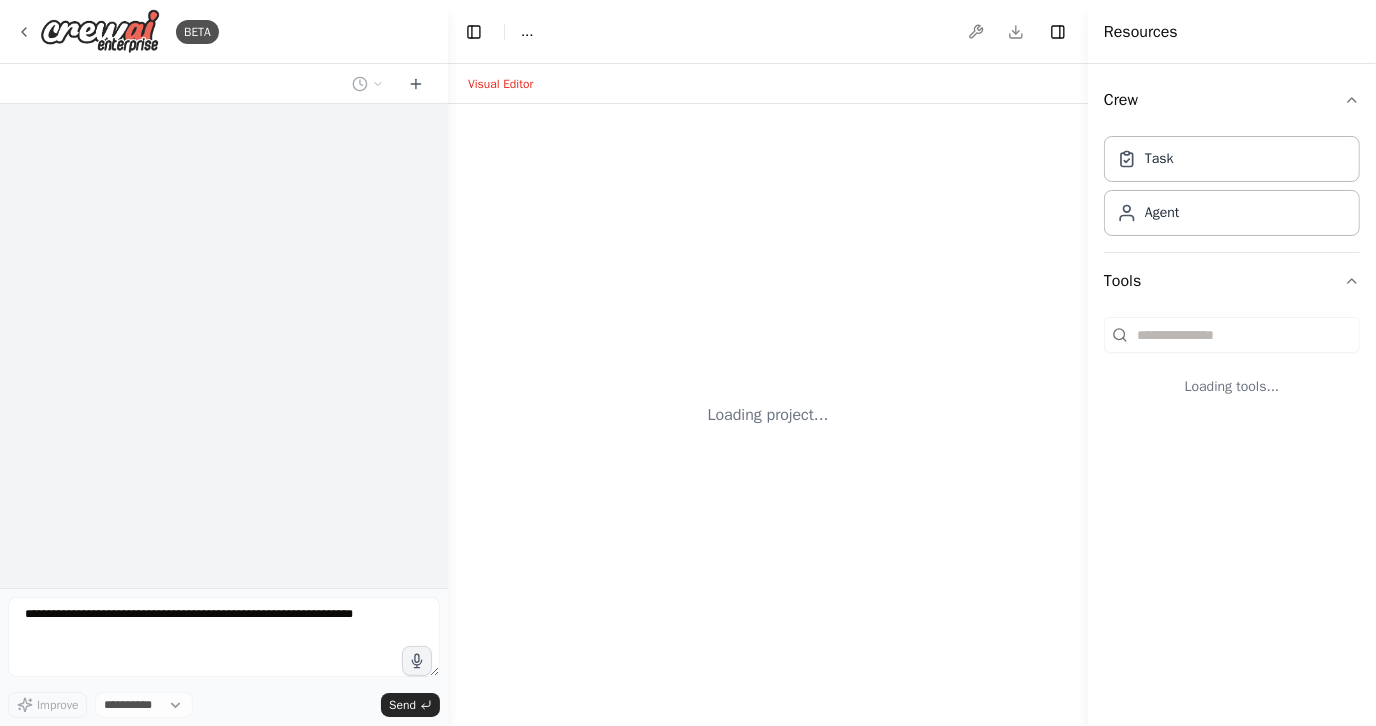 select on "****" 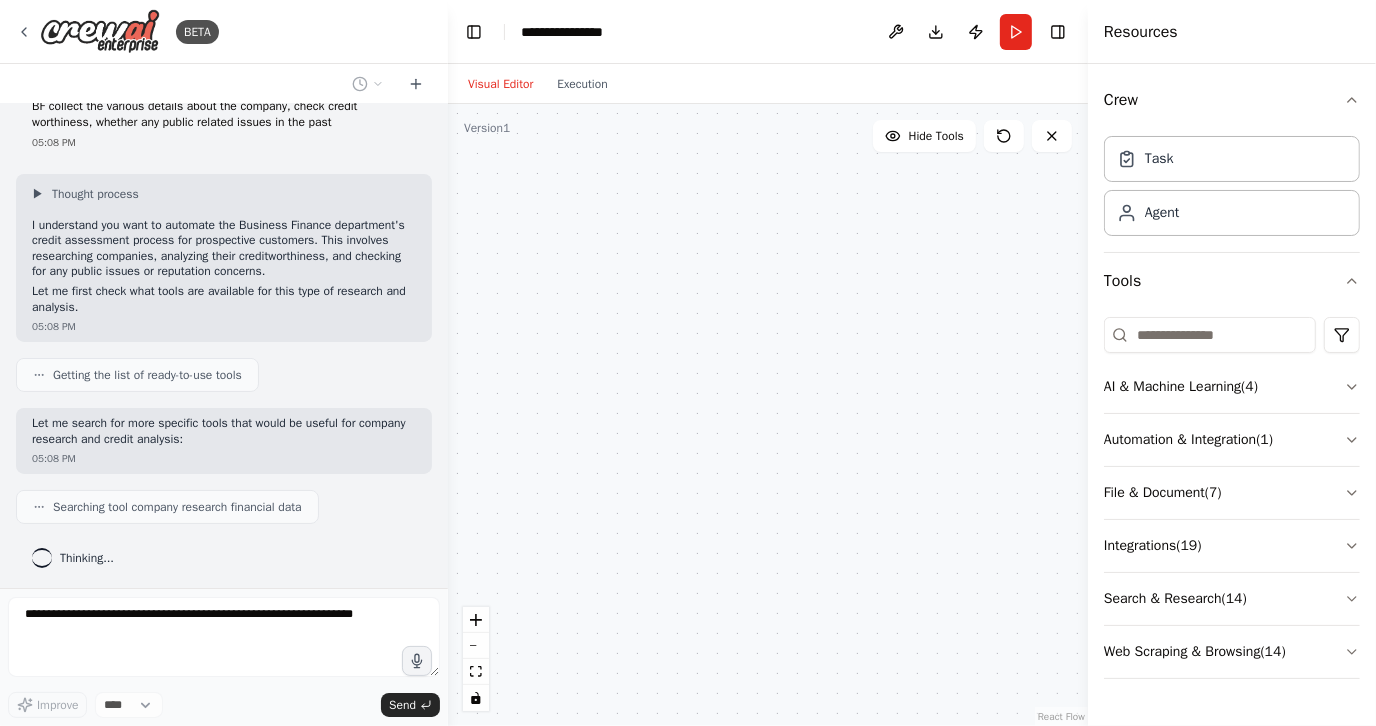 scroll, scrollTop: 144, scrollLeft: 0, axis: vertical 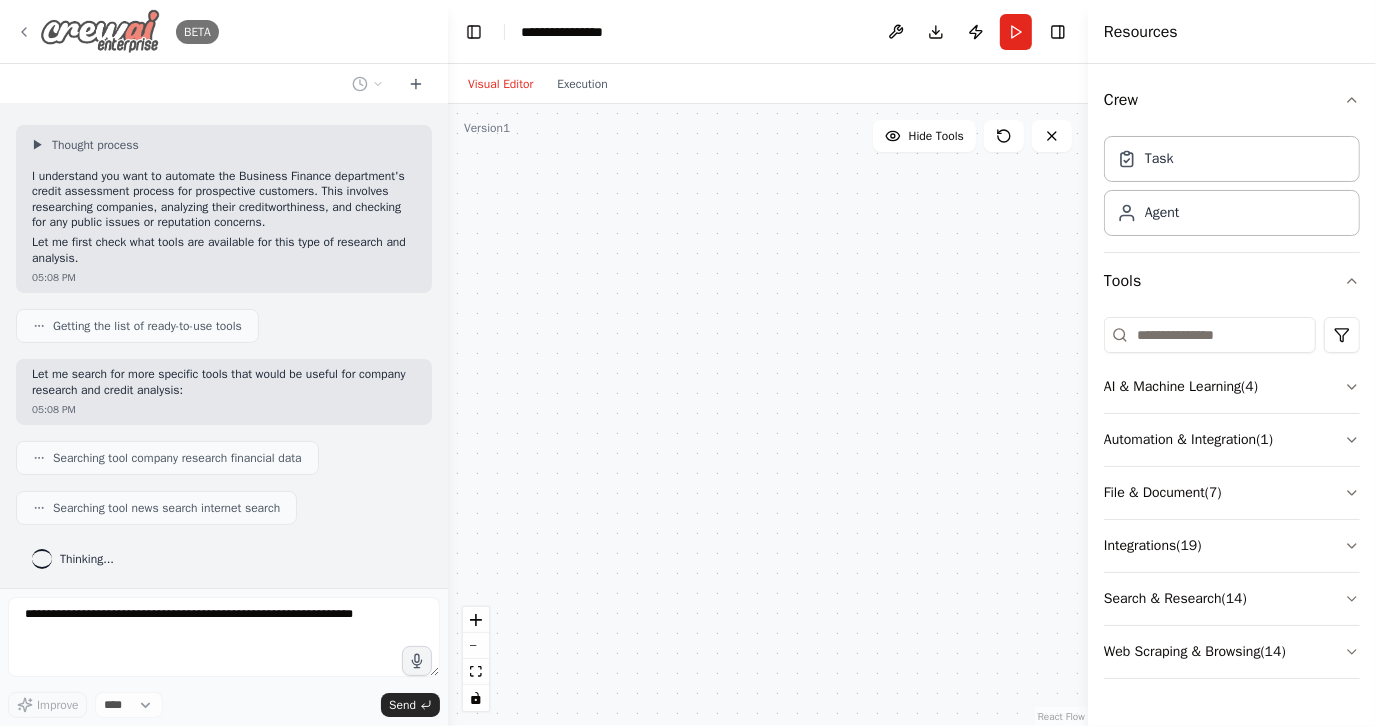 click 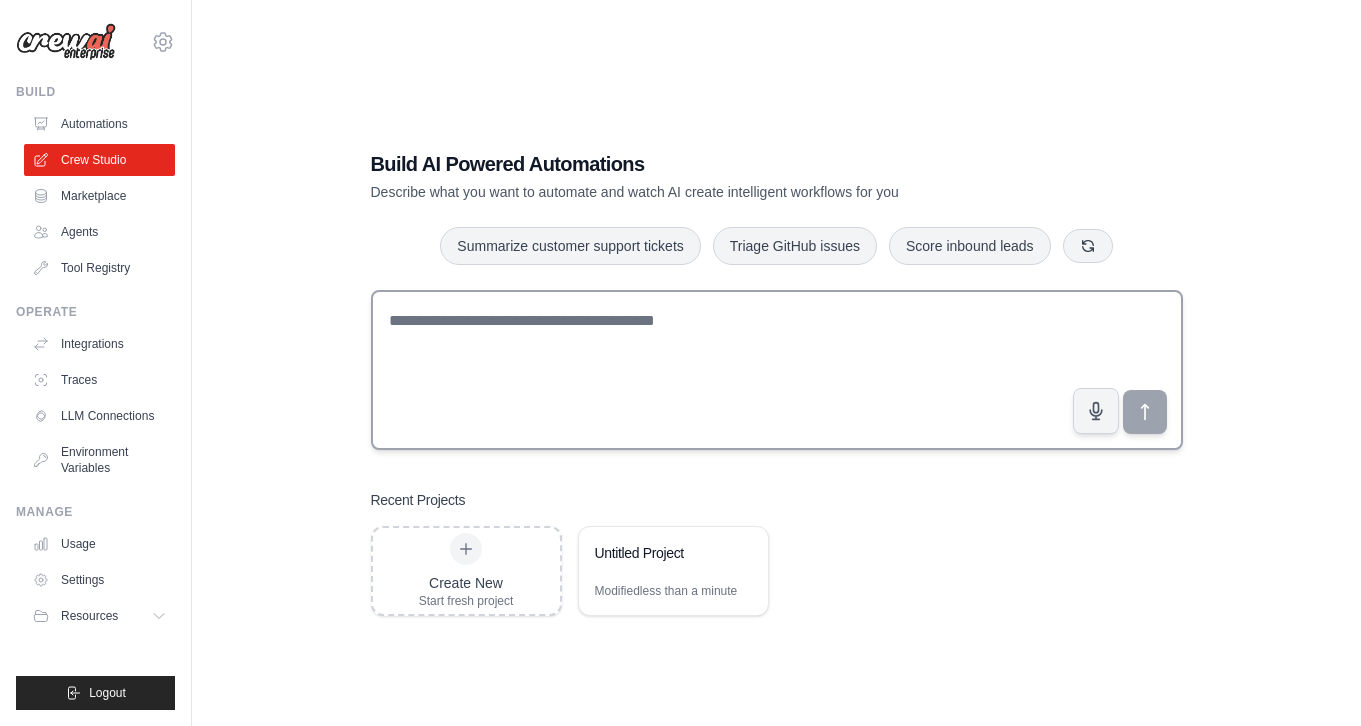 scroll, scrollTop: 0, scrollLeft: 0, axis: both 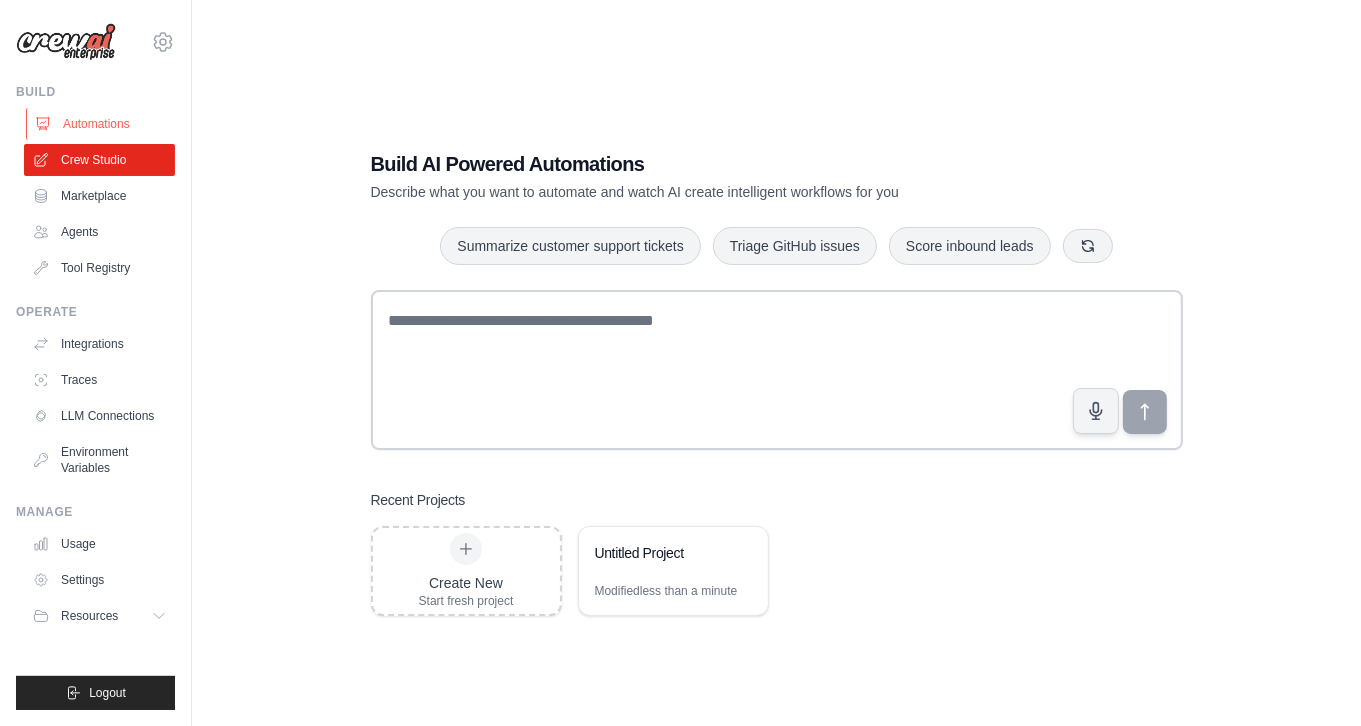 click on "Automations" at bounding box center [101, 124] 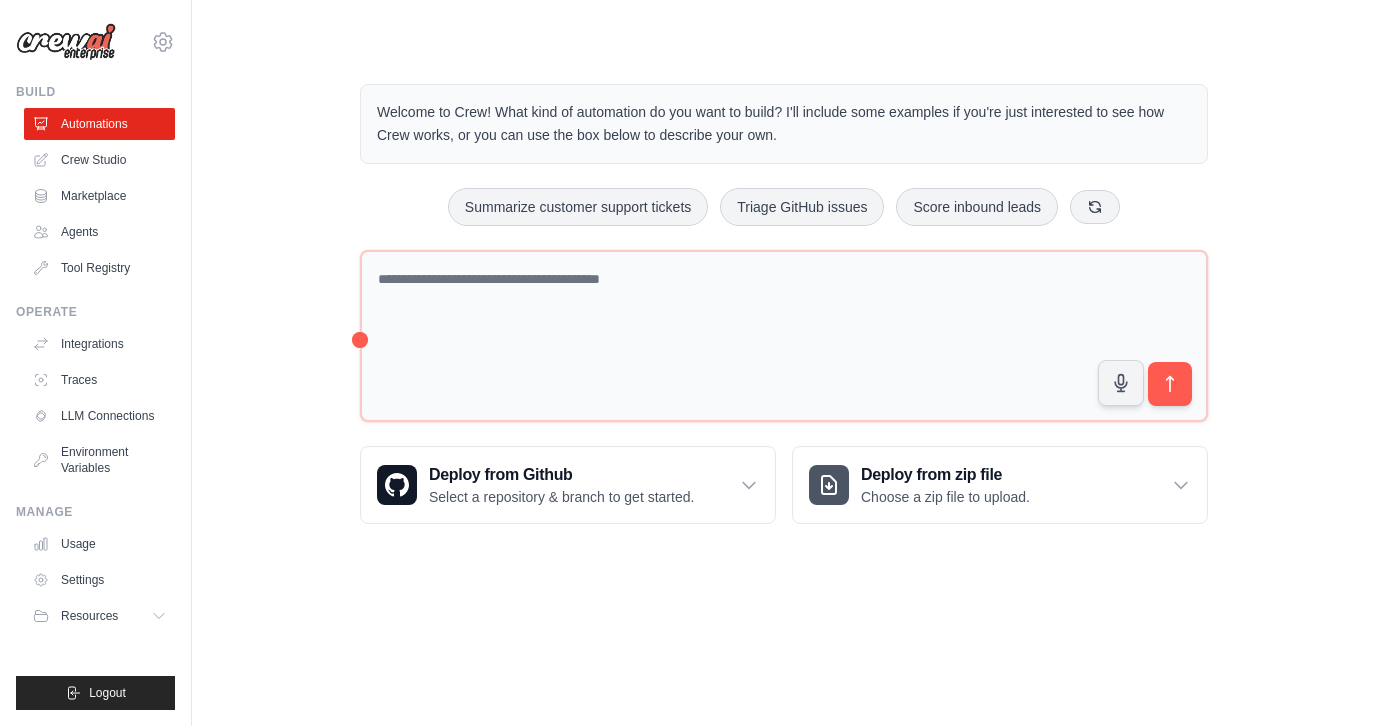 scroll, scrollTop: 0, scrollLeft: 0, axis: both 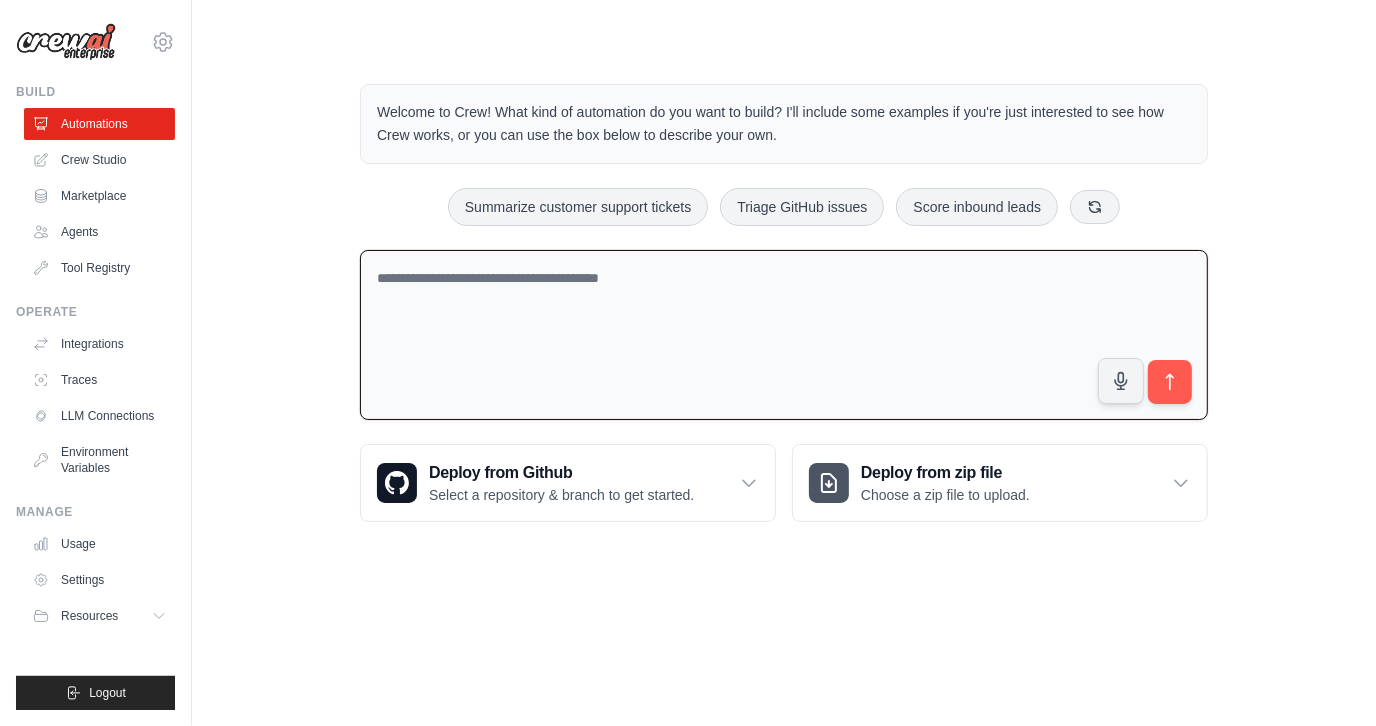 click at bounding box center (784, 335) 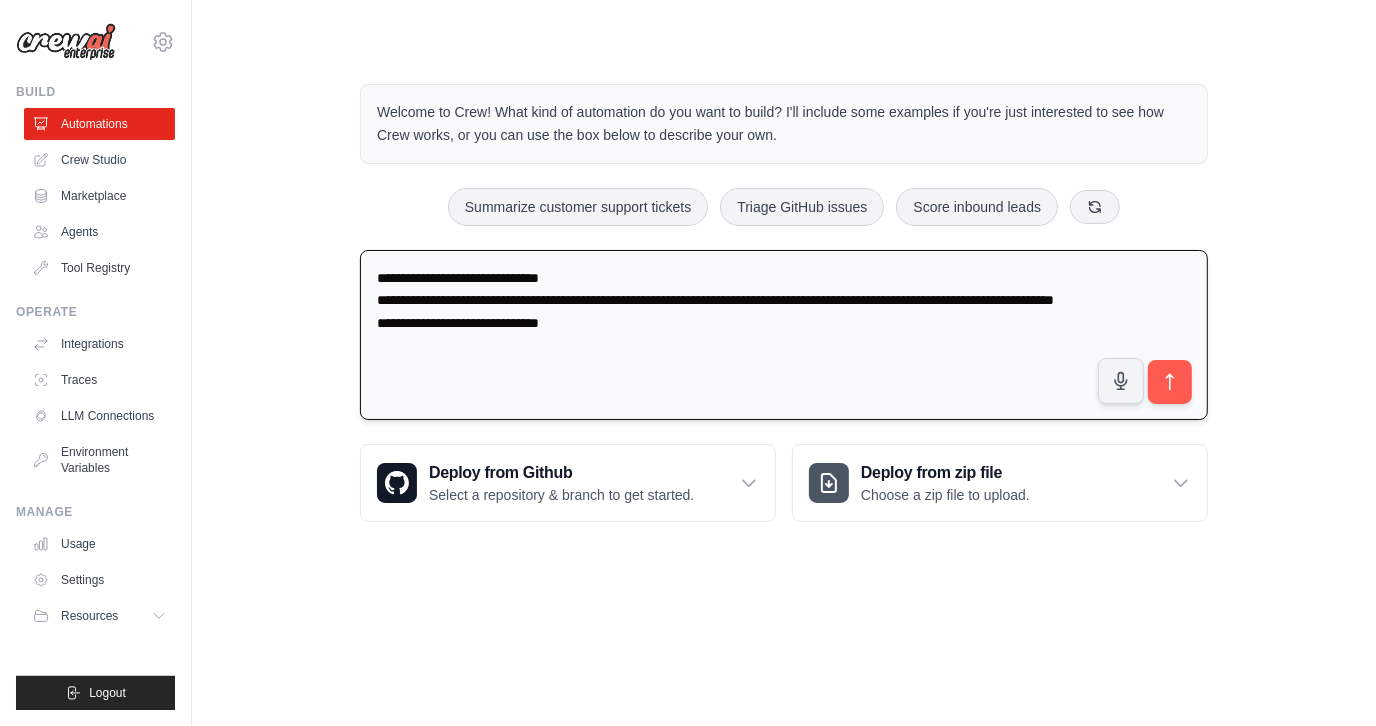 paste on "**********" 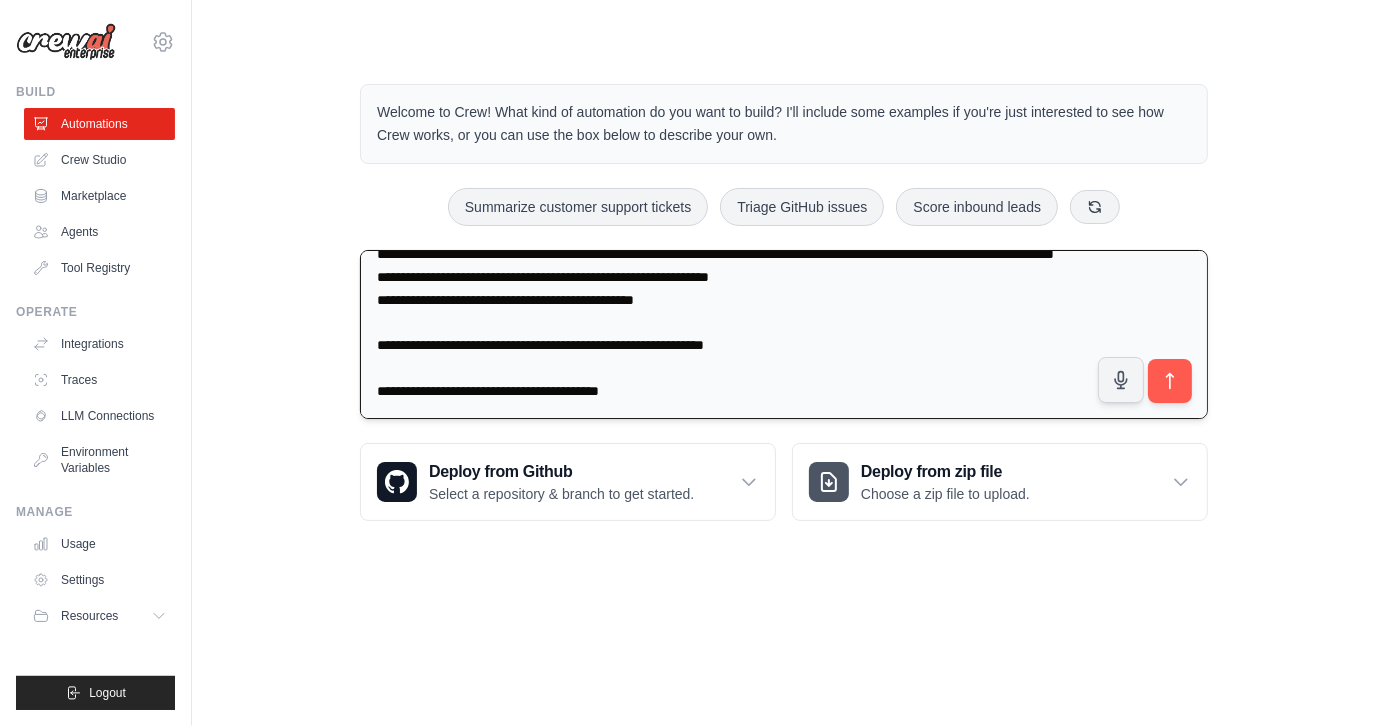 scroll, scrollTop: 17, scrollLeft: 0, axis: vertical 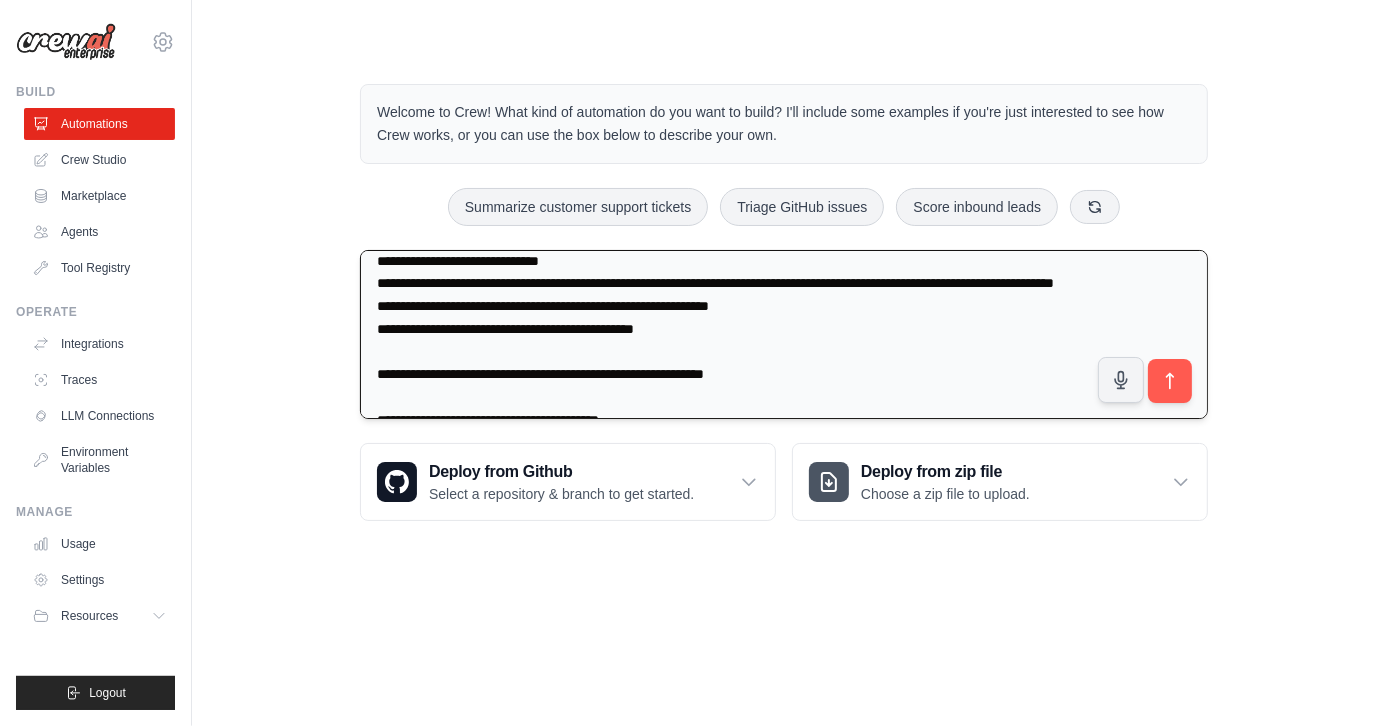 click on "**********" at bounding box center [784, 335] 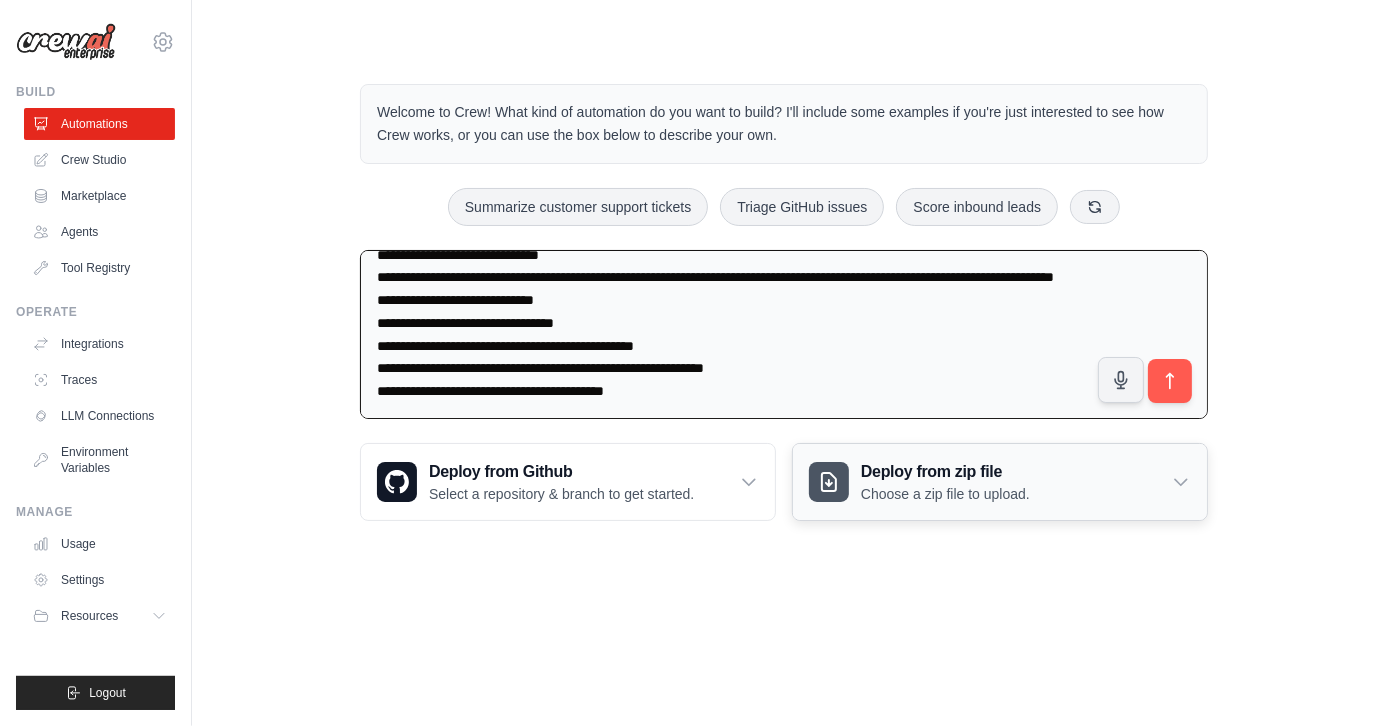 scroll, scrollTop: 48, scrollLeft: 0, axis: vertical 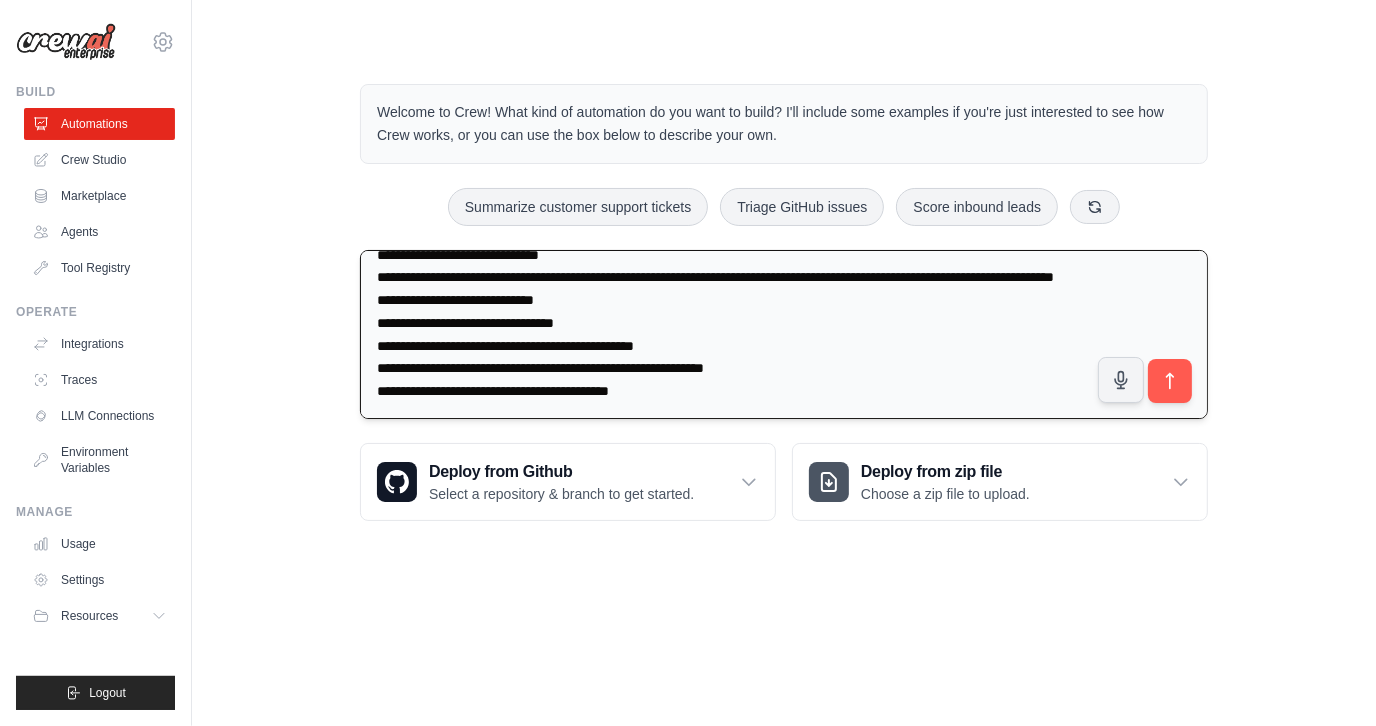 paste on "**********" 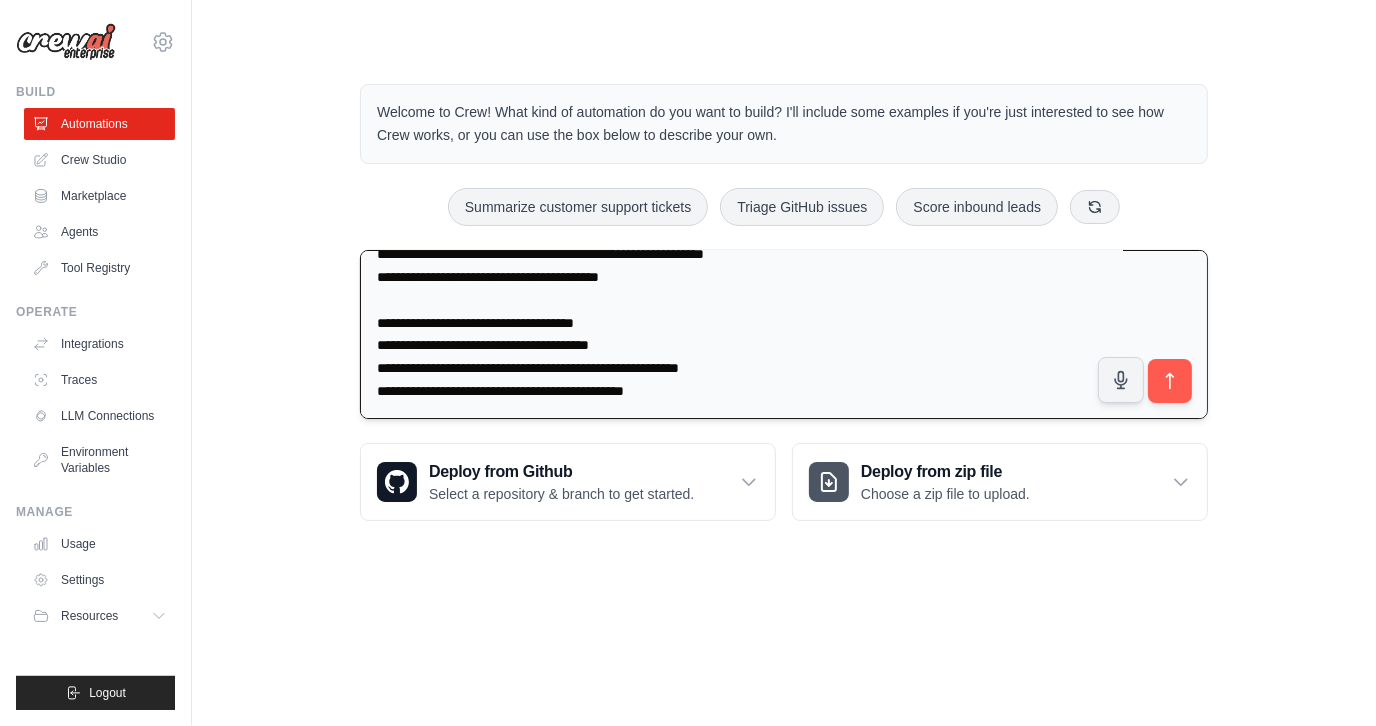 scroll, scrollTop: 0, scrollLeft: 0, axis: both 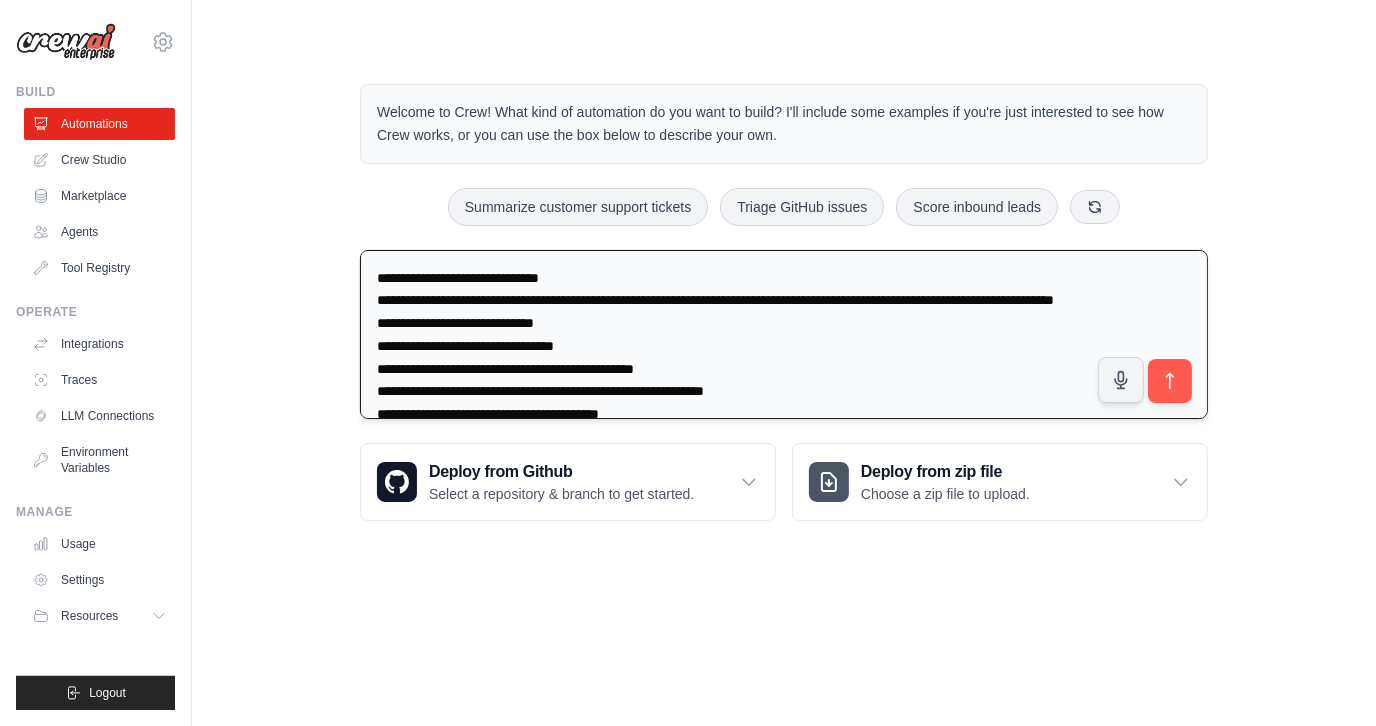 click on "**********" at bounding box center [784, 335] 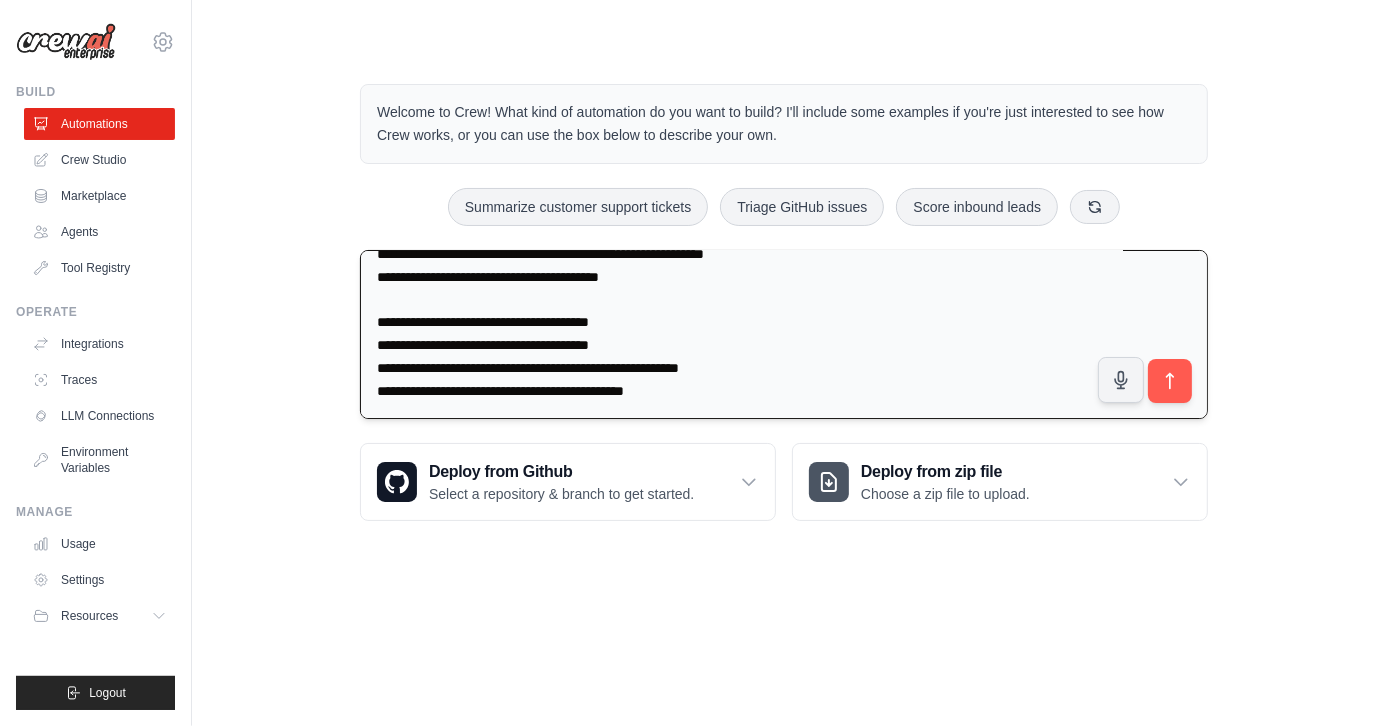 scroll, scrollTop: 207, scrollLeft: 0, axis: vertical 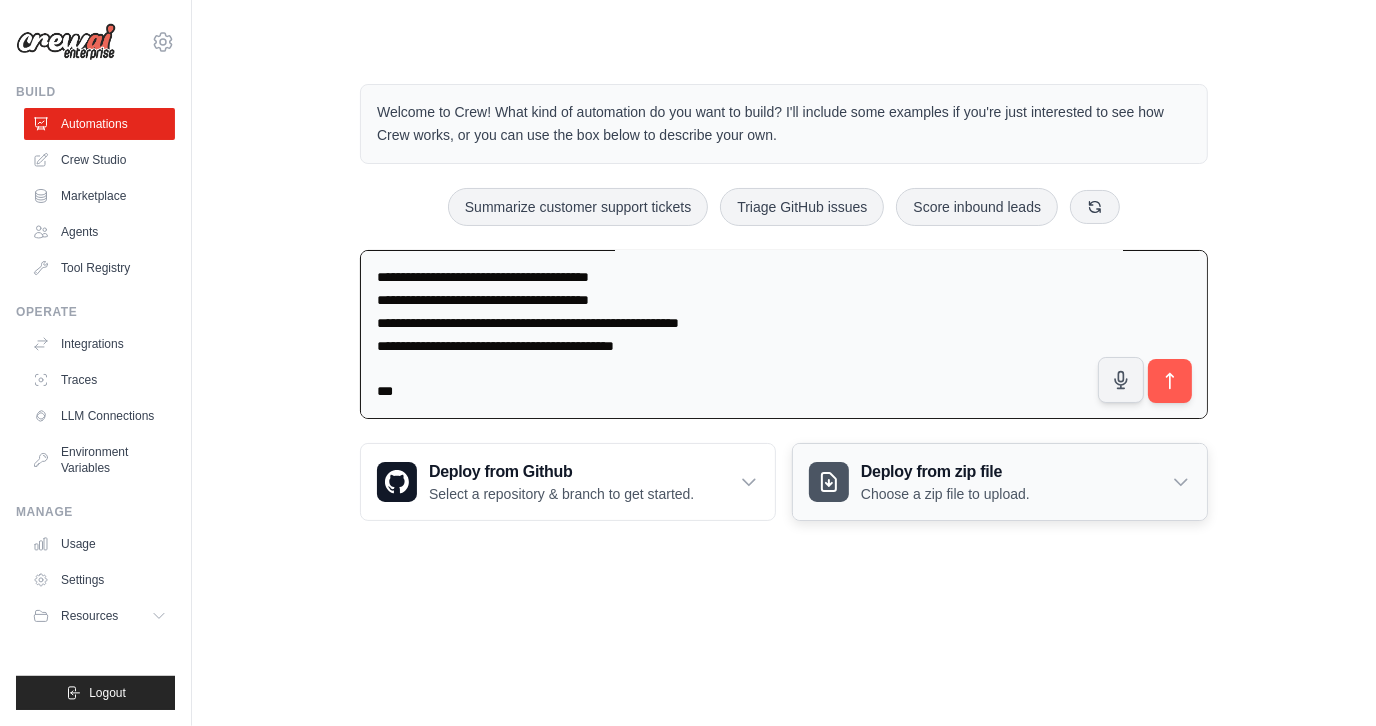 paste on "**********" 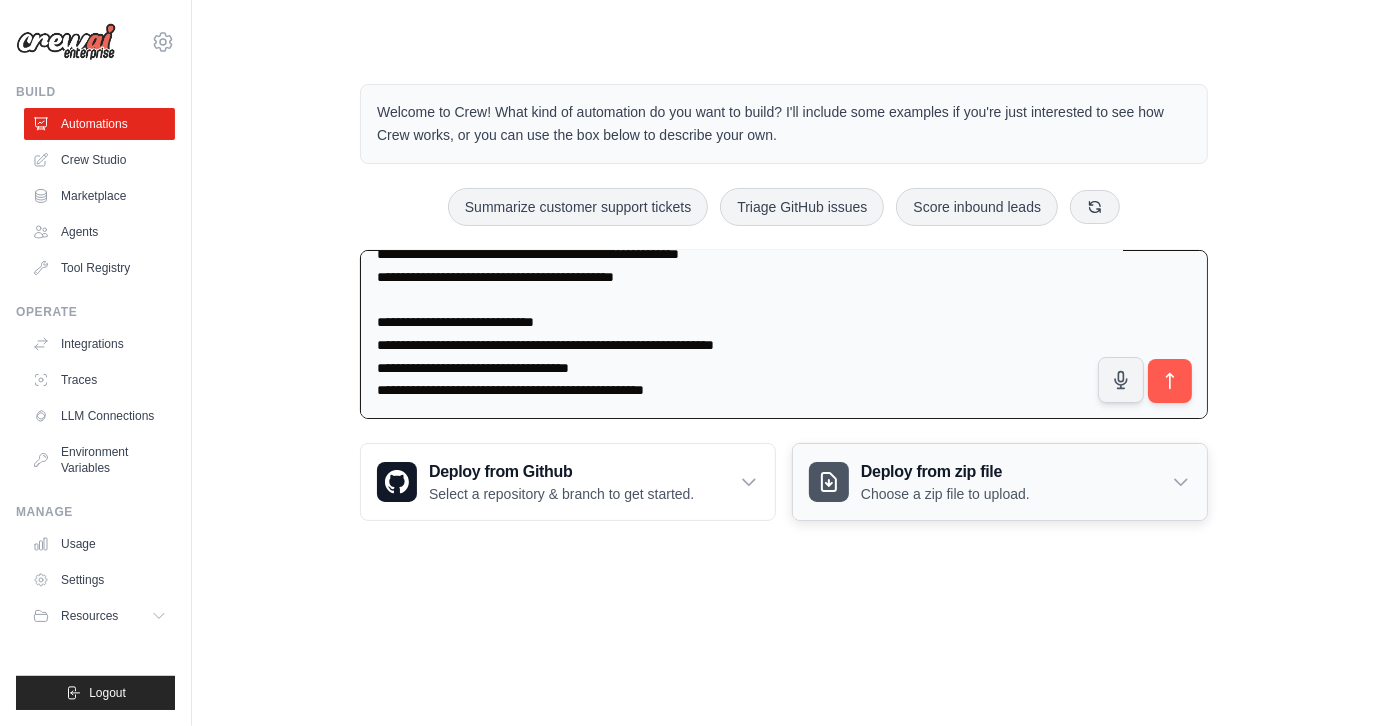 scroll, scrollTop: 320, scrollLeft: 0, axis: vertical 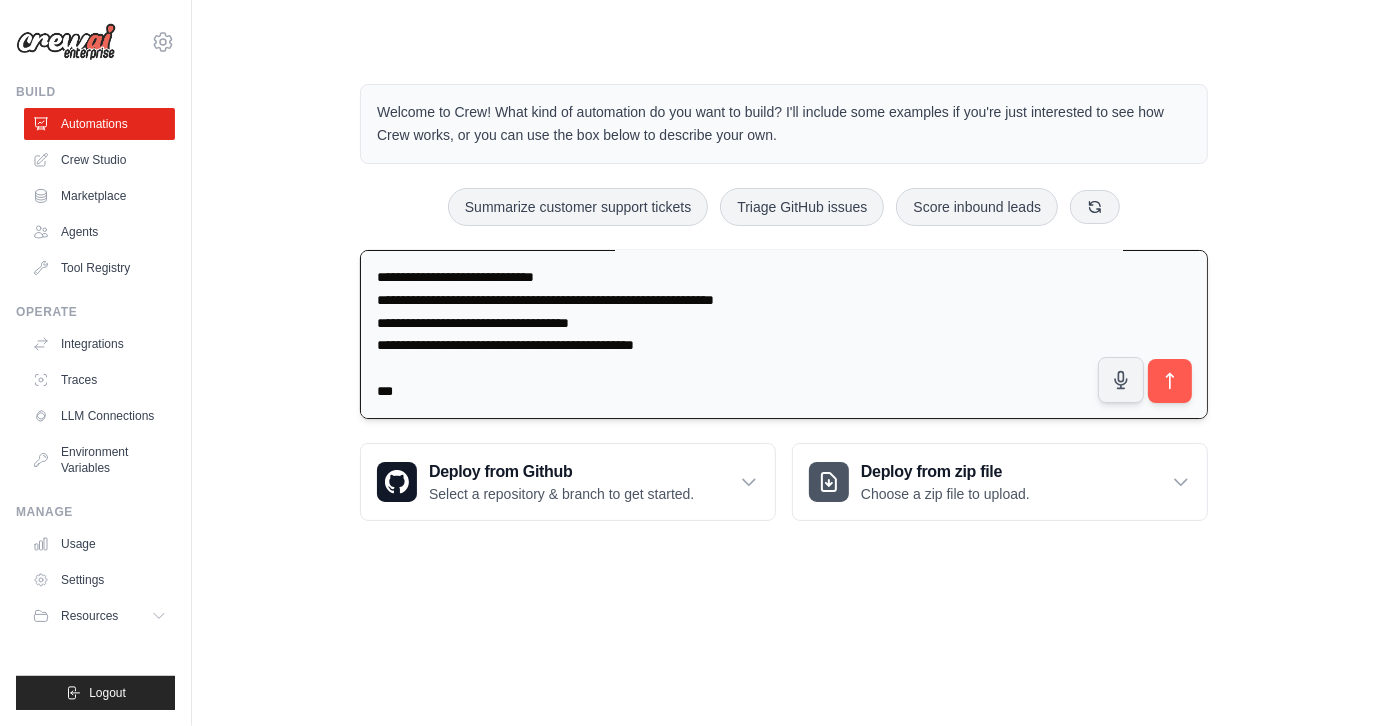 paste on "**********" 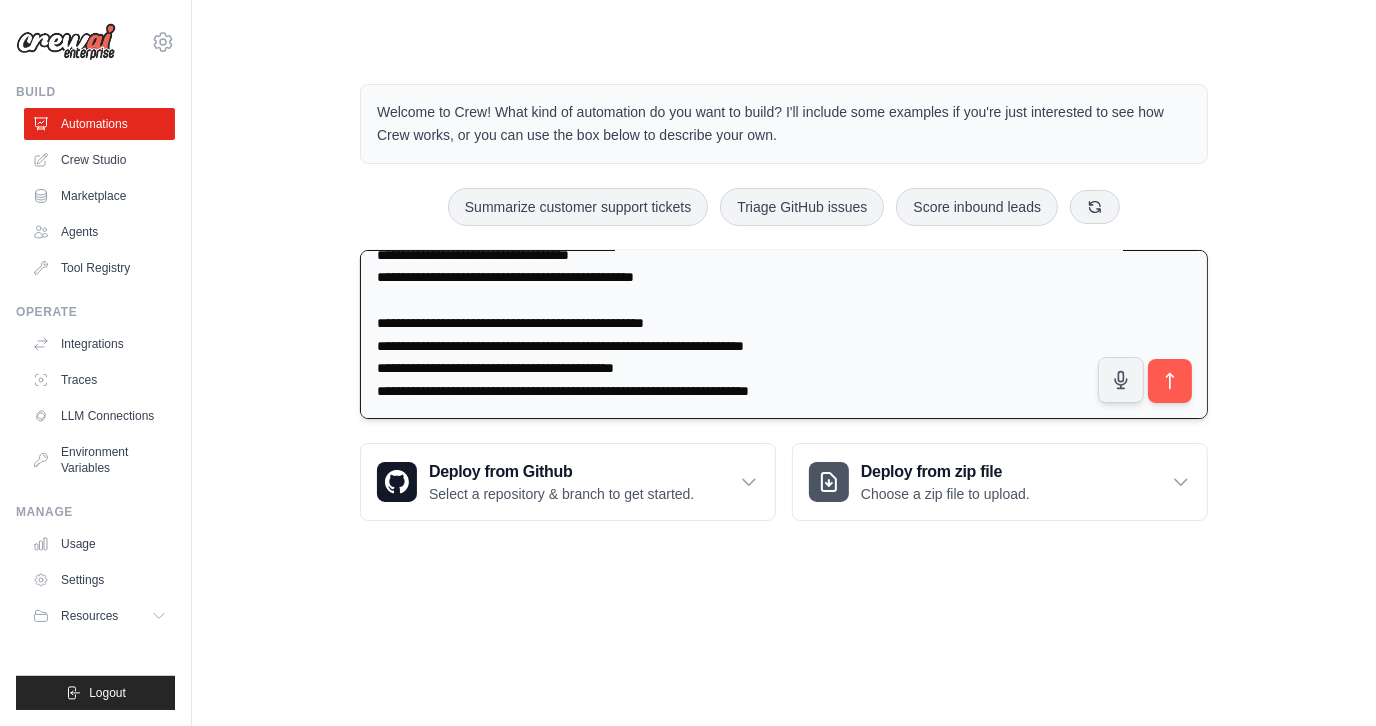 scroll, scrollTop: 434, scrollLeft: 0, axis: vertical 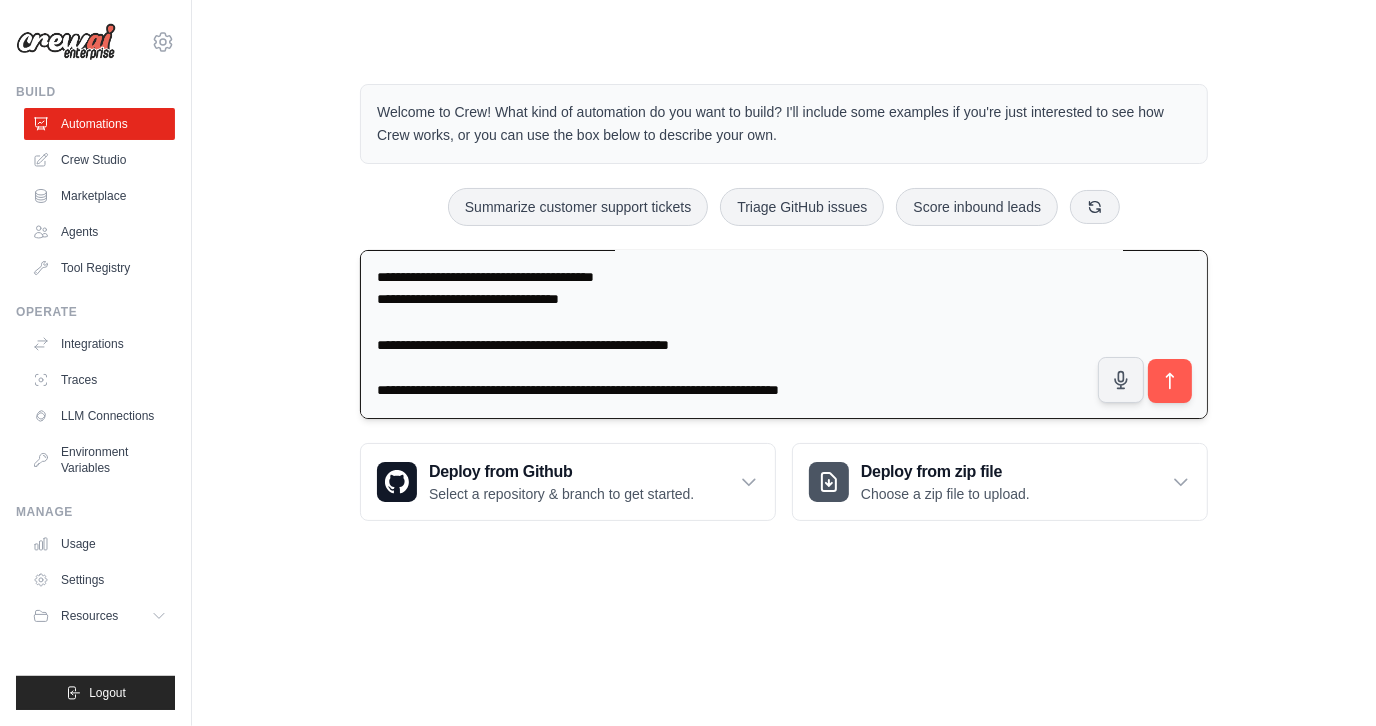 click at bounding box center (784, 335) 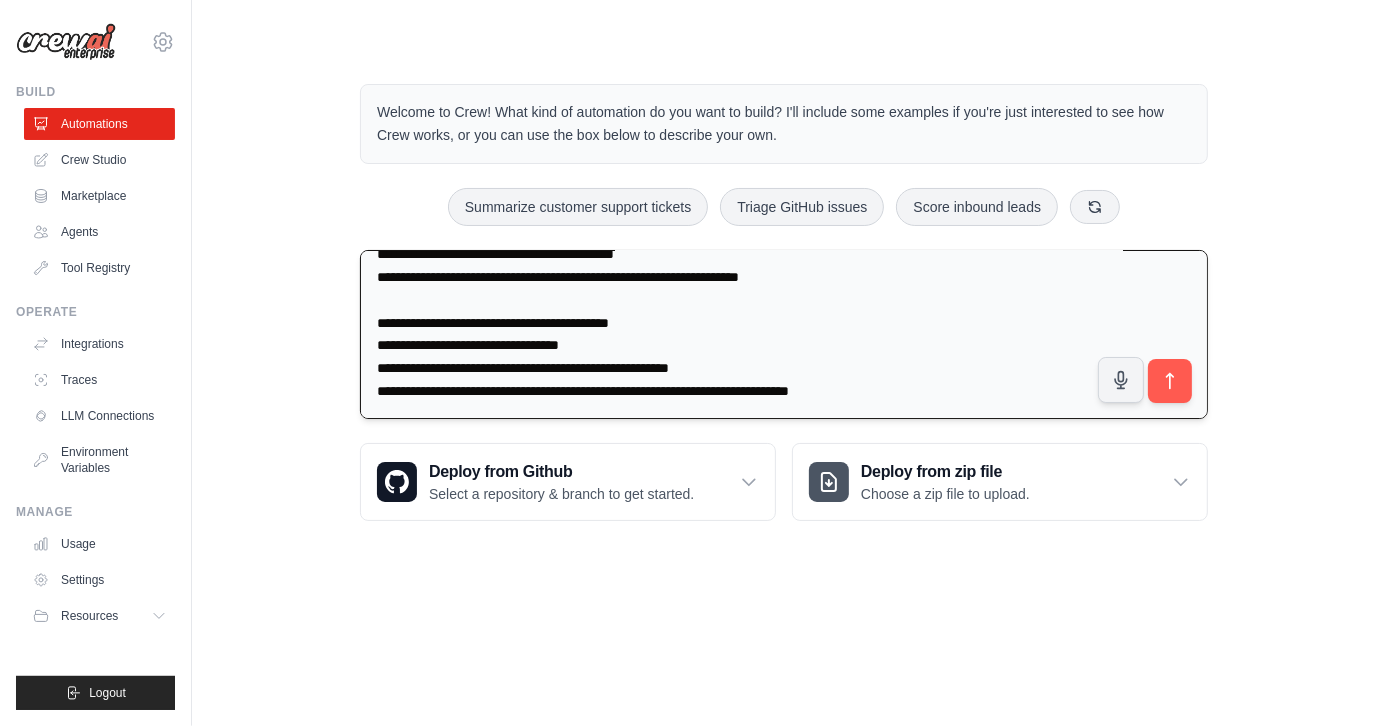 scroll, scrollTop: 548, scrollLeft: 0, axis: vertical 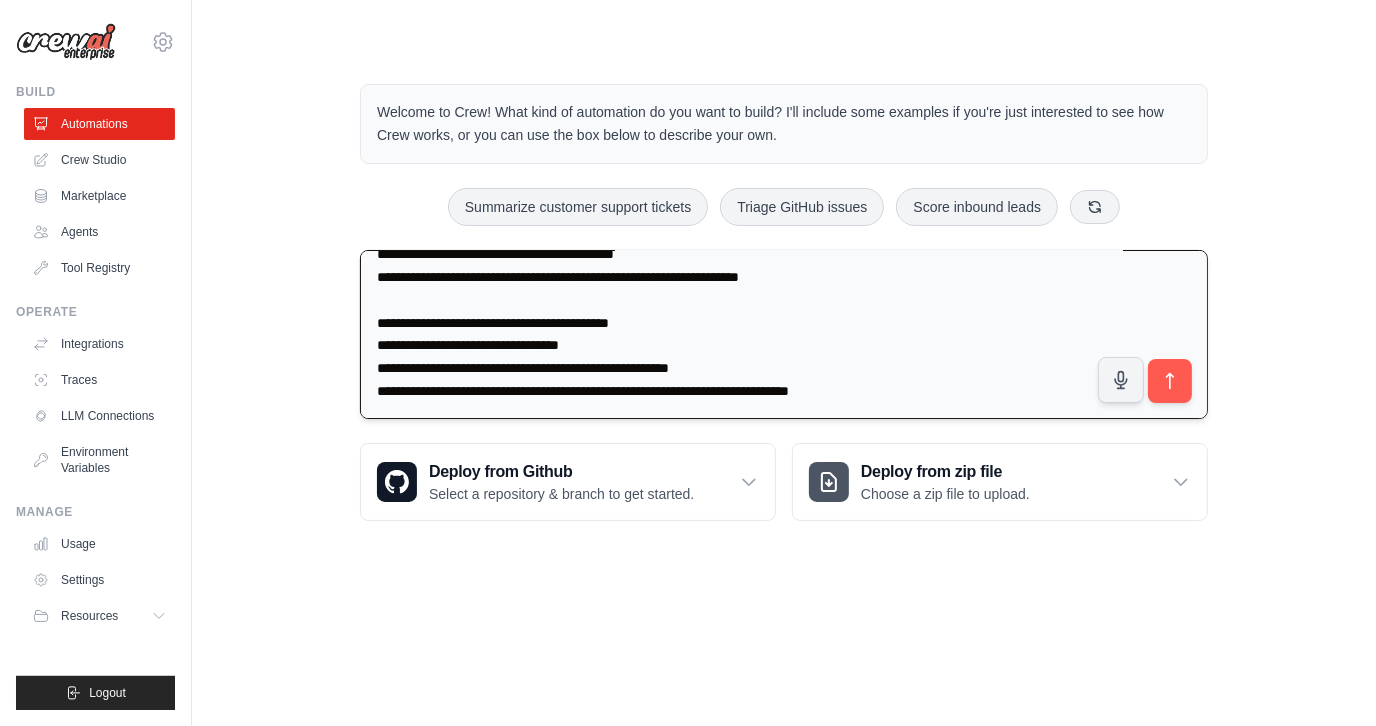 paste on "**********" 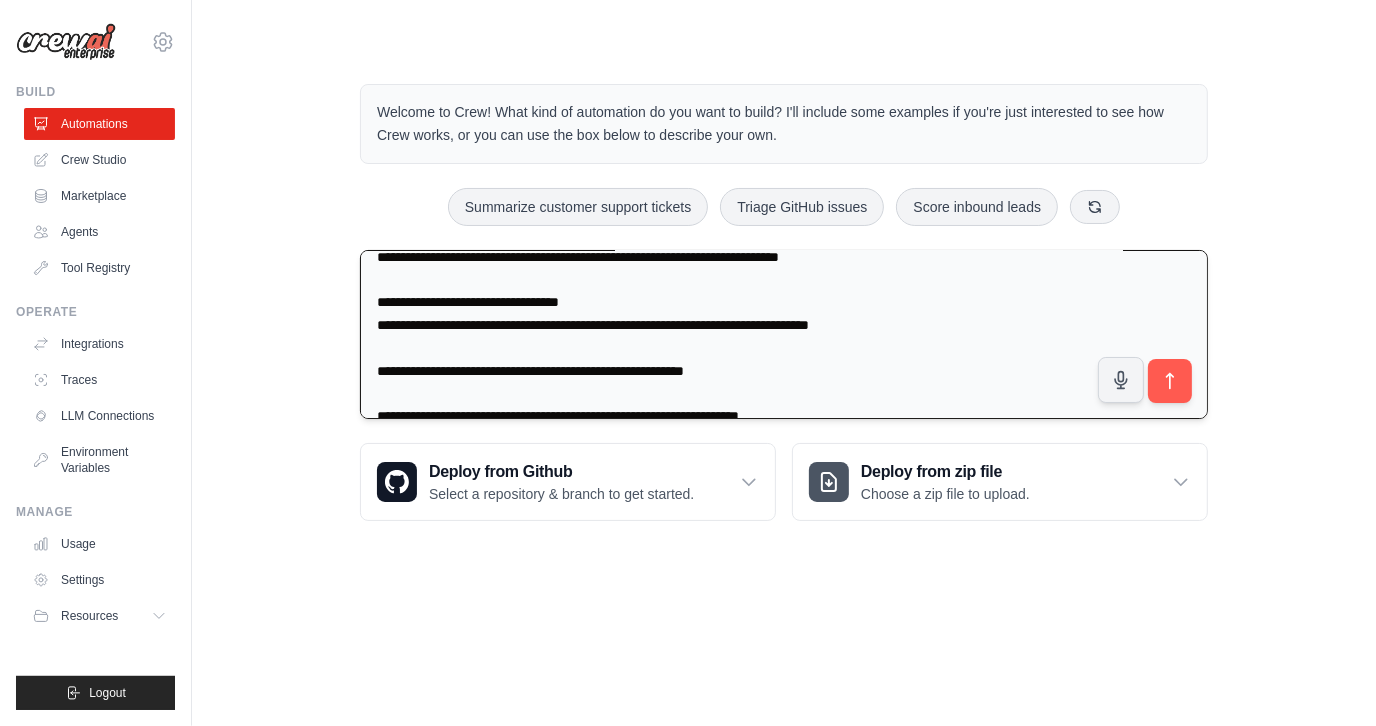 scroll, scrollTop: 662, scrollLeft: 0, axis: vertical 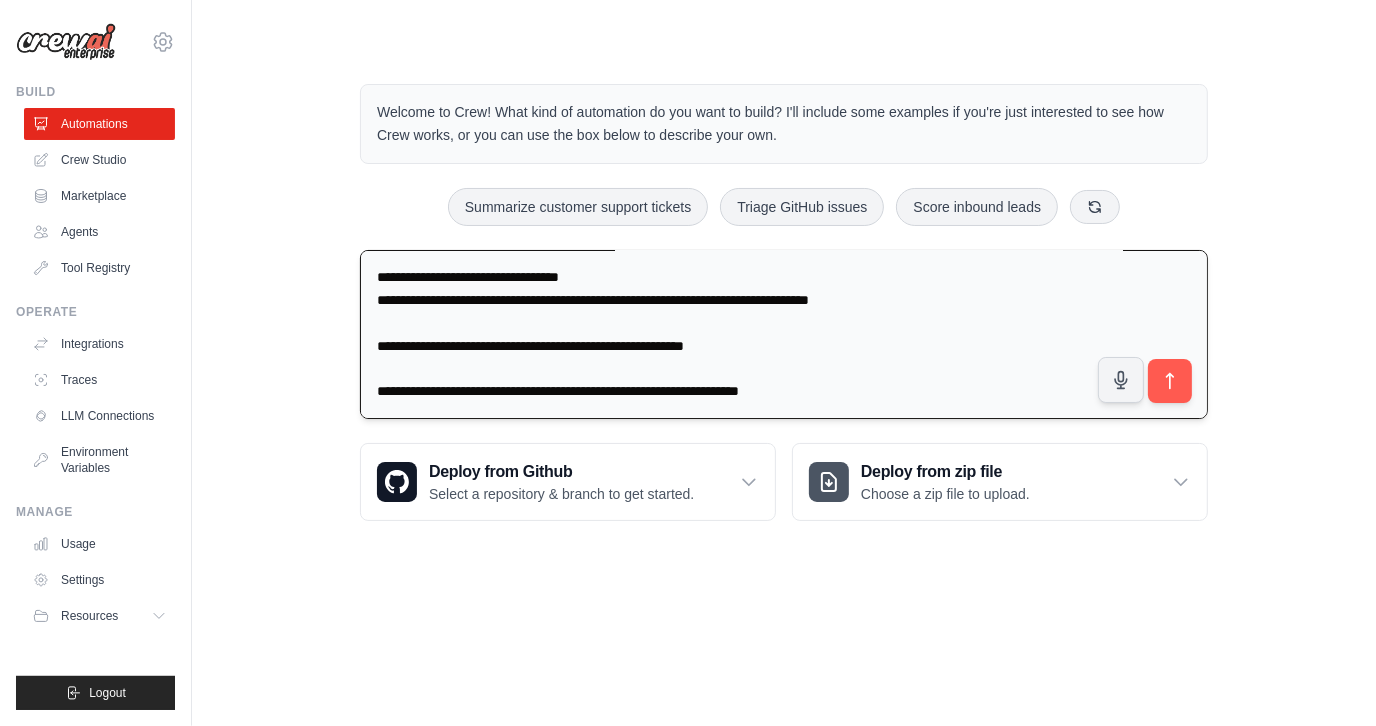 click at bounding box center (784, 335) 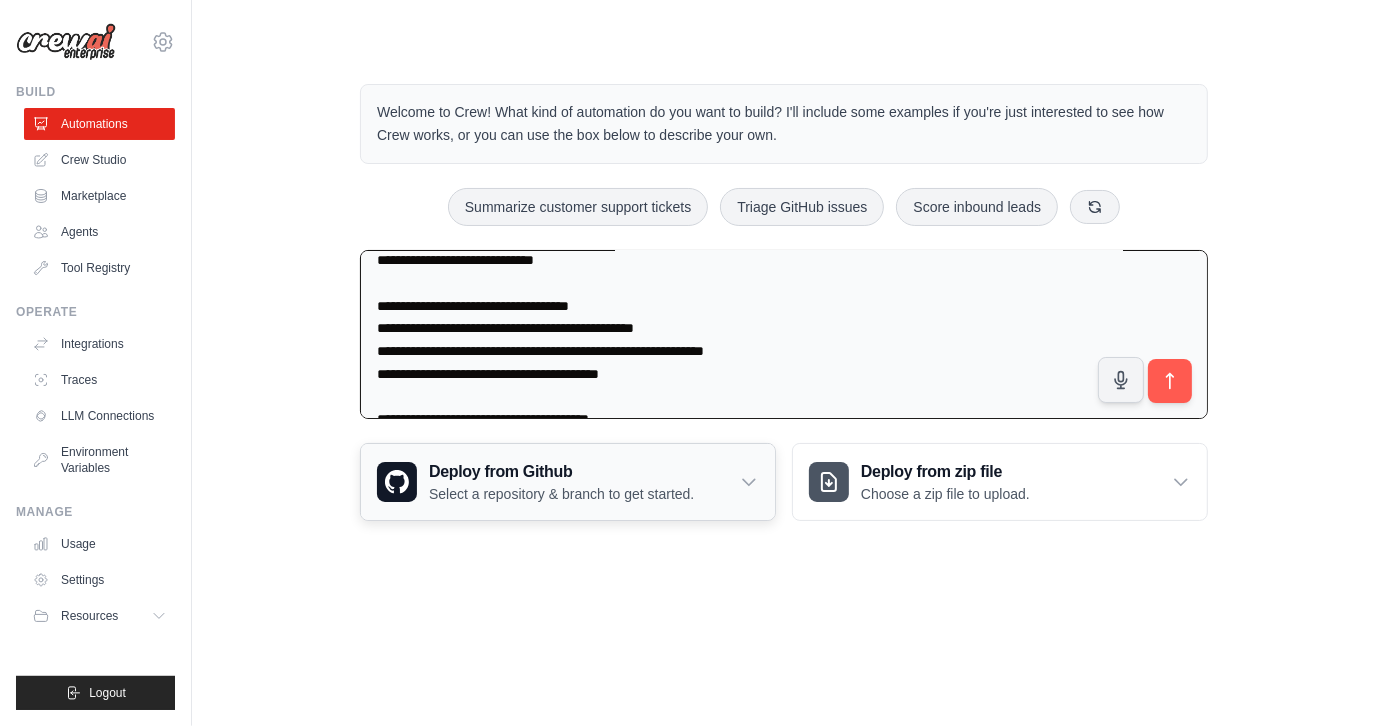 scroll, scrollTop: 17, scrollLeft: 0, axis: vertical 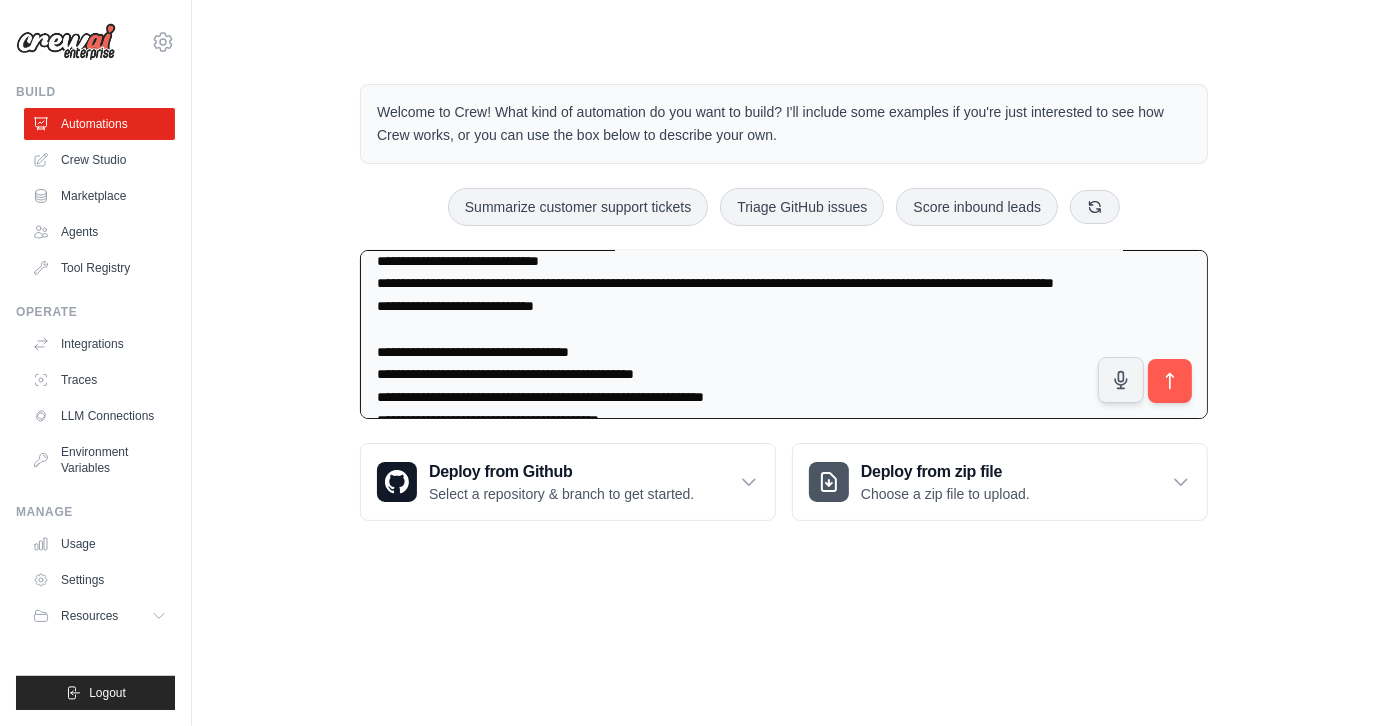 type on "**********" 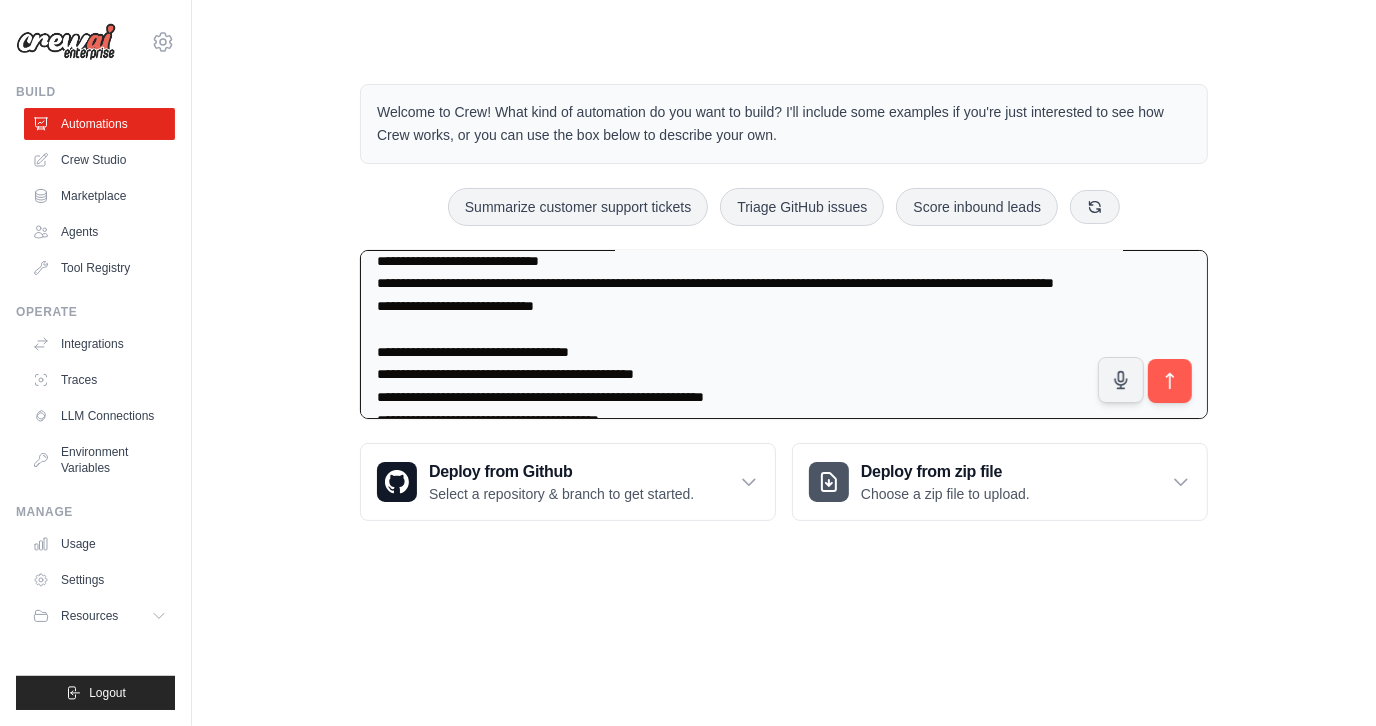 click on "vivektk16@gmail.com
Settings
Build
Automations
Crew Studio" at bounding box center (688, 363) 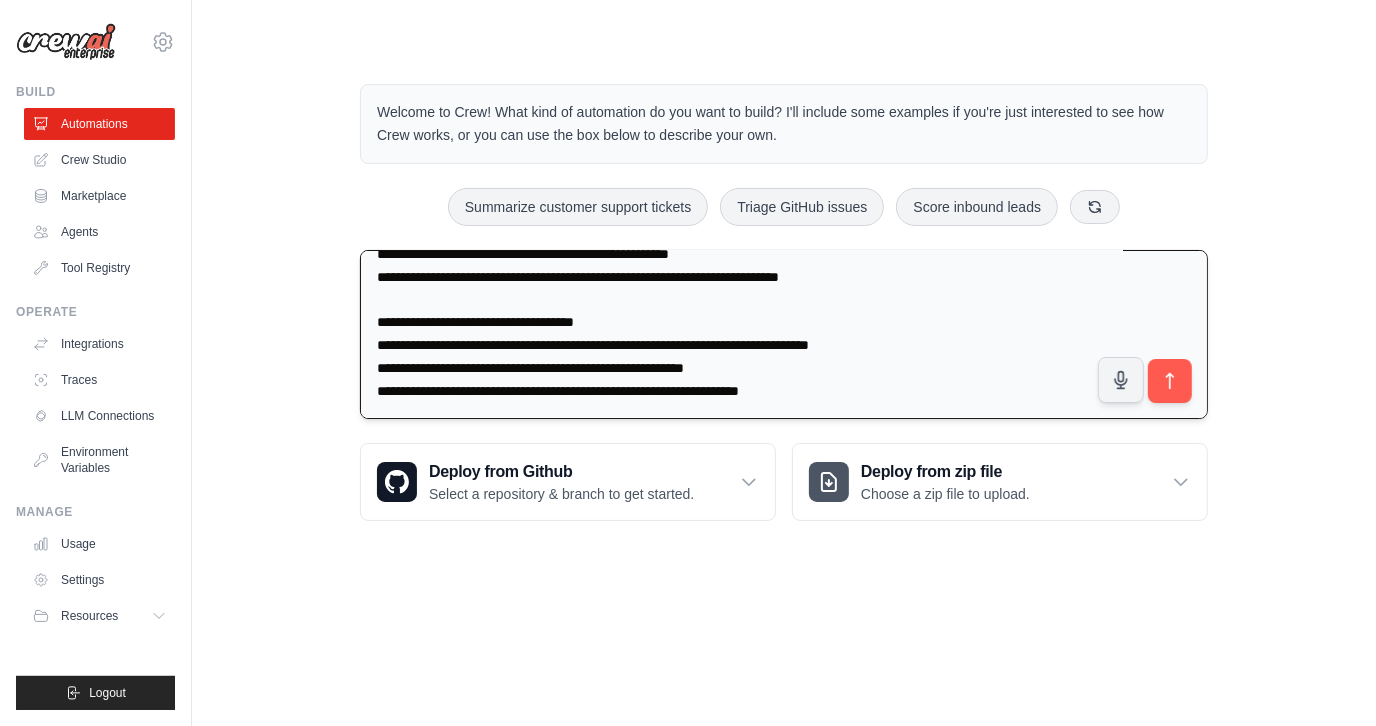 scroll, scrollTop: 636, scrollLeft: 0, axis: vertical 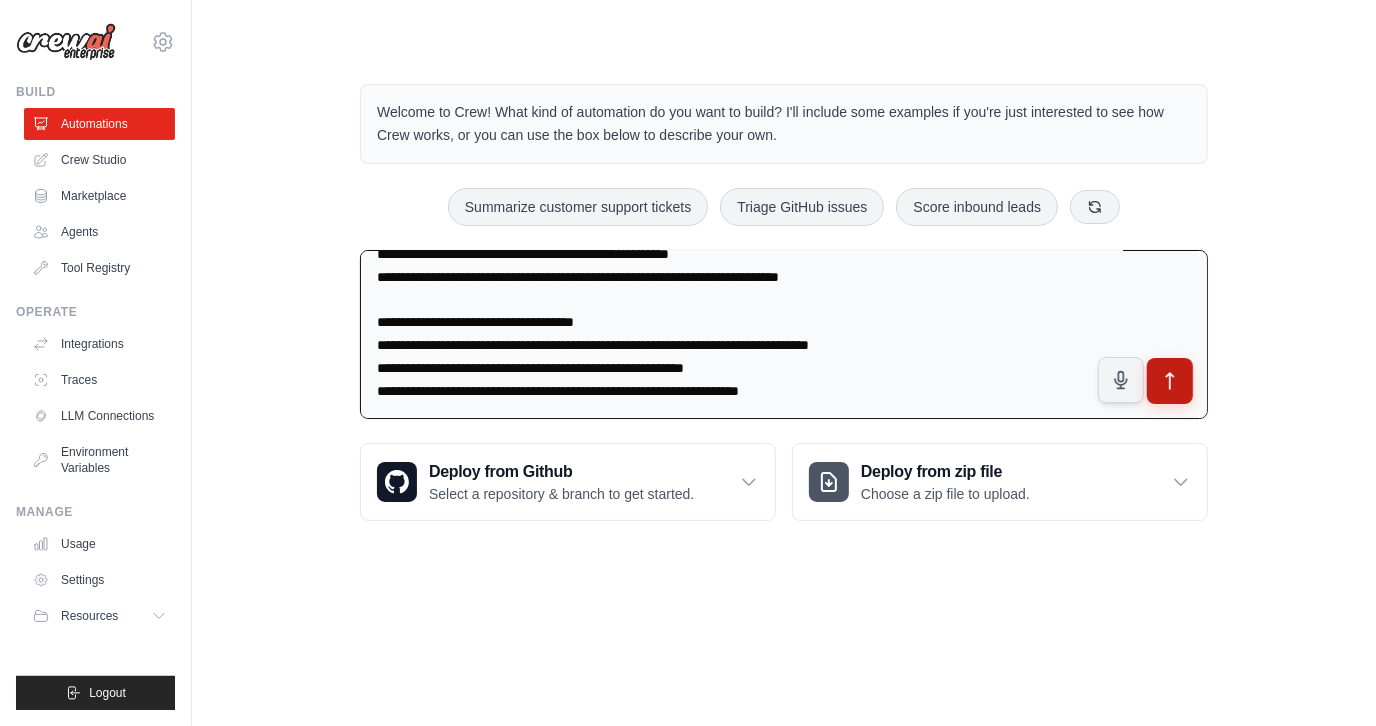 click 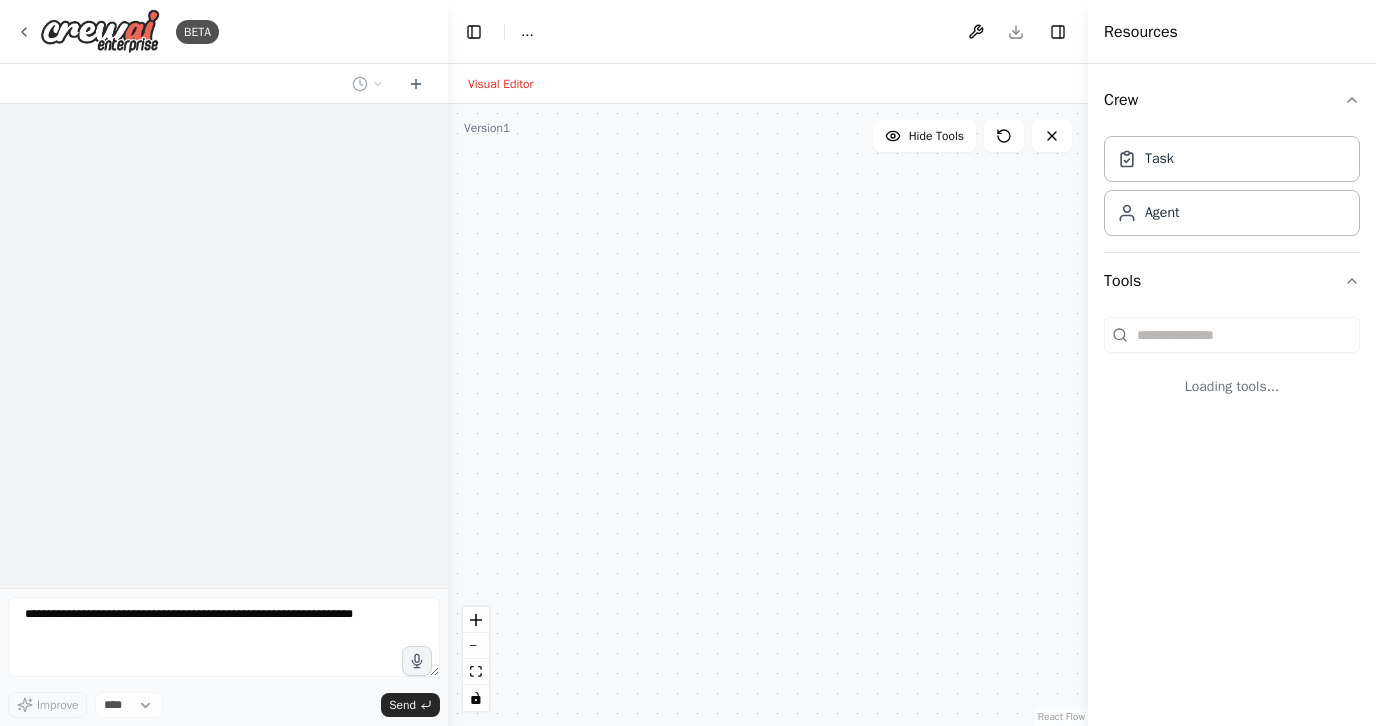 scroll, scrollTop: 0, scrollLeft: 0, axis: both 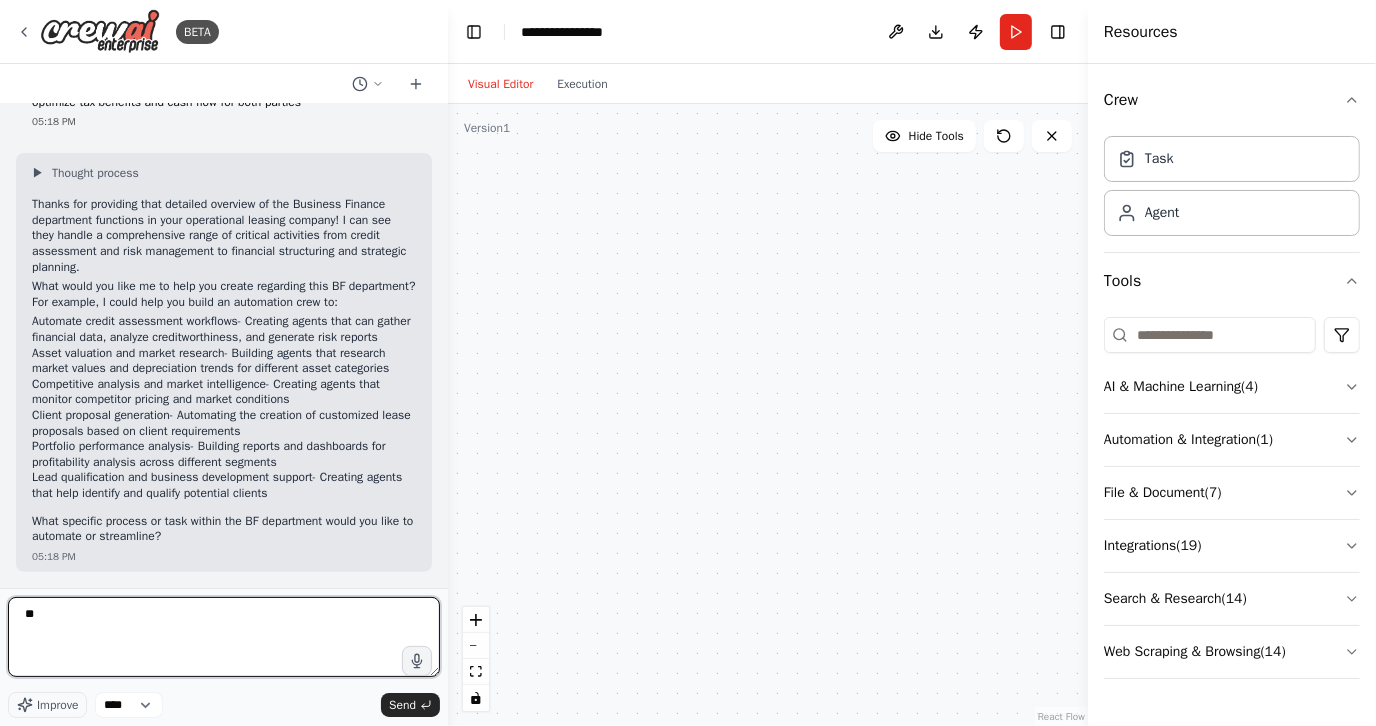 type on "*" 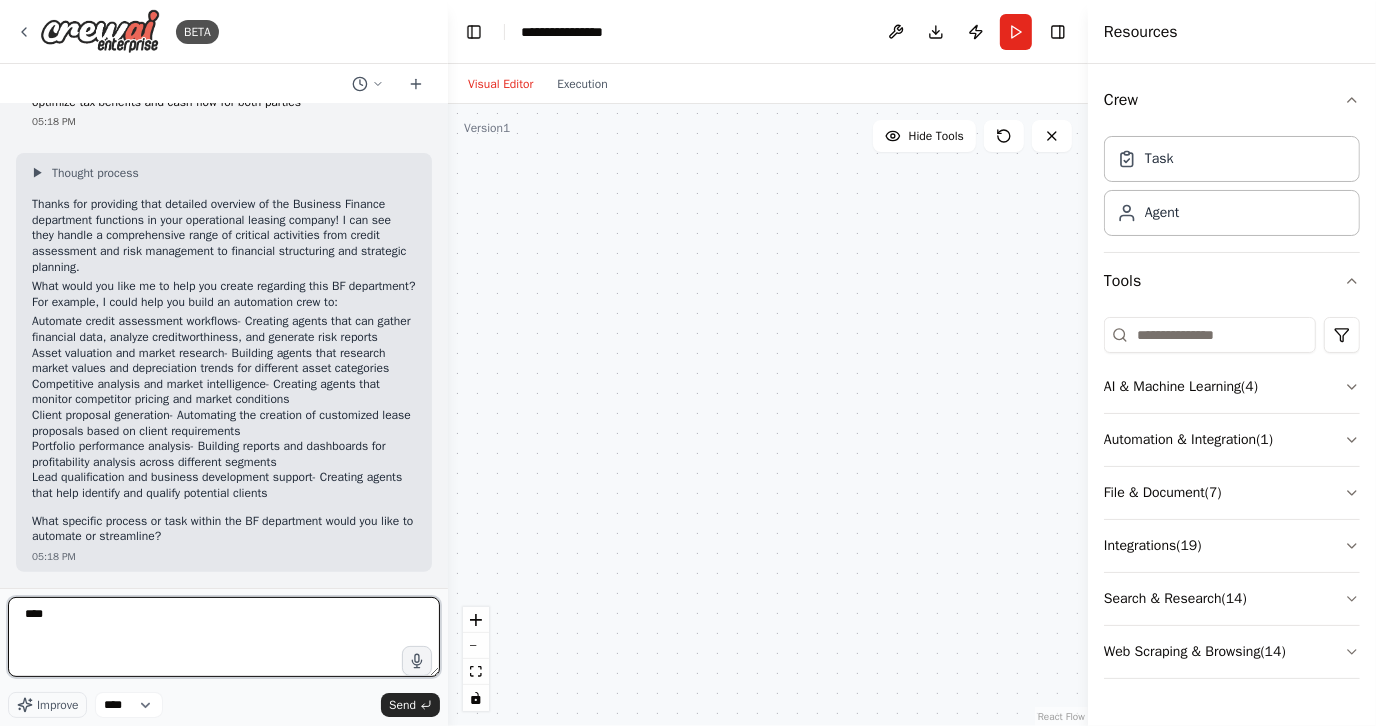 type on "*****" 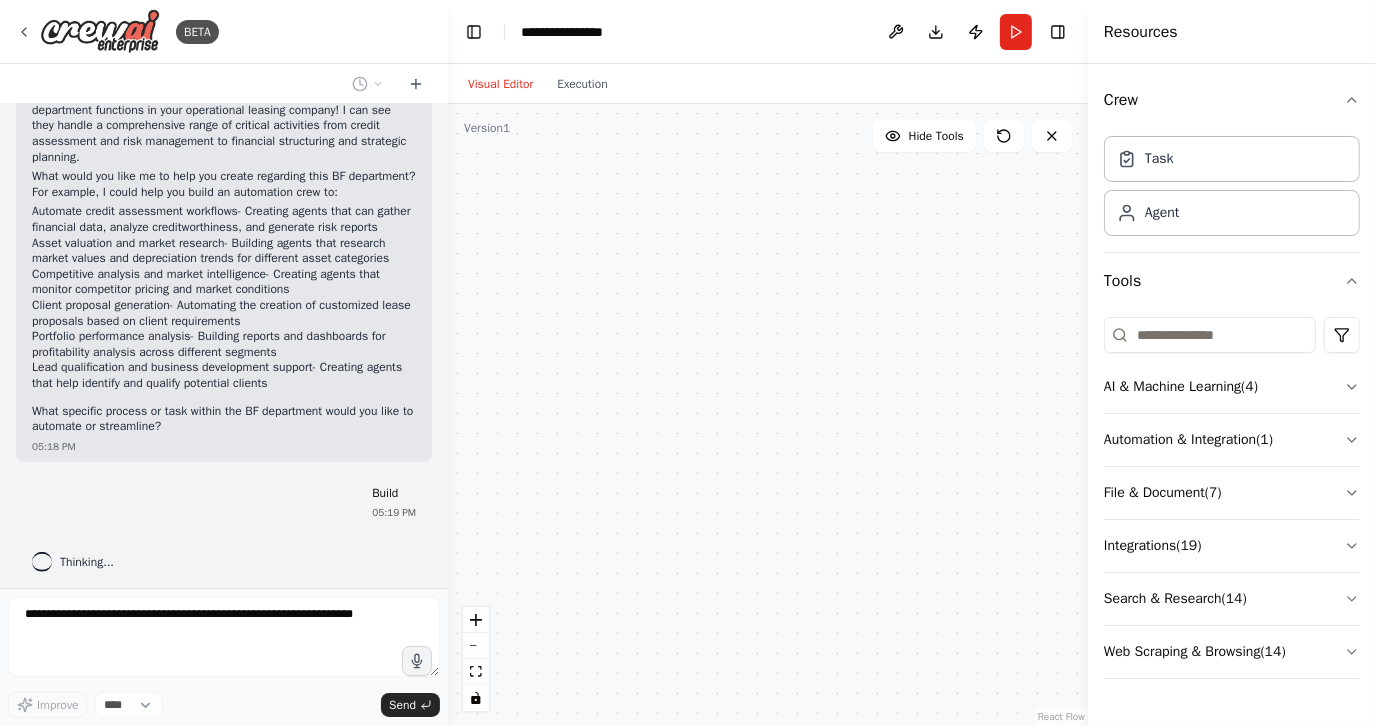 scroll, scrollTop: 593, scrollLeft: 0, axis: vertical 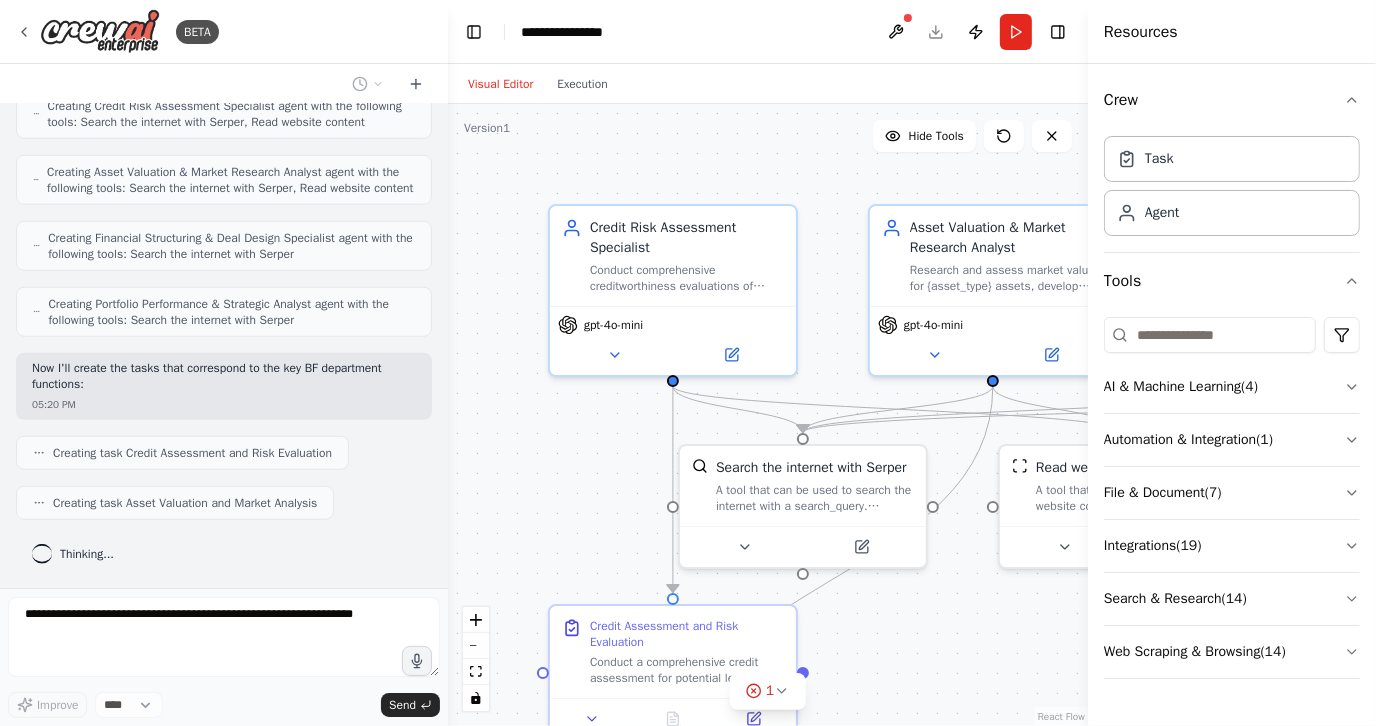 click on ".deletable-edge-delete-btn {
width: 20px;
height: 20px;
border: 0px solid #ffffff;
color: #6b7280;
background-color: #f8fafc;
cursor: pointer;
border-radius: 50%;
font-size: 12px;
padding: 3px;
display: flex;
align-items: center;
justify-content: center;
transition: all 0.2s cubic-bezier(0.4, 0, 0.2, 1);
box-shadow: 0 2px 4px rgba(0, 0, 0, 0.1);
}
.deletable-edge-delete-btn:hover {
background-color: #ef4444;
color: #ffffff;
border-color: #dc2626;
transform: scale(1.1);
box-shadow: 0 4px 12px rgba(239, 68, 68, 0.4);
}
.deletable-edge-delete-btn:active {
transform: scale(0.95);
box-shadow: 0 2px 4px rgba(239, 68, 68, 0.3);
}
Credit Risk Assessment Specialist gpt-4o-mini Read website content" at bounding box center (768, 415) 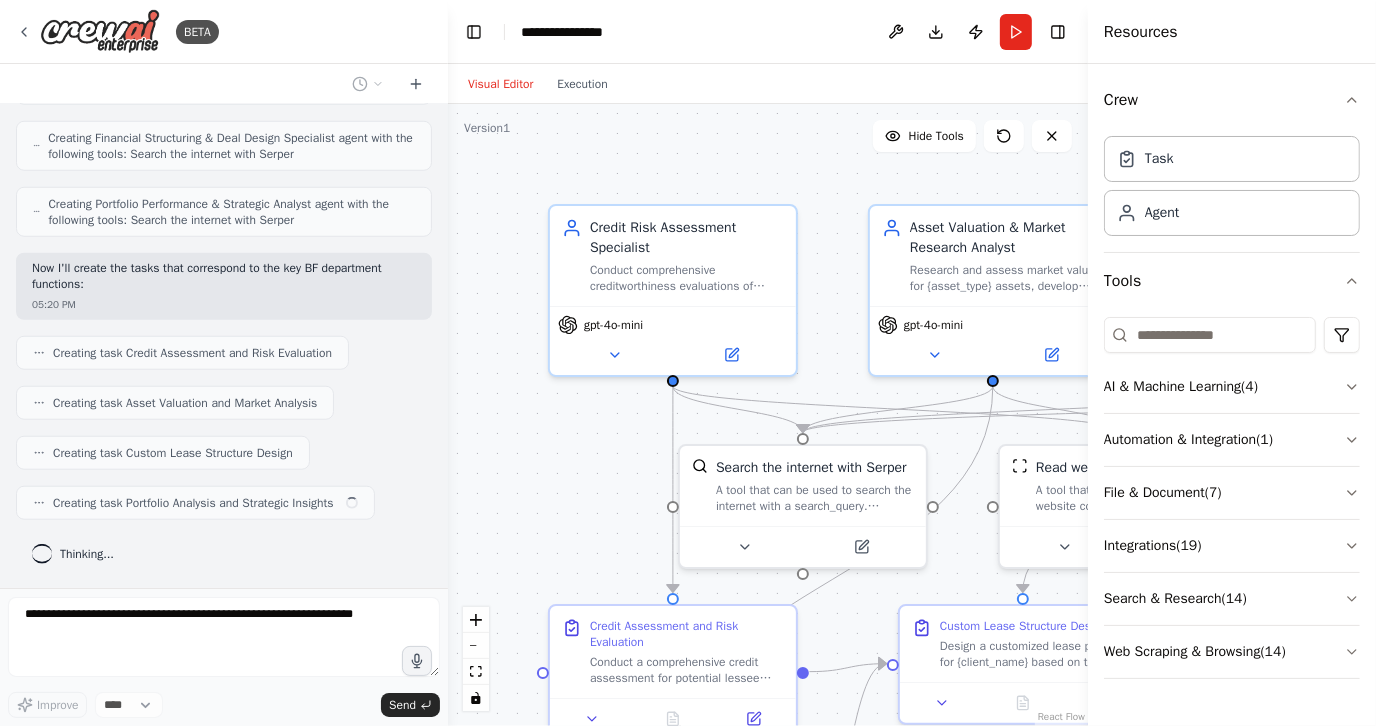 scroll, scrollTop: 1479, scrollLeft: 0, axis: vertical 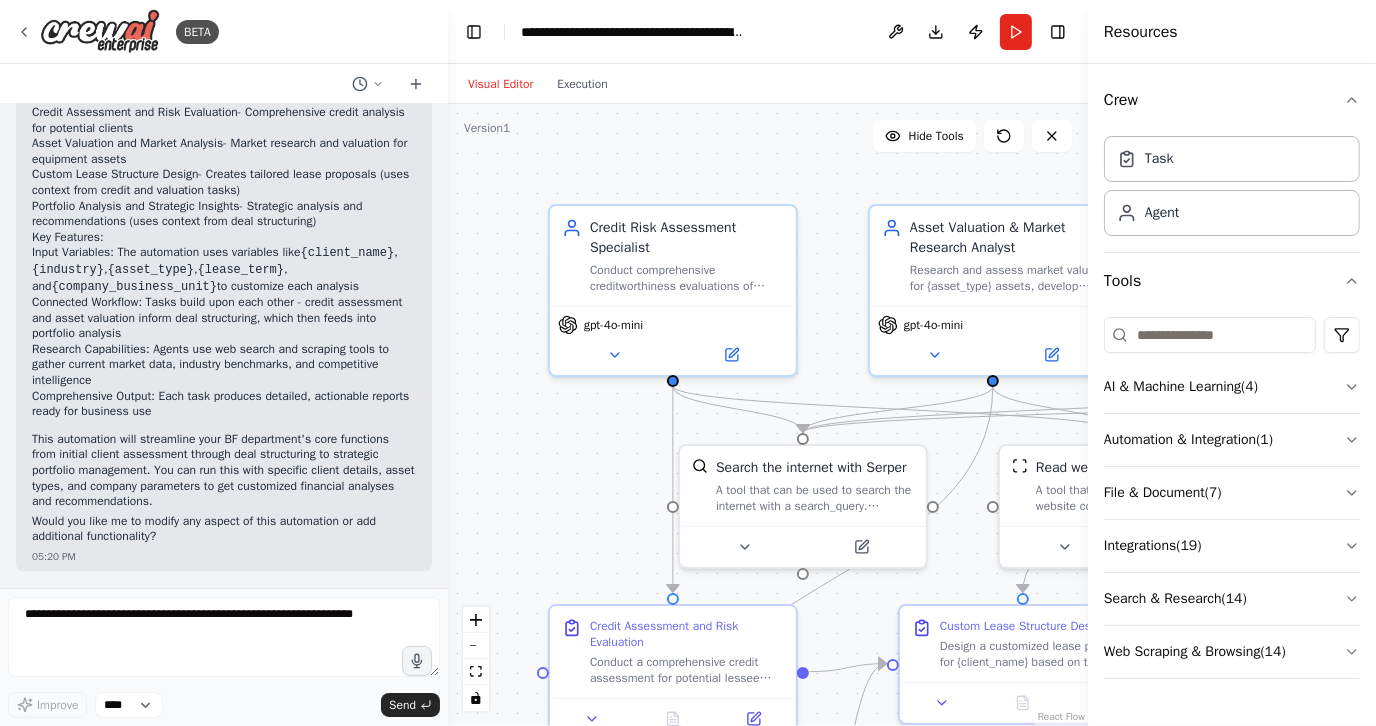 click on "Visual Editor" at bounding box center [500, 84] 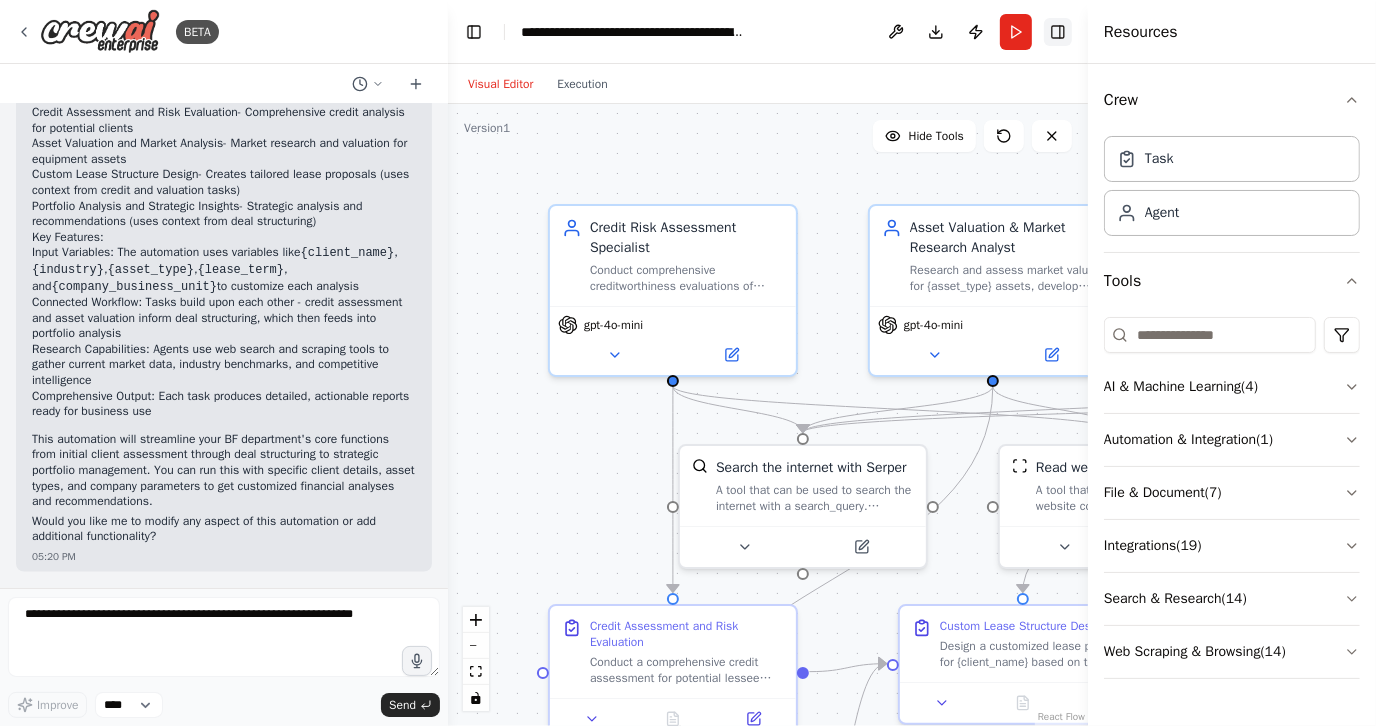 click on "Toggle Right Sidebar" at bounding box center [1058, 32] 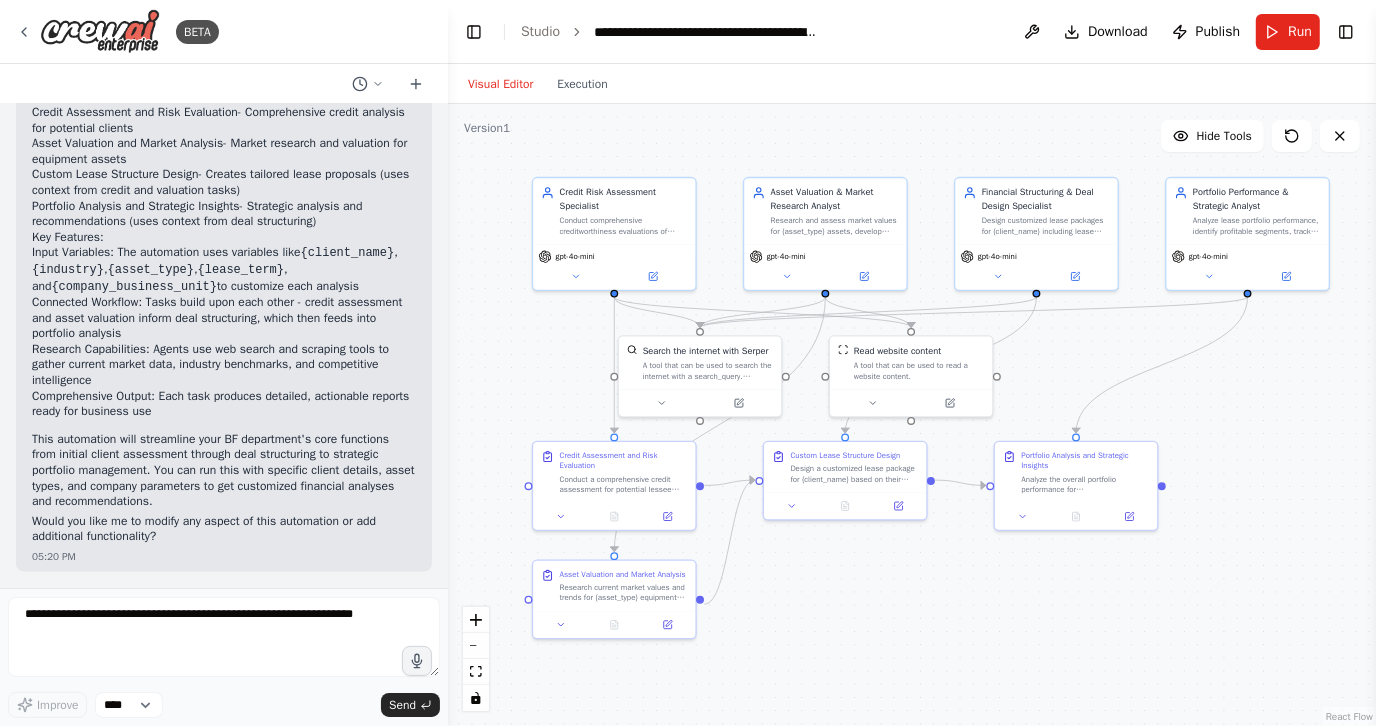 drag, startPoint x: 762, startPoint y: 506, endPoint x: 488, endPoint y: 370, distance: 305.89542 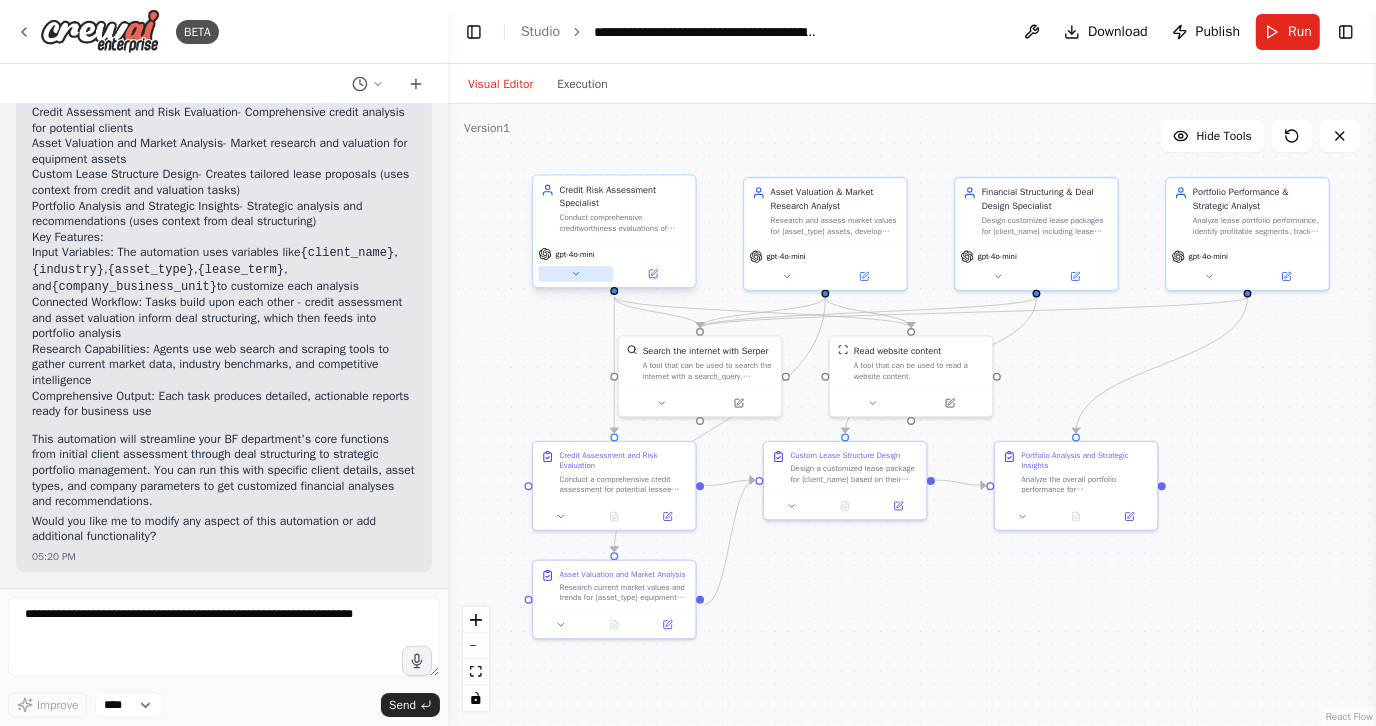 click 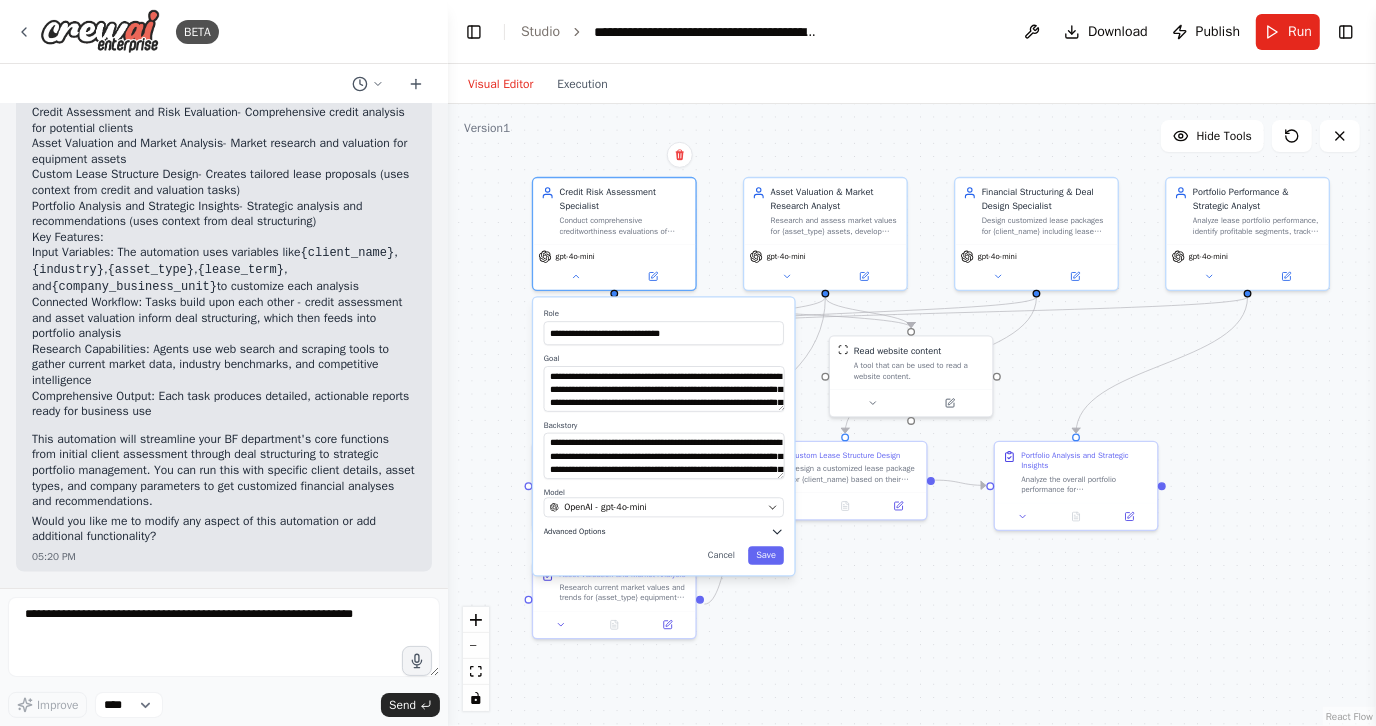click 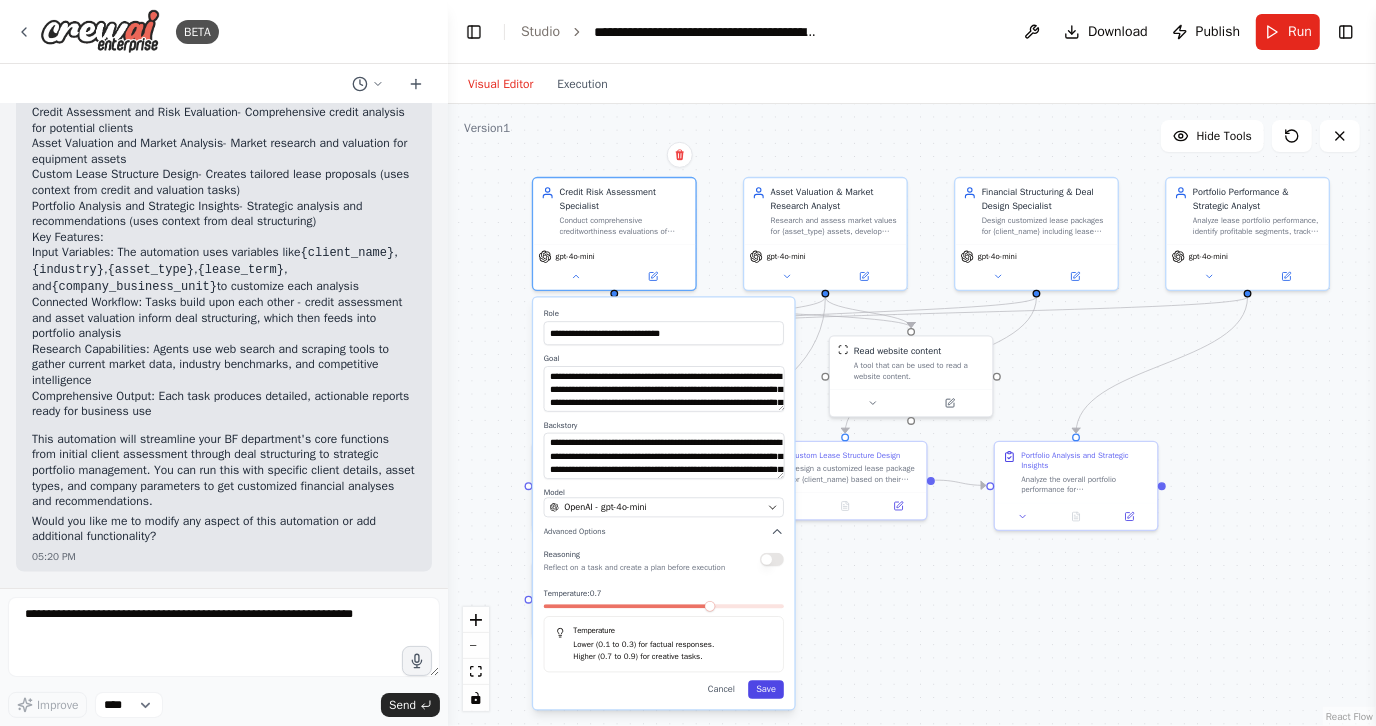 click on "Save" at bounding box center [766, 689] 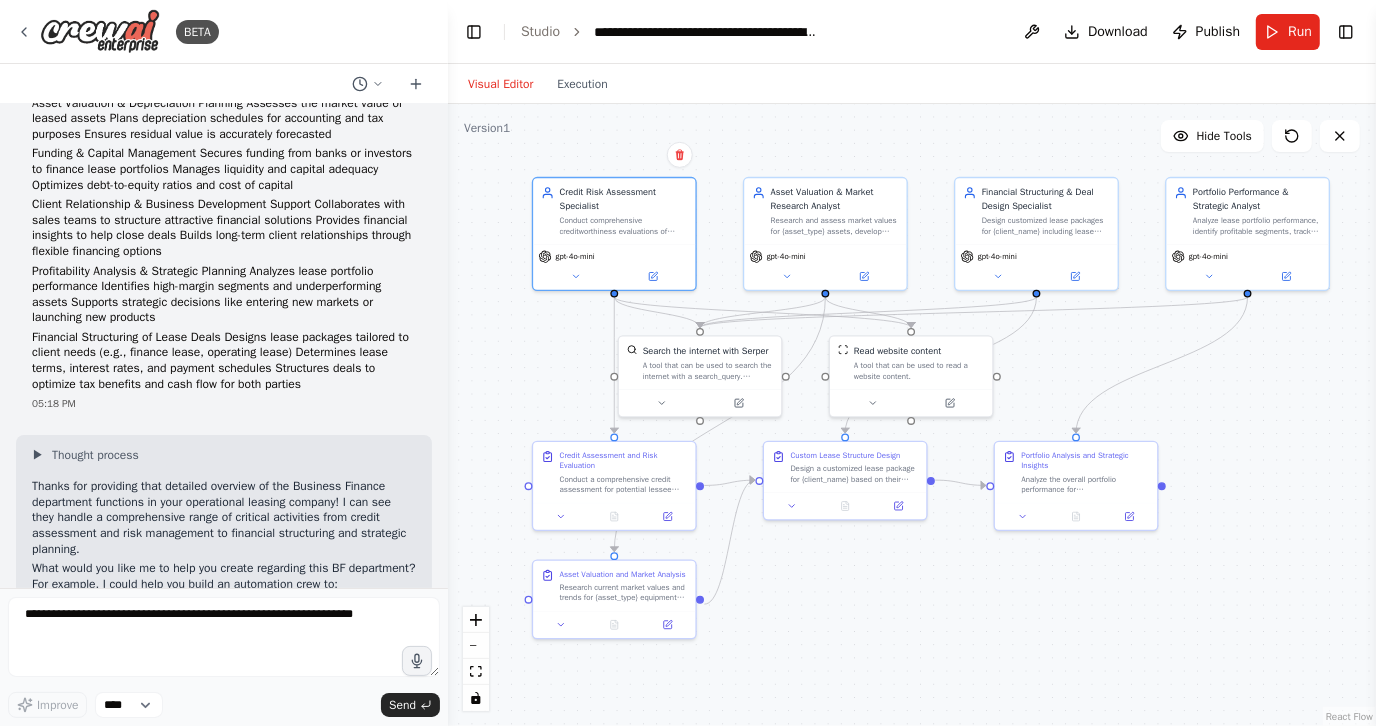 scroll, scrollTop: 0, scrollLeft: 0, axis: both 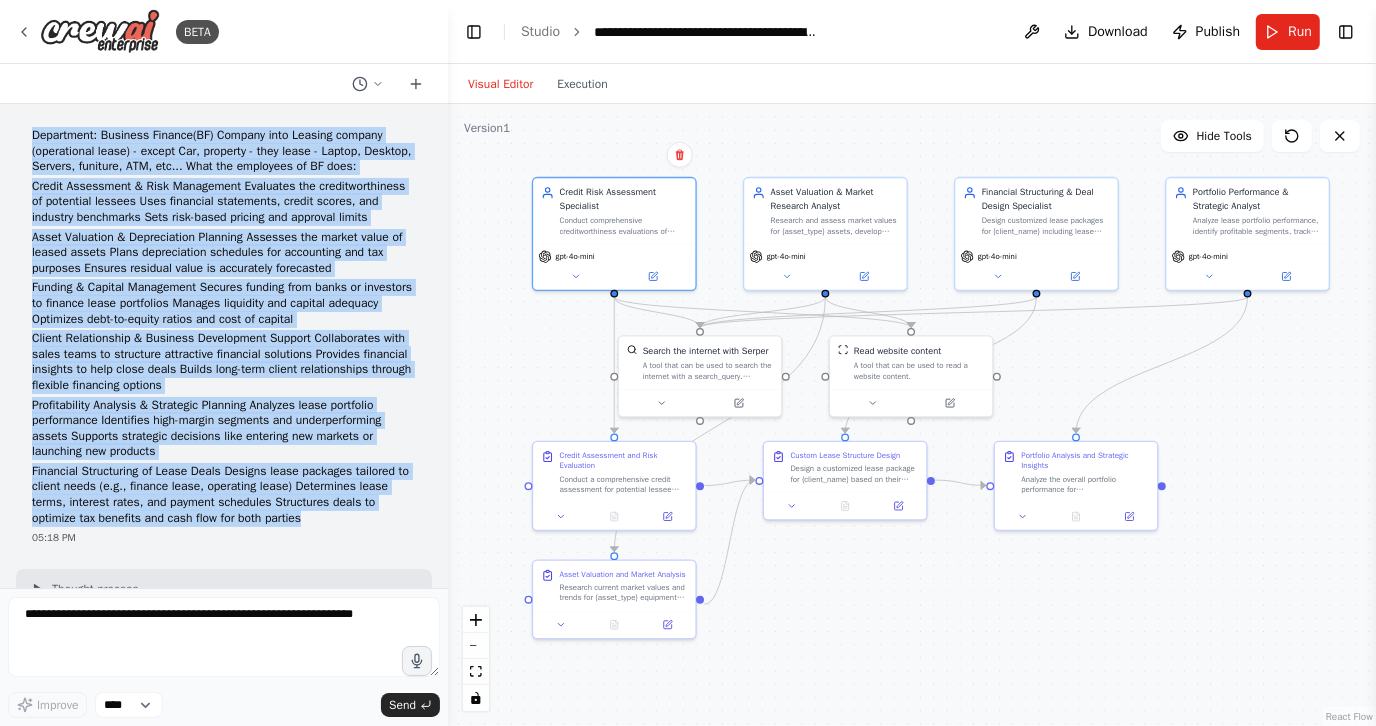 drag, startPoint x: 34, startPoint y: 135, endPoint x: 314, endPoint y: 528, distance: 482.5443 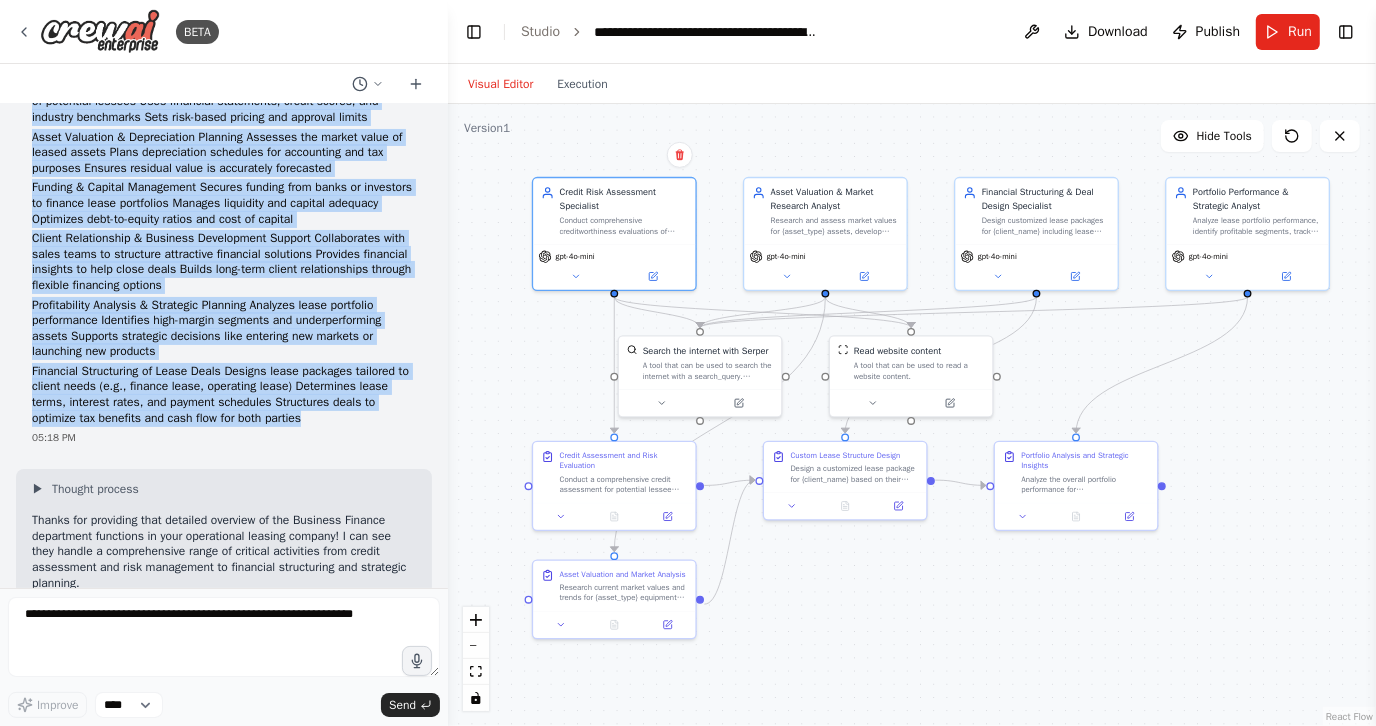 copy on "Department: Business Finance(BF)
Company into Leasing company (operational lease) - except Car, property - they lease - Laptop, Desktop, Servers, funiture, ATM, etc...
What the employees of BF does:
Credit Assessment & Risk Management
Evaluates the creditworthiness of potential lessees
Uses financial statements, credit scores, and industry benchmarks
Sets risk-based pricing and approval limits
Asset Valuation & Depreciation Planning
Assesses the market value of leased assets
Plans depreciation schedules for accounting and tax purposes
Ensures residual value is accurately forecasted
Funding & Capital Management
Secures funding from banks or investors to finance lease portfolios
Manages liquidity and capital adequacy
Optimizes debt-to-equity ratios and cost of capital
Client Relationship & Business Development Support
Collaborates with sales teams to structure attractive financial solutions
Provides financial insights to help close deals
Builds long-term client relationships through flexible financin..." 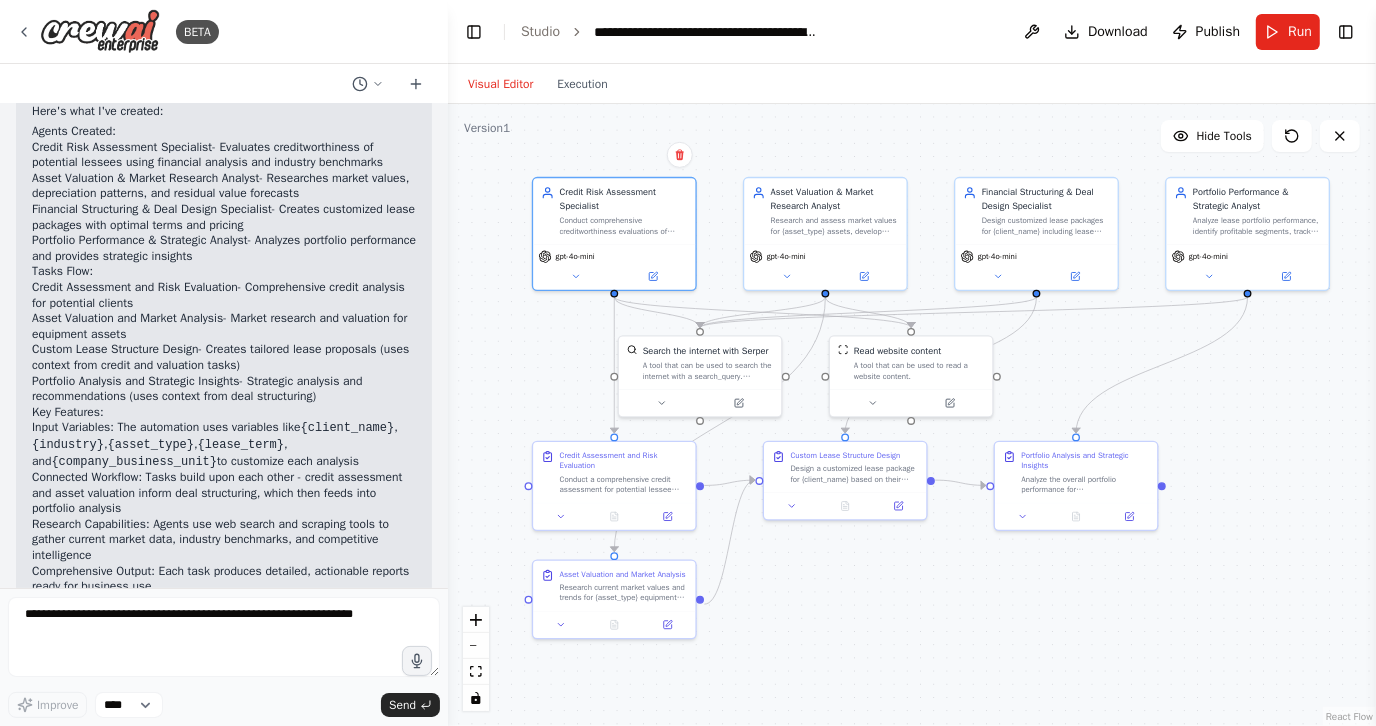 scroll, scrollTop: 2000, scrollLeft: 0, axis: vertical 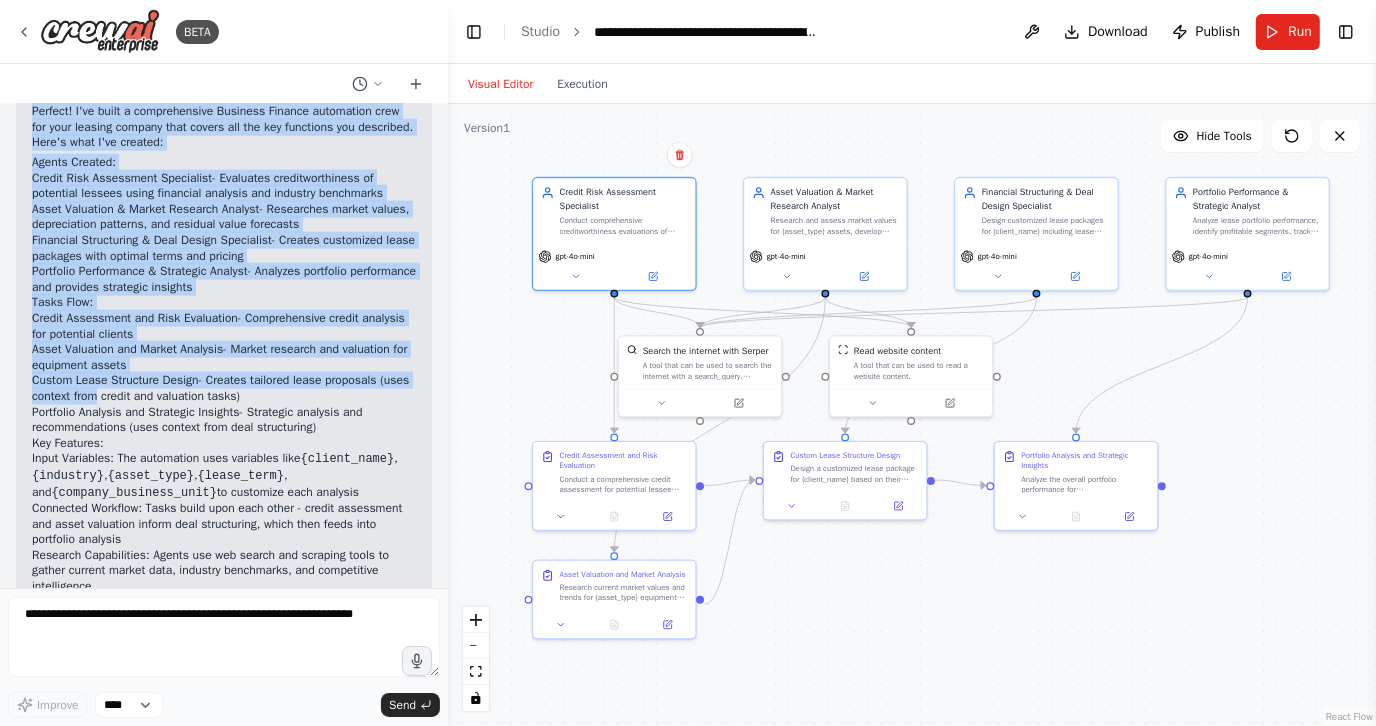 drag, startPoint x: 35, startPoint y: 216, endPoint x: 124, endPoint y: 506, distance: 303.34964 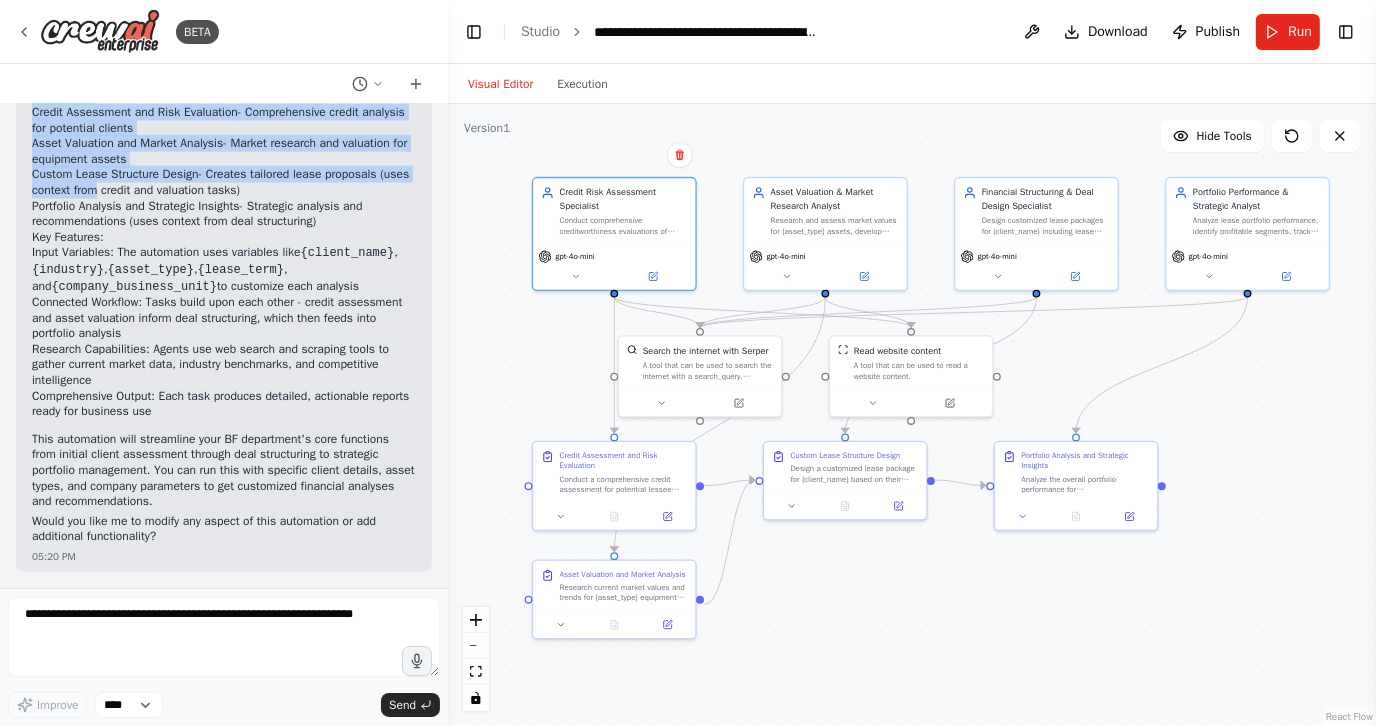 scroll, scrollTop: 2305, scrollLeft: 0, axis: vertical 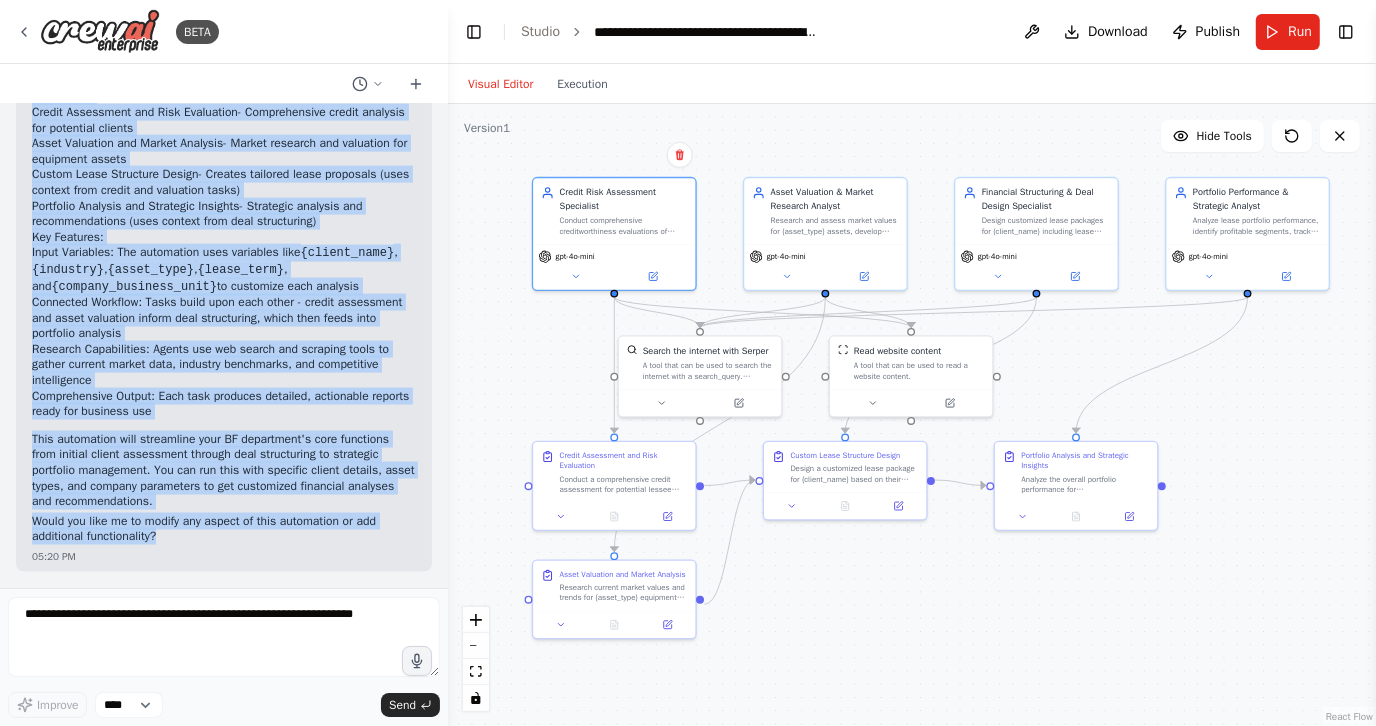 click on "Would you like me to modify any aspect of this automation or add additional functionality?" at bounding box center [224, 529] 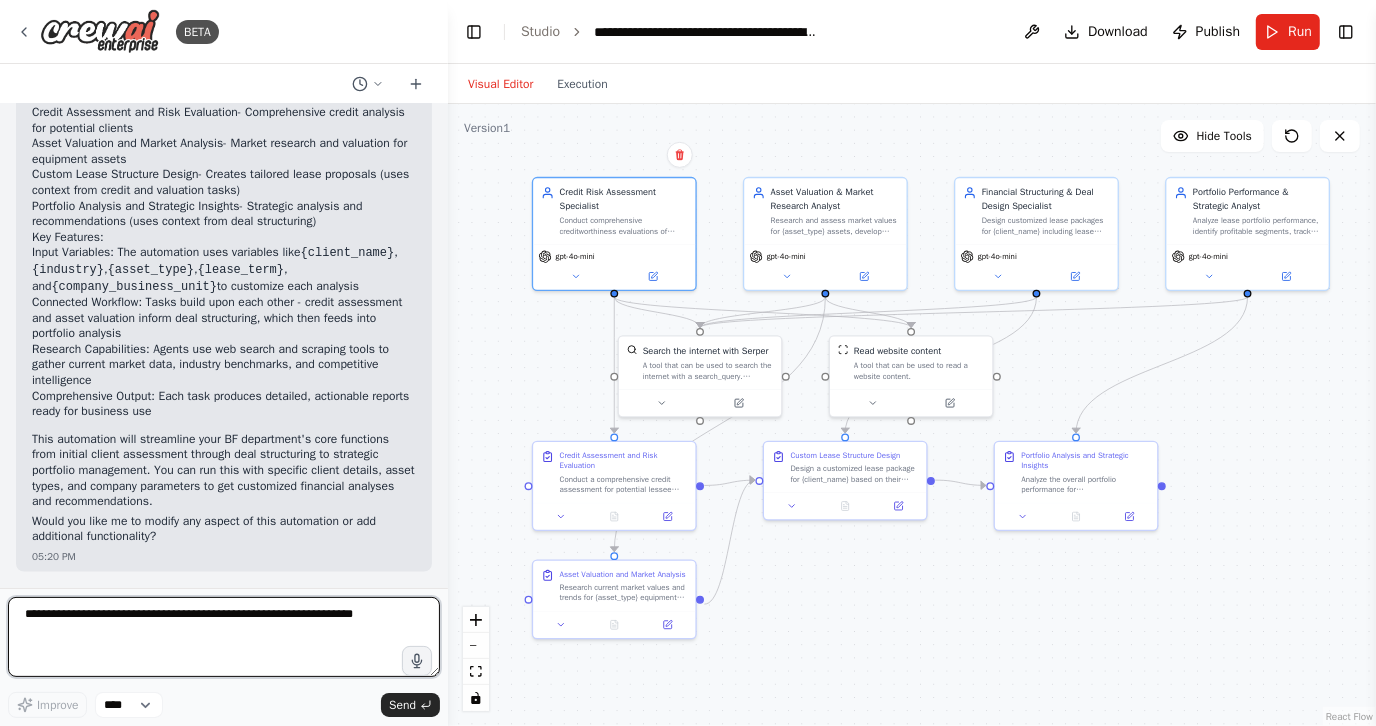 click at bounding box center [224, 637] 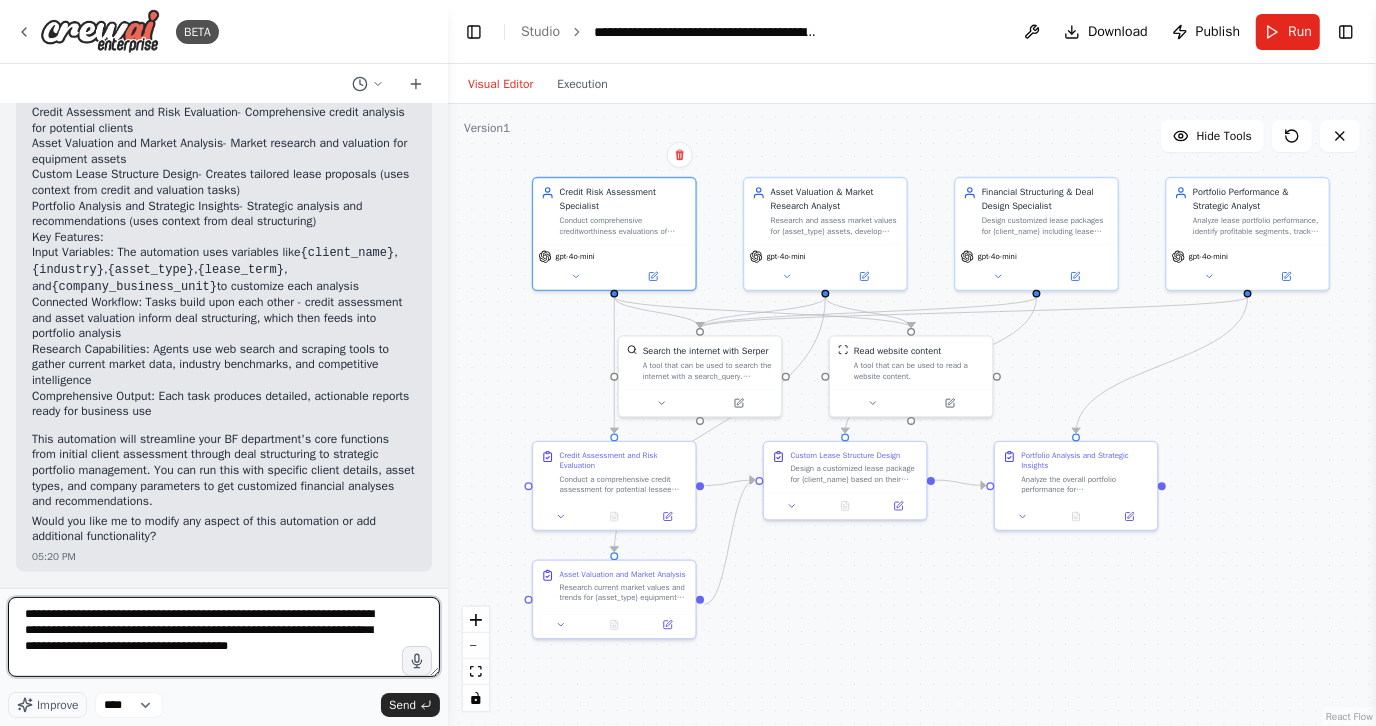 type on "**********" 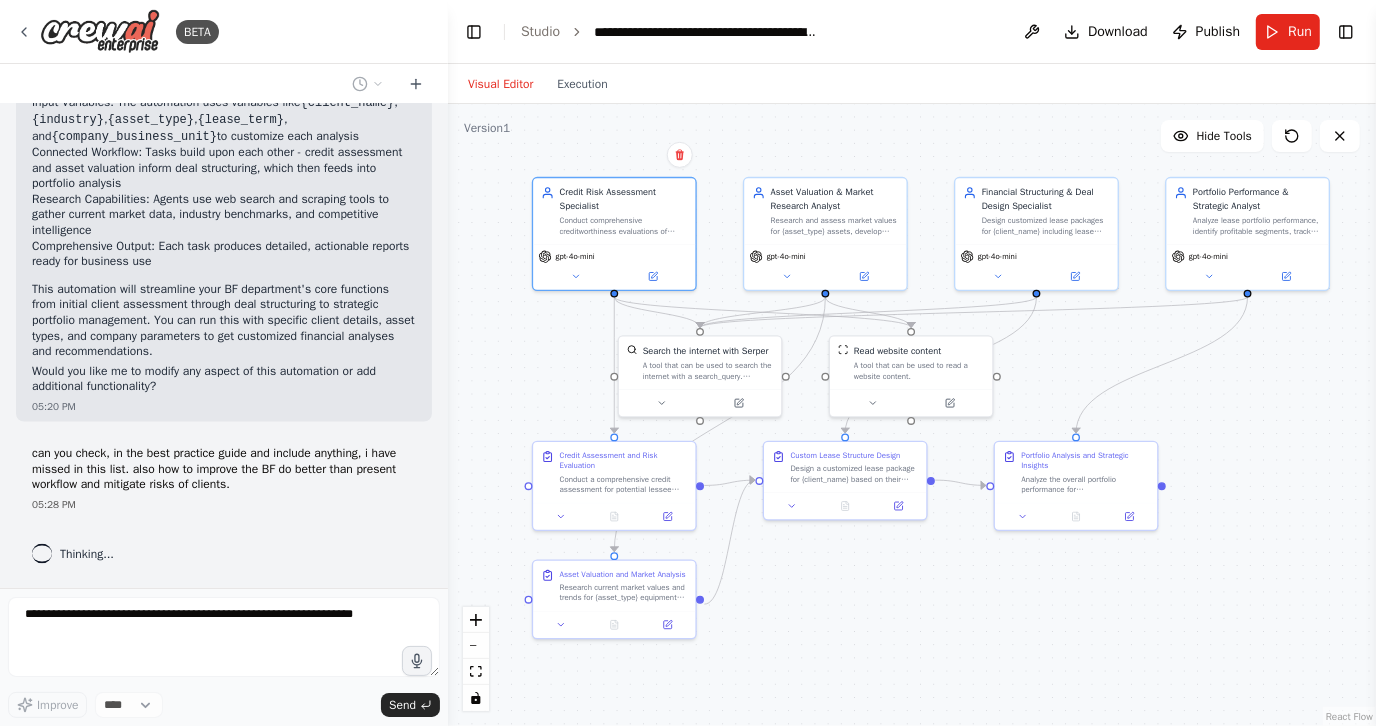 scroll, scrollTop: 2455, scrollLeft: 0, axis: vertical 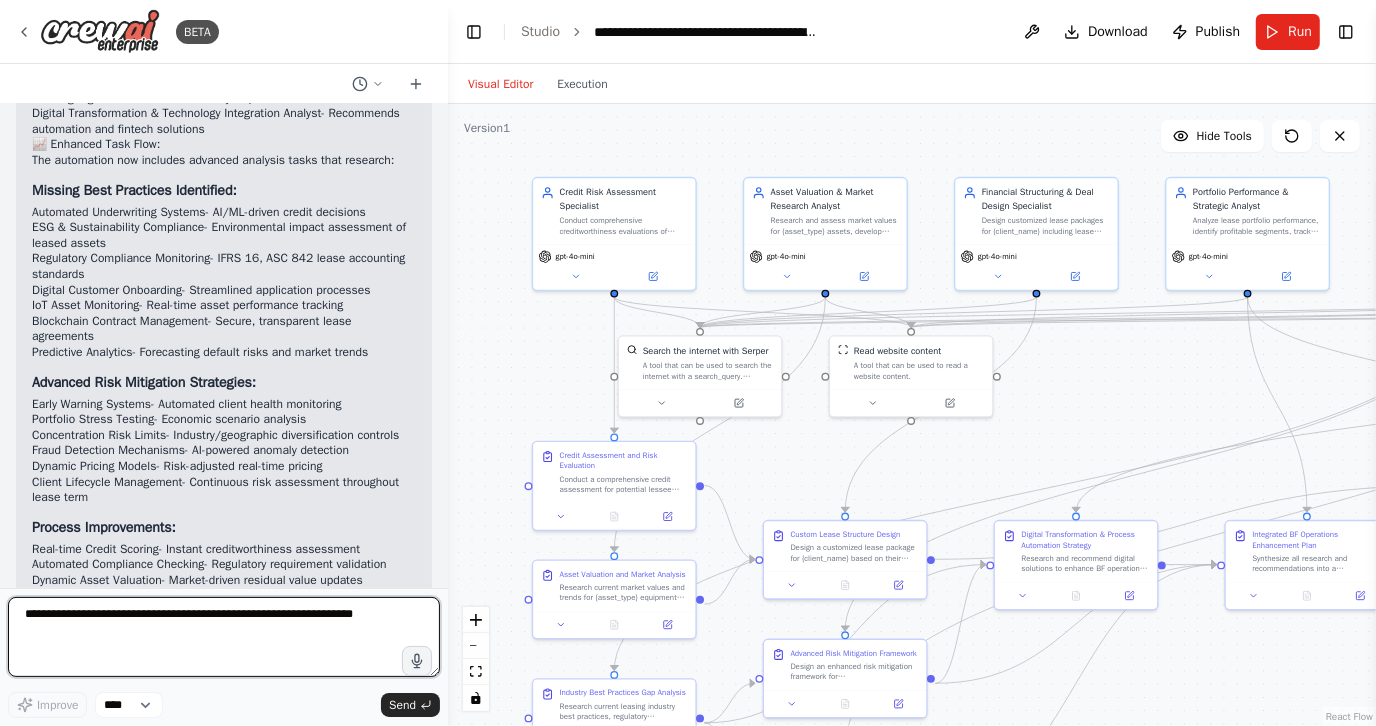 click at bounding box center (224, 637) 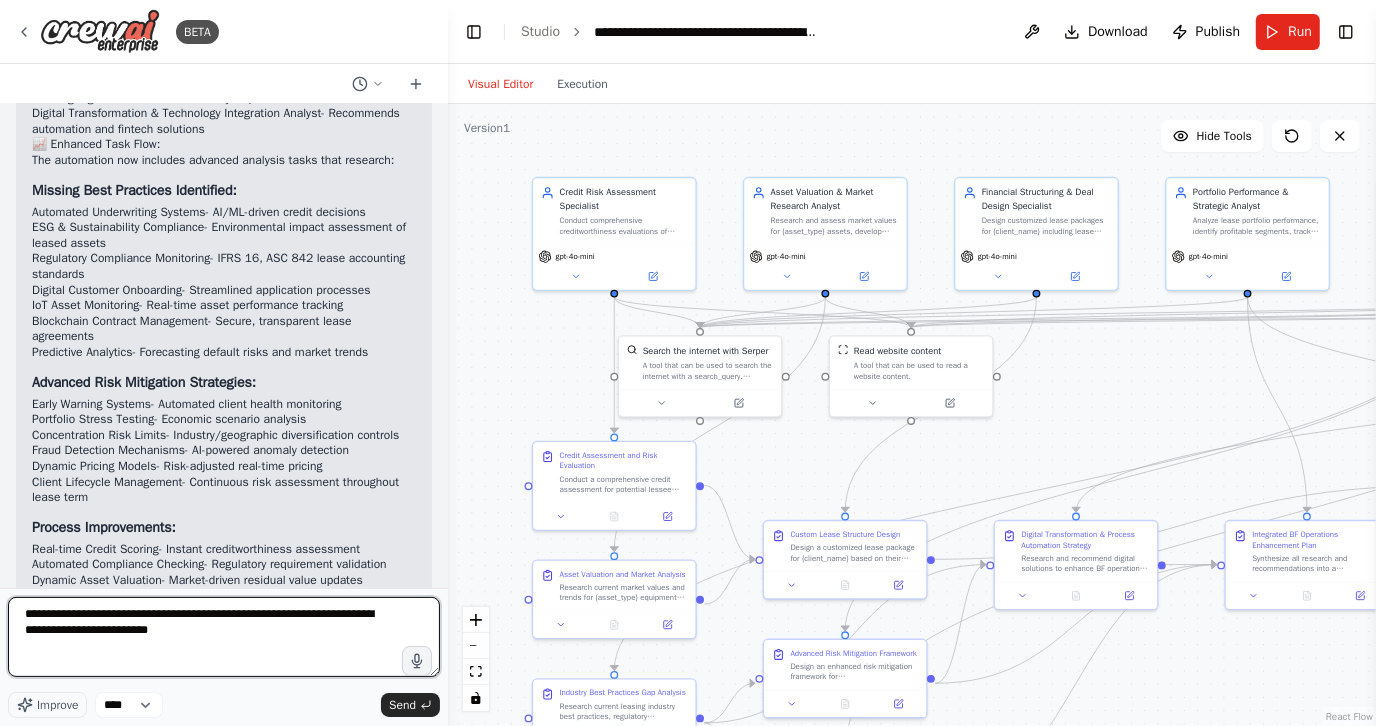 type on "**********" 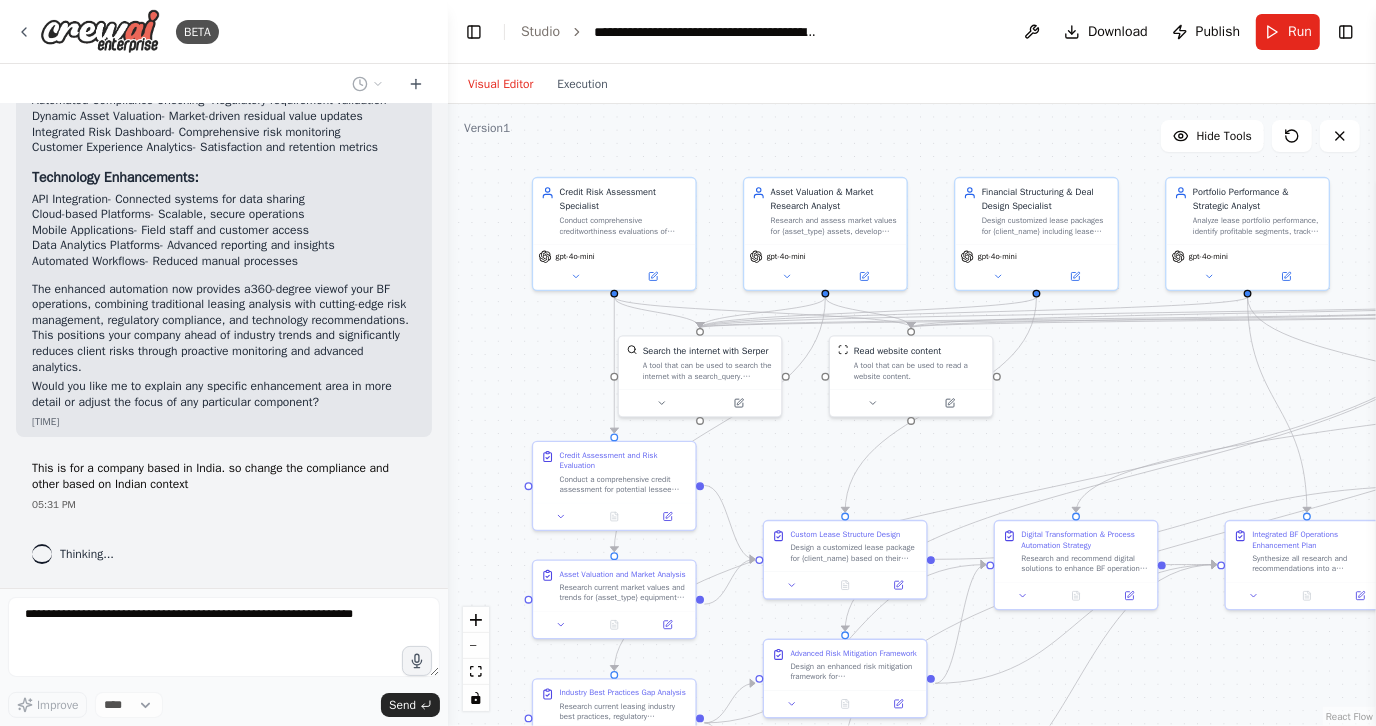 scroll, scrollTop: 4898, scrollLeft: 0, axis: vertical 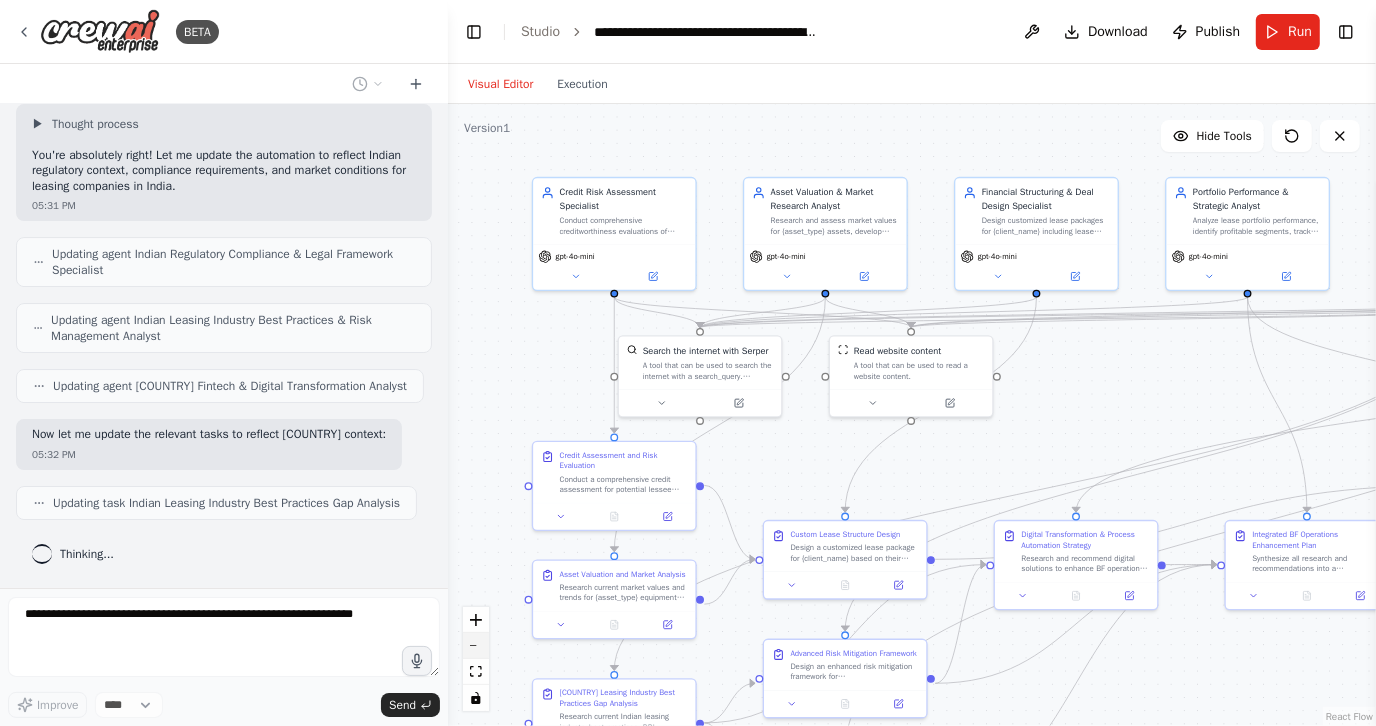 click at bounding box center (476, 646) 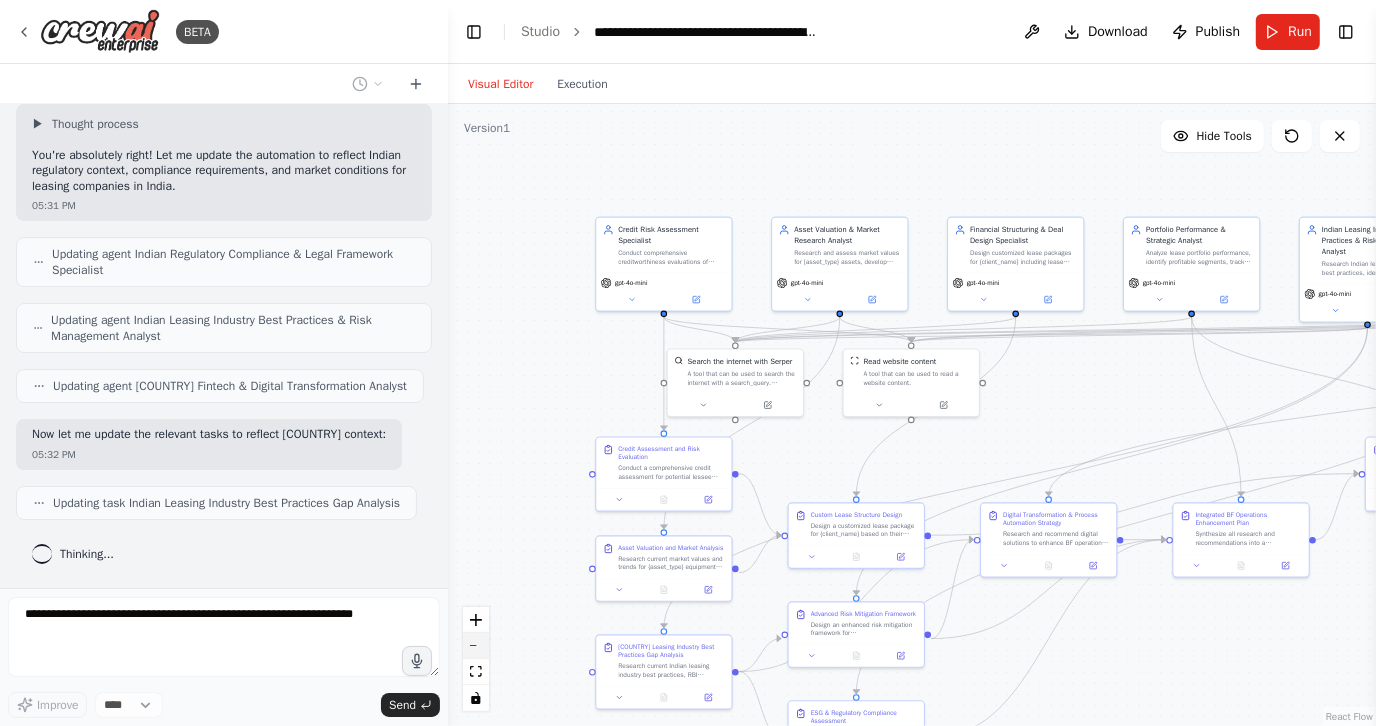 click at bounding box center (476, 646) 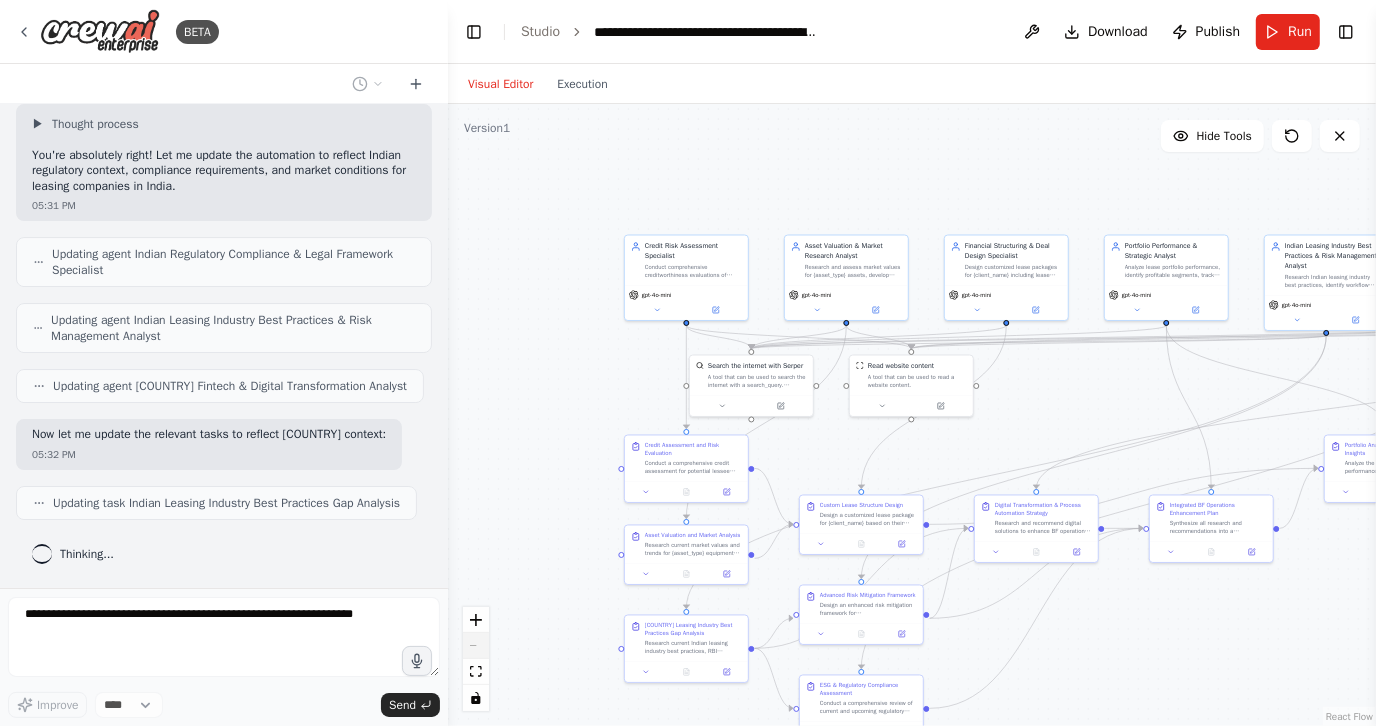 click at bounding box center (476, 659) 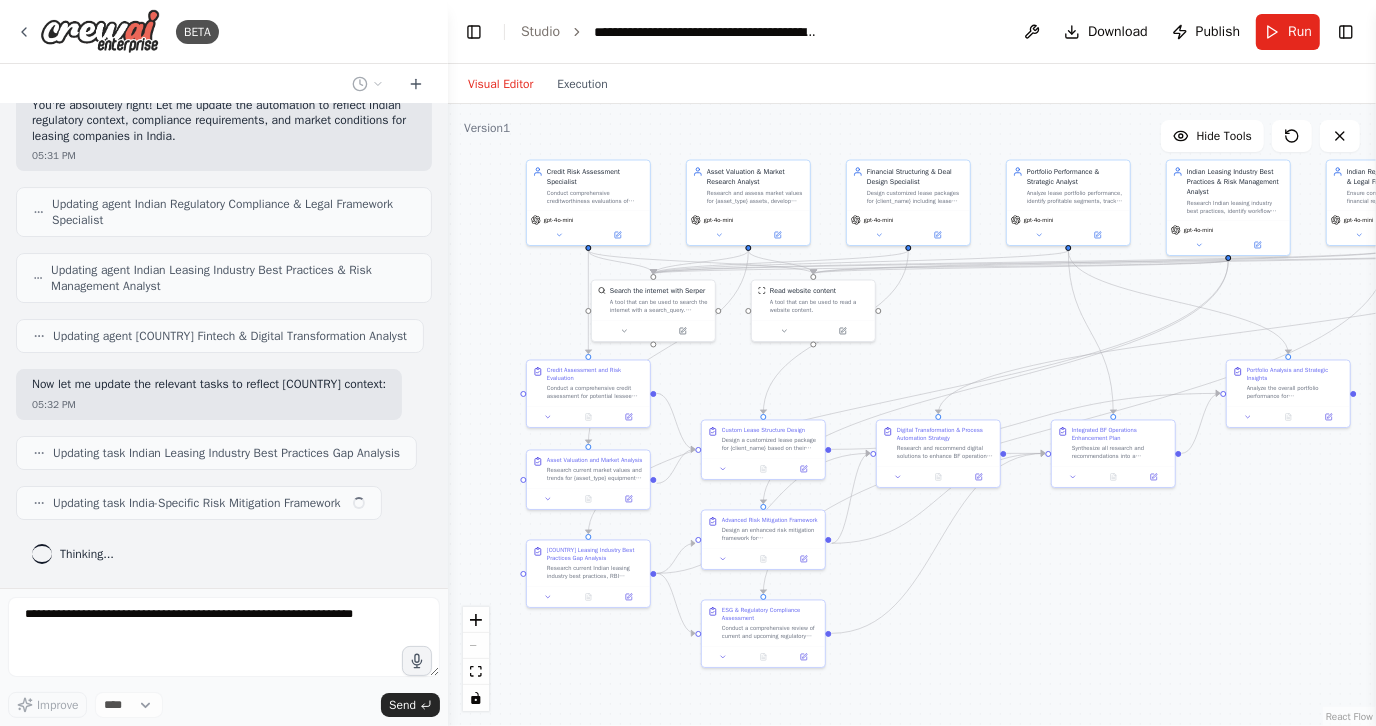 scroll, scrollTop: 5377, scrollLeft: 0, axis: vertical 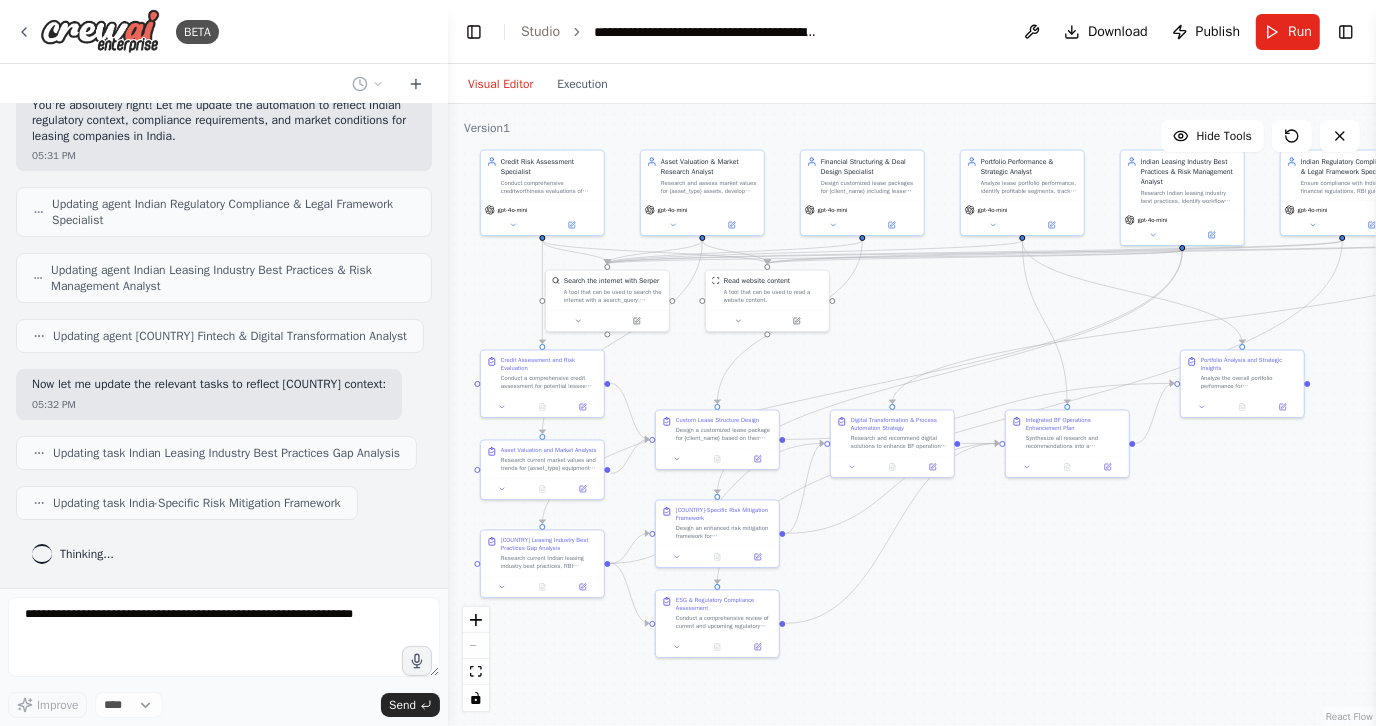 drag, startPoint x: 1148, startPoint y: 635, endPoint x: 1004, endPoint y: 550, distance: 167.21542 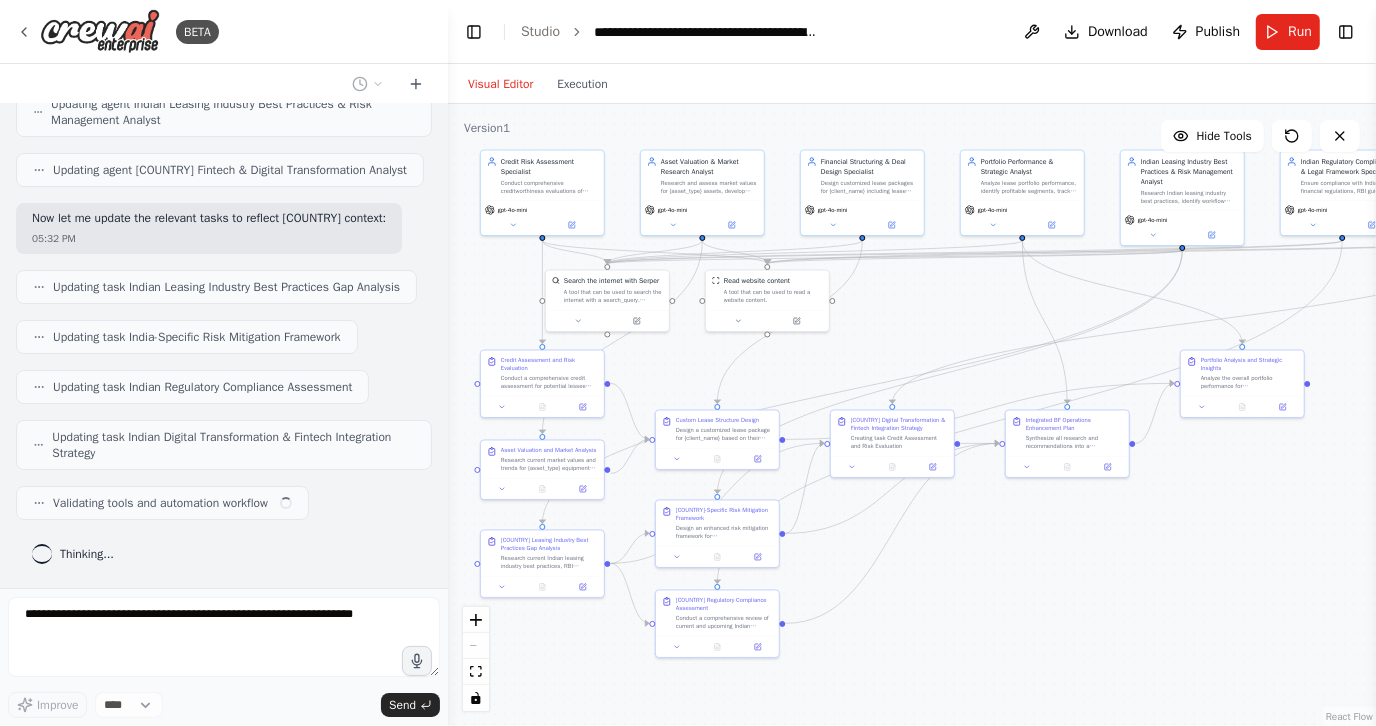 scroll, scrollTop: 5541, scrollLeft: 0, axis: vertical 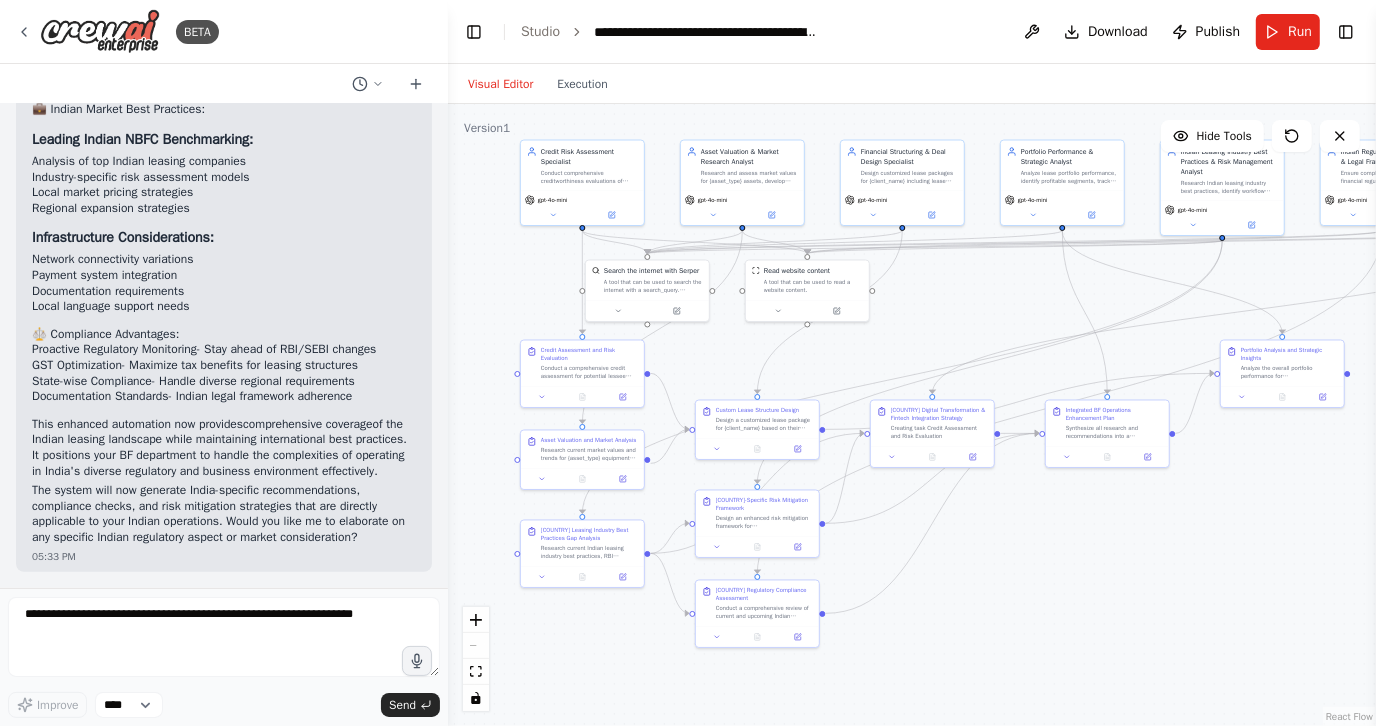 drag, startPoint x: 1218, startPoint y: 519, endPoint x: 1258, endPoint y: 509, distance: 41.231056 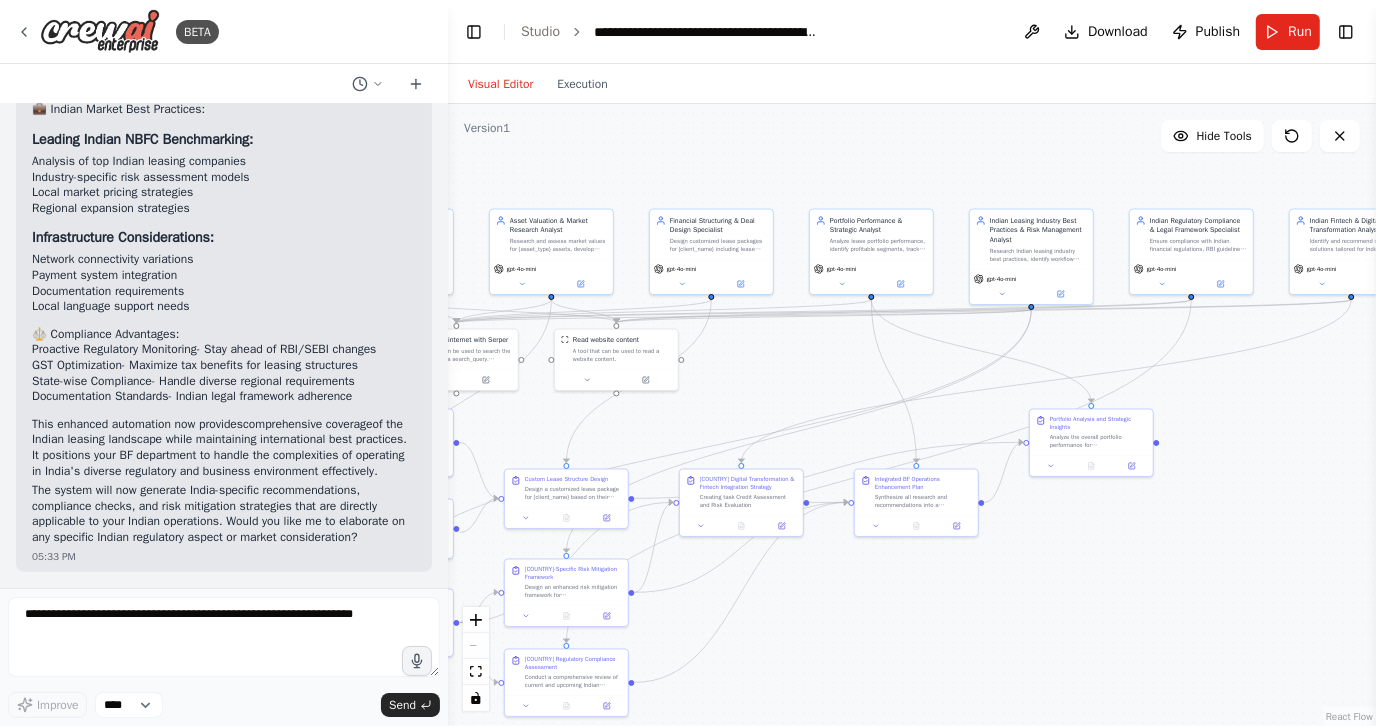 drag, startPoint x: 1275, startPoint y: 555, endPoint x: 1084, endPoint y: 624, distance: 203.08127 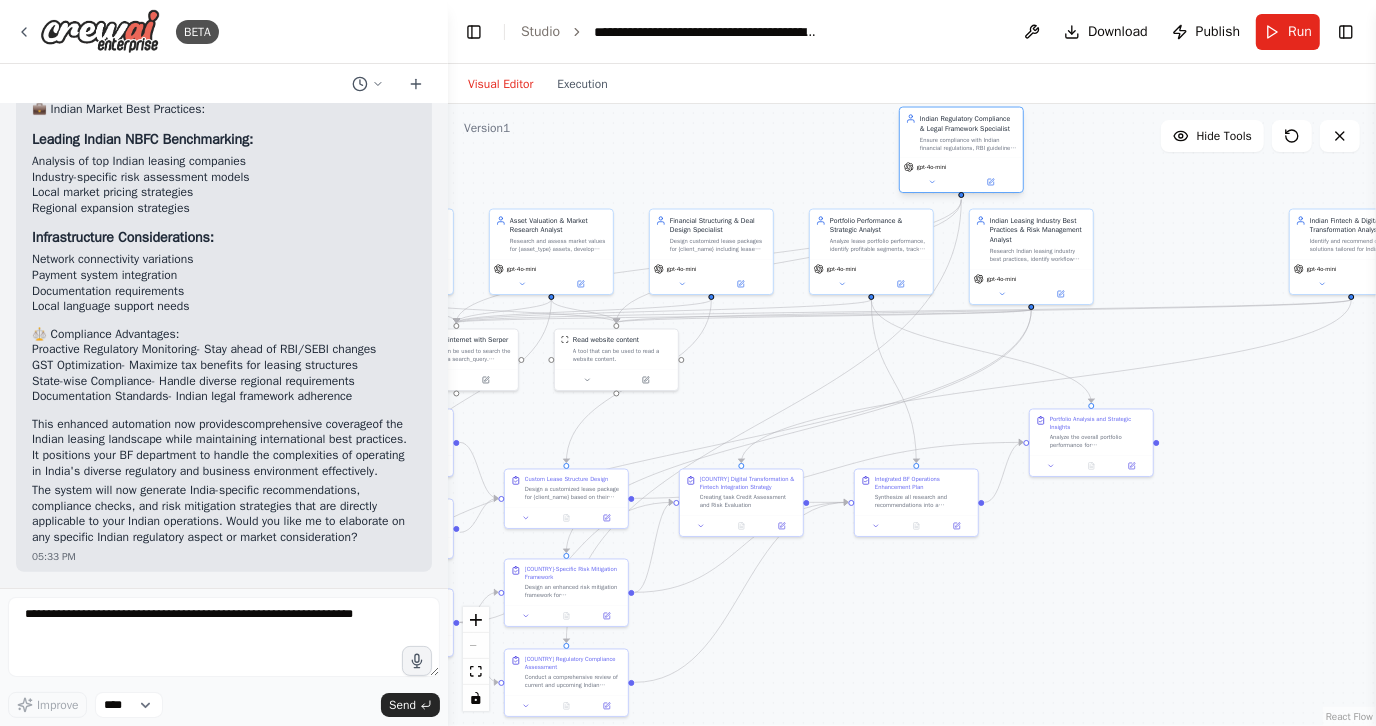 drag, startPoint x: 1170, startPoint y: 254, endPoint x: 939, endPoint y: 154, distance: 251.71611 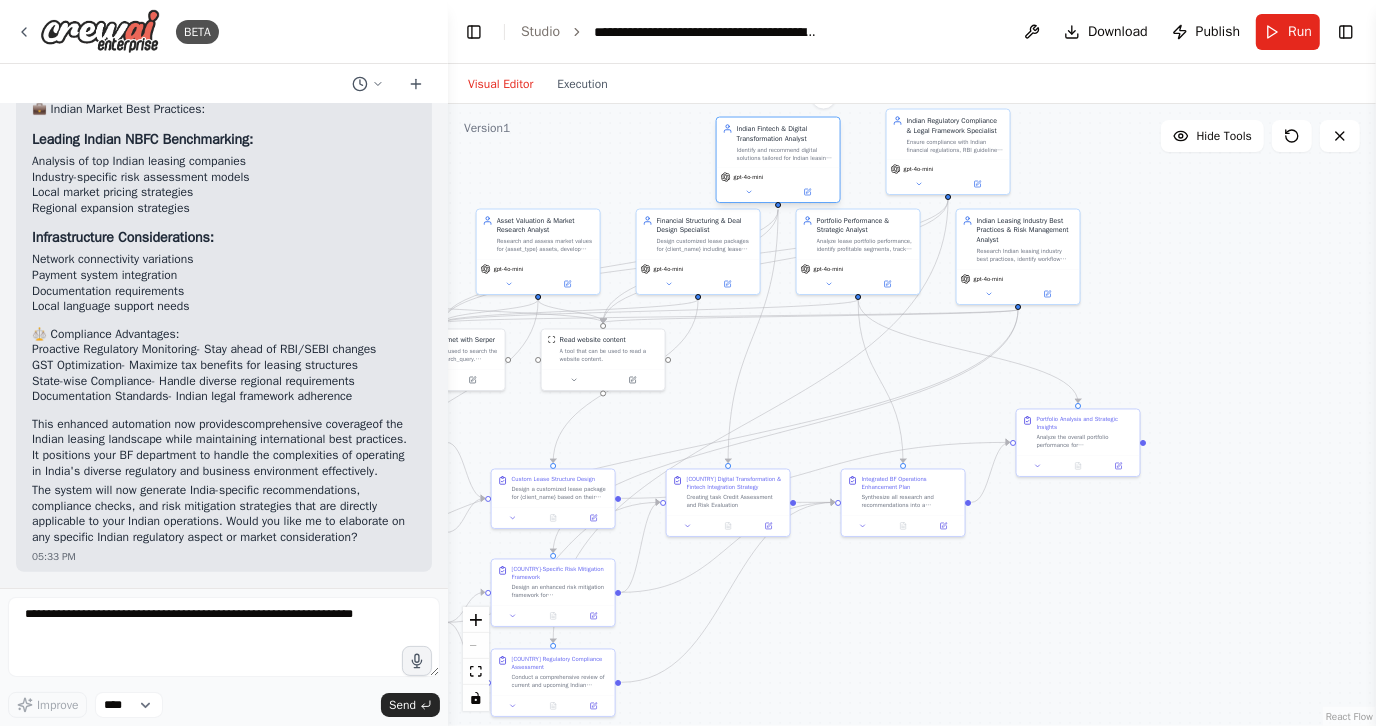 drag, startPoint x: 1353, startPoint y: 248, endPoint x: 778, endPoint y: 158, distance: 582.00085 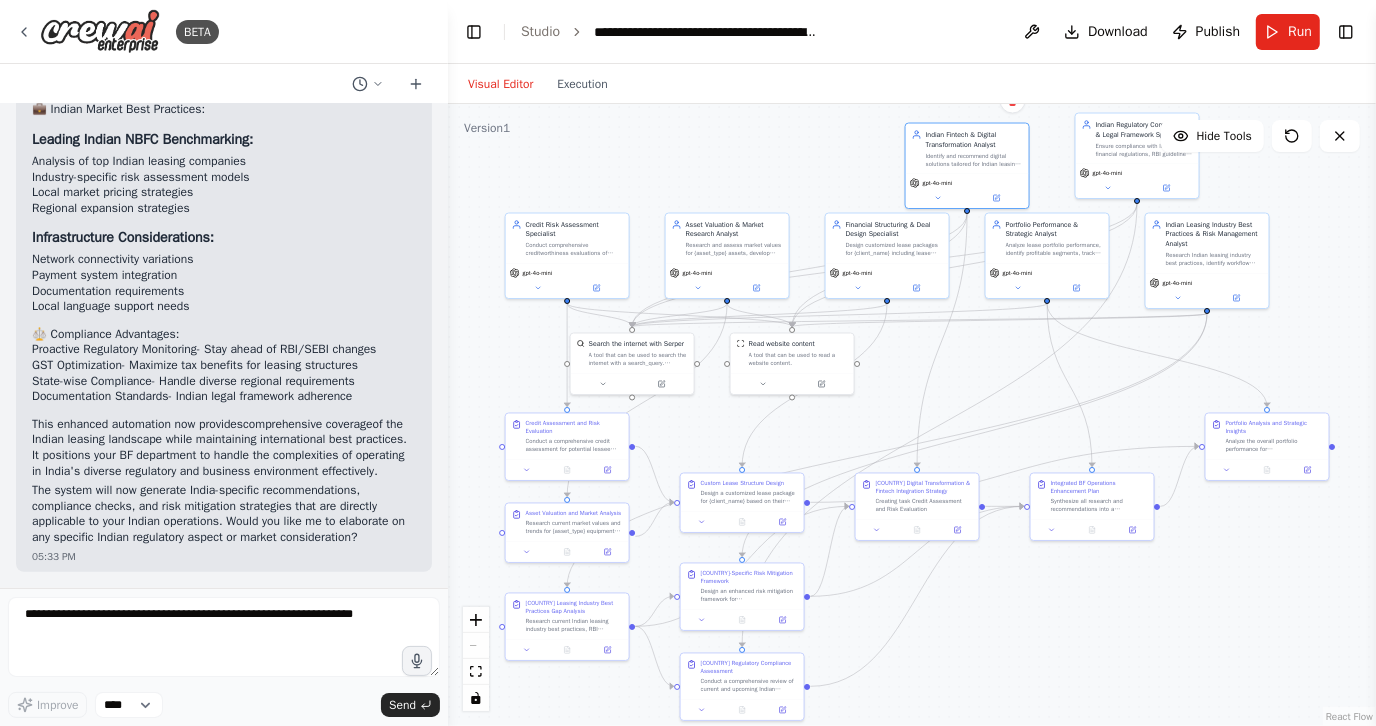 drag, startPoint x: 778, startPoint y: 654, endPoint x: 967, endPoint y: 658, distance: 189.04233 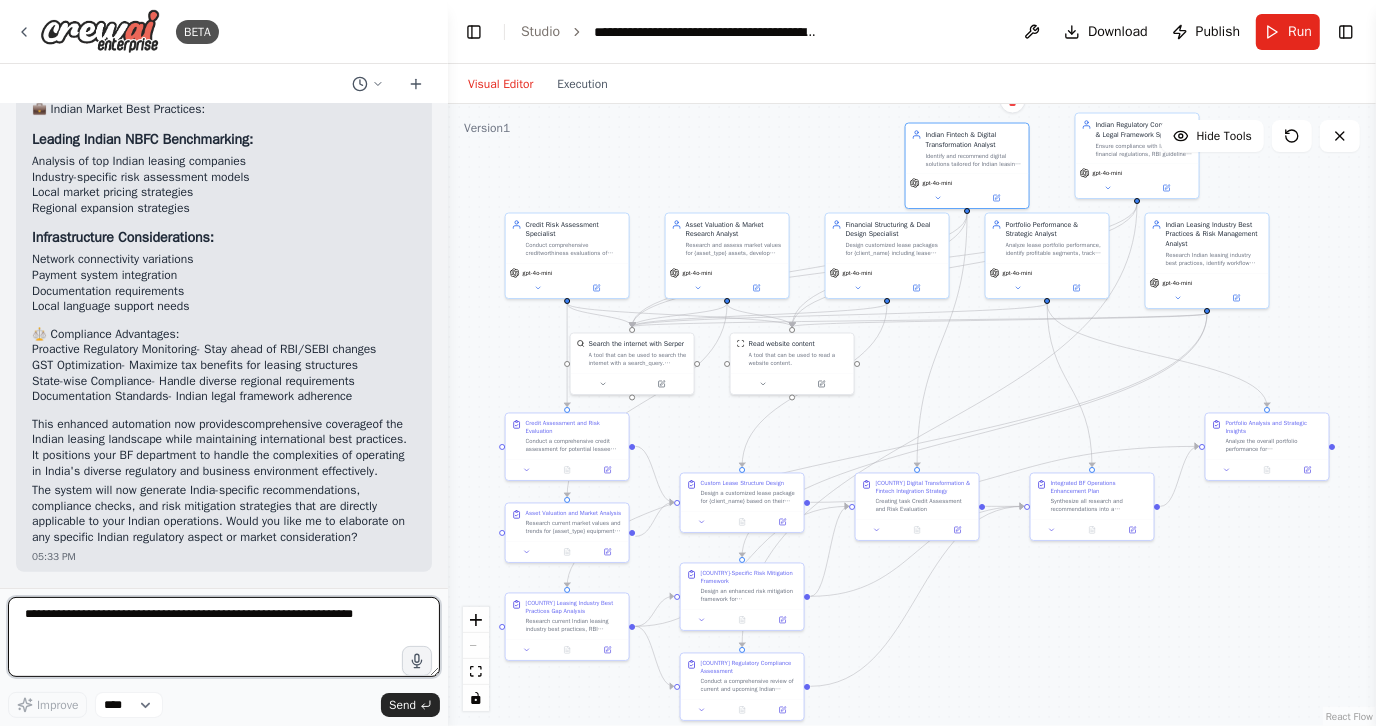 click at bounding box center (224, 637) 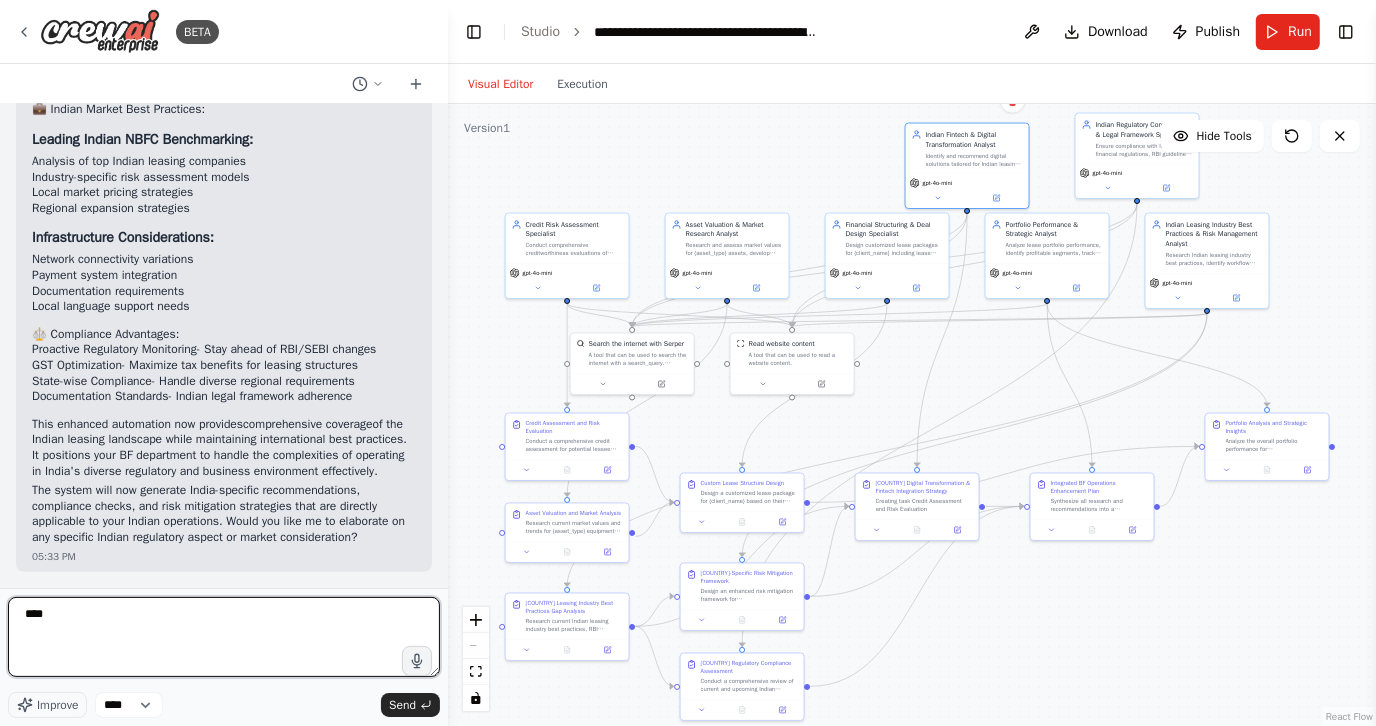 type on "*****" 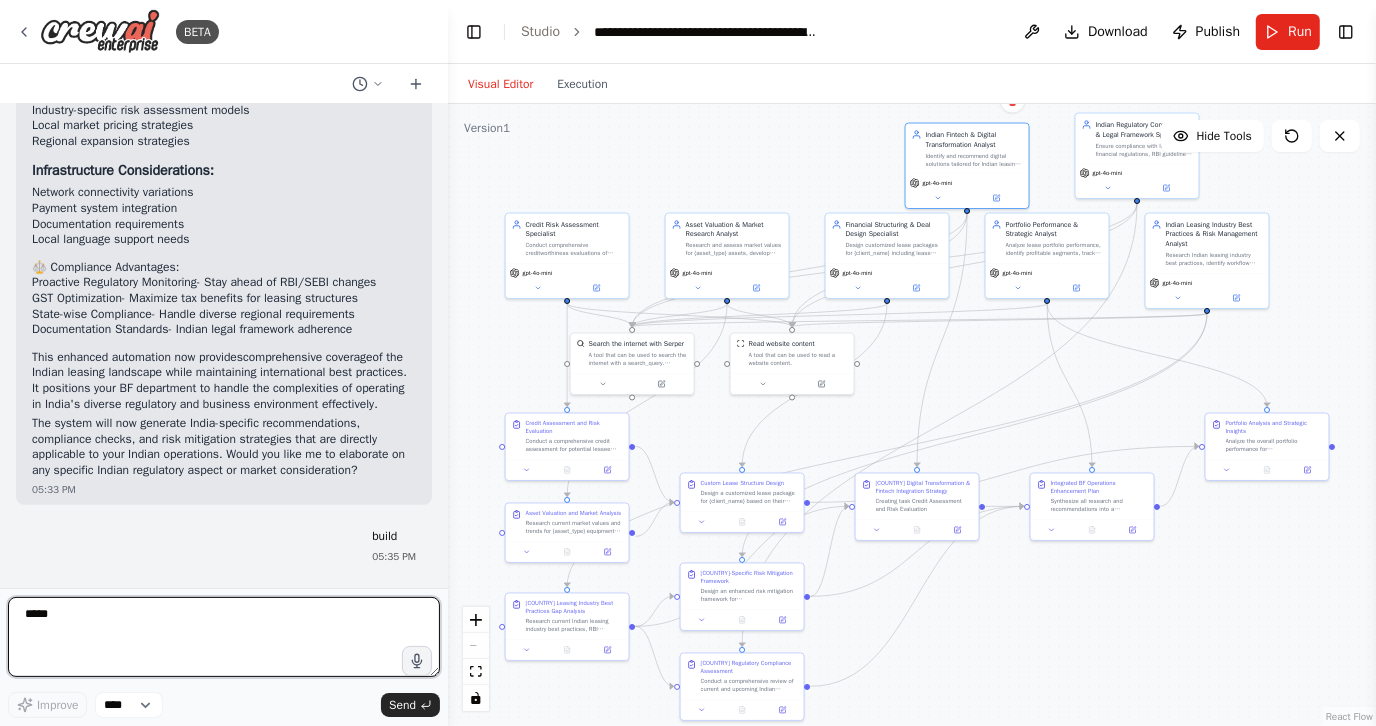 type 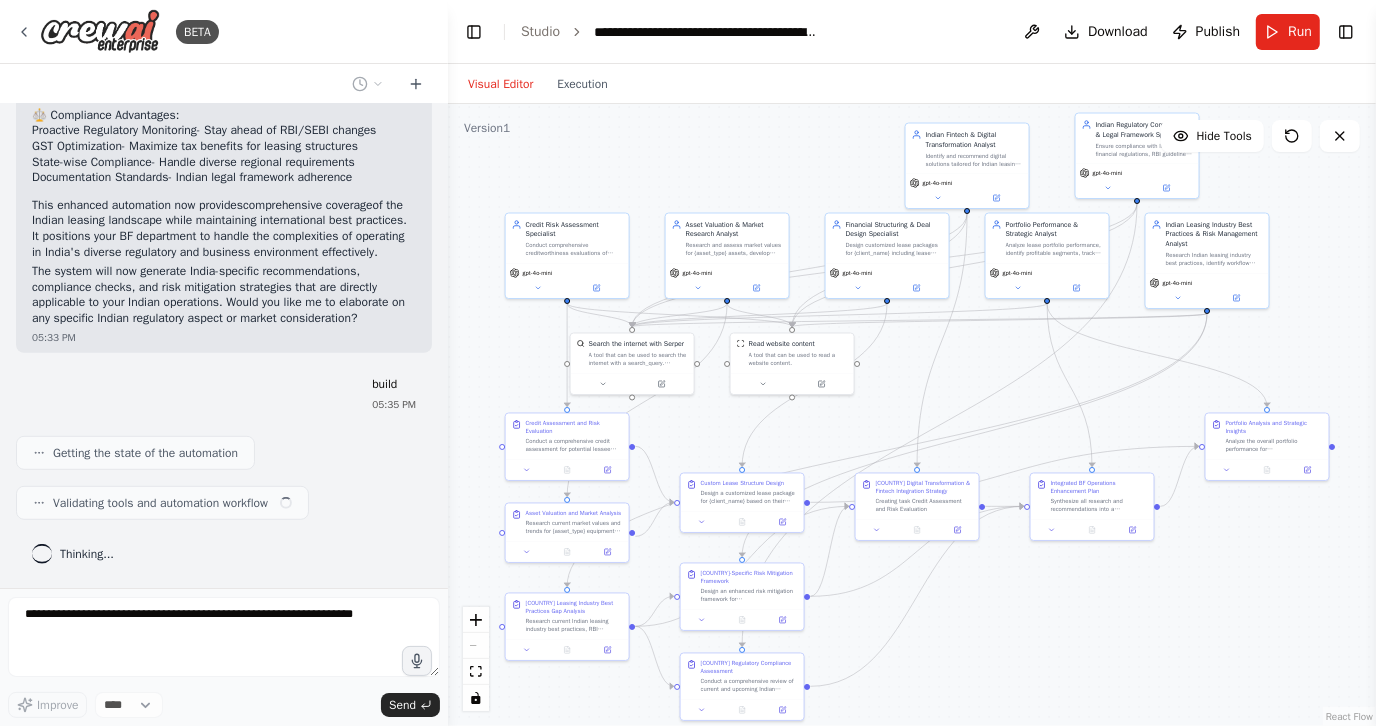 scroll, scrollTop: 6825, scrollLeft: 0, axis: vertical 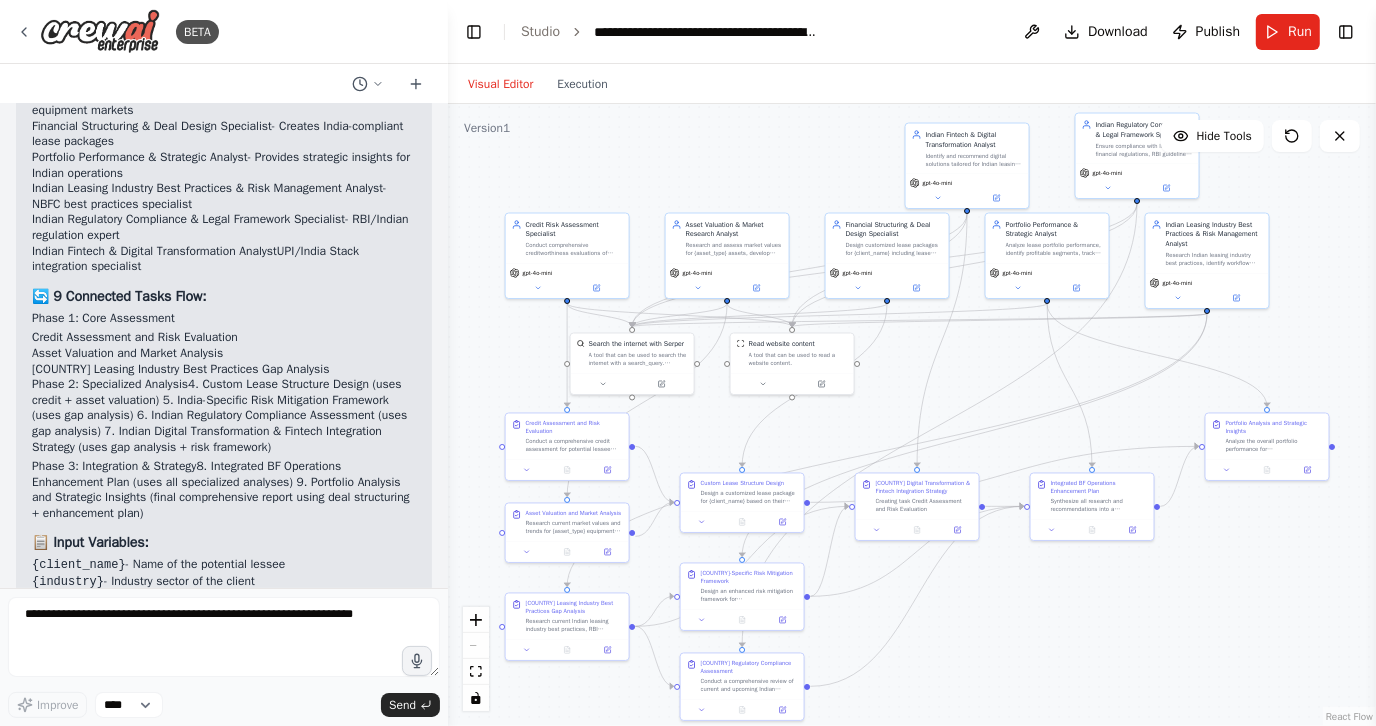 drag, startPoint x: 103, startPoint y: 175, endPoint x: 232, endPoint y: 486, distance: 336.69275 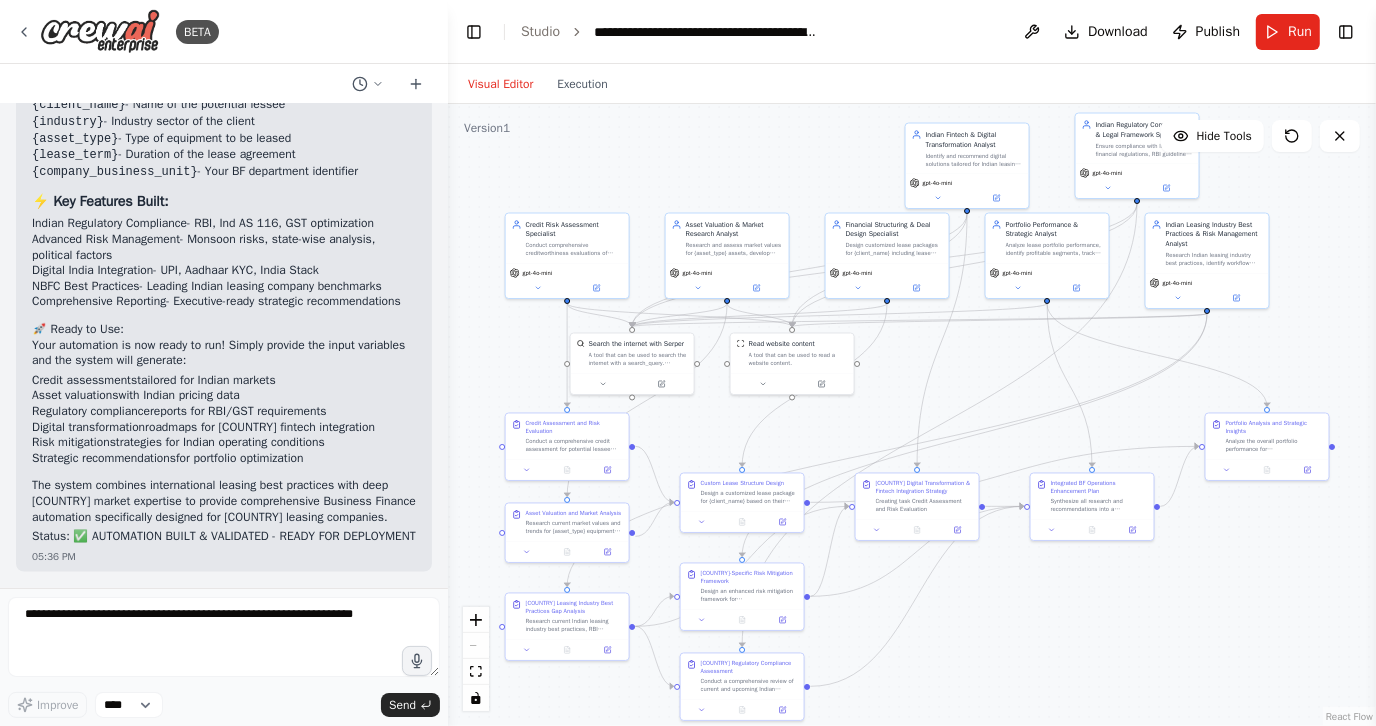 scroll, scrollTop: 7904, scrollLeft: 0, axis: vertical 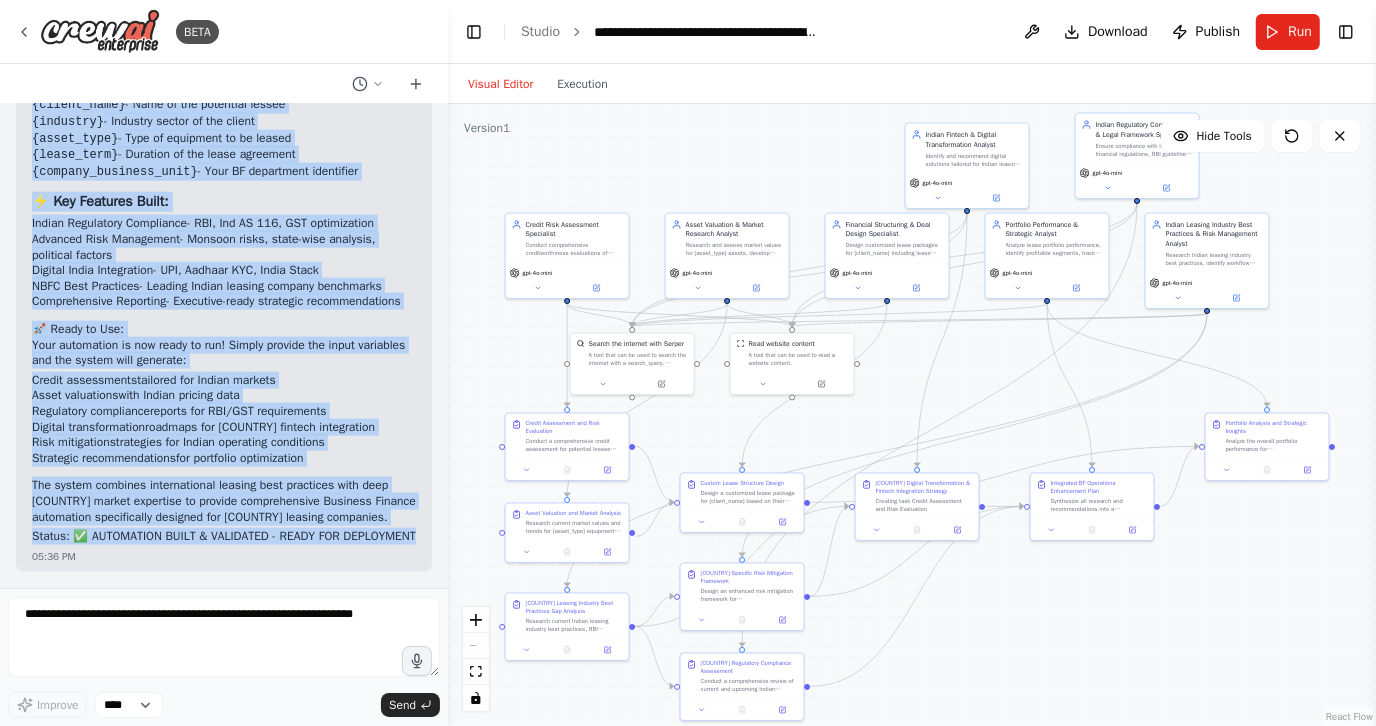 click on "Status: ✅ AUTOMATION BUILT & VALIDATED - READY FOR DEPLOYMENT" at bounding box center [224, 537] 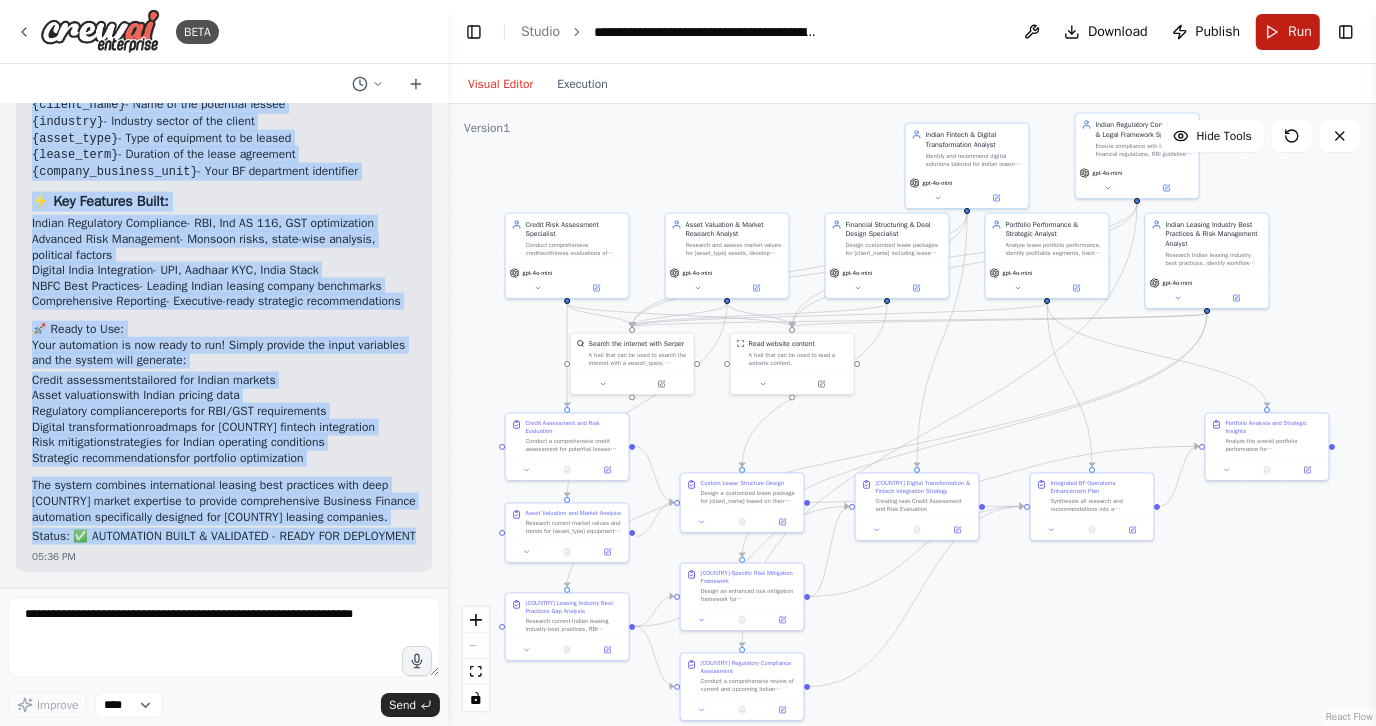 click on "Run" at bounding box center (1288, 32) 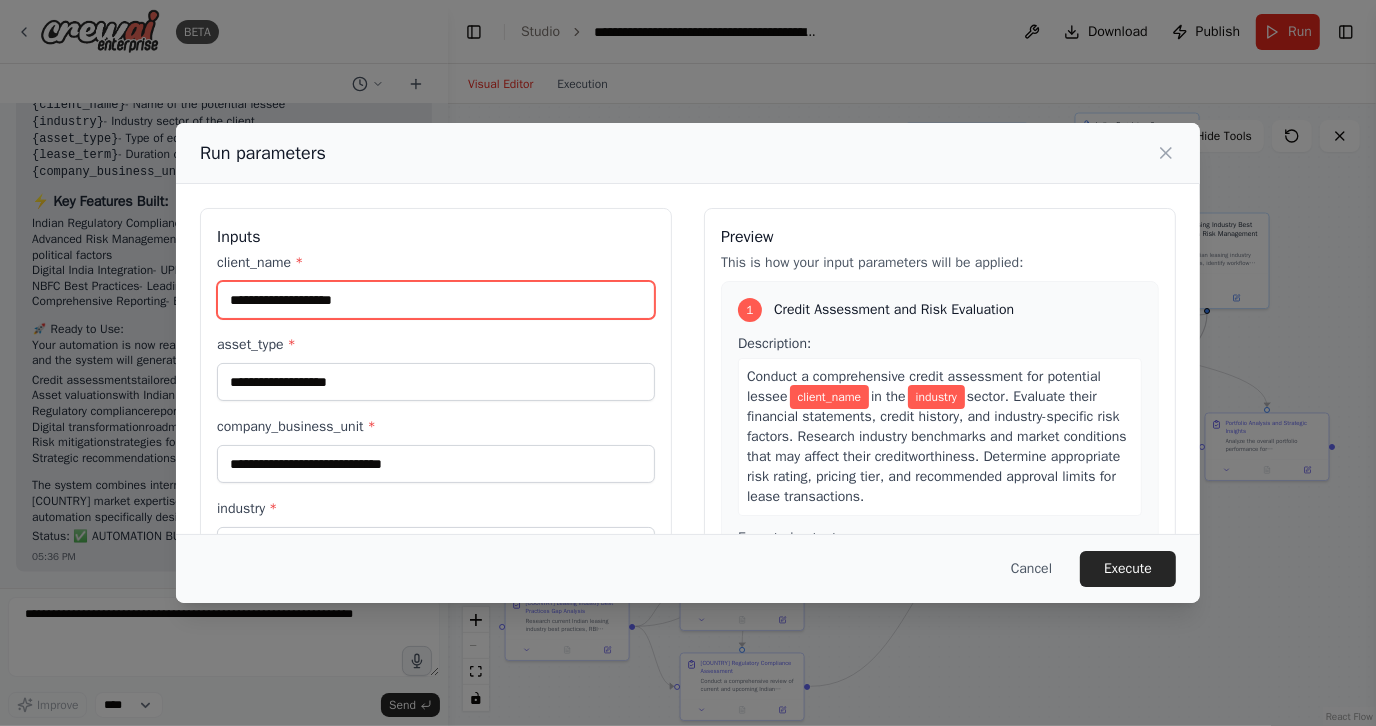 click on "client_name *" at bounding box center [436, 300] 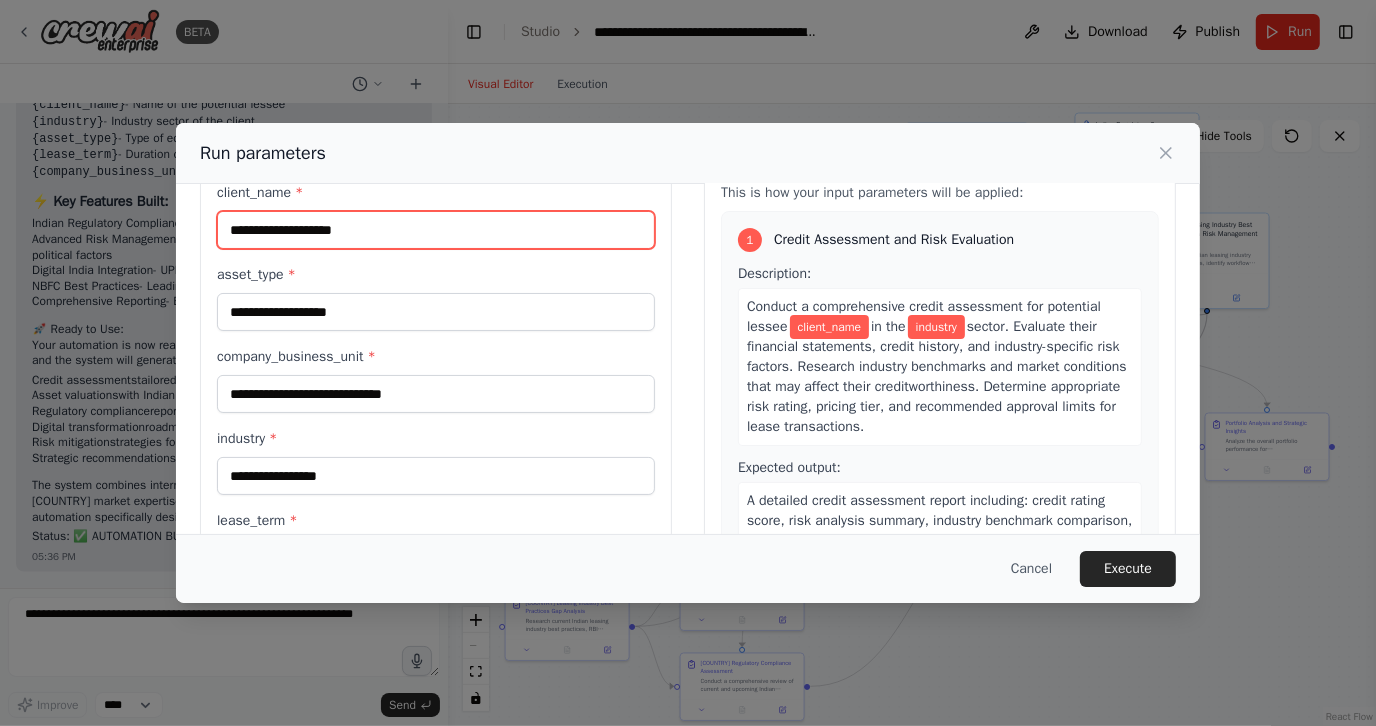 scroll, scrollTop: 0, scrollLeft: 0, axis: both 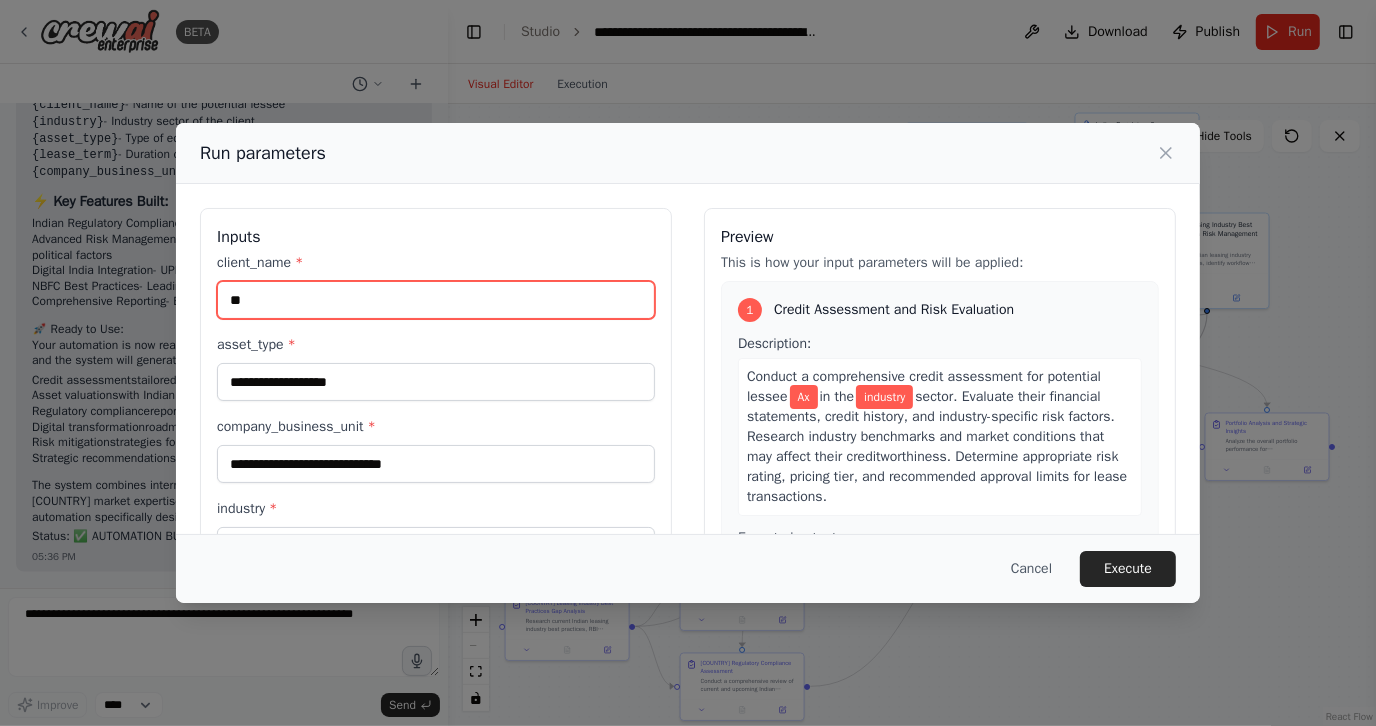 type on "*" 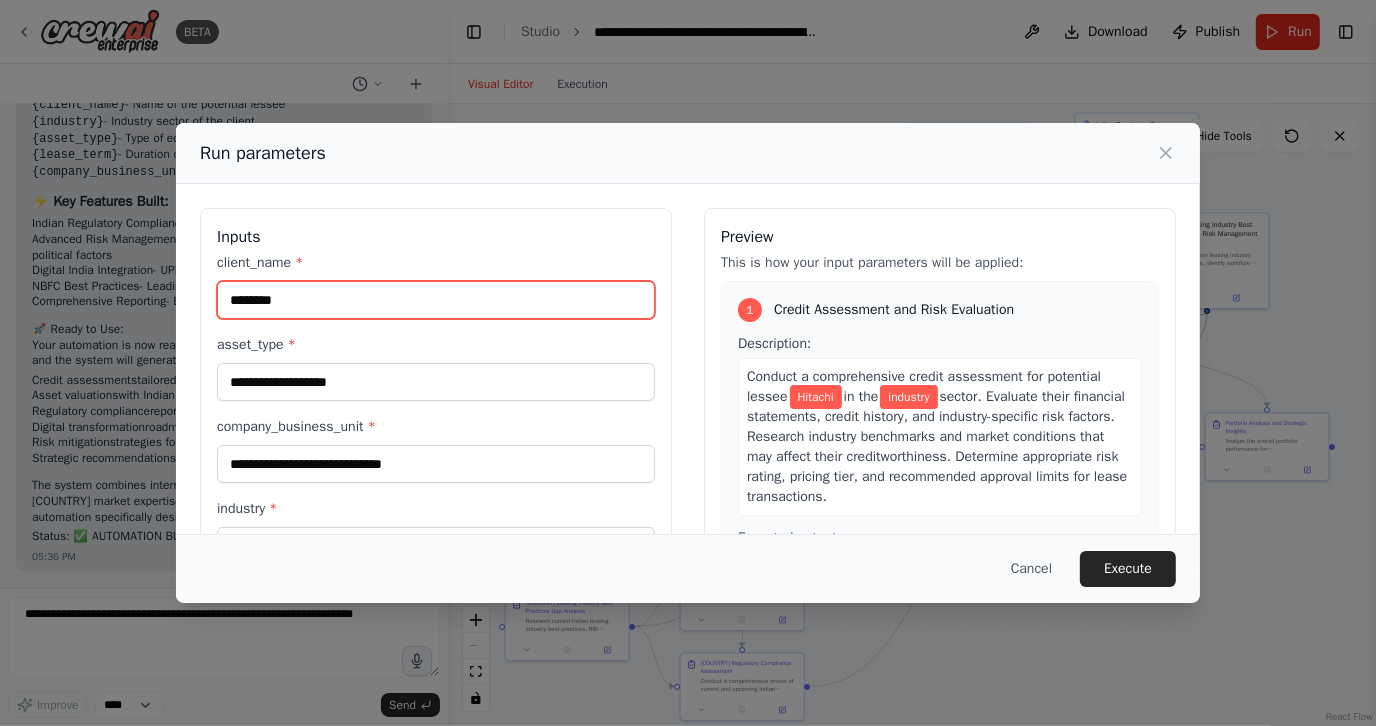 type on "*******" 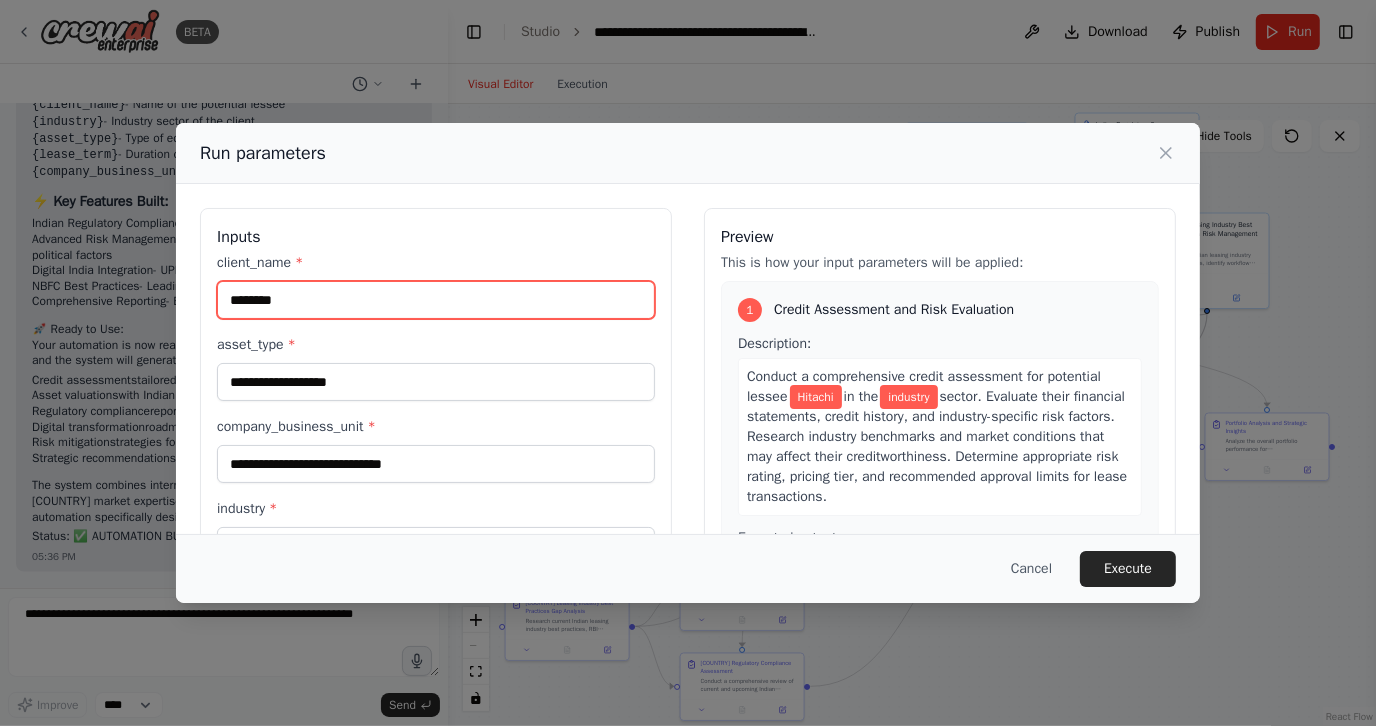 drag, startPoint x: 487, startPoint y: 304, endPoint x: 154, endPoint y: 305, distance: 333.0015 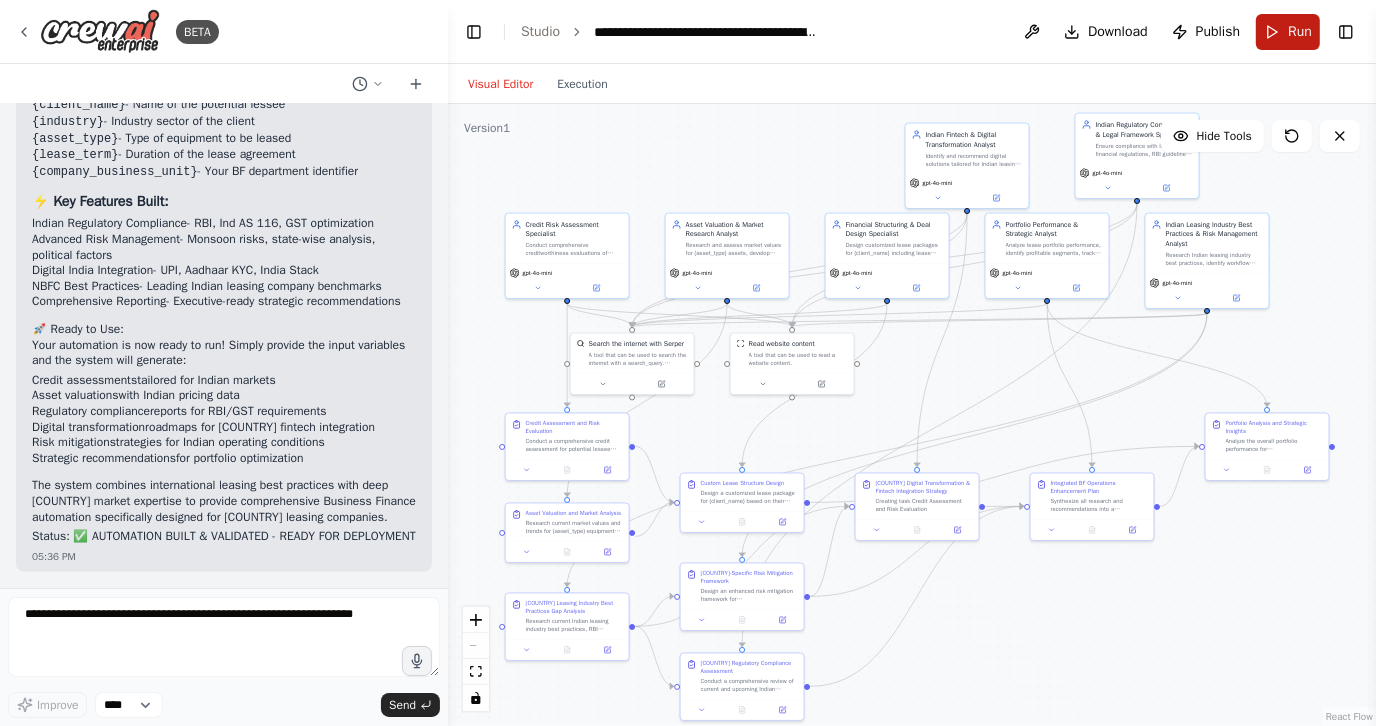 click on "Run" at bounding box center [1288, 32] 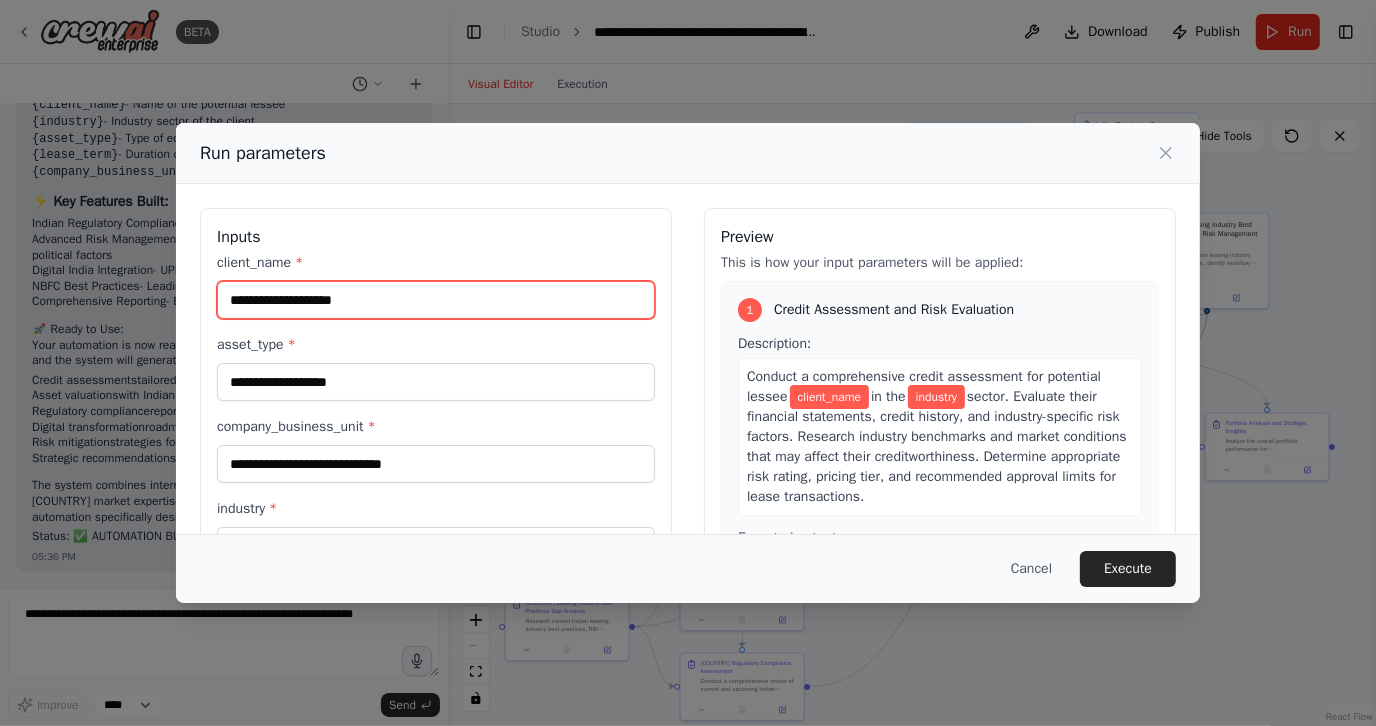 click on "client_name *" at bounding box center [436, 300] 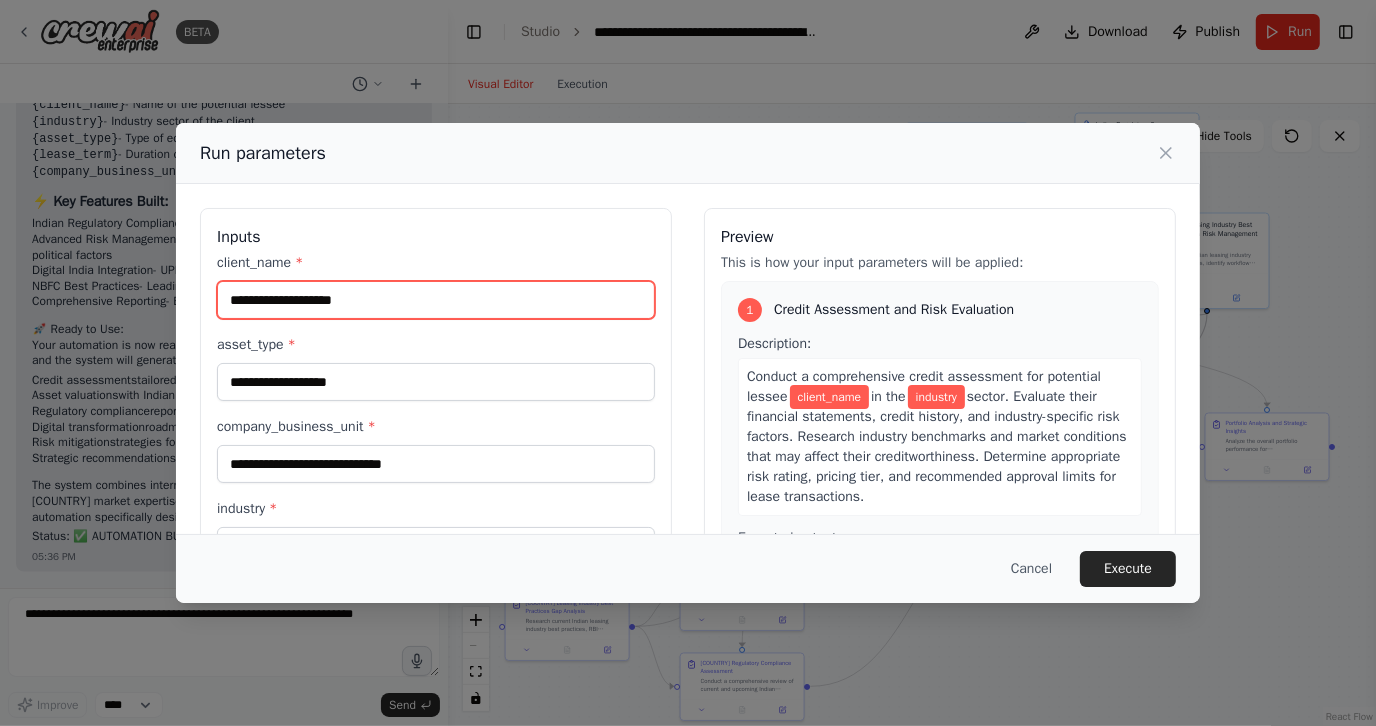 paste on "**********" 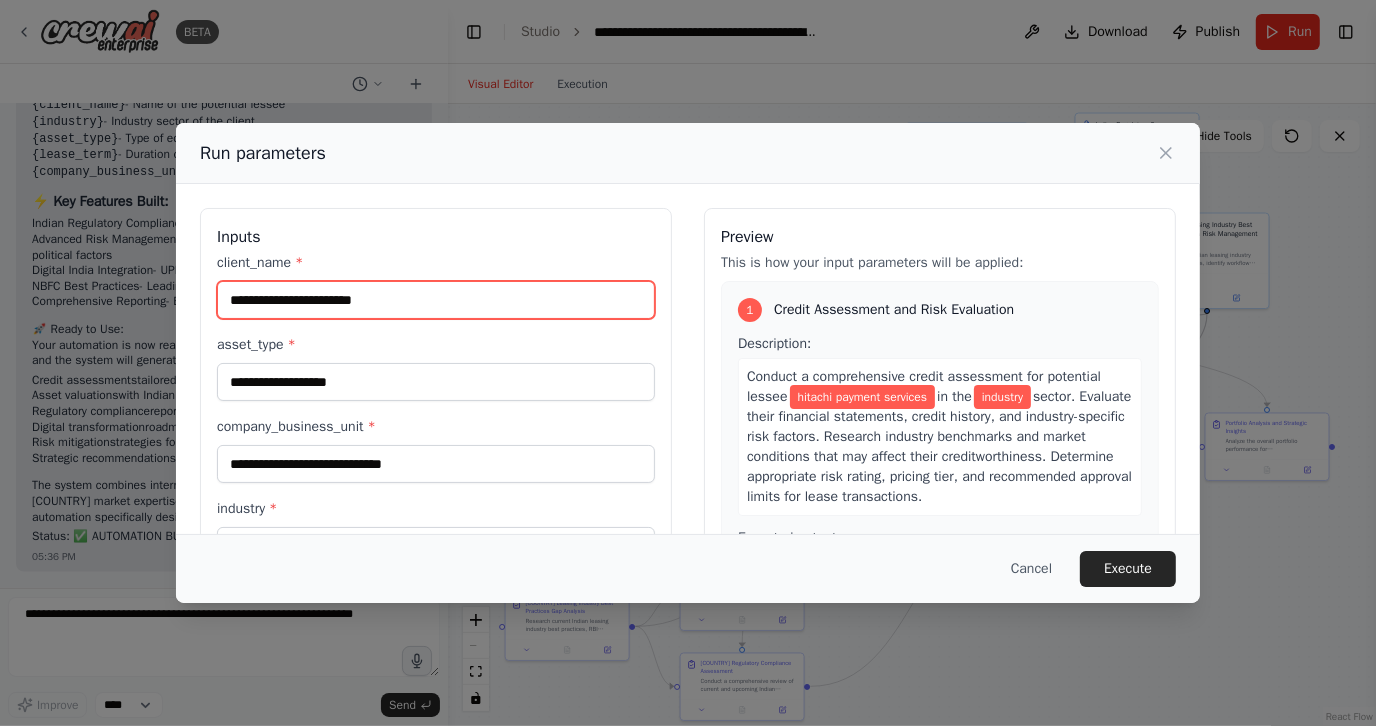 type on "**********" 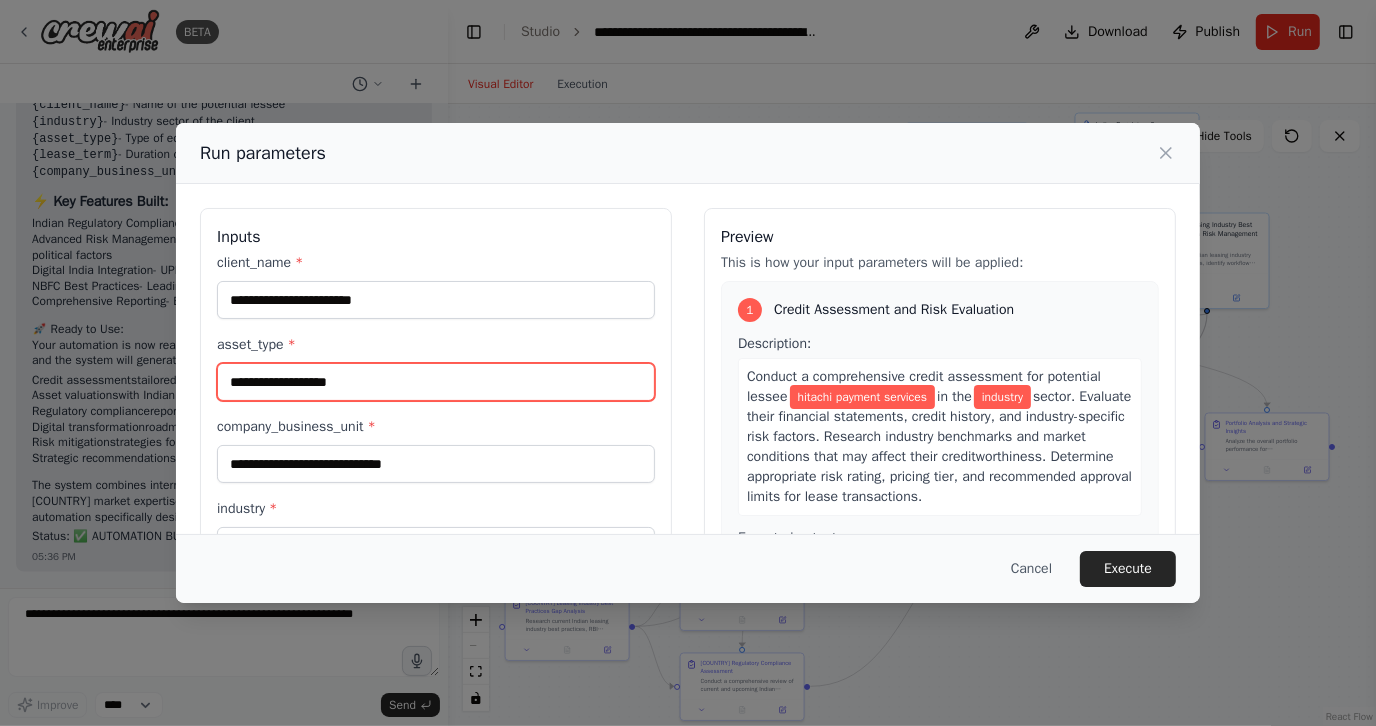 click on "asset_type *" at bounding box center [436, 382] 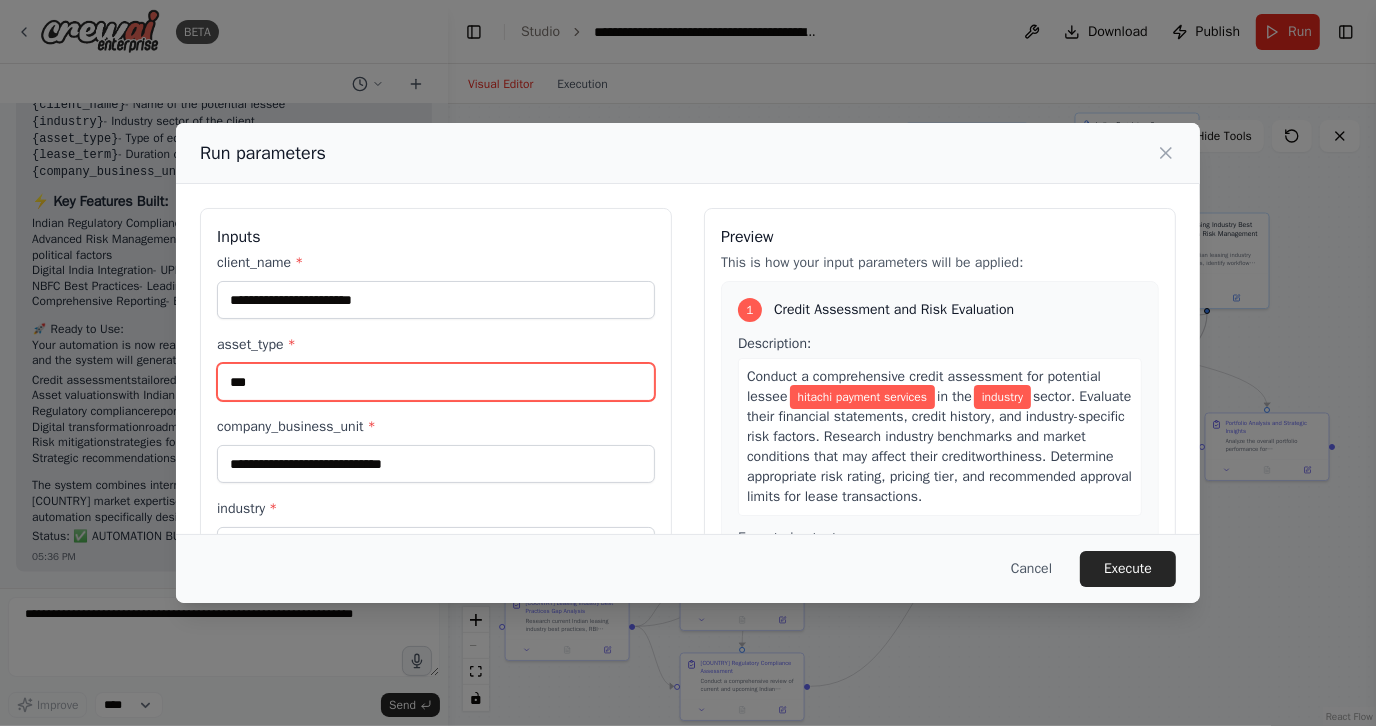 type on "***" 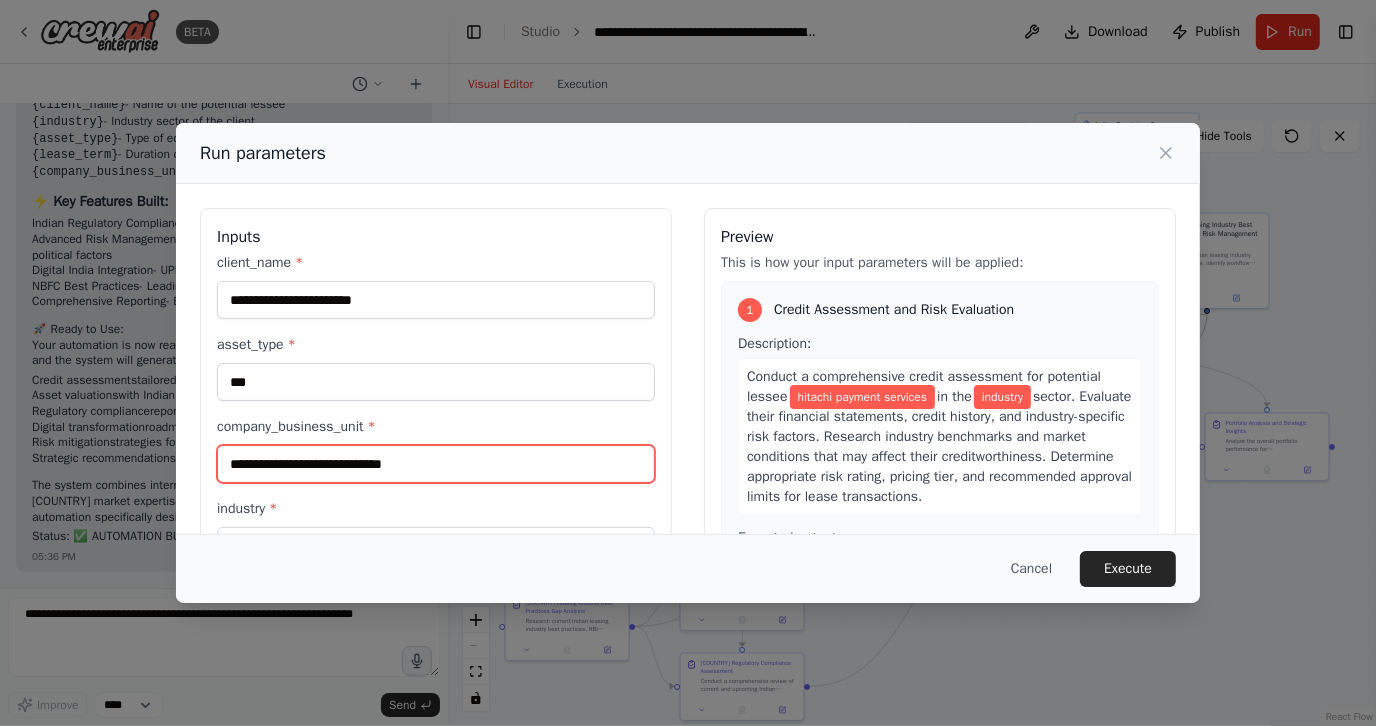 click on "company_business_unit *" at bounding box center [436, 464] 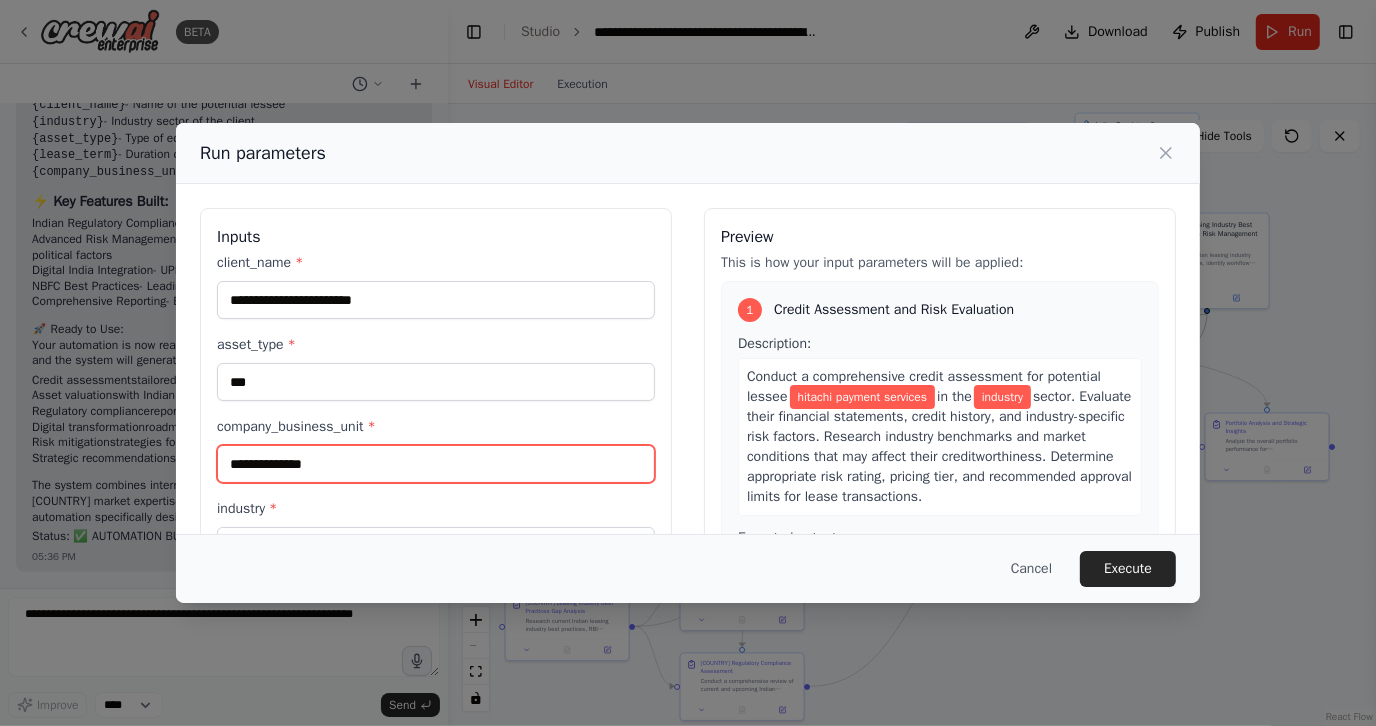 scroll, scrollTop: 171, scrollLeft: 0, axis: vertical 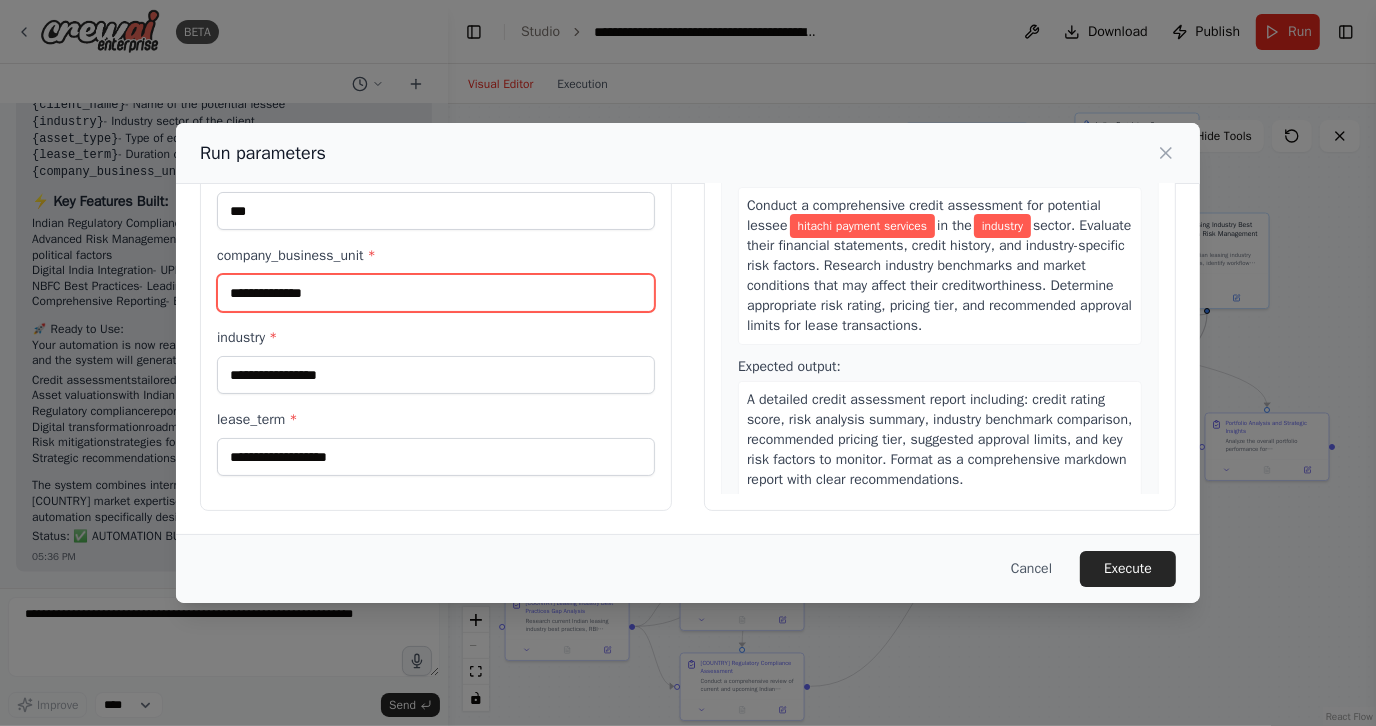 type on "**********" 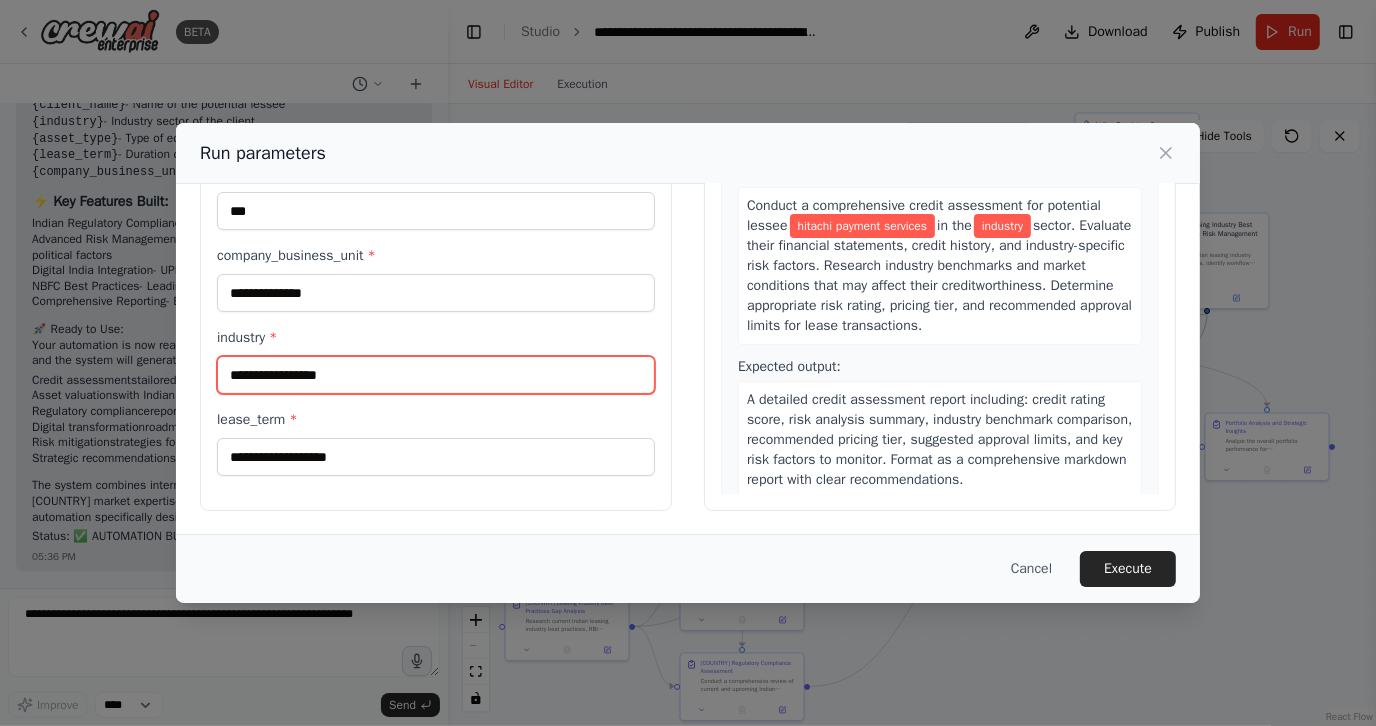 click on "industry *" at bounding box center [436, 375] 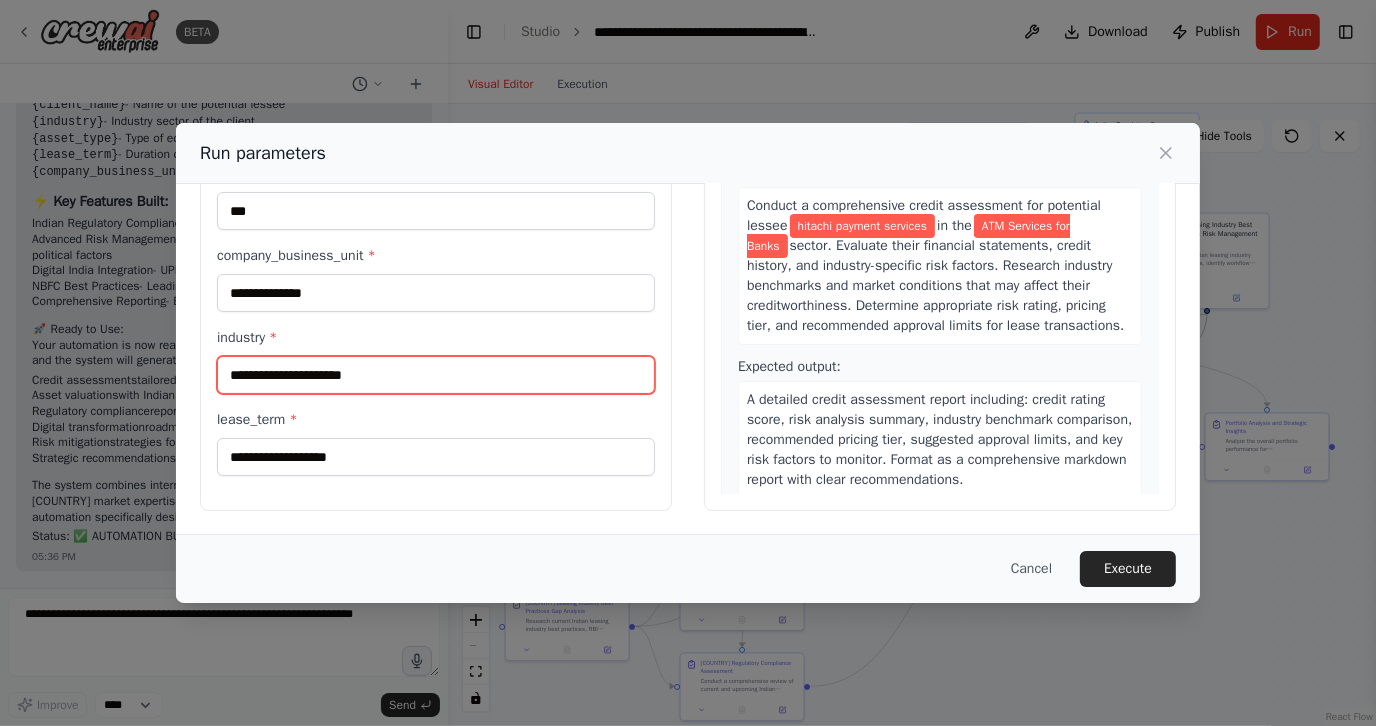 type on "**********" 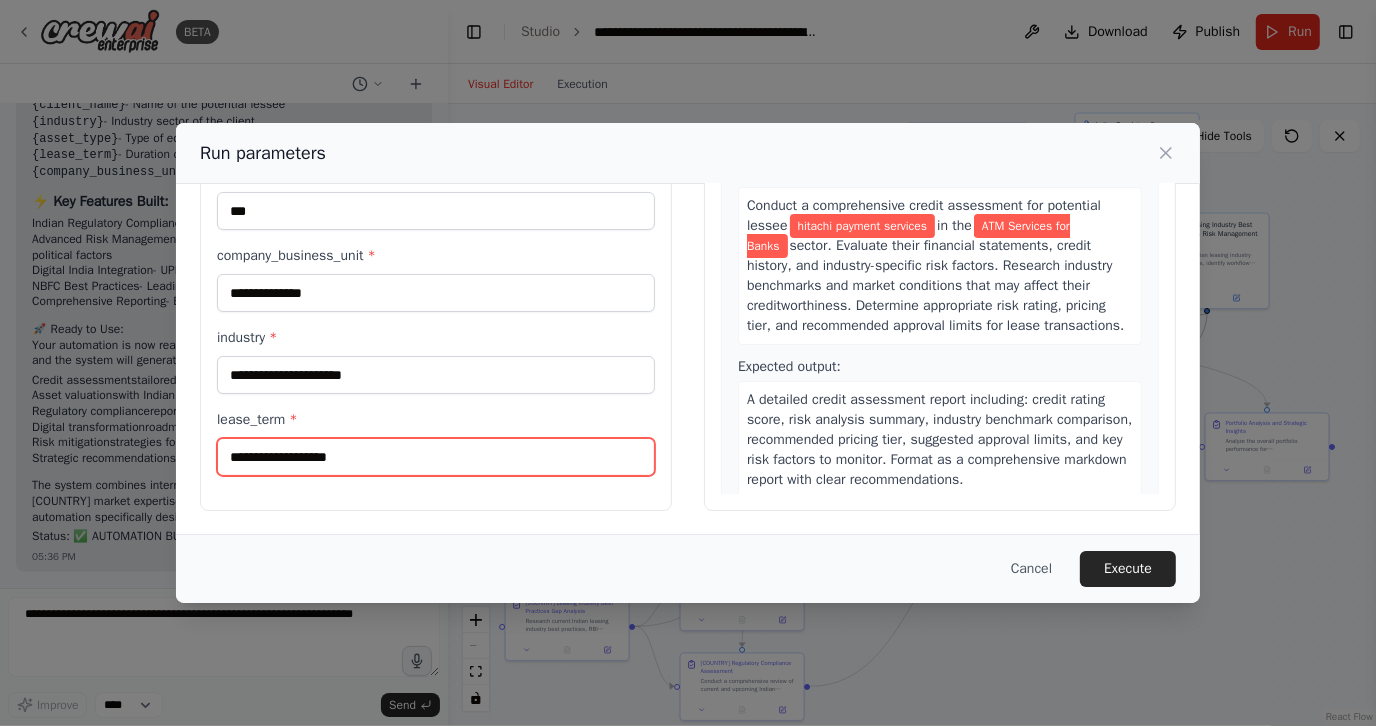 click on "lease_term *" at bounding box center (436, 457) 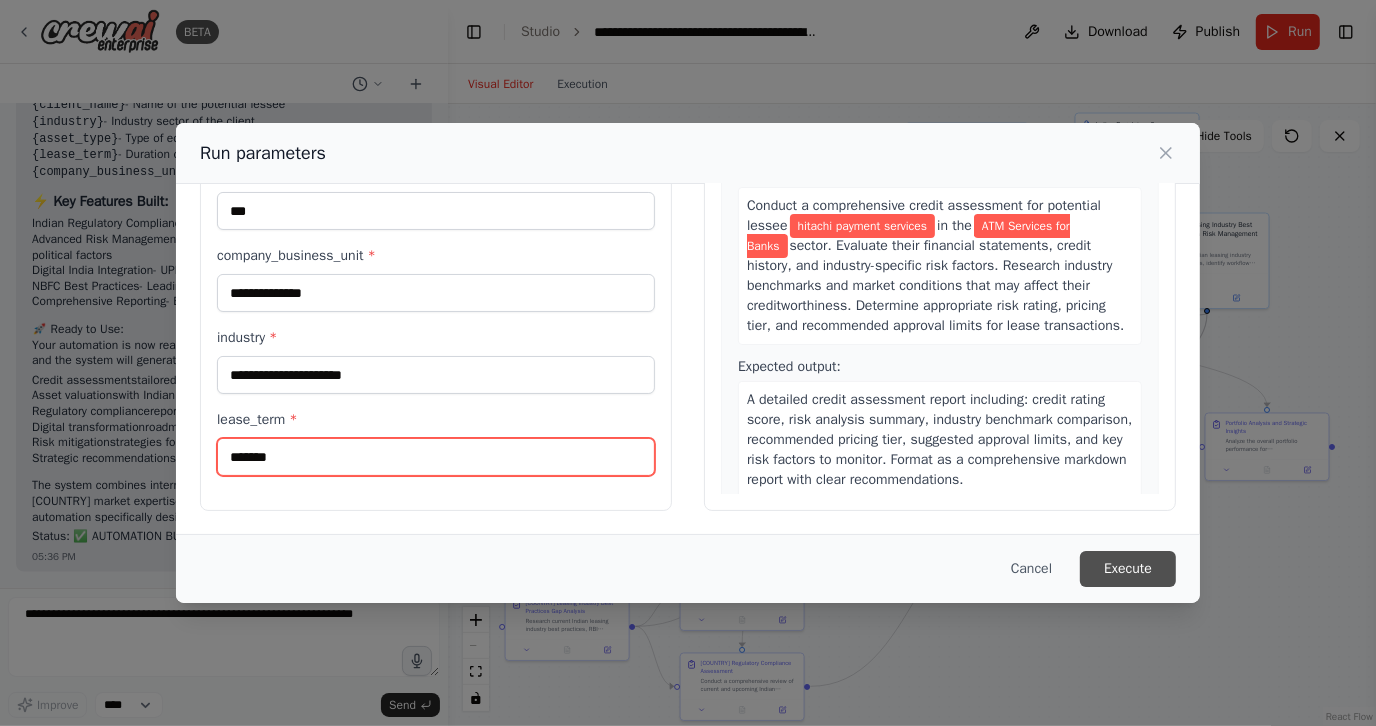 type on "*******" 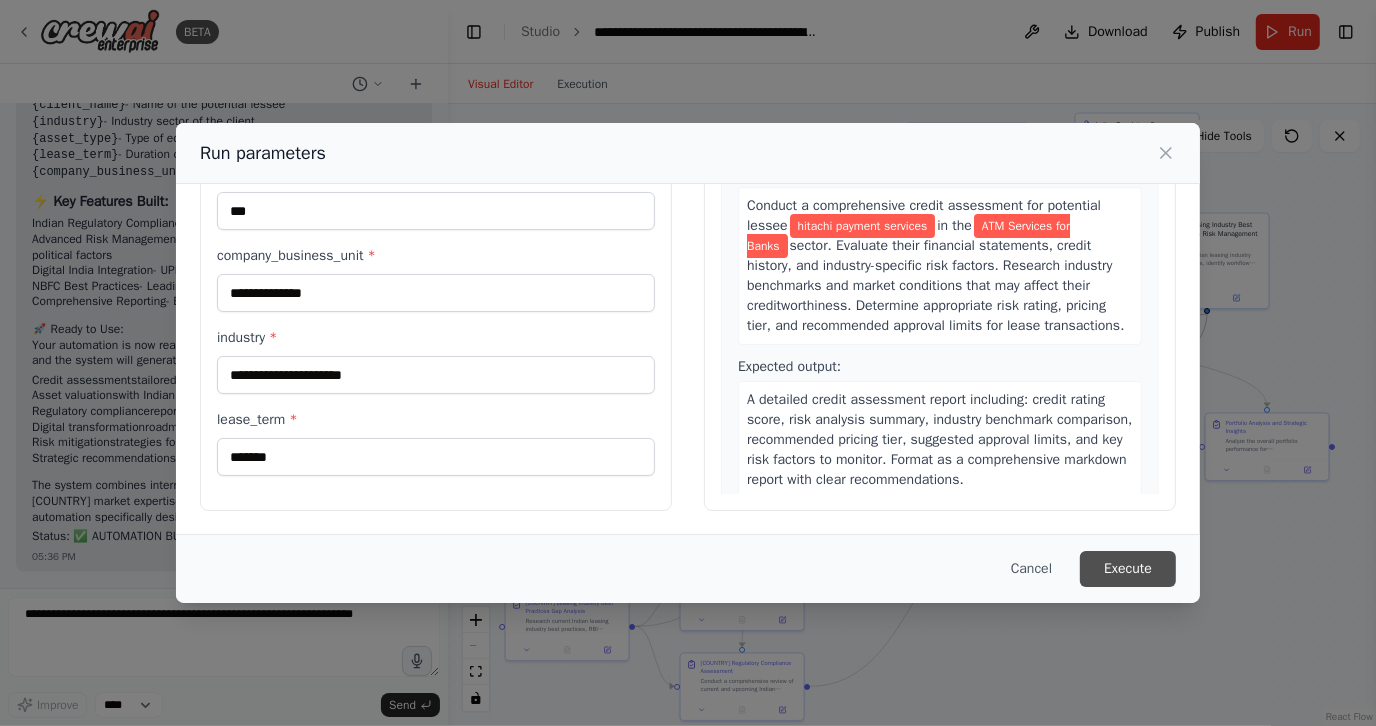 click on "Execute" at bounding box center (1128, 569) 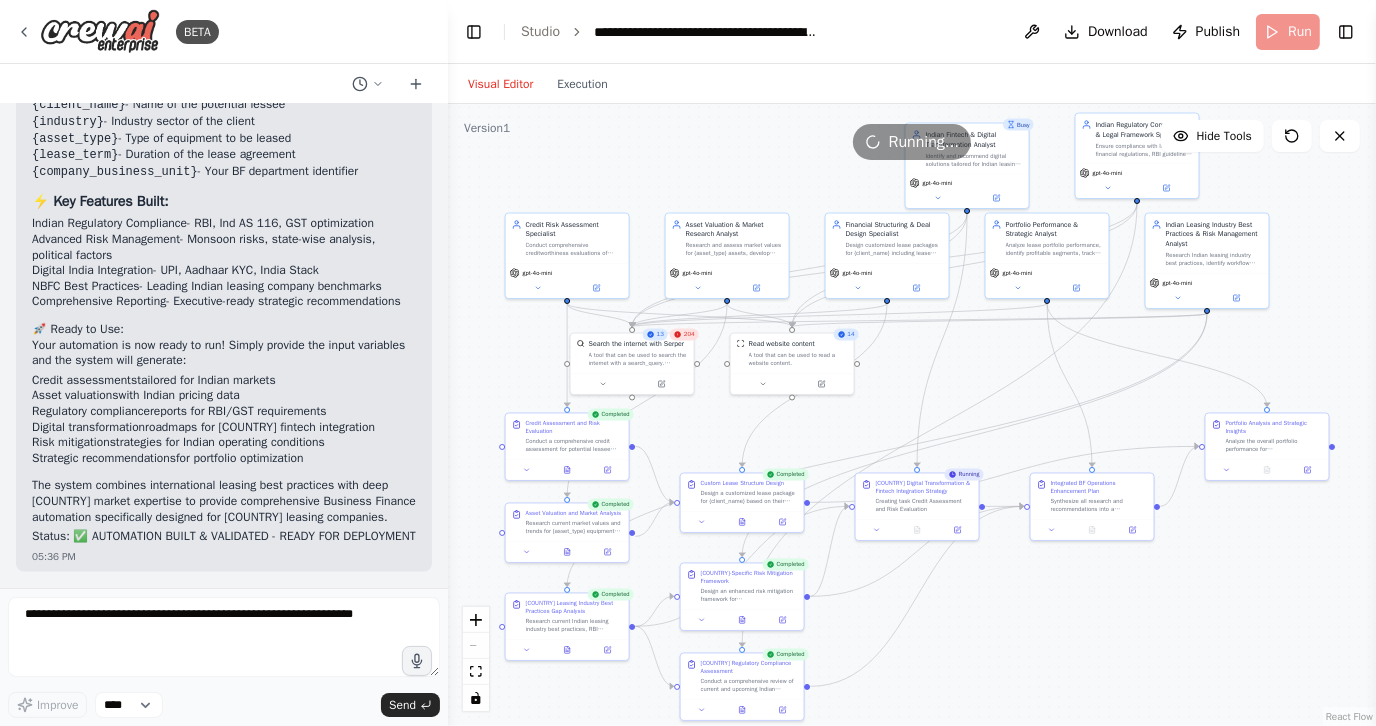 scroll, scrollTop: 7904, scrollLeft: 0, axis: vertical 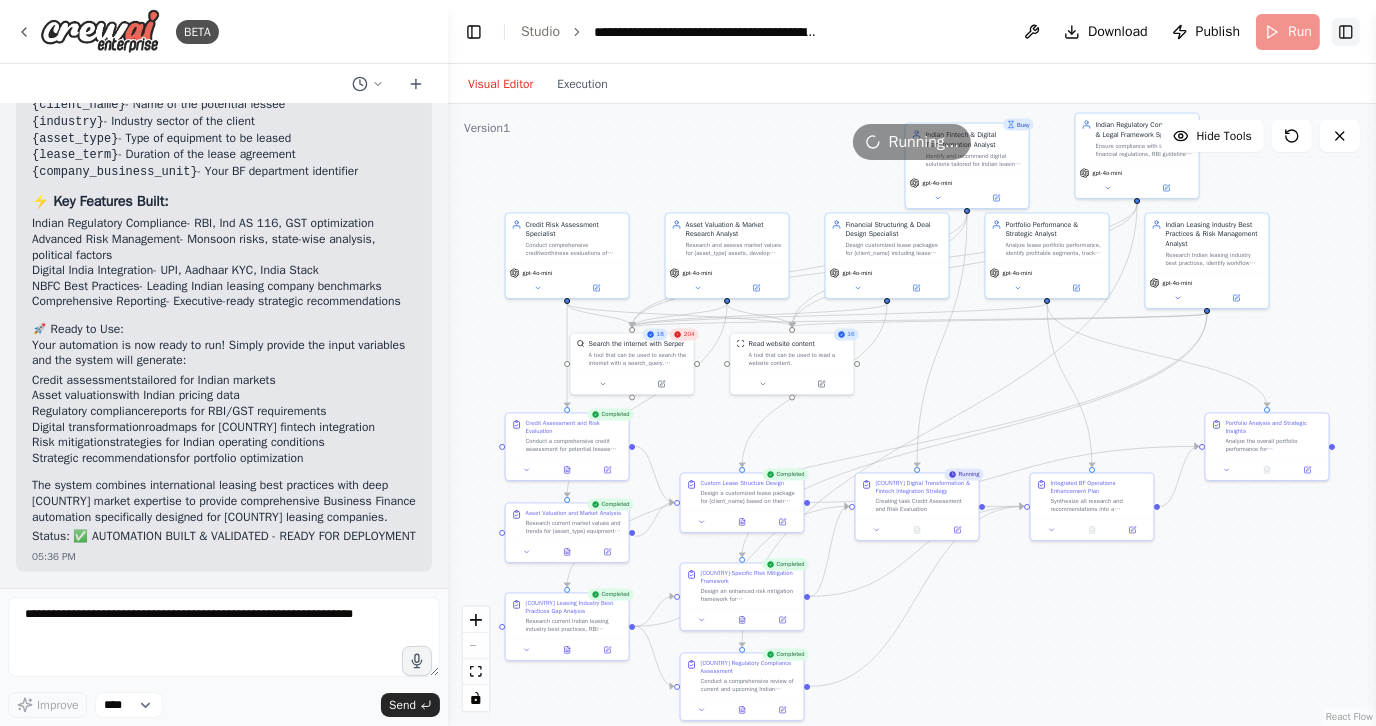 click on "Toggle Right Sidebar" at bounding box center [1346, 32] 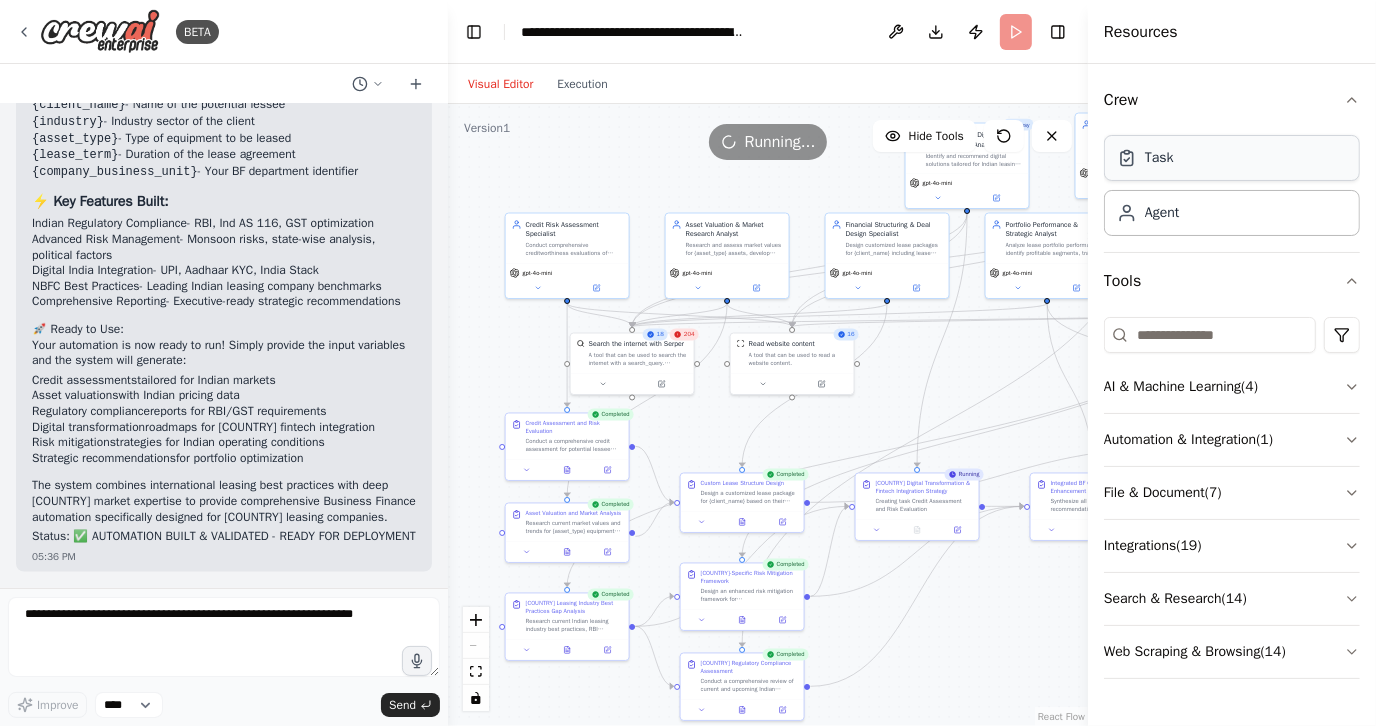click on "Task" at bounding box center (1159, 158) 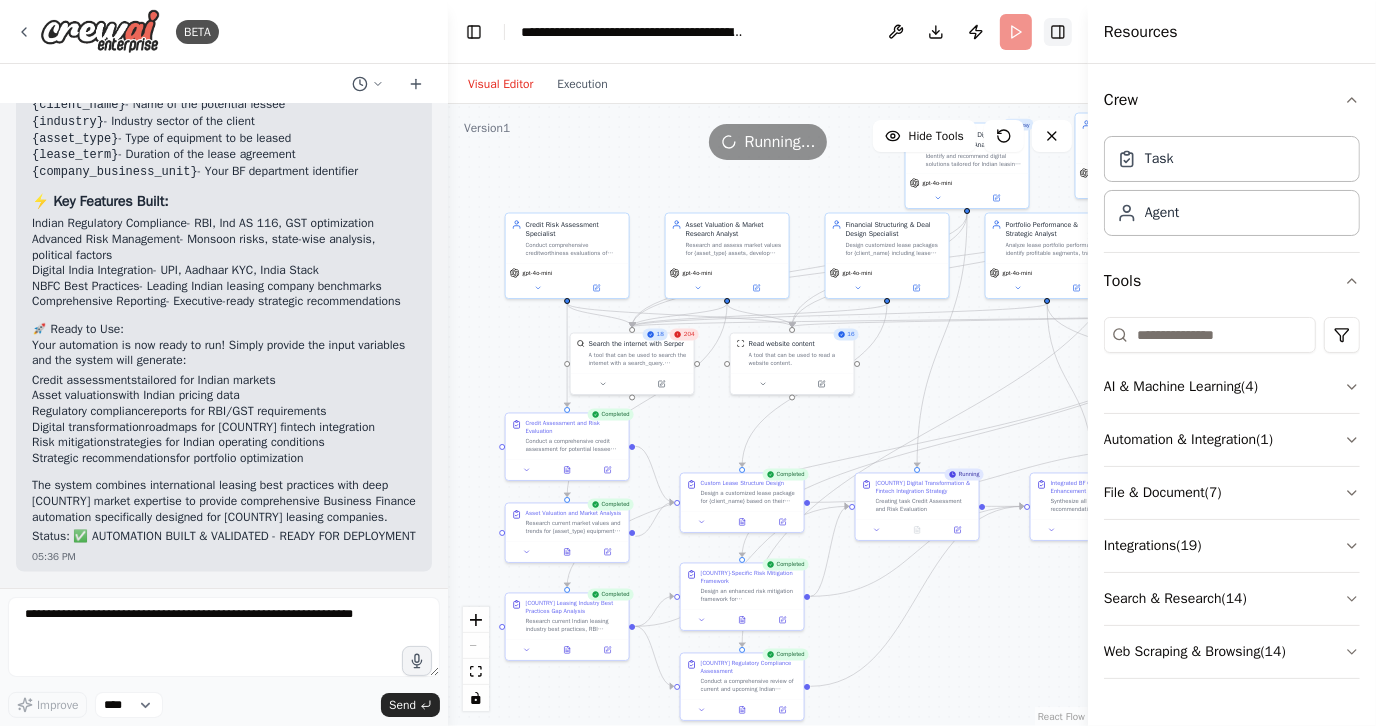 click on "Toggle Right Sidebar" at bounding box center [1058, 32] 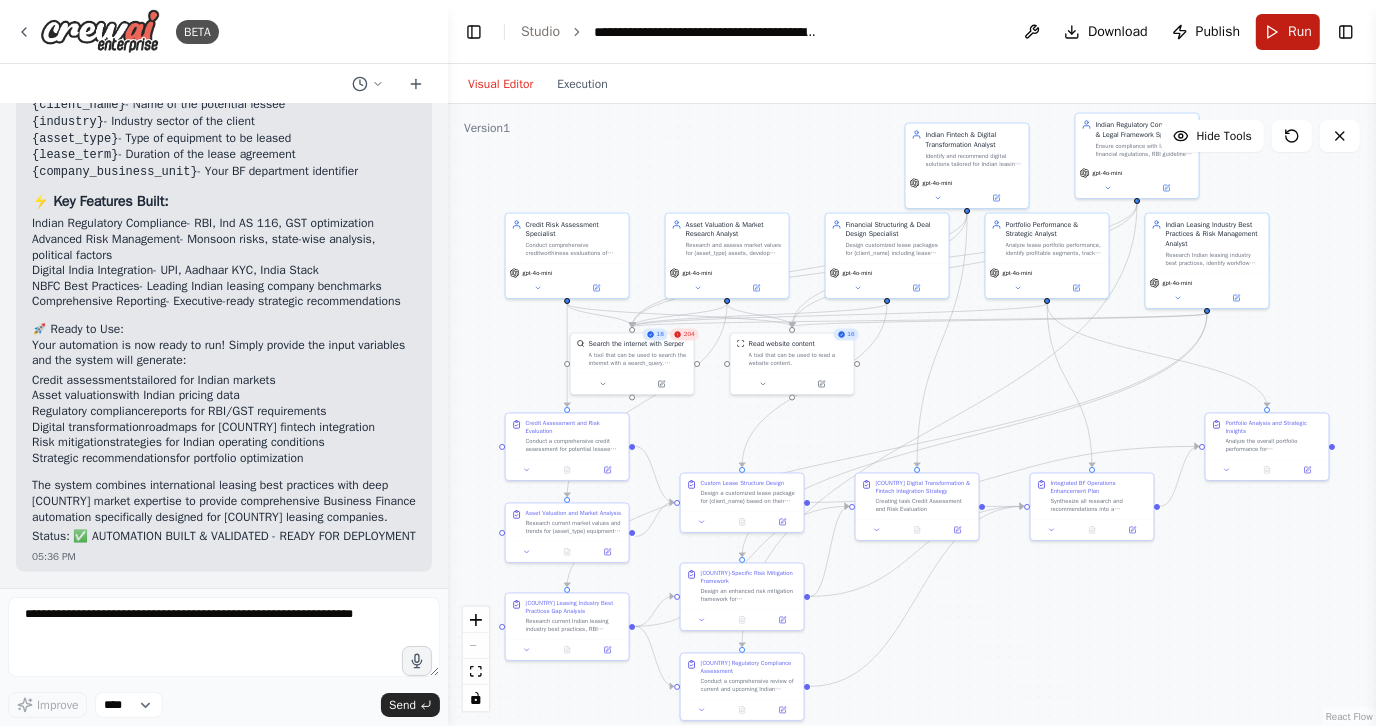 click on "Run" at bounding box center [1288, 32] 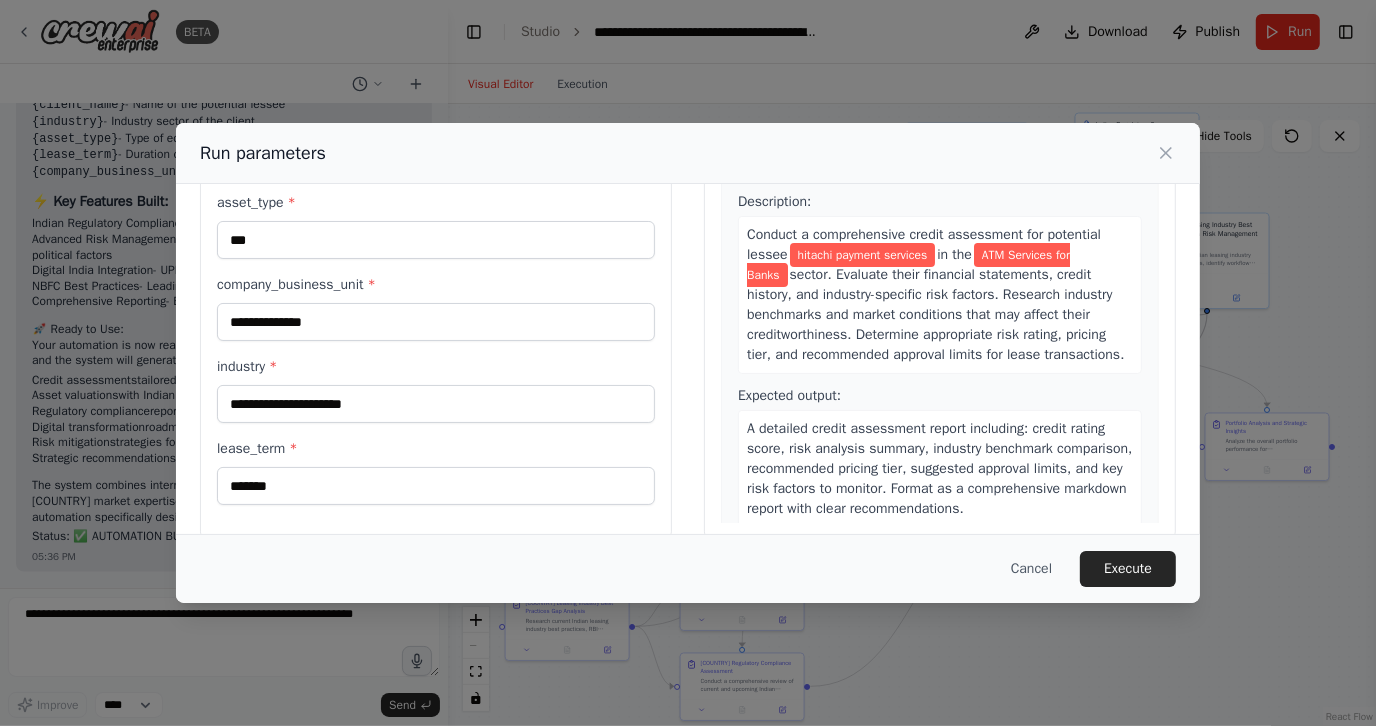 scroll, scrollTop: 171, scrollLeft: 0, axis: vertical 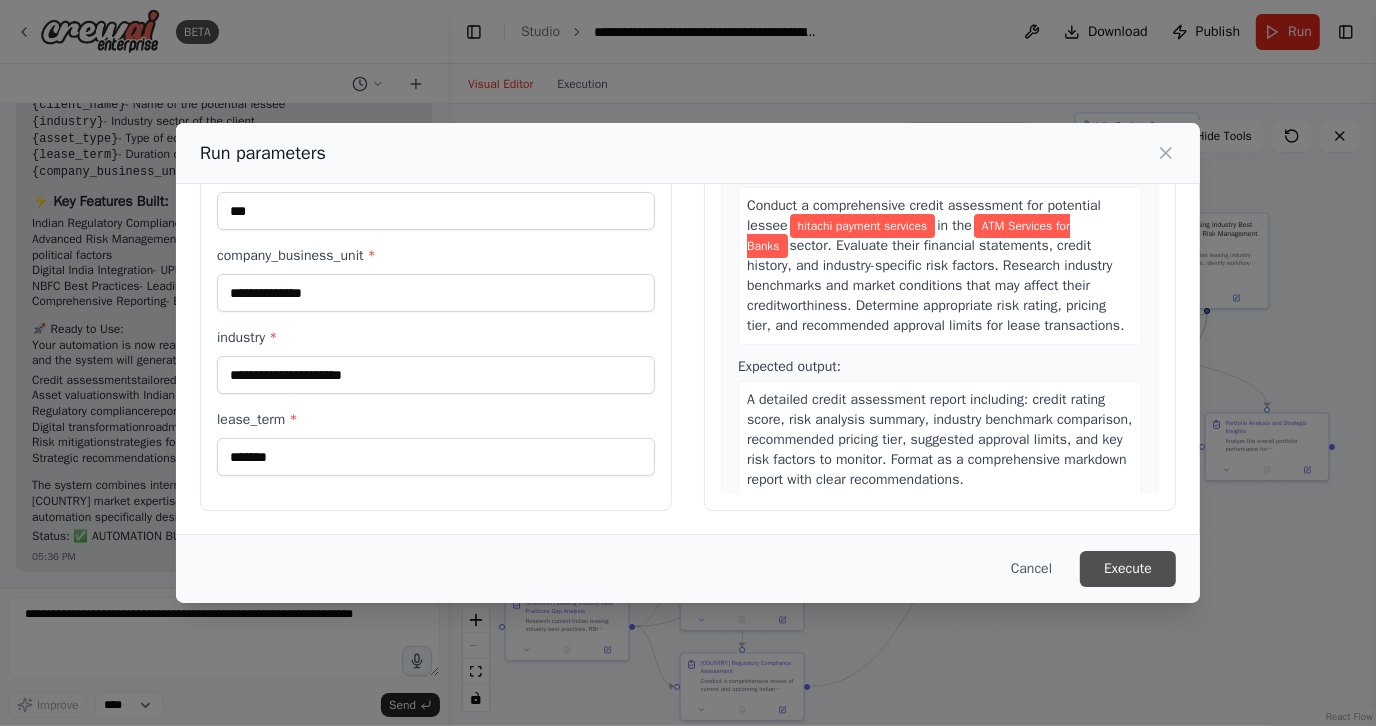 click on "Execute" at bounding box center [1128, 569] 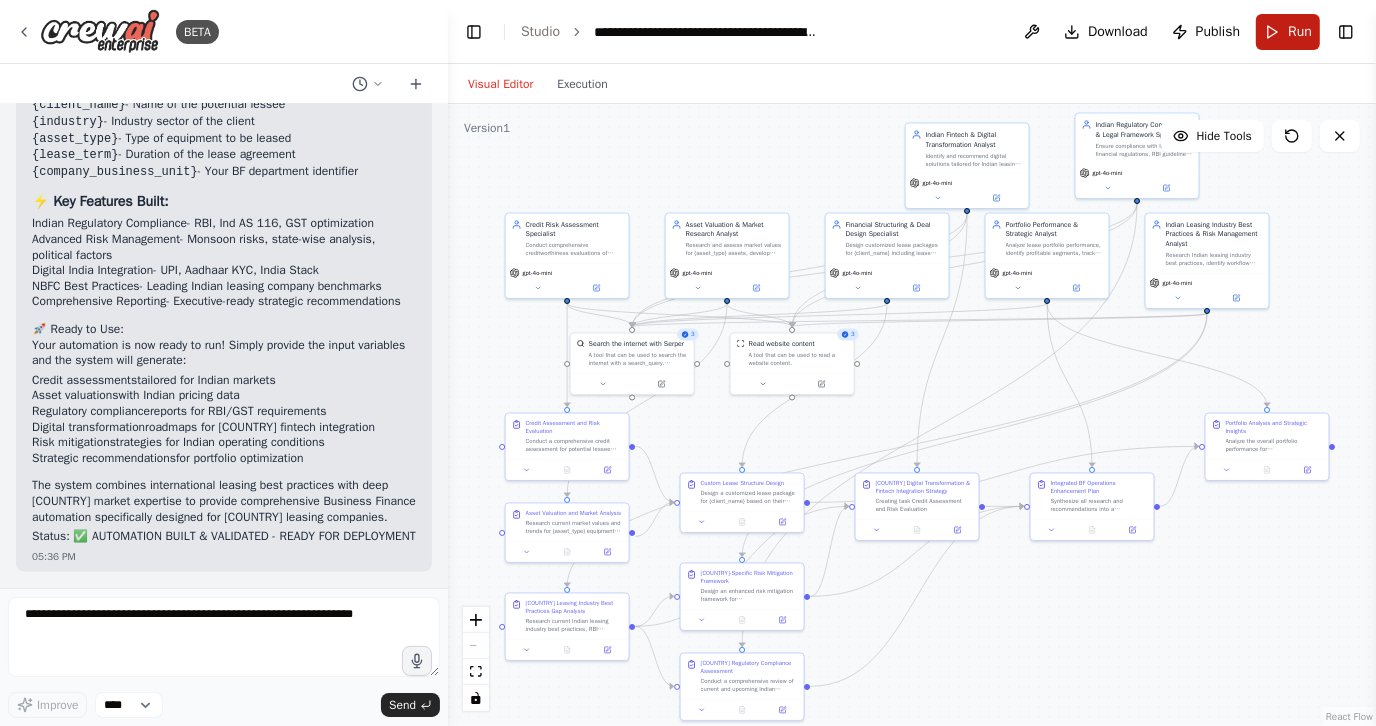 click on "Run" at bounding box center (1288, 32) 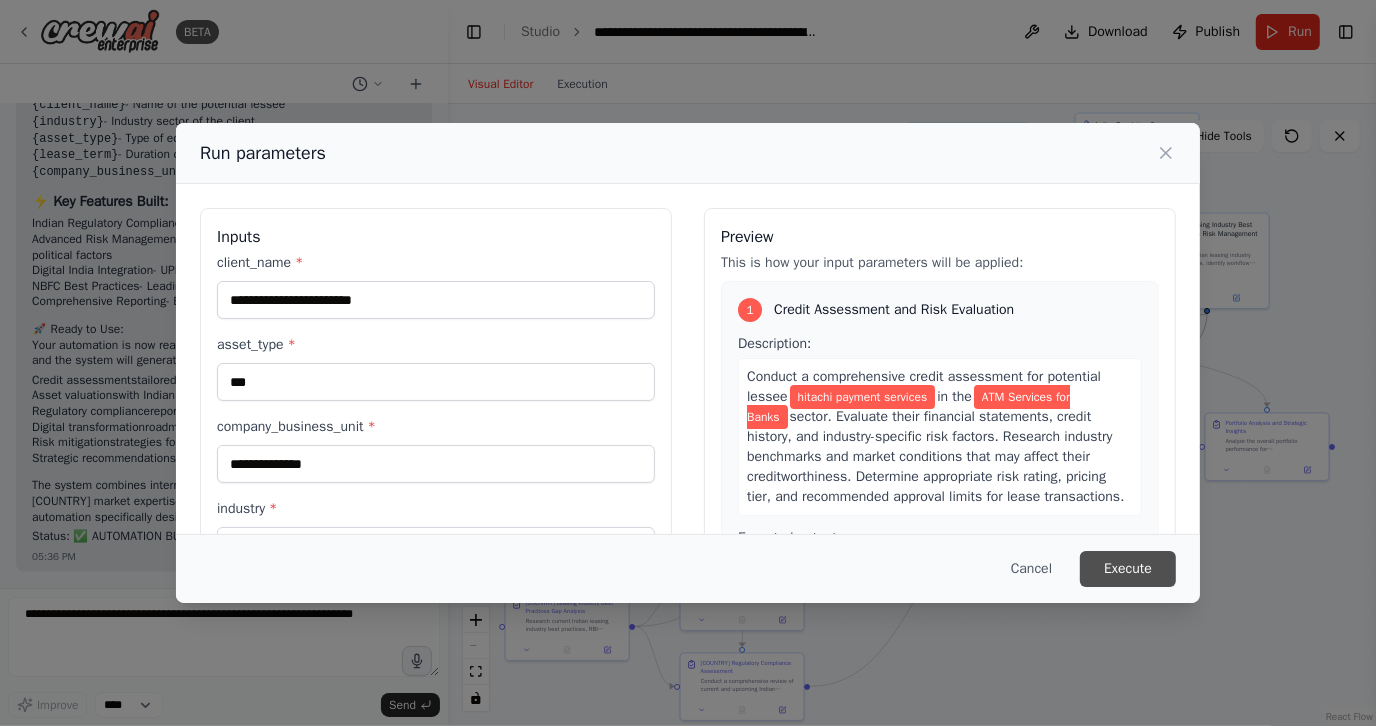 click on "Execute" at bounding box center (1128, 569) 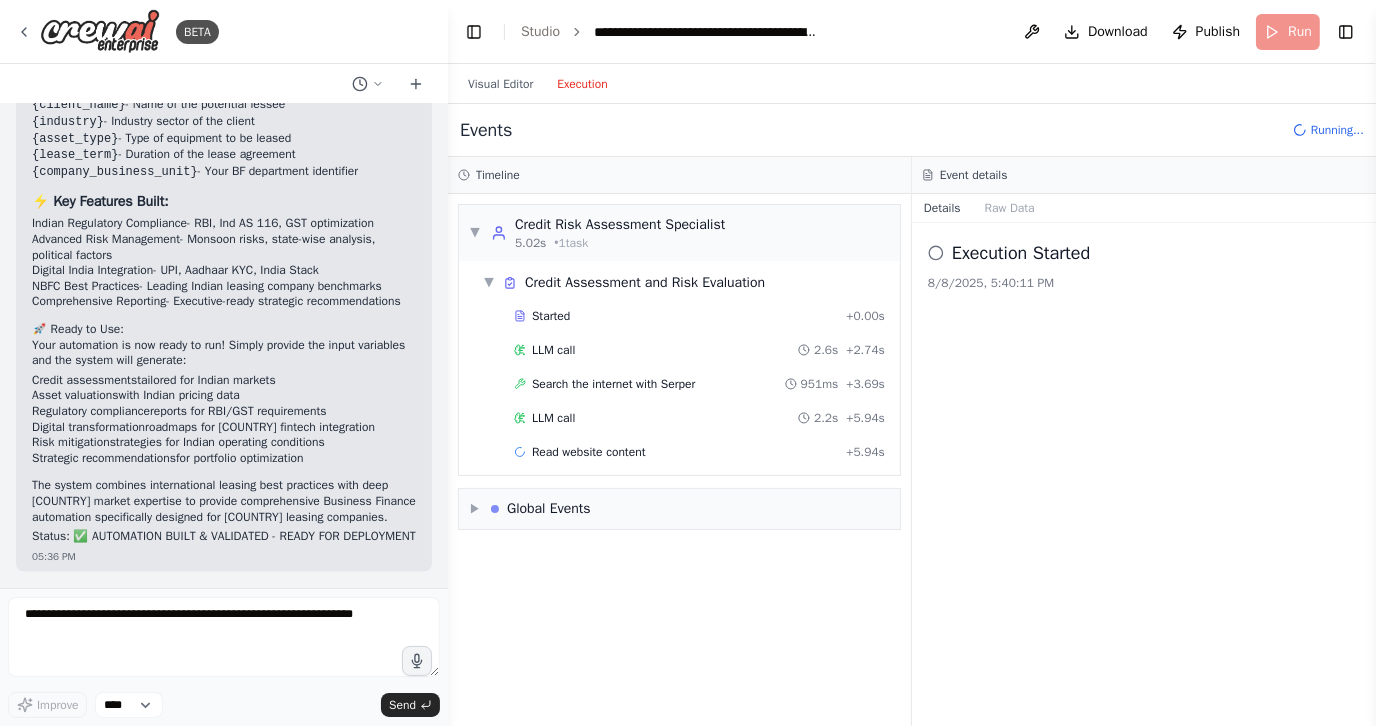 click on "Execution" at bounding box center (582, 84) 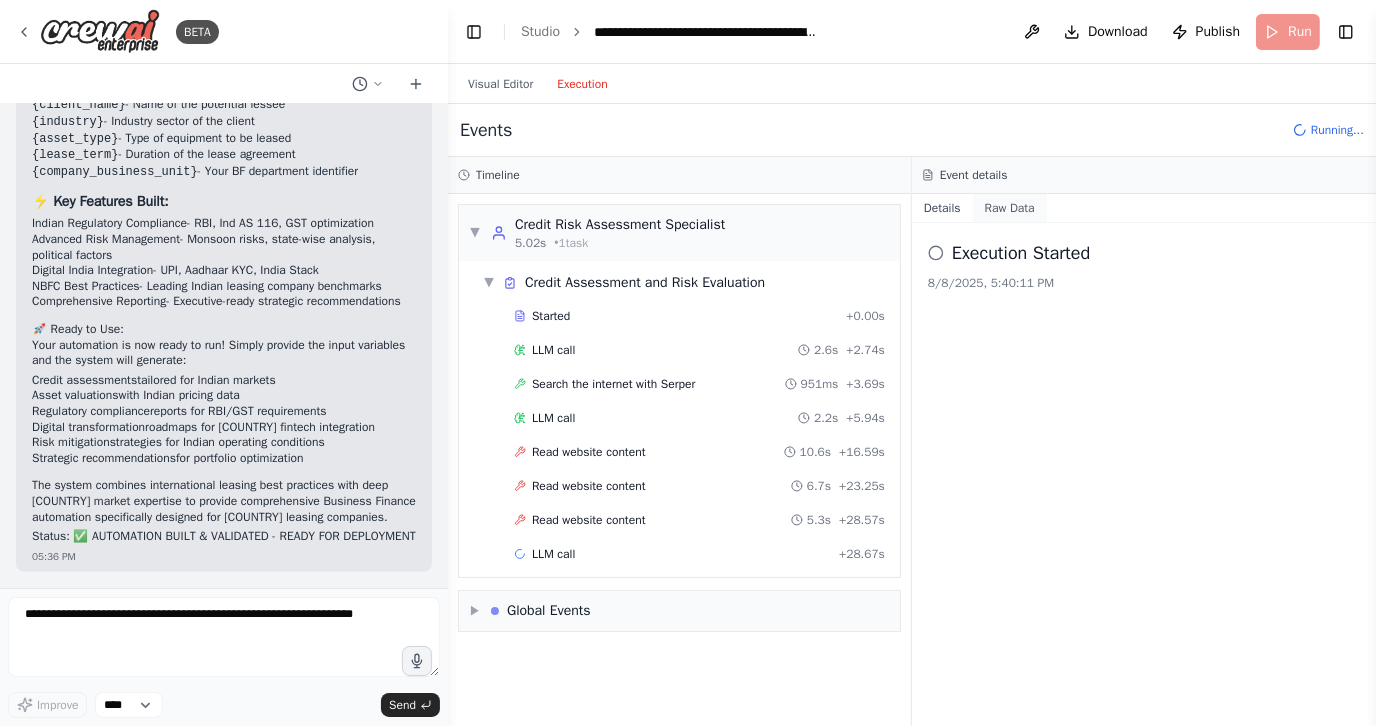 click on "Raw Data" at bounding box center [1010, 208] 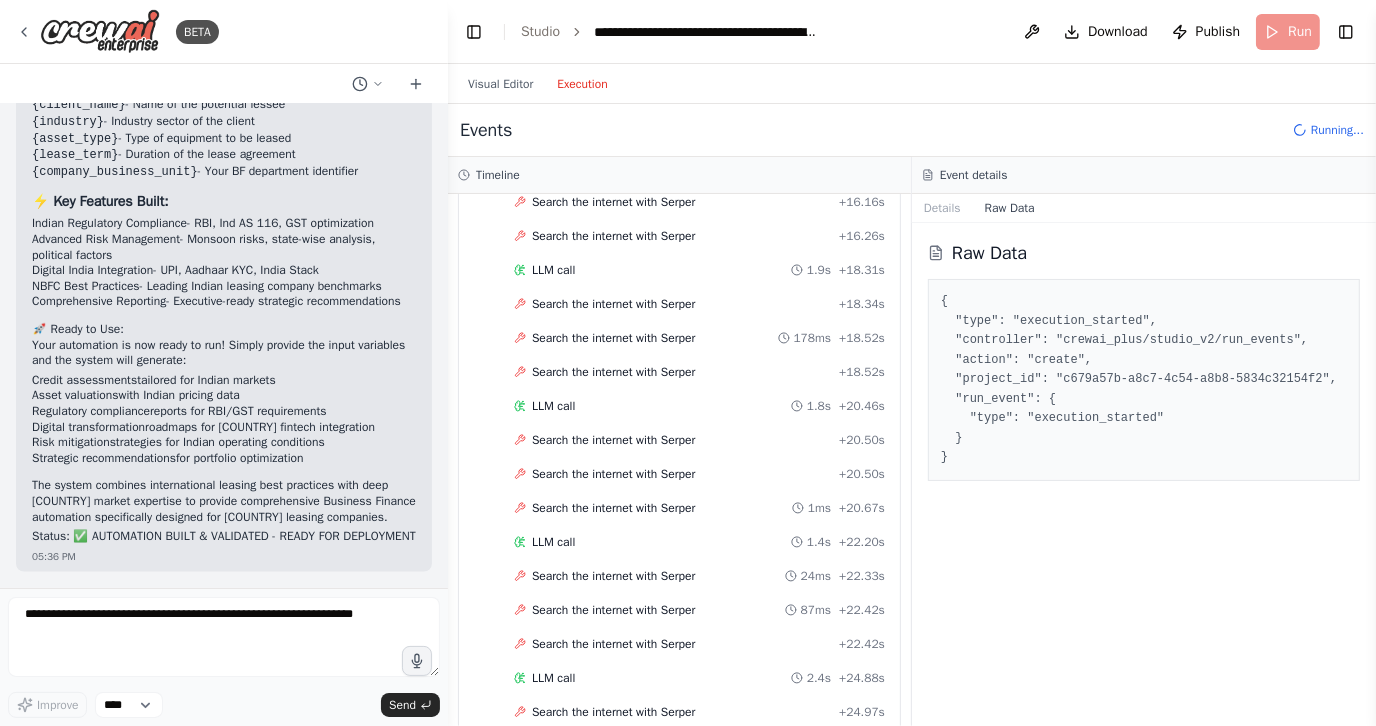 scroll, scrollTop: 2842, scrollLeft: 0, axis: vertical 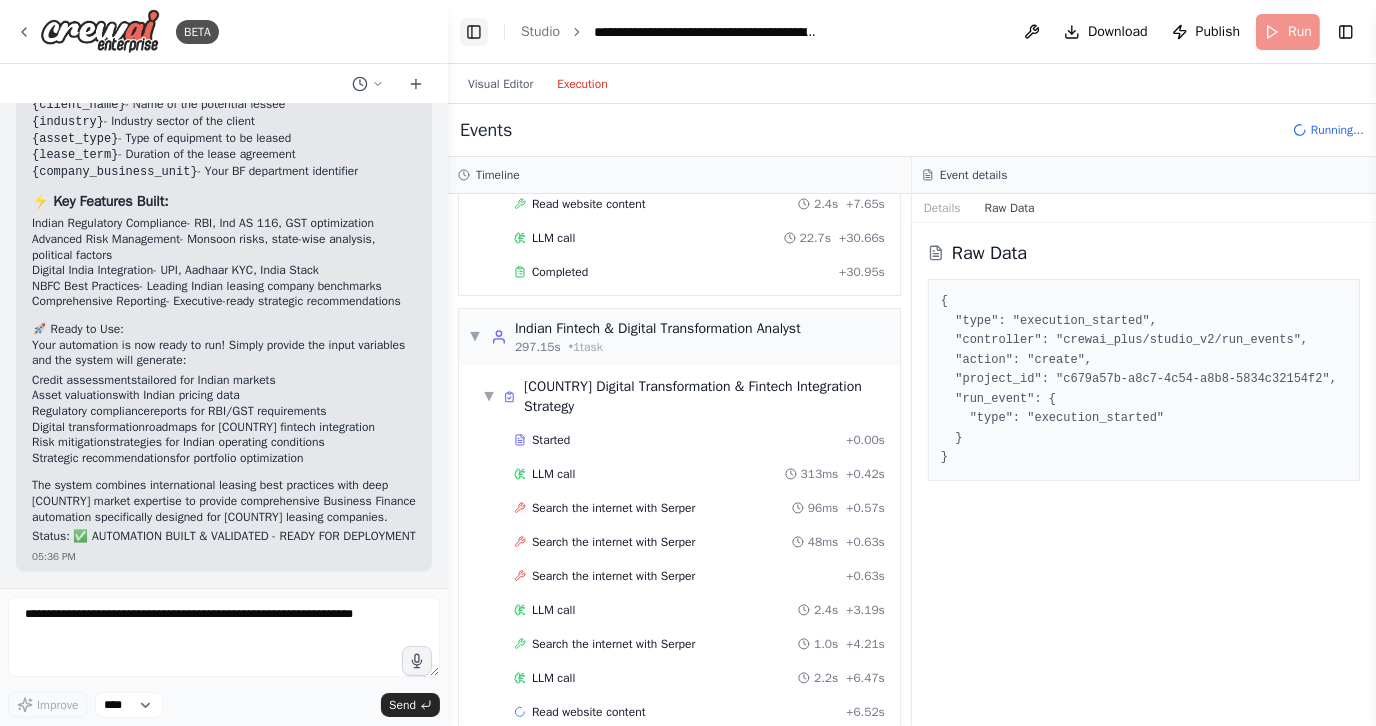 click on "Toggle Left Sidebar" at bounding box center [474, 32] 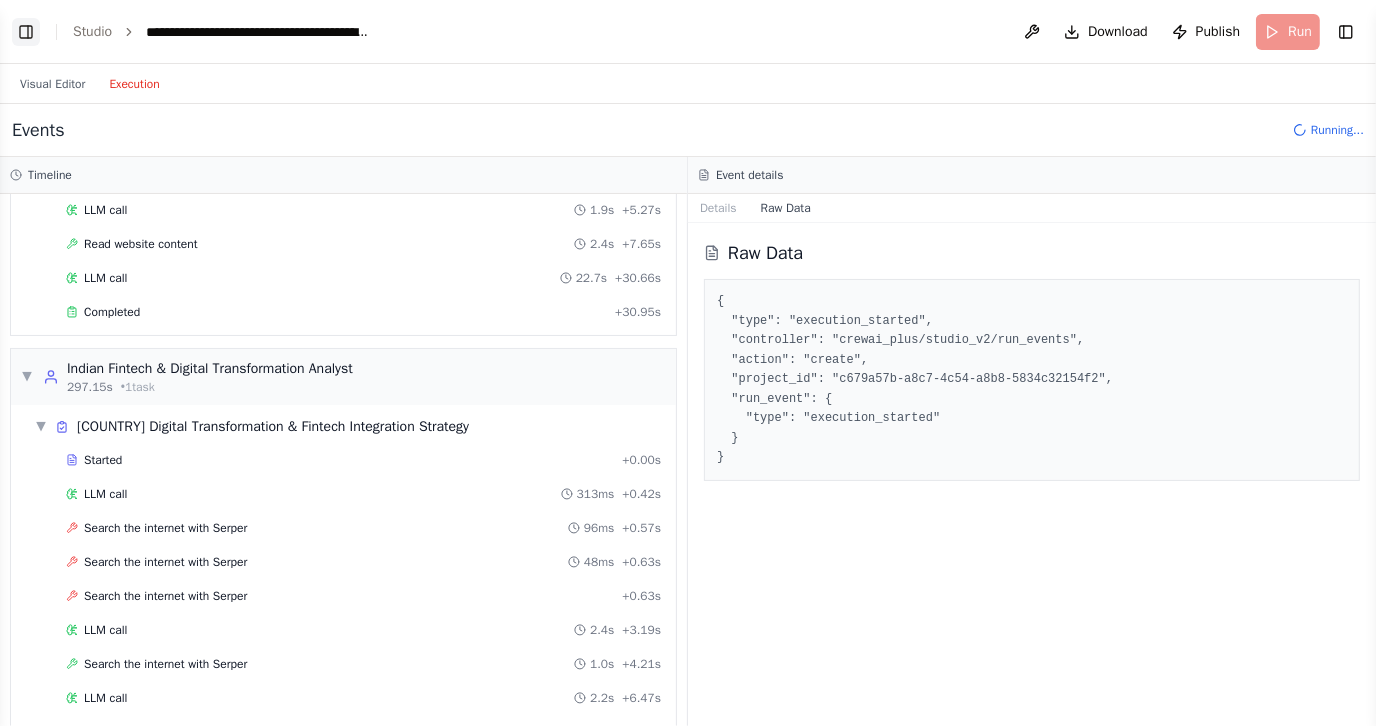 click on "Toggle Left Sidebar" at bounding box center [26, 32] 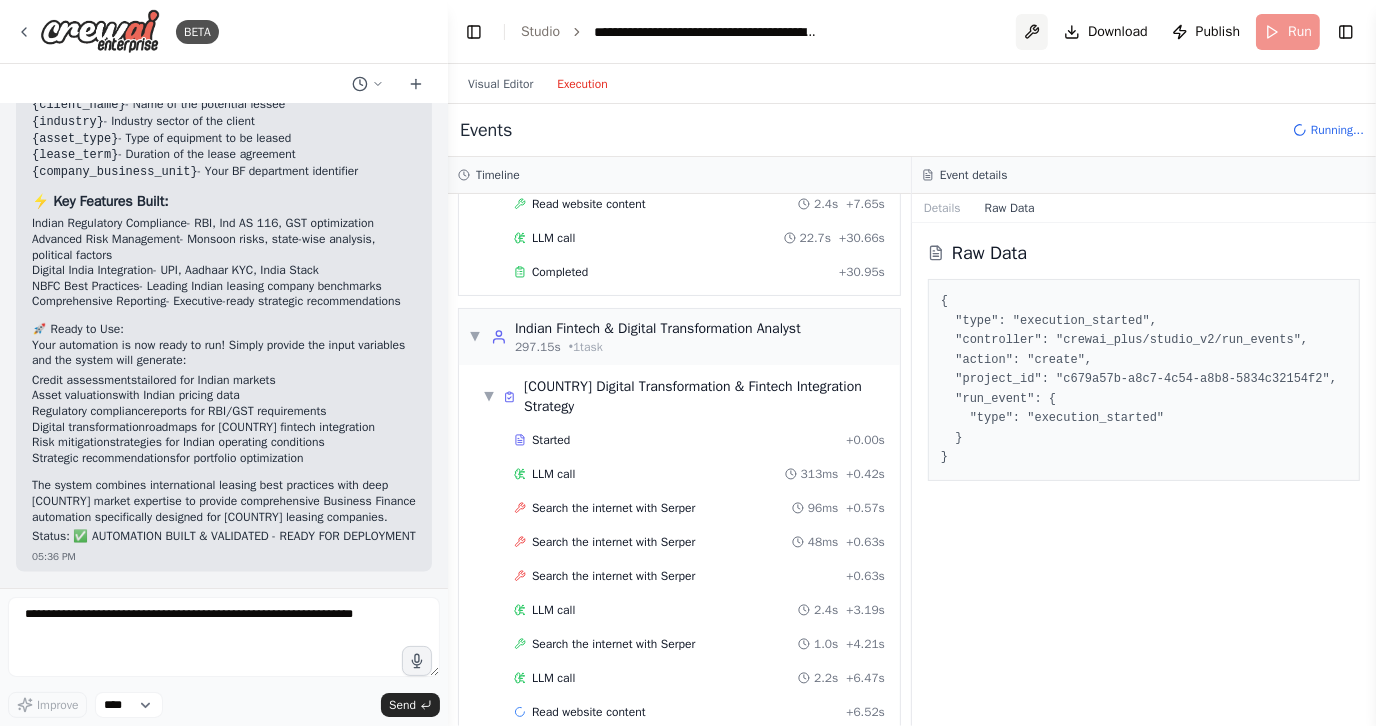click at bounding box center (1032, 32) 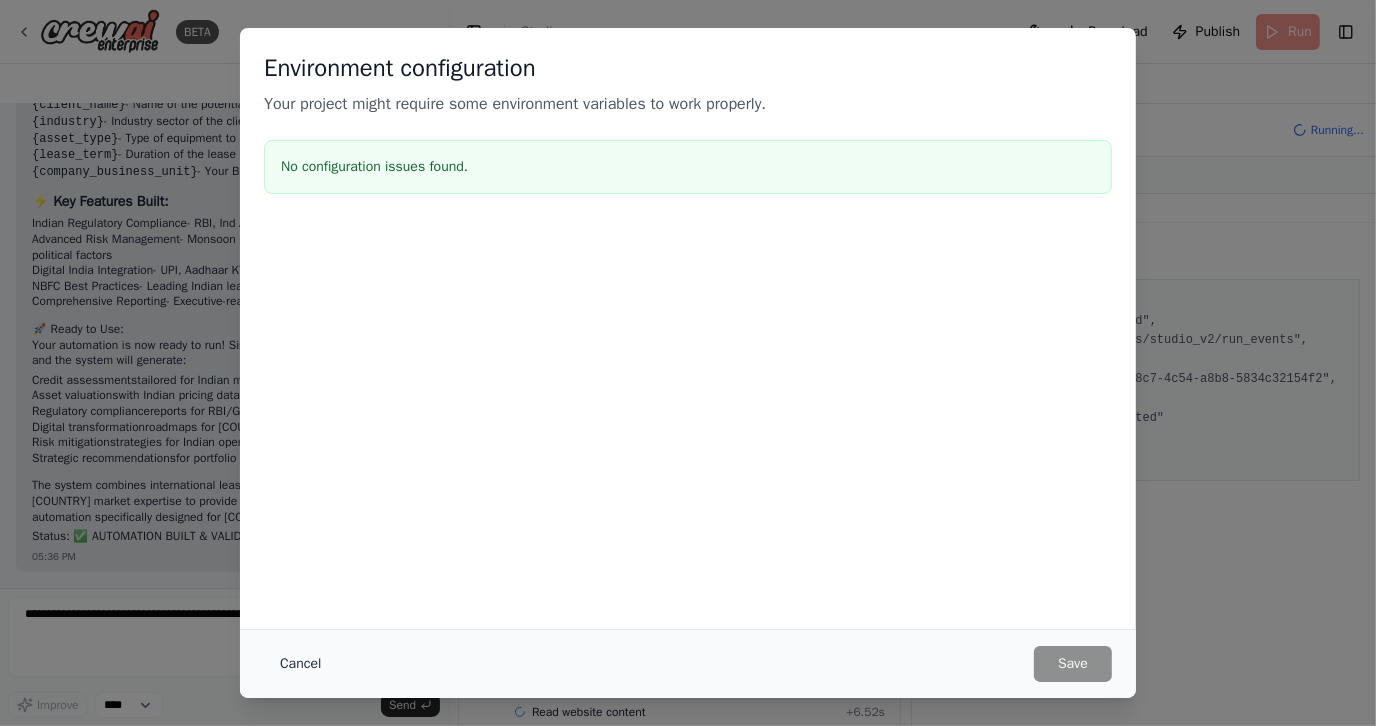click on "Cancel" at bounding box center (300, 664) 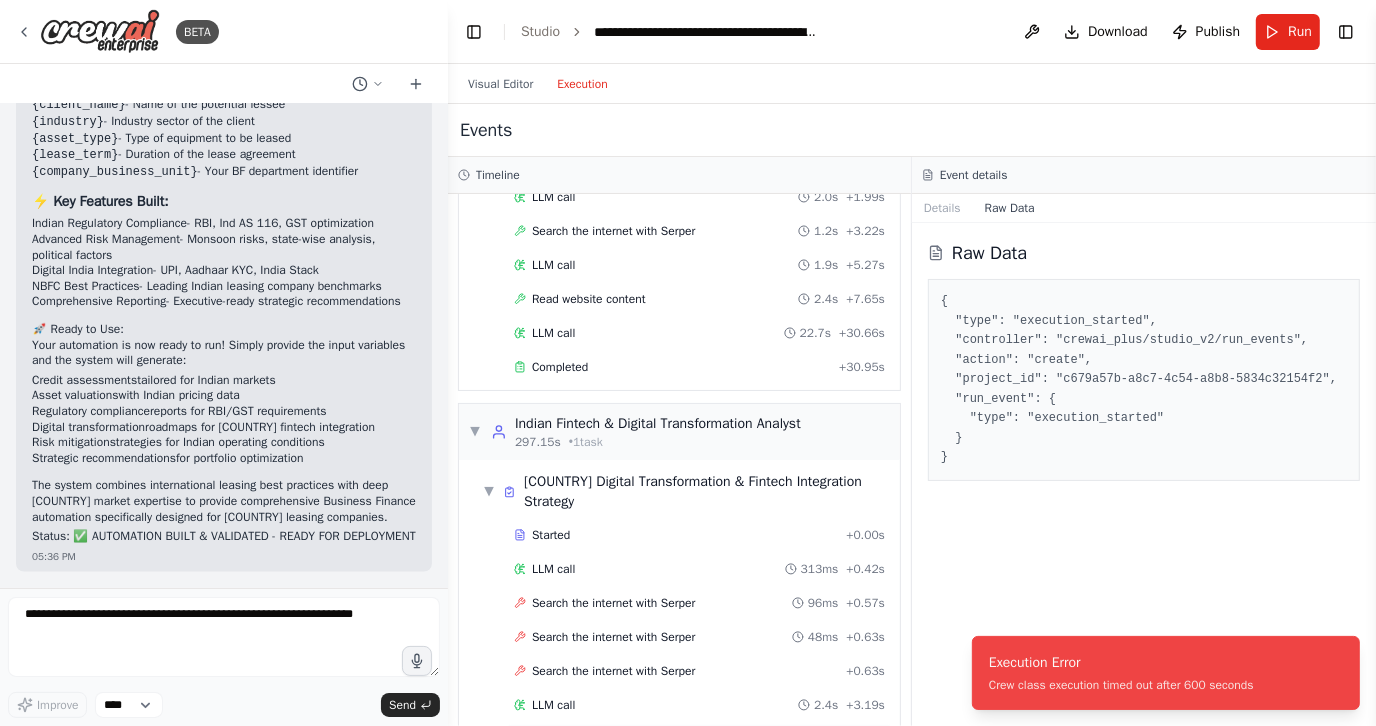 scroll, scrollTop: 6206, scrollLeft: 0, axis: vertical 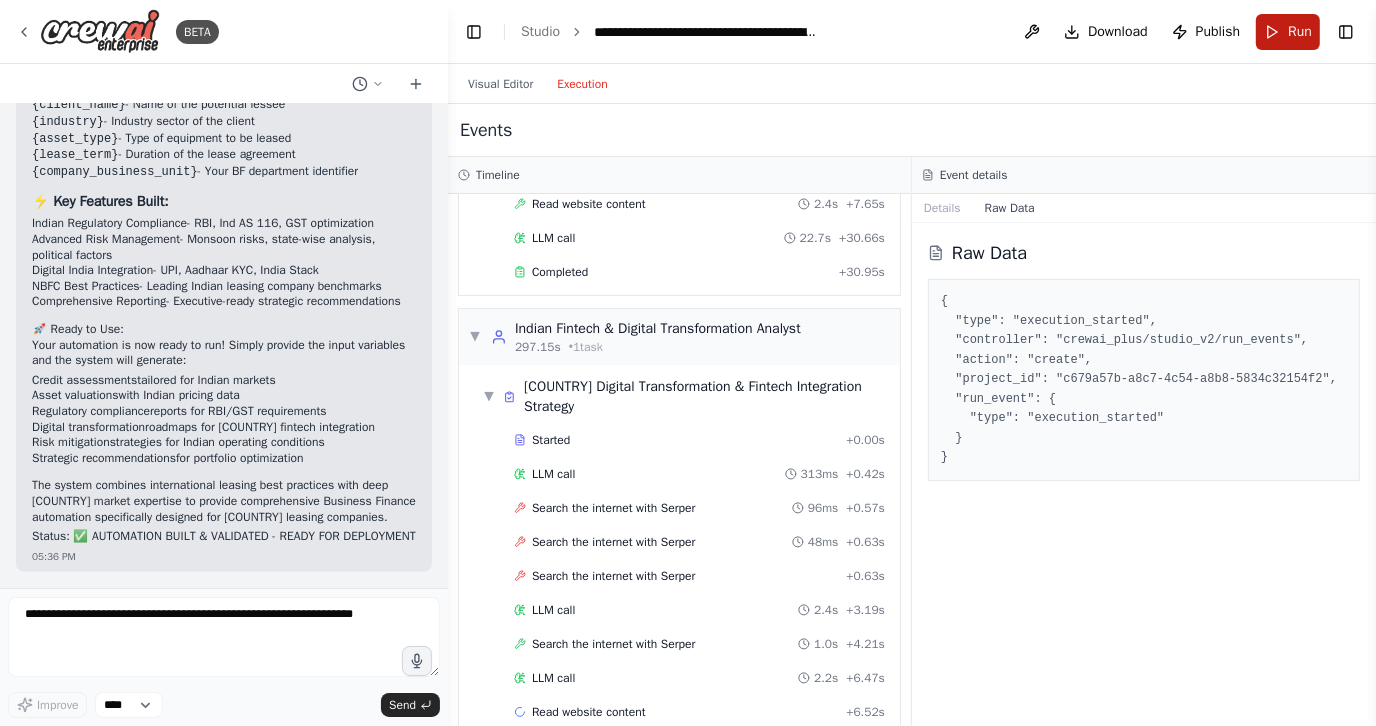 click on "Run" at bounding box center (1300, 32) 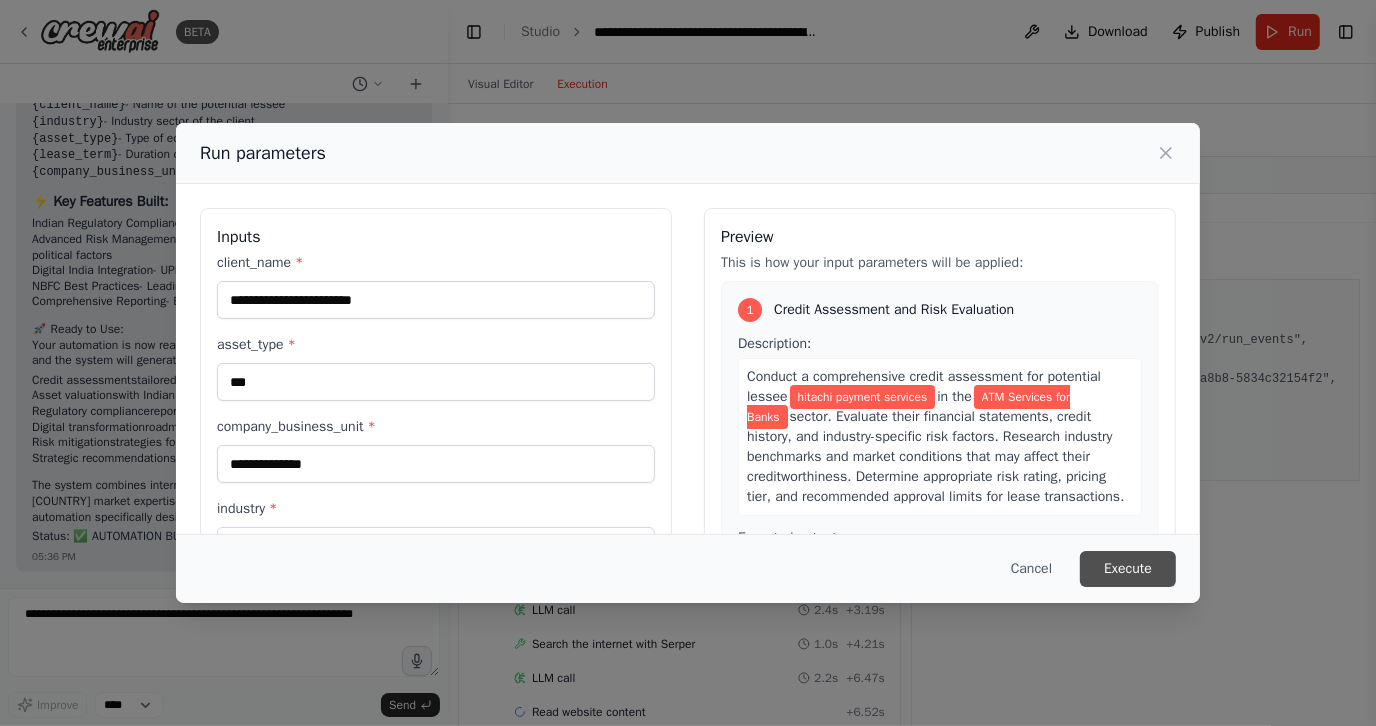 click on "Execute" at bounding box center (1128, 569) 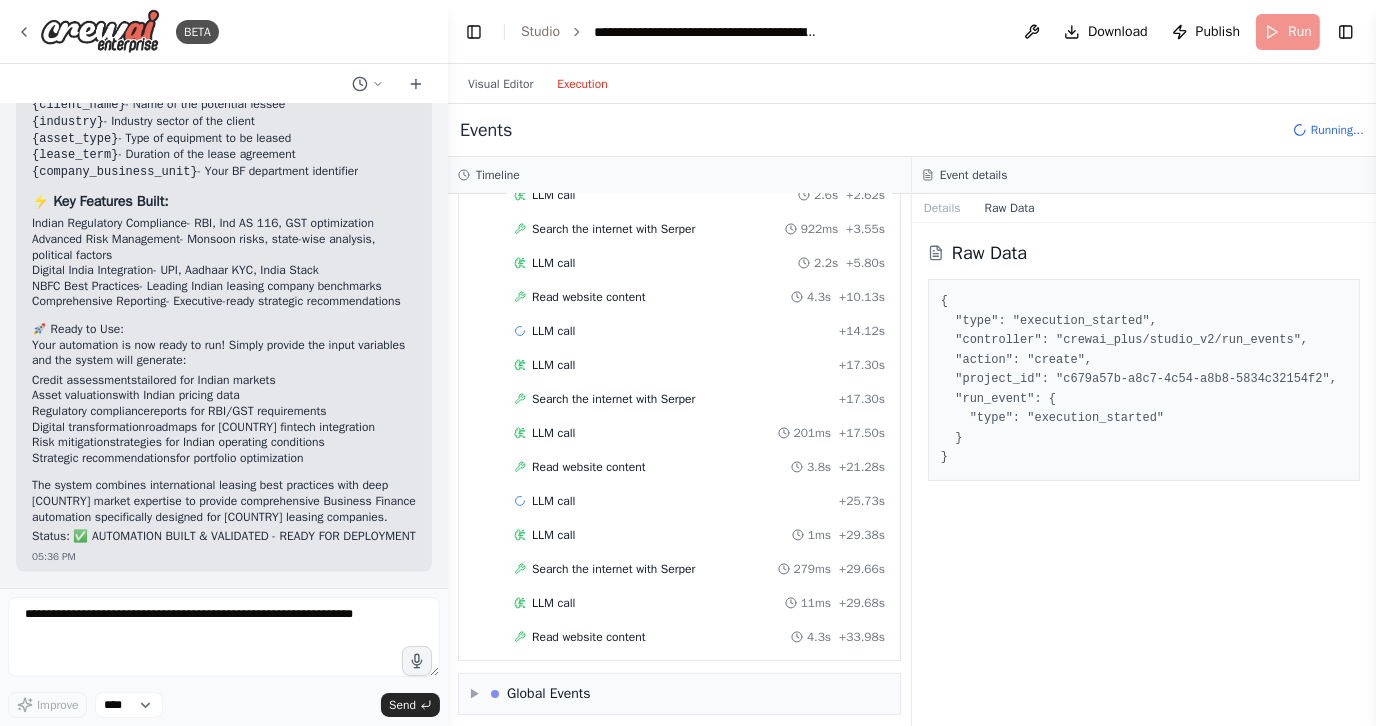 scroll, scrollTop: 188, scrollLeft: 0, axis: vertical 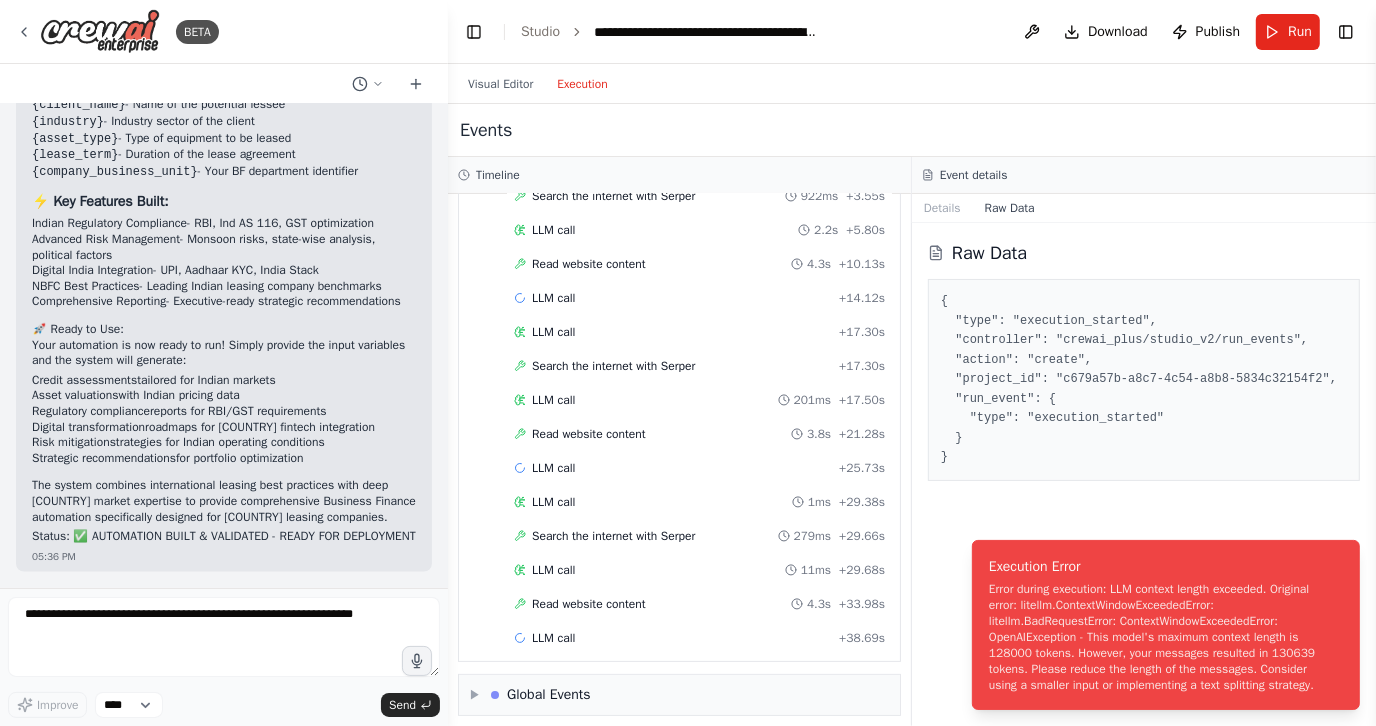 click on "Raw Data {
"type": "execution_started",
"controller": "crewai_plus/studio_v2/run_events",
"action": "create",
"project_id": "c679a57b-a8c7-4c54-a8b8-5834c32154f2",
"run_event": {
"type": "execution_started"
}
}" at bounding box center (1144, 474) 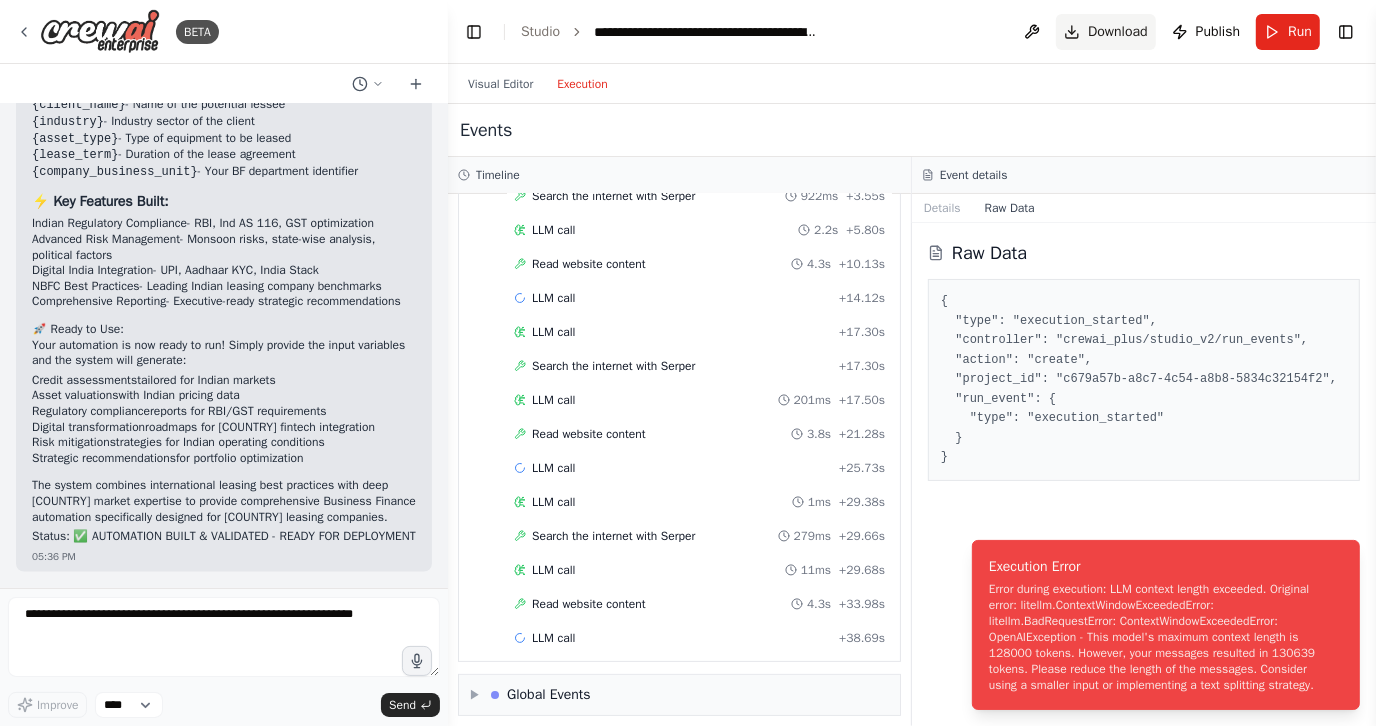 click on "Download" at bounding box center [1106, 32] 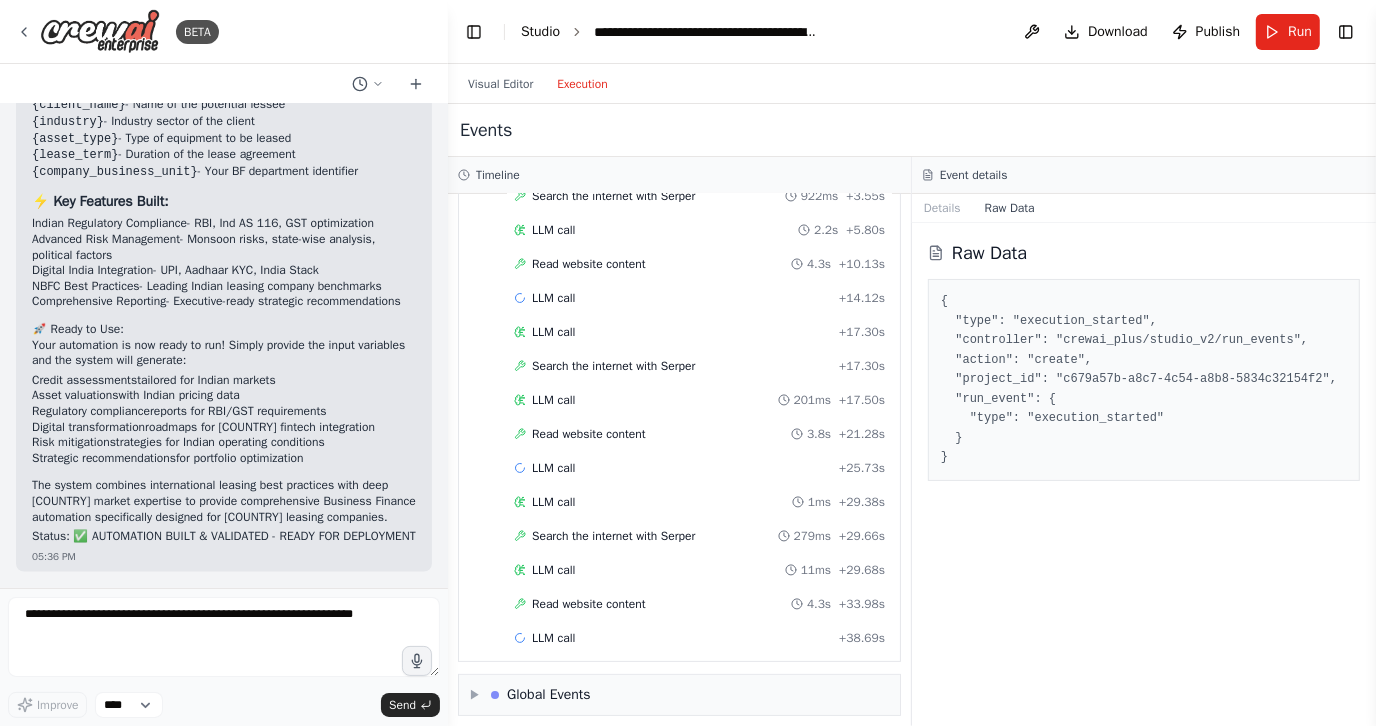 click on "Studio" at bounding box center (540, 31) 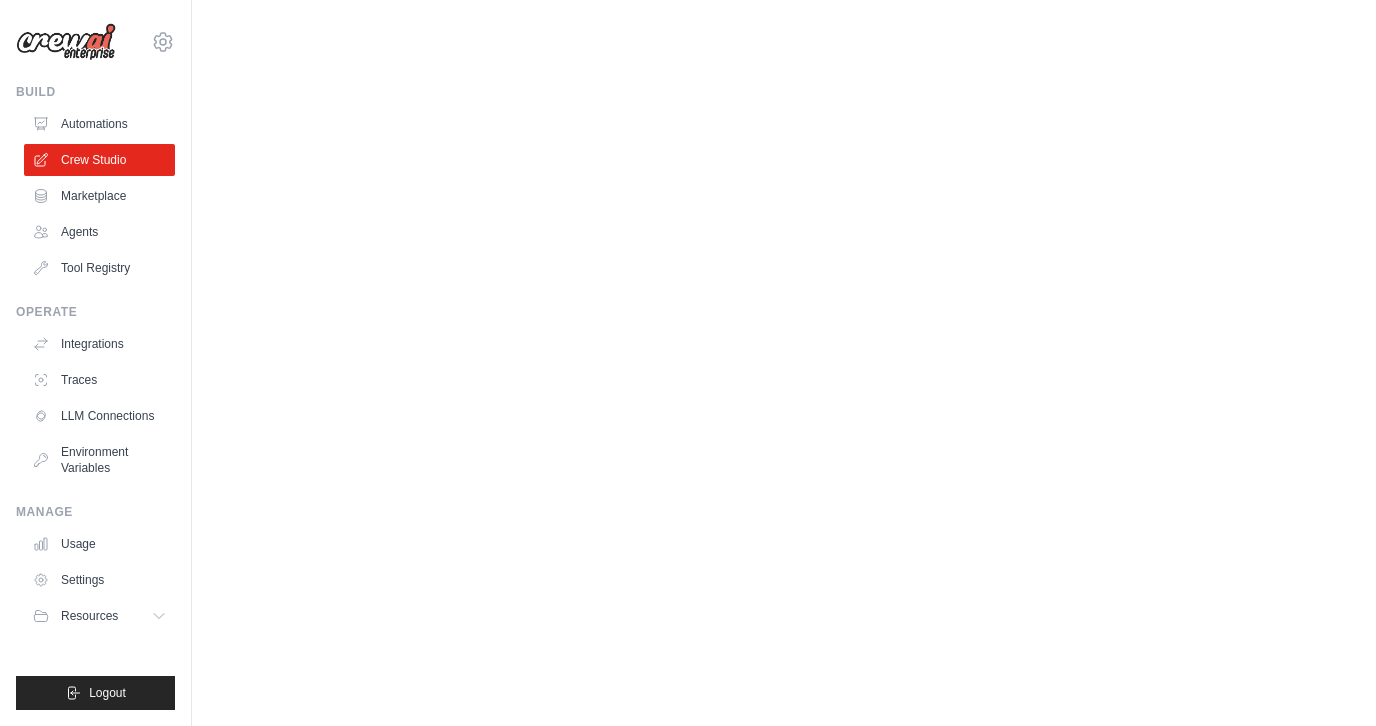 scroll, scrollTop: 0, scrollLeft: 0, axis: both 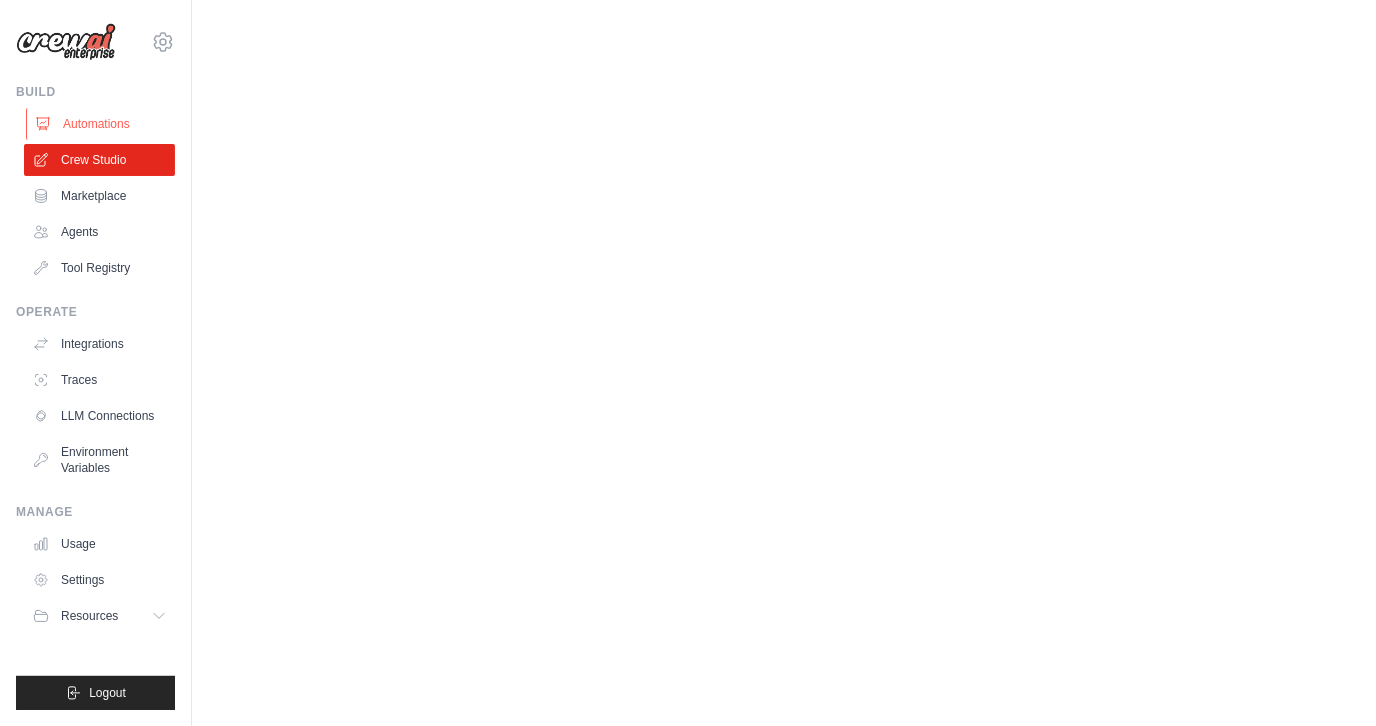 click on "Automations" at bounding box center [101, 124] 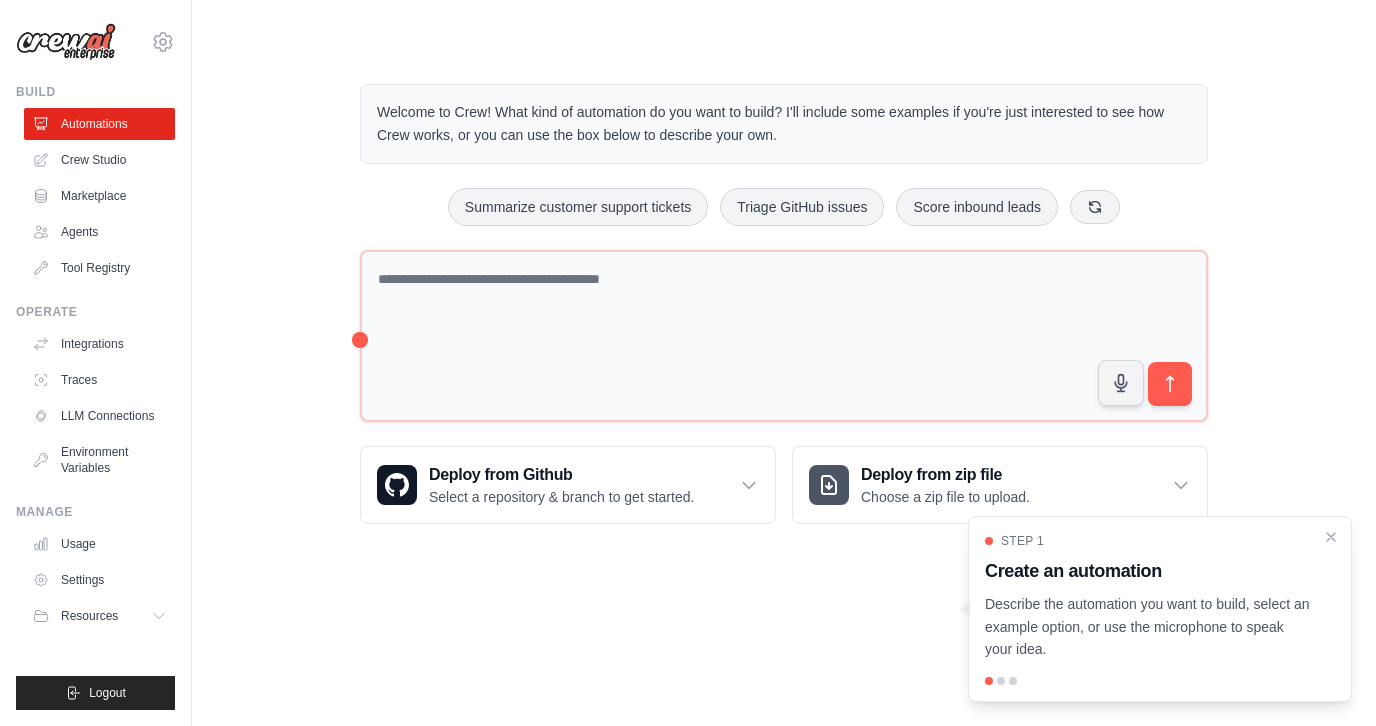 scroll, scrollTop: 0, scrollLeft: 0, axis: both 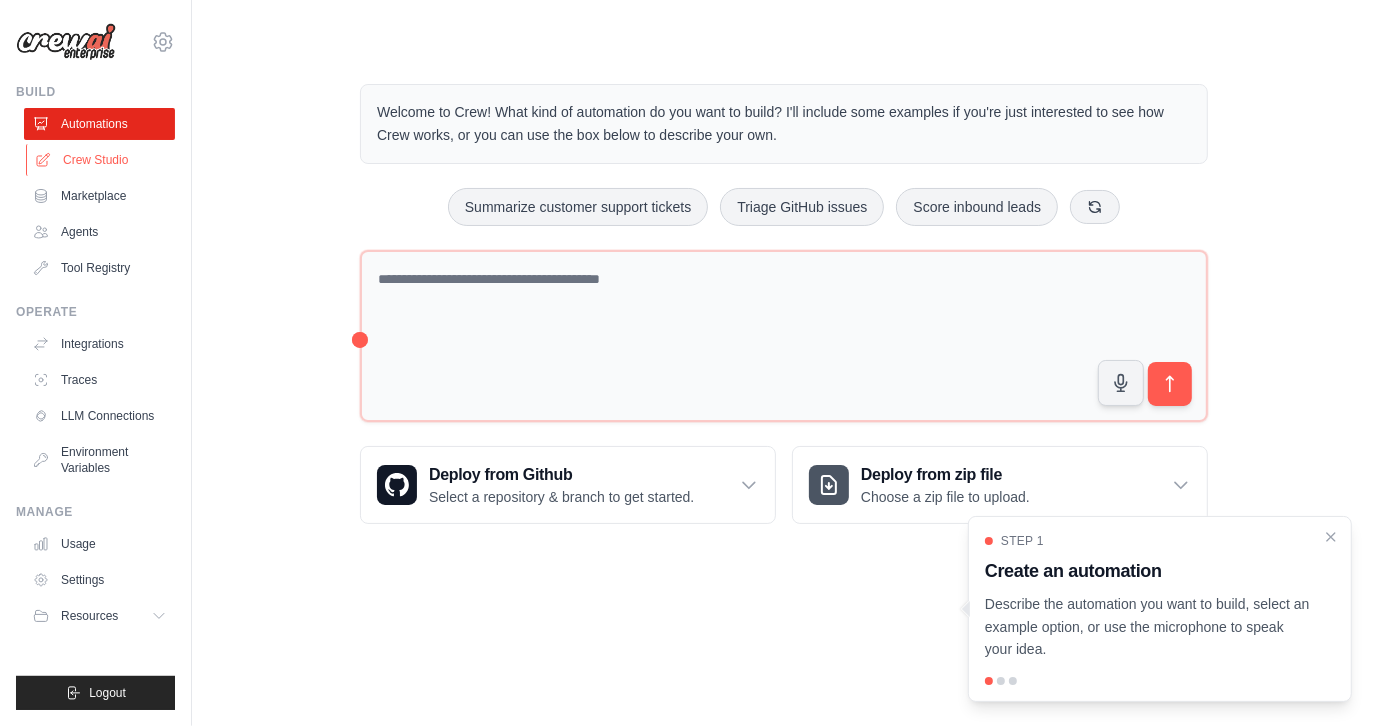 click on "Crew Studio" at bounding box center [101, 160] 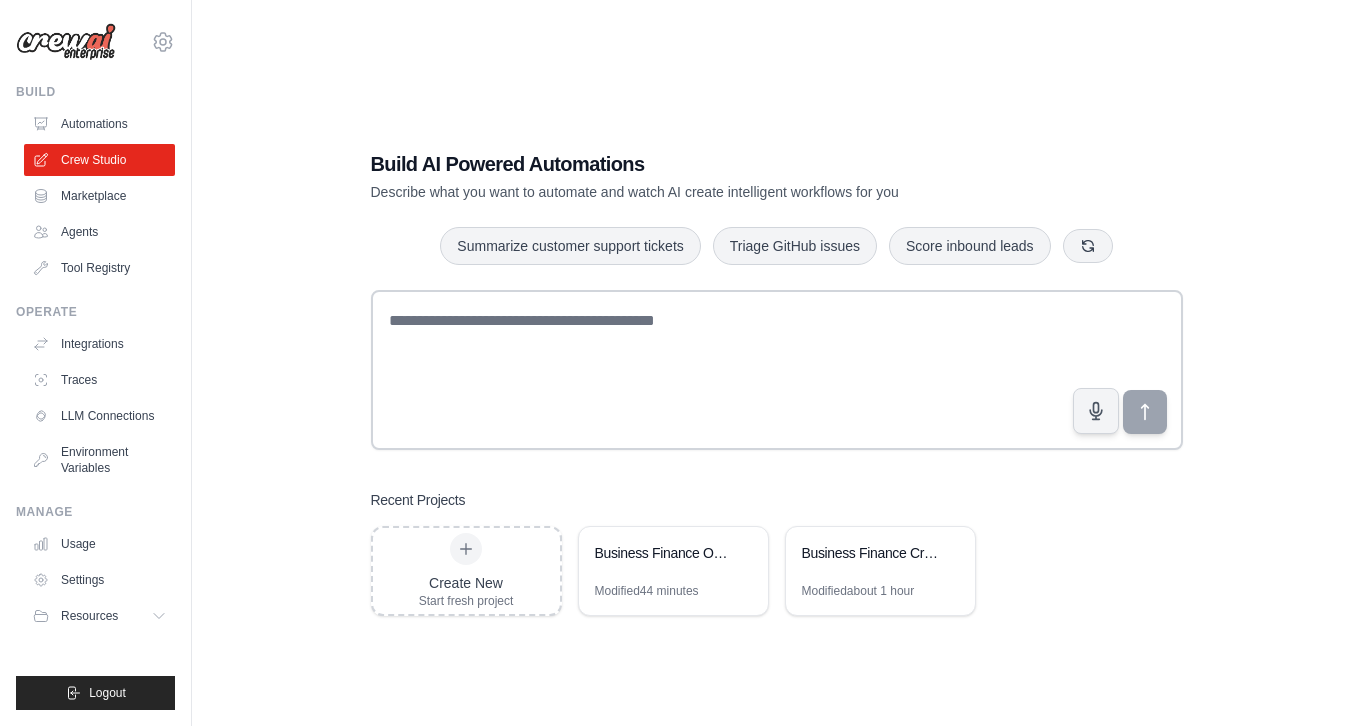 scroll, scrollTop: 0, scrollLeft: 0, axis: both 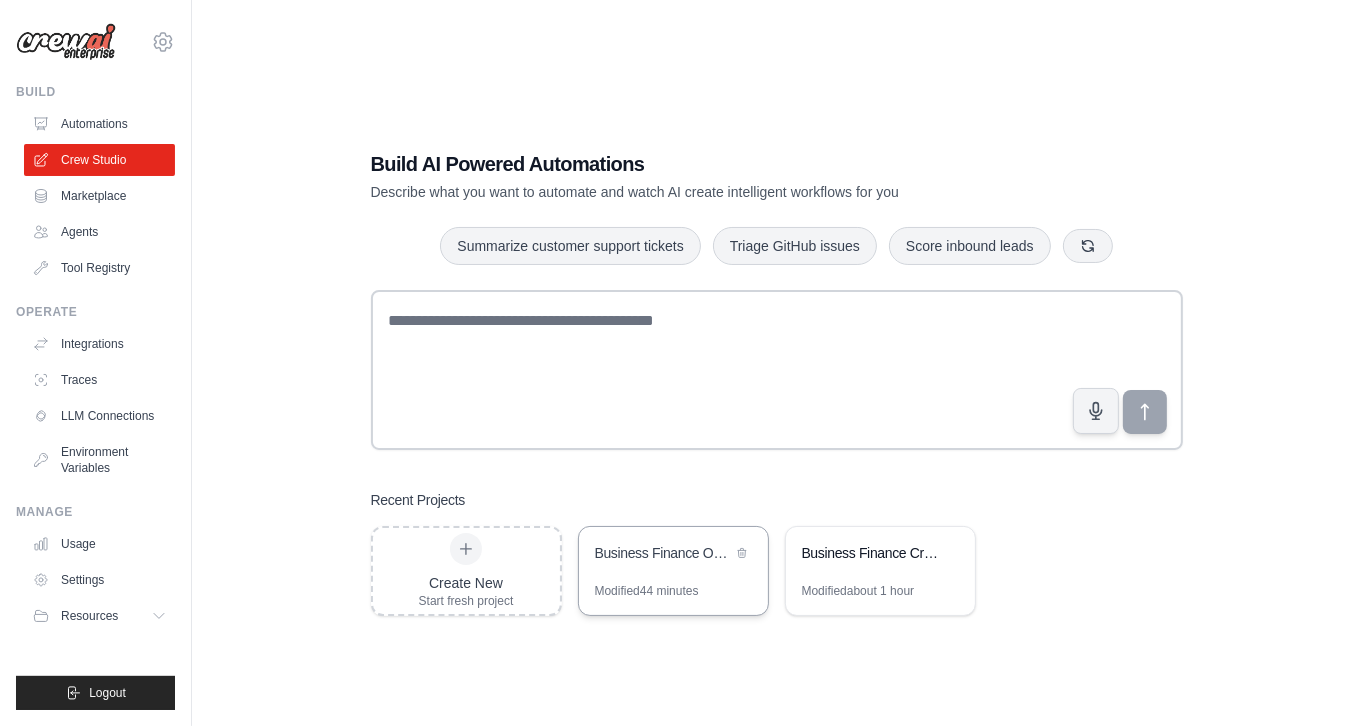 click on "Business Finance Operations - Leasing Company Automation" at bounding box center [663, 553] 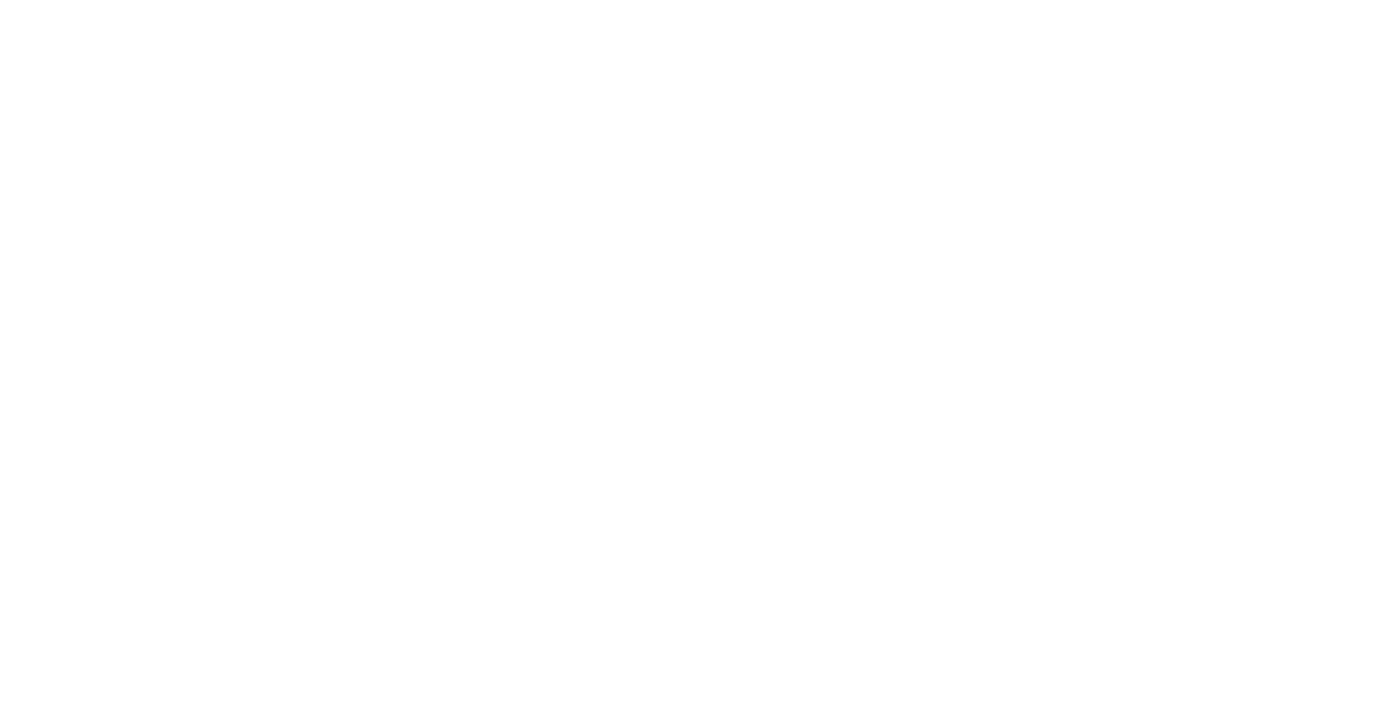 scroll, scrollTop: 0, scrollLeft: 0, axis: both 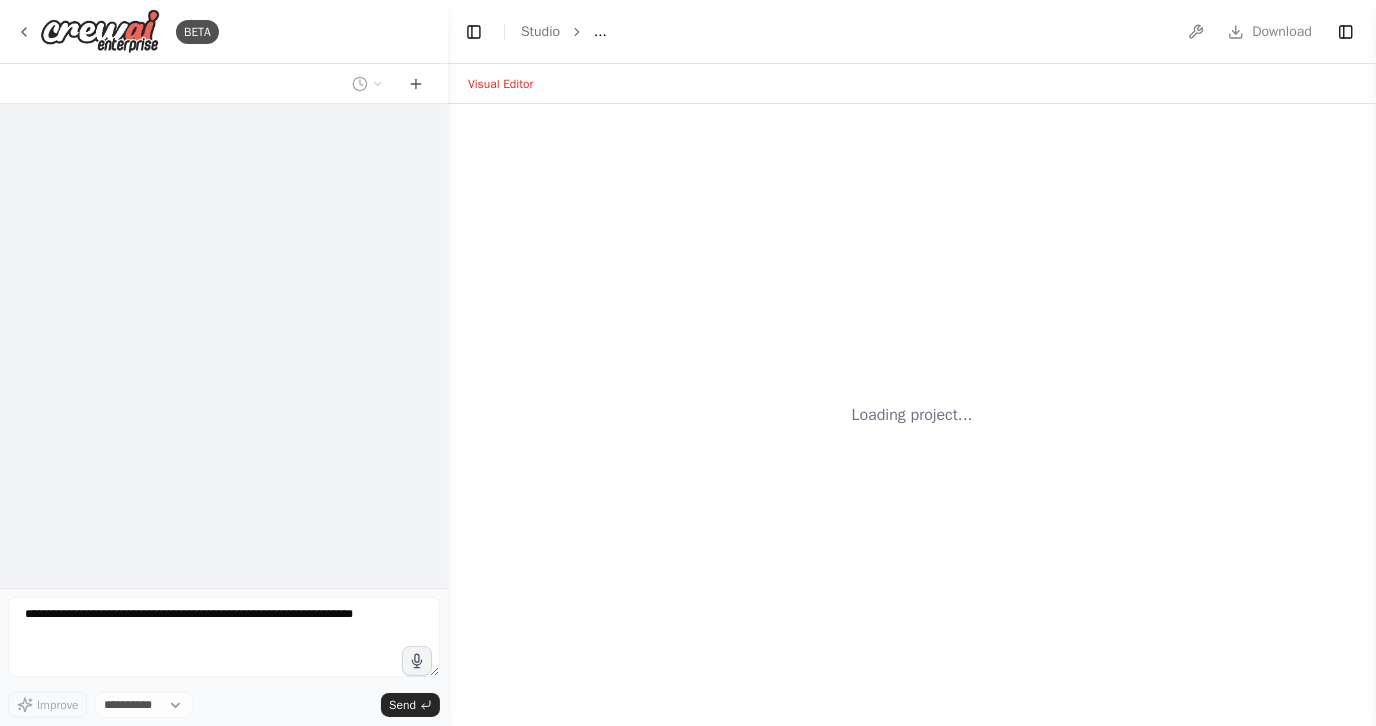select on "****" 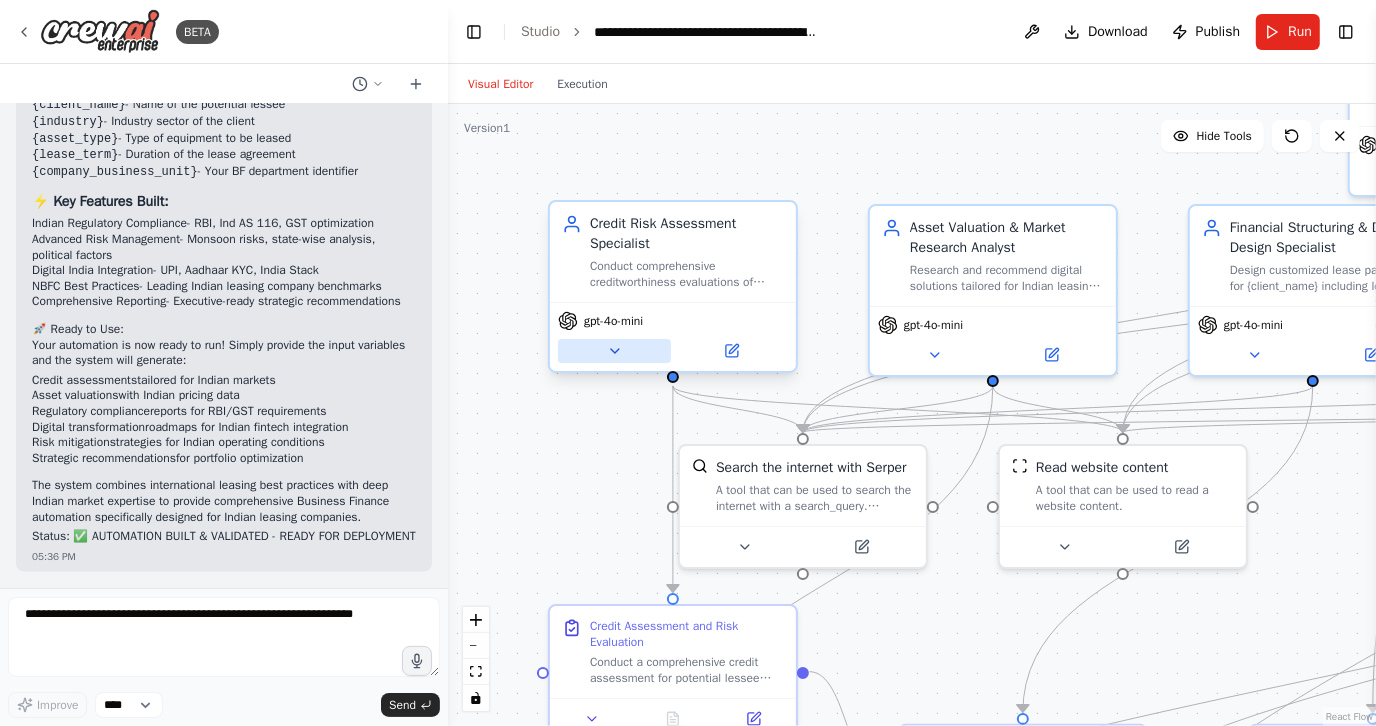 scroll, scrollTop: 7904, scrollLeft: 0, axis: vertical 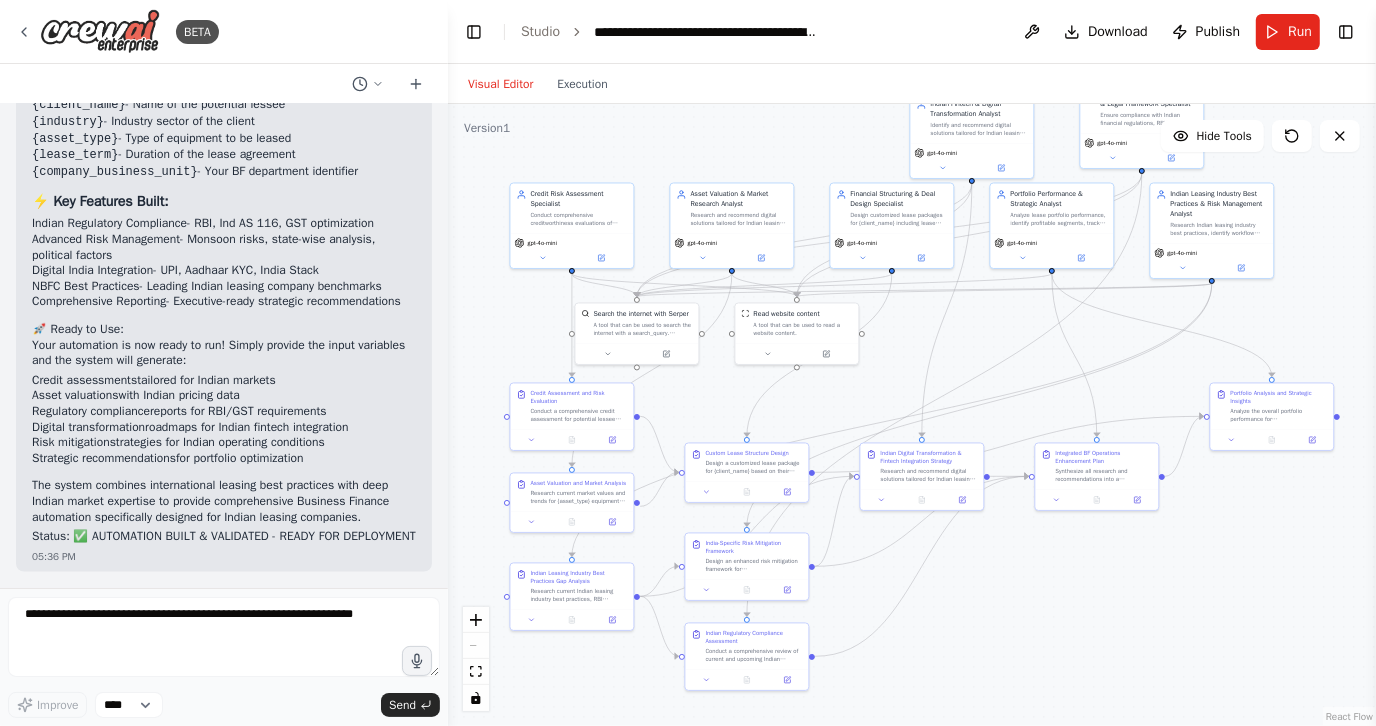drag, startPoint x: 1223, startPoint y: 584, endPoint x: 957, endPoint y: 372, distance: 340.14703 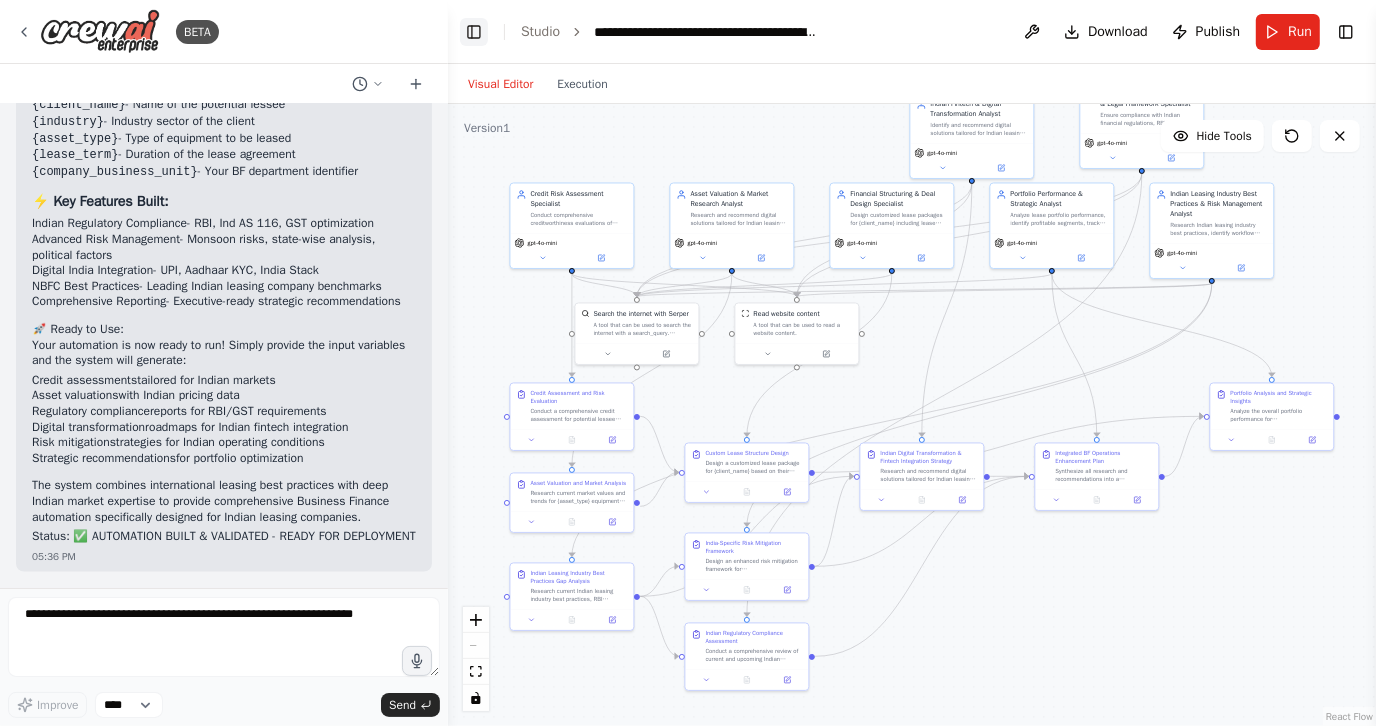click on "Toggle Left Sidebar" at bounding box center (474, 32) 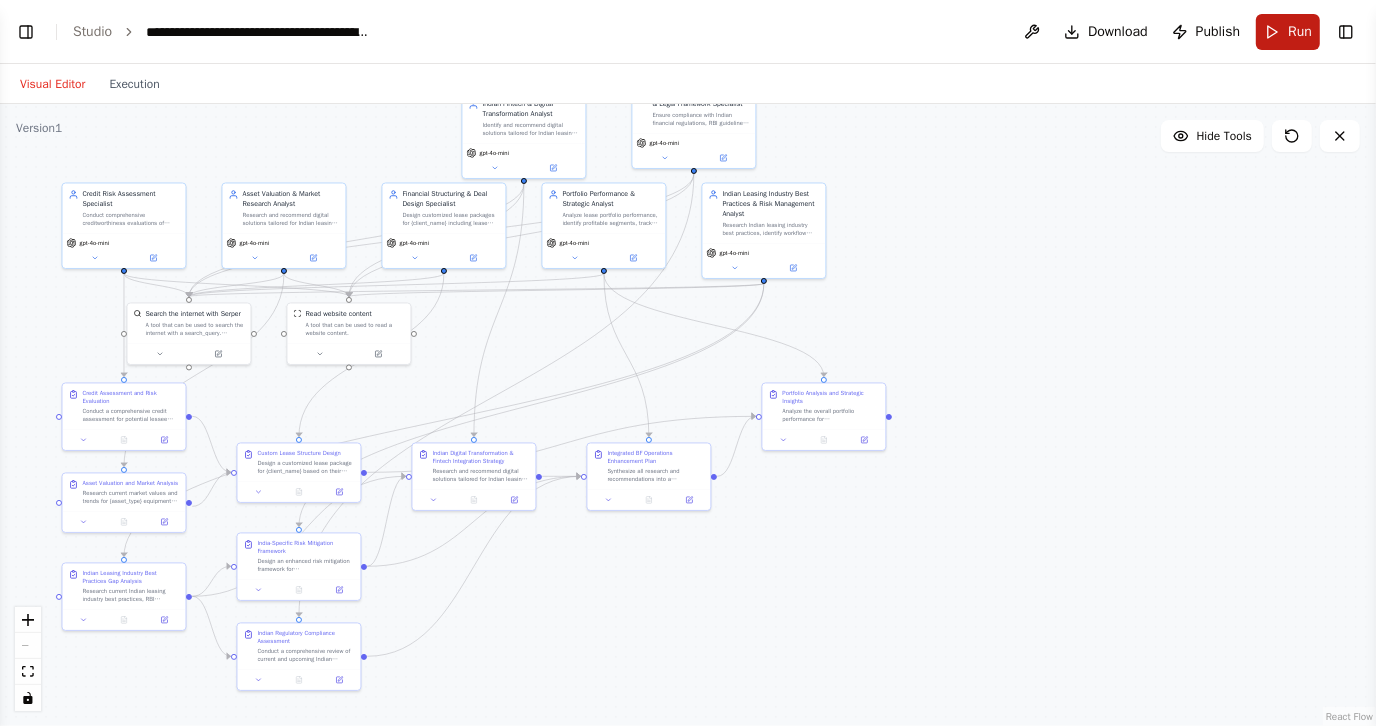 click on "Run" at bounding box center [1300, 32] 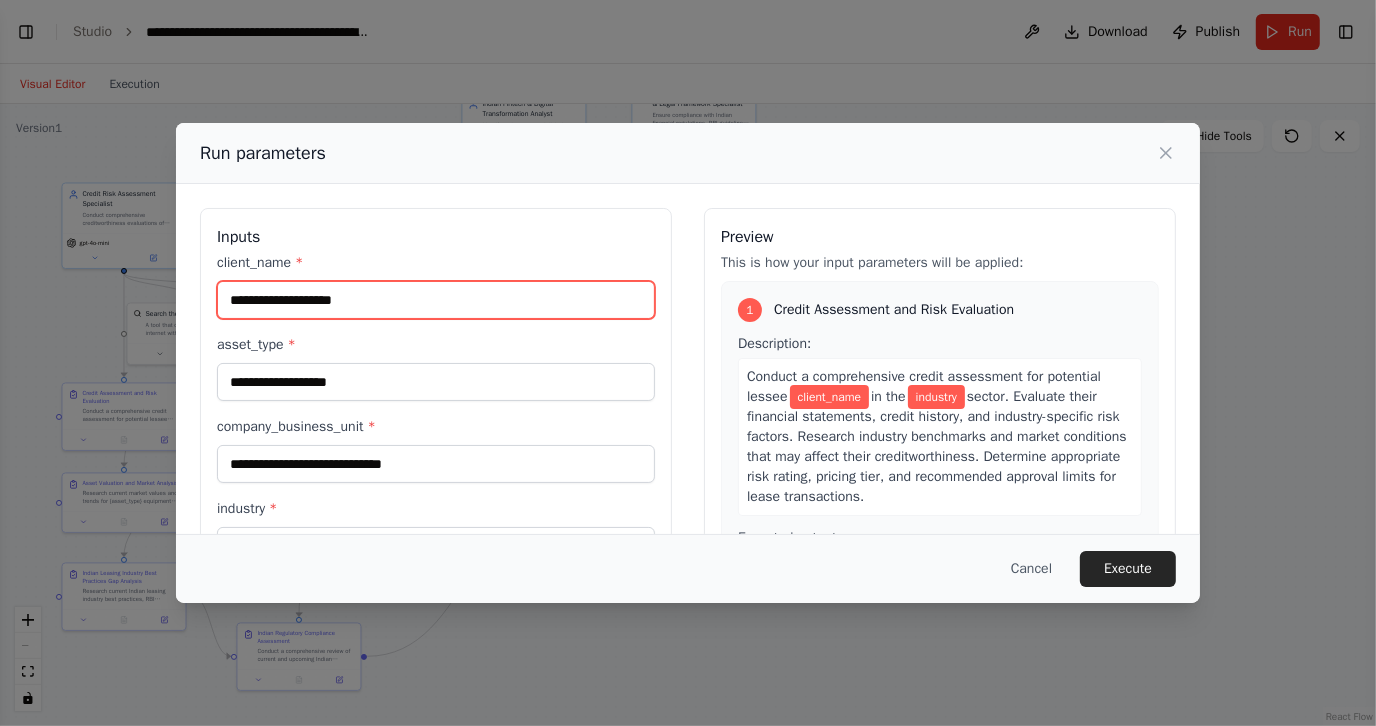 click on "client_name *" at bounding box center [436, 300] 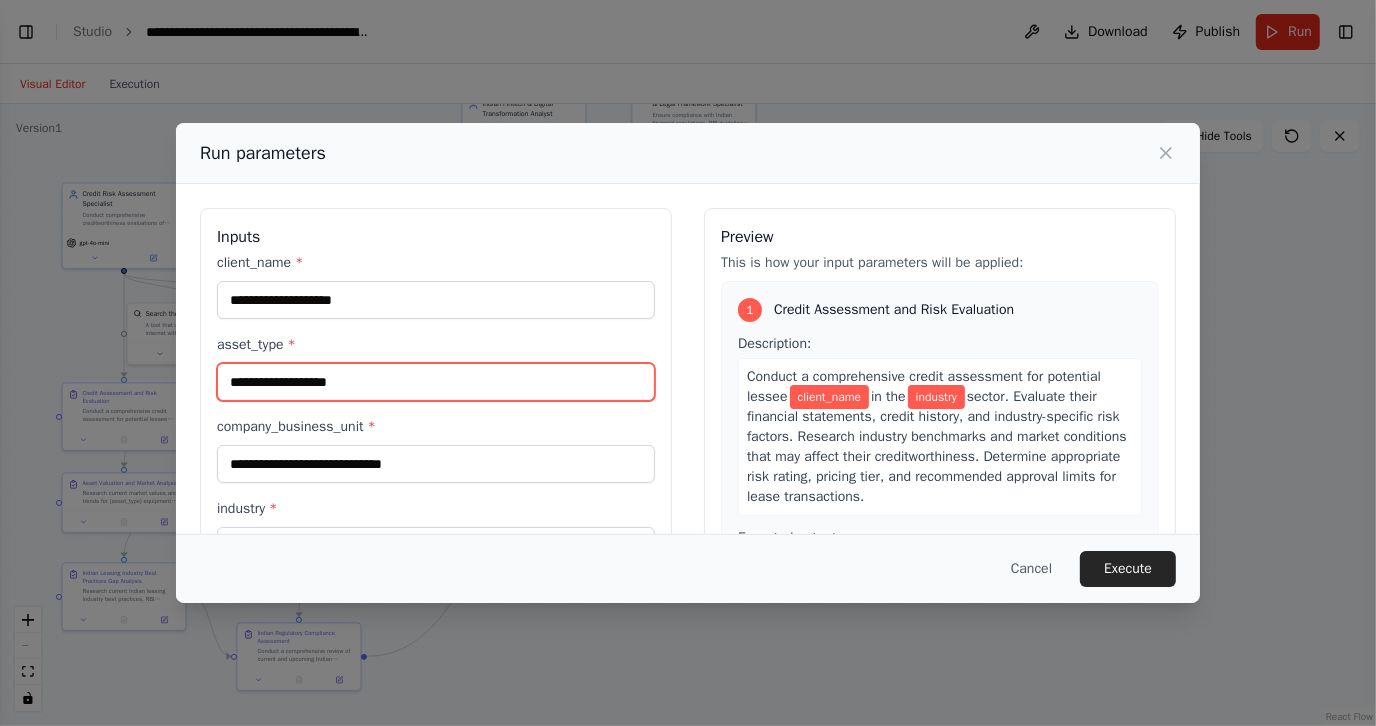 click on "asset_type *" at bounding box center [436, 382] 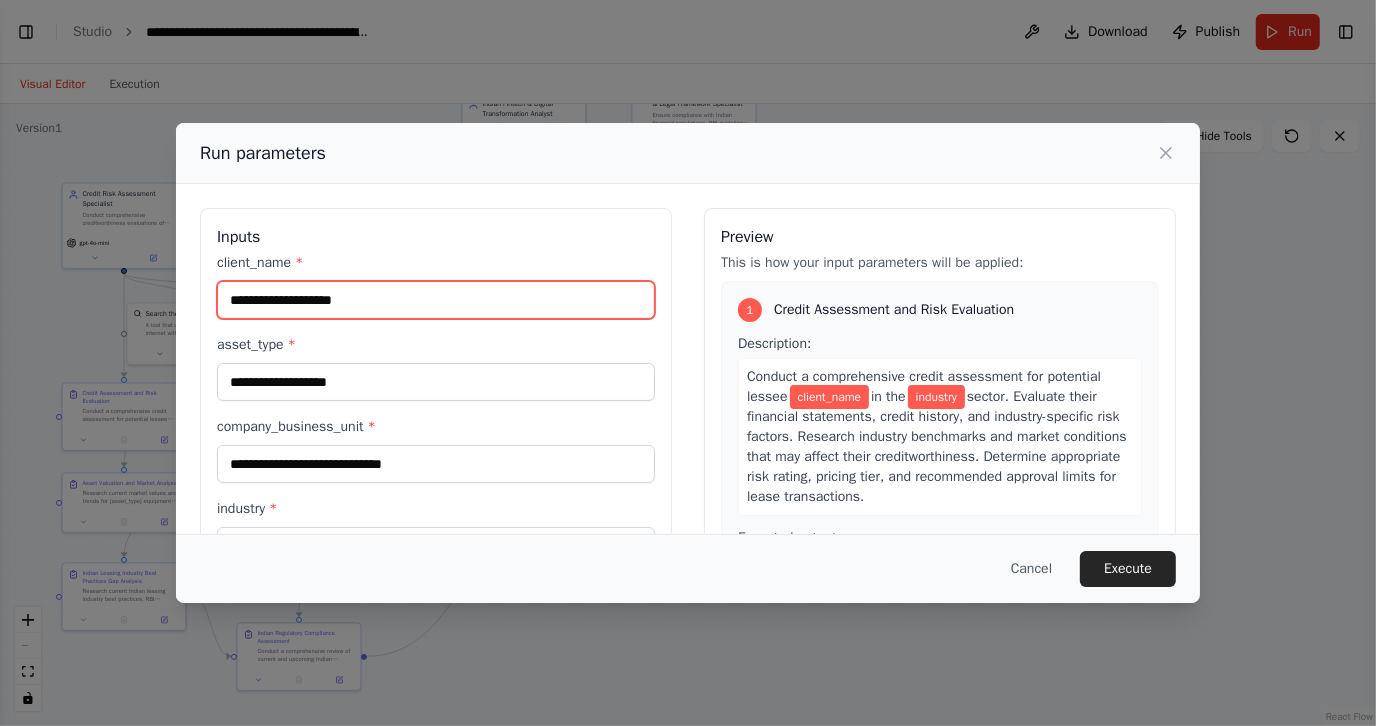 click on "client_name *" at bounding box center [436, 300] 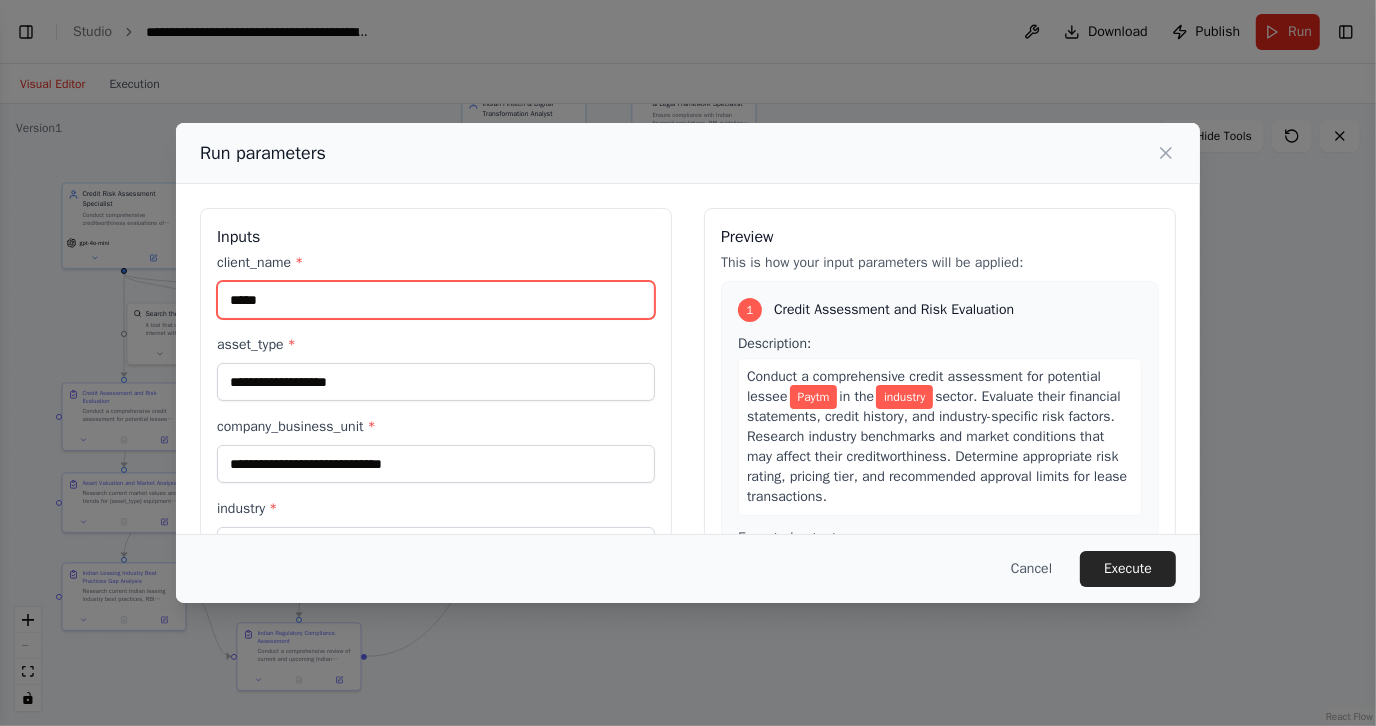 type on "*****" 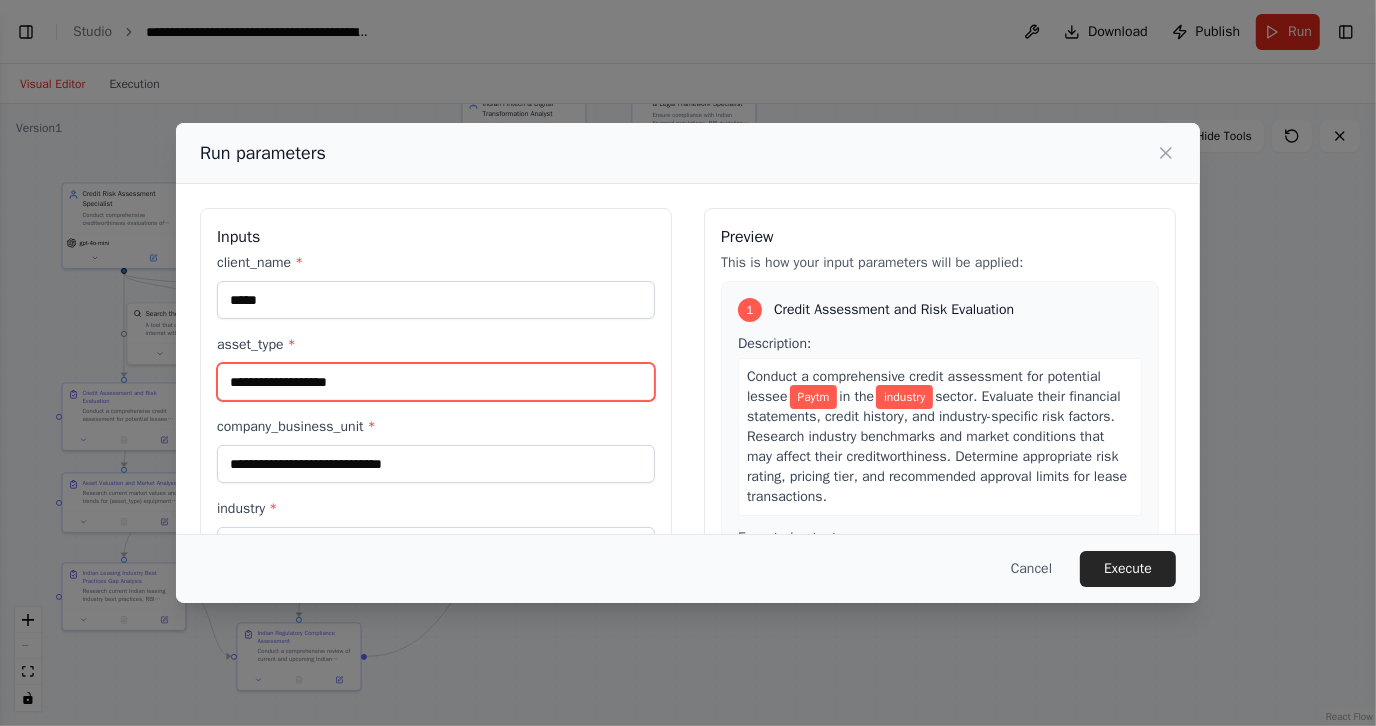click on "asset_type *" at bounding box center (436, 382) 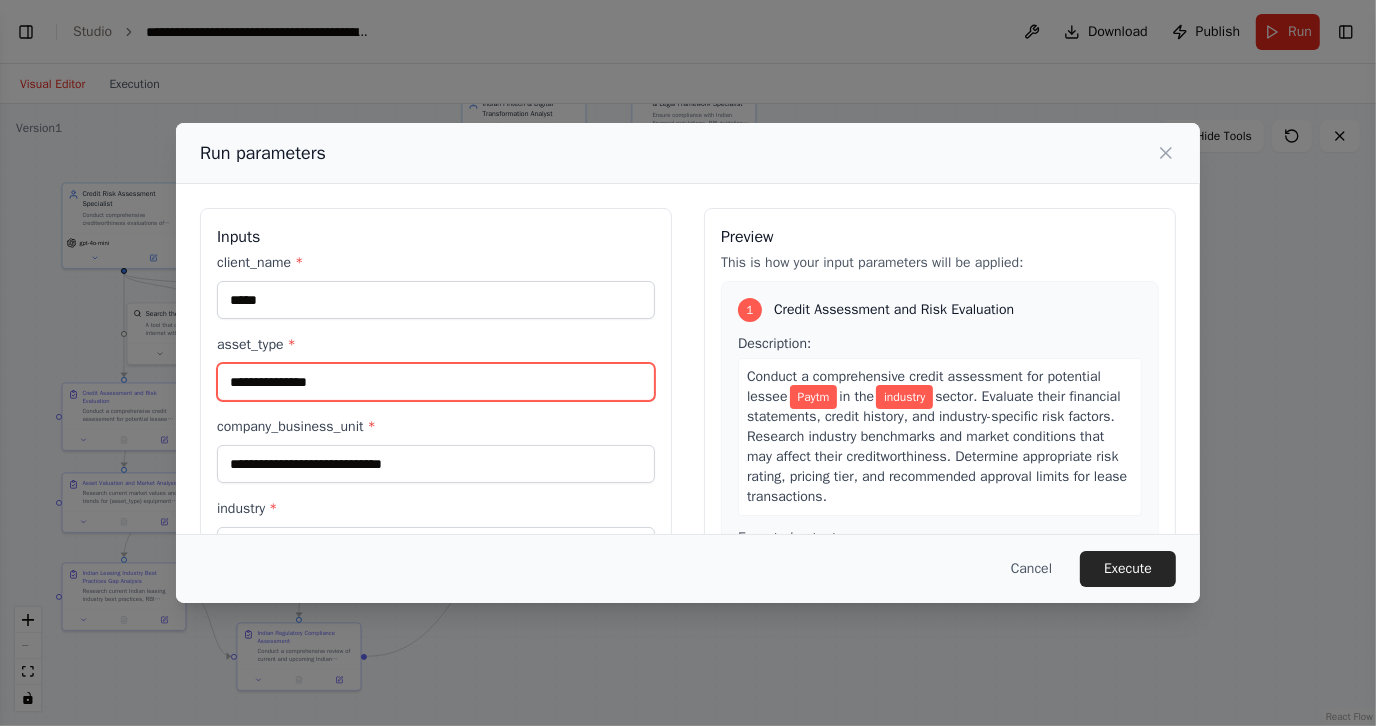 type on "**********" 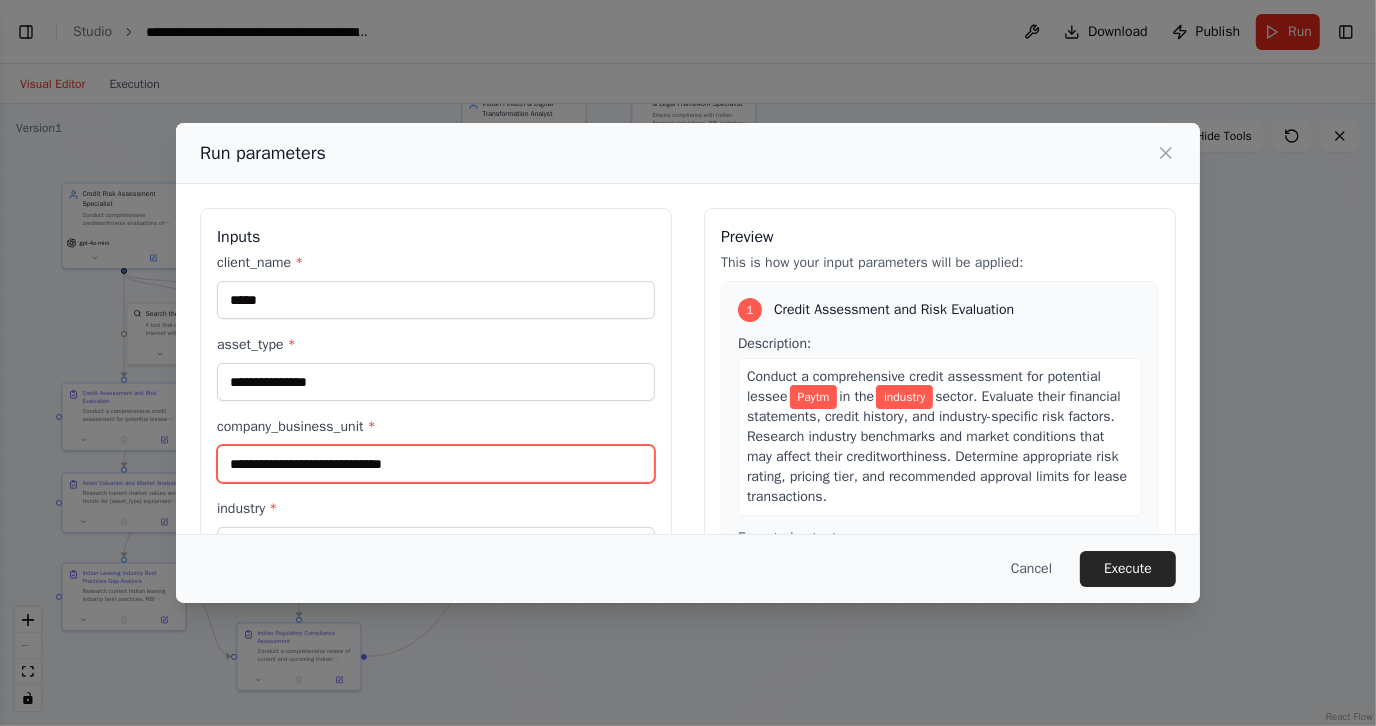 click on "company_business_unit *" at bounding box center (436, 464) 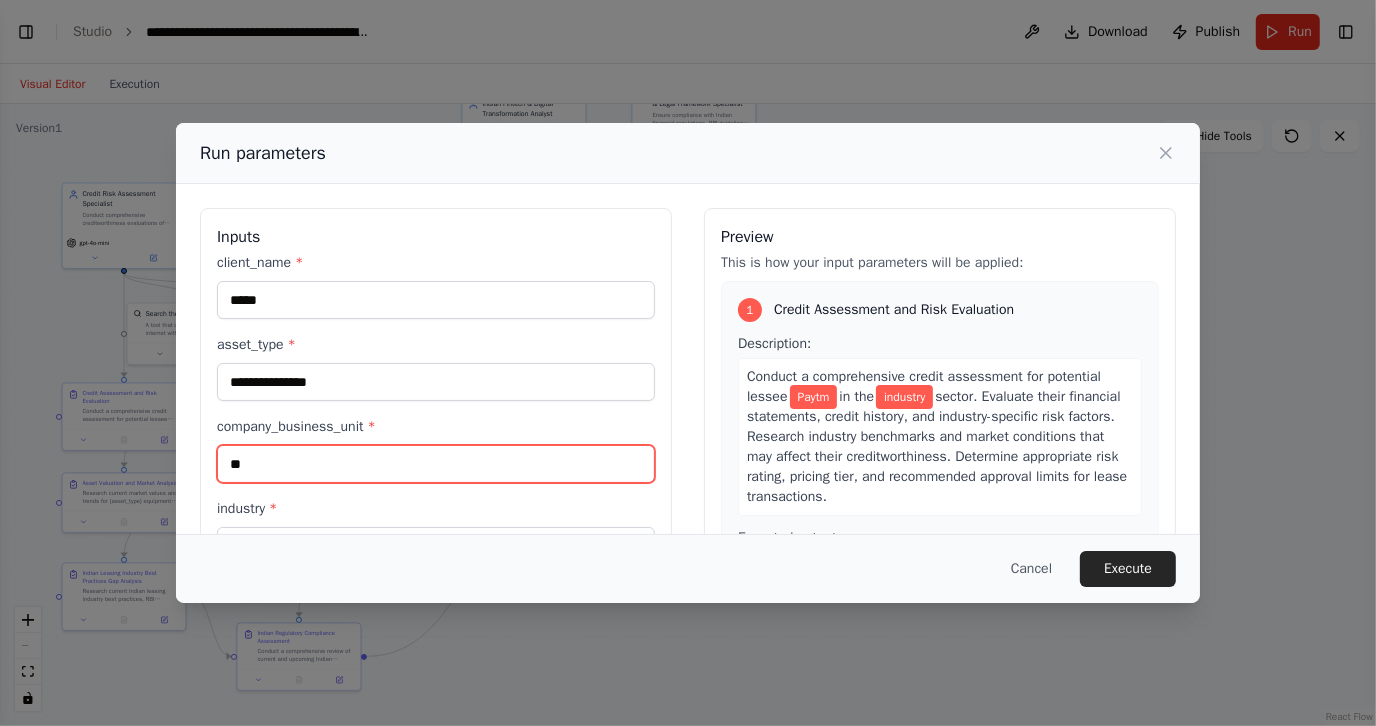 type on "*" 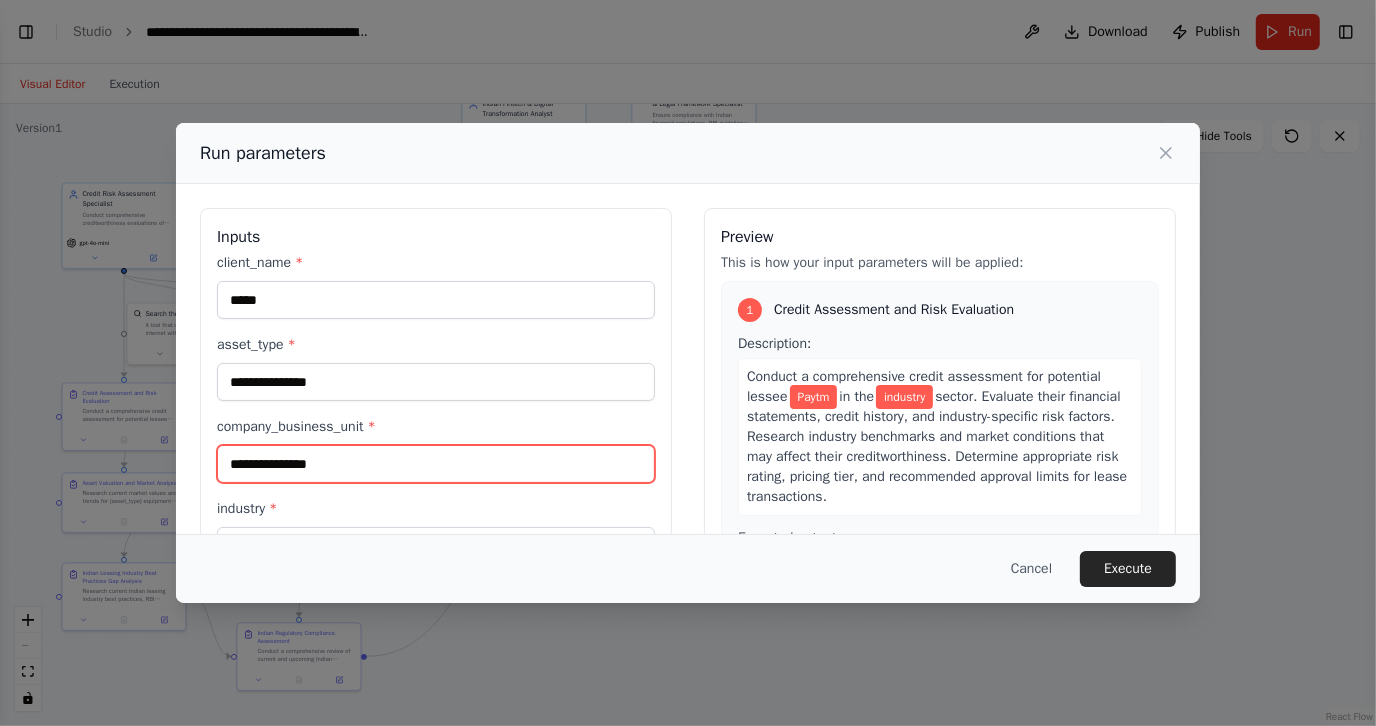 type on "**********" 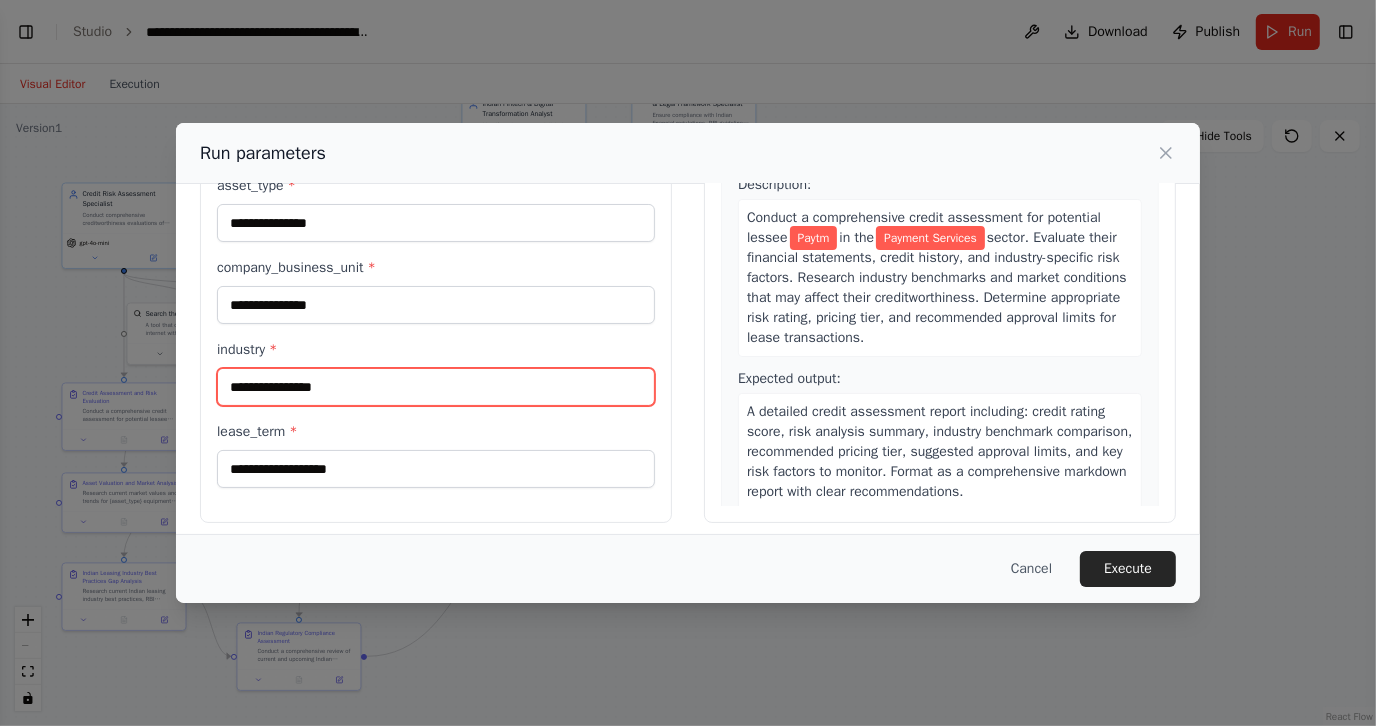 scroll, scrollTop: 171, scrollLeft: 0, axis: vertical 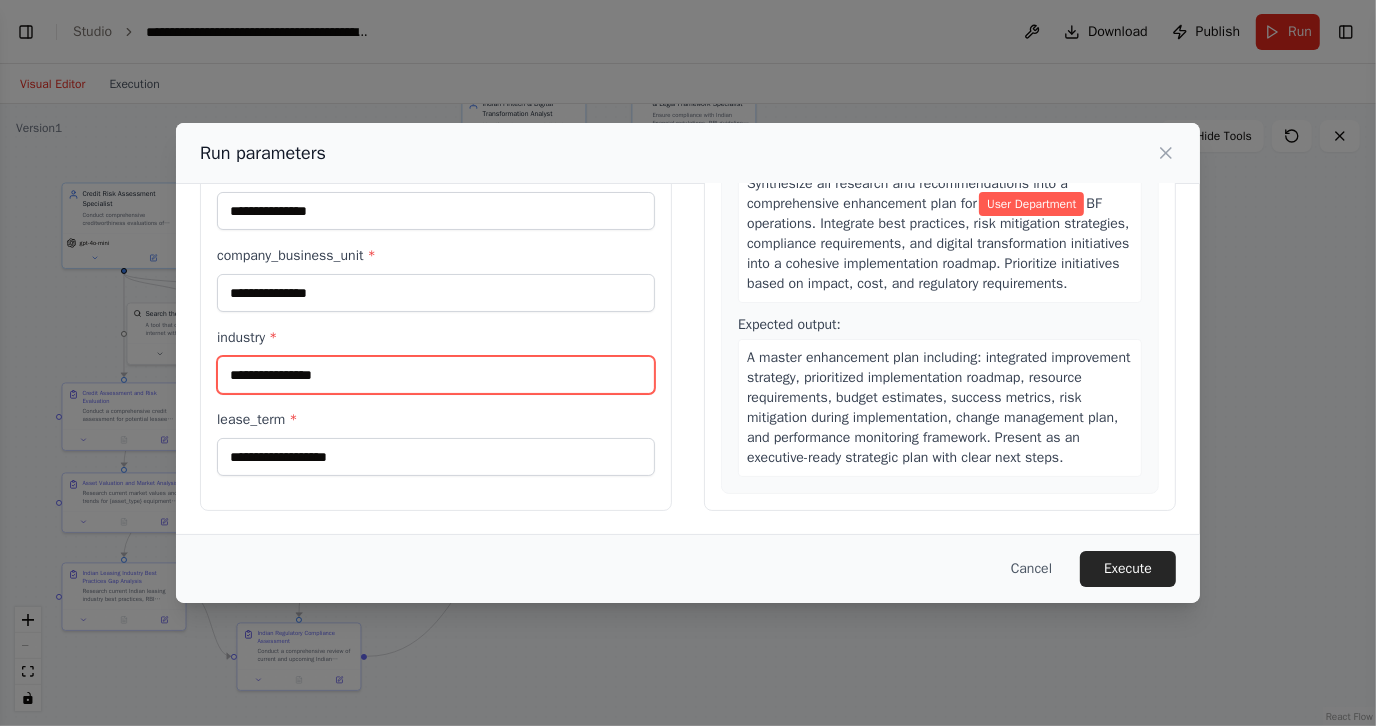 type on "**********" 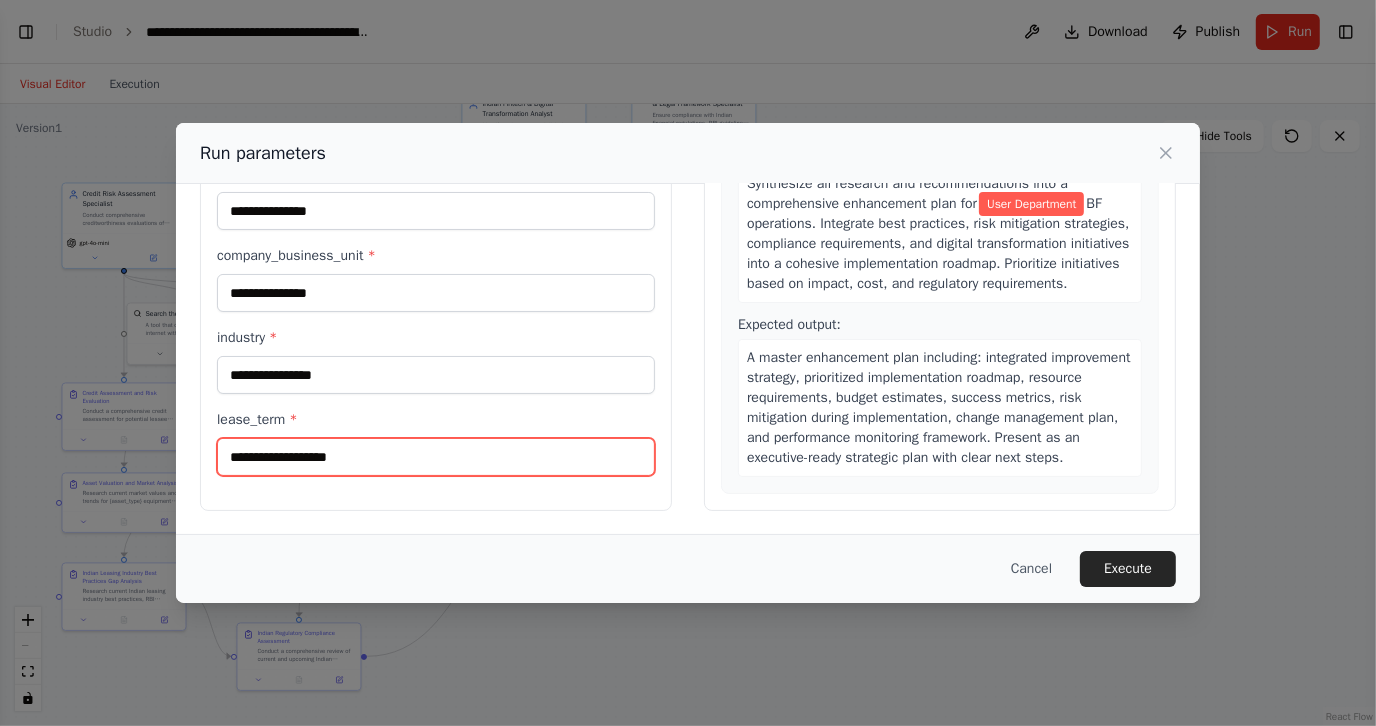 click on "lease_term *" at bounding box center [436, 457] 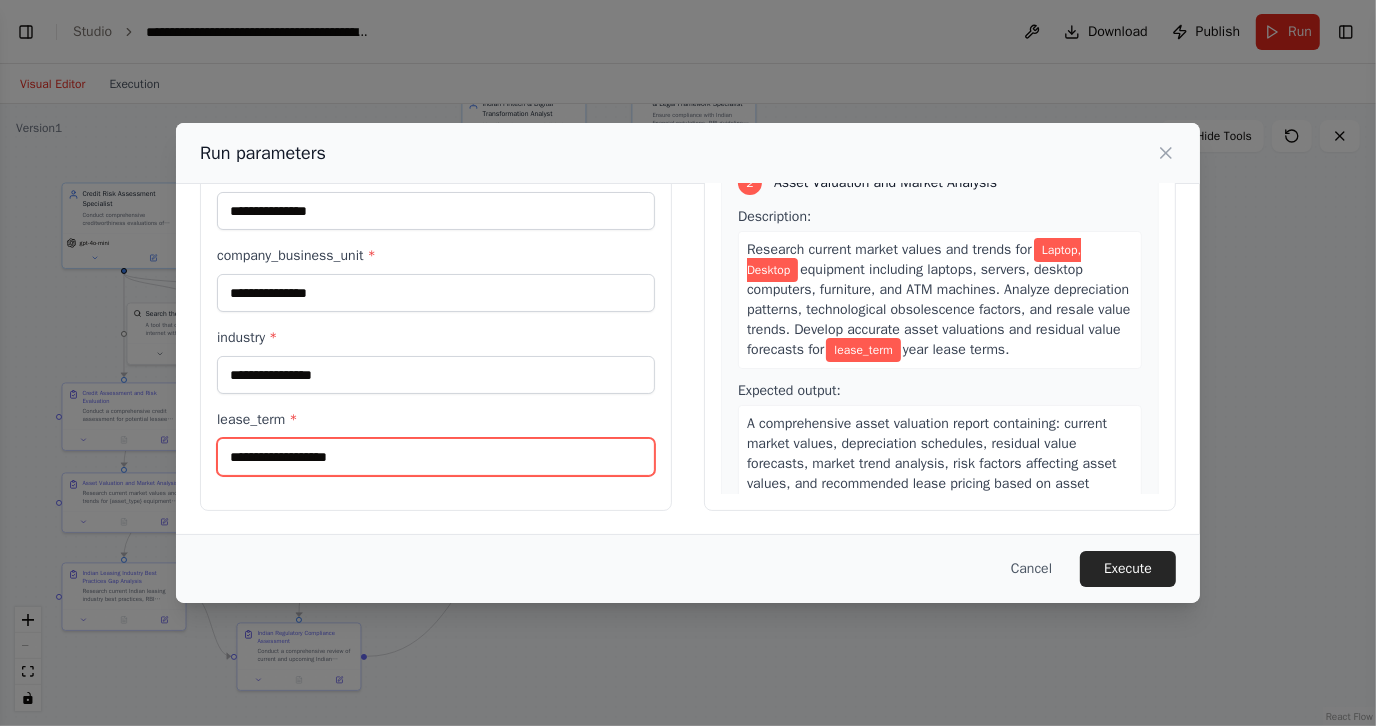 scroll, scrollTop: 0, scrollLeft: 0, axis: both 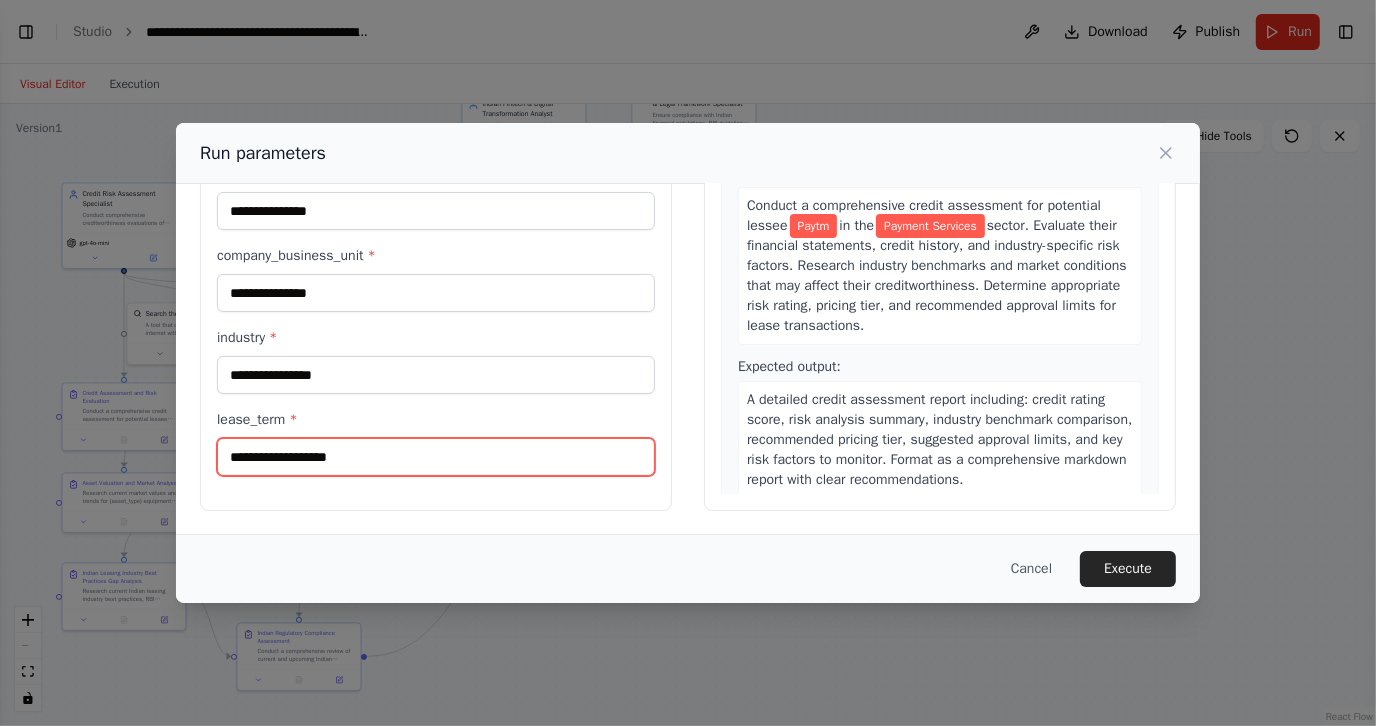 click on "lease_term *" at bounding box center [436, 457] 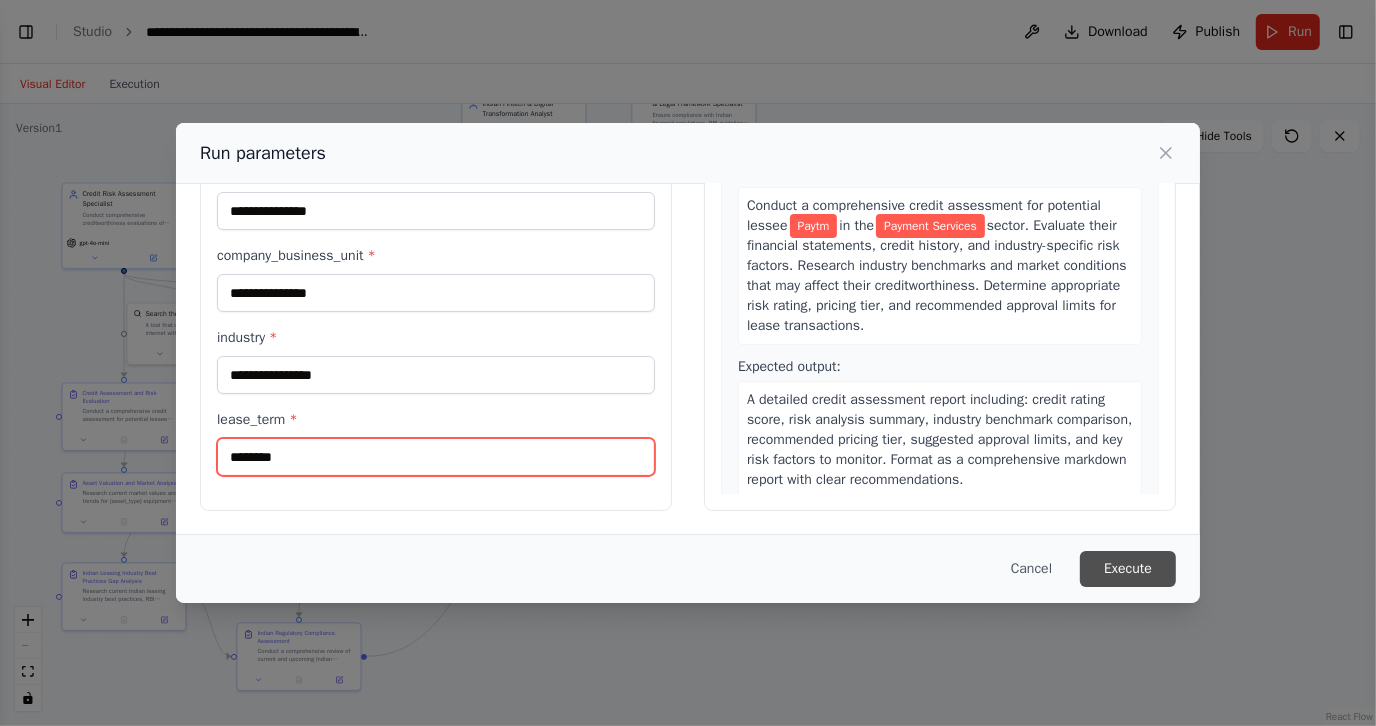 type on "*******" 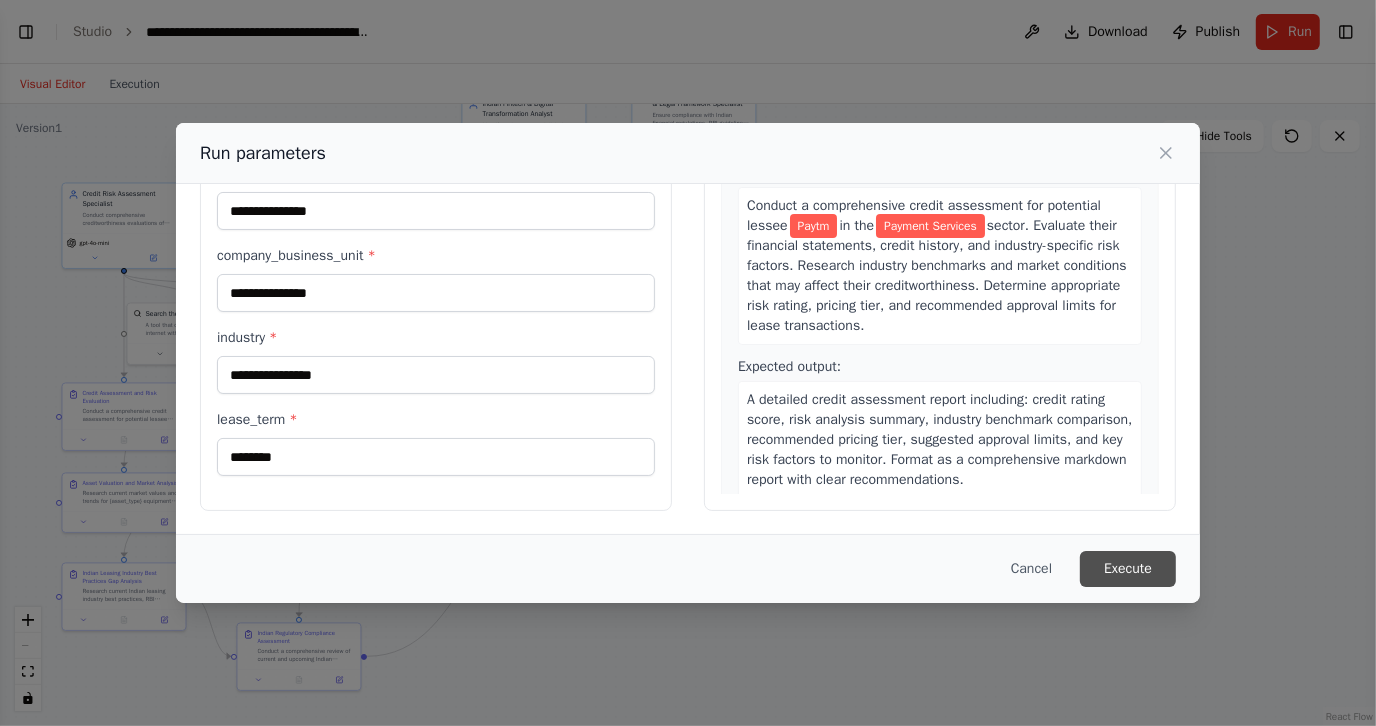 click on "Execute" at bounding box center [1128, 569] 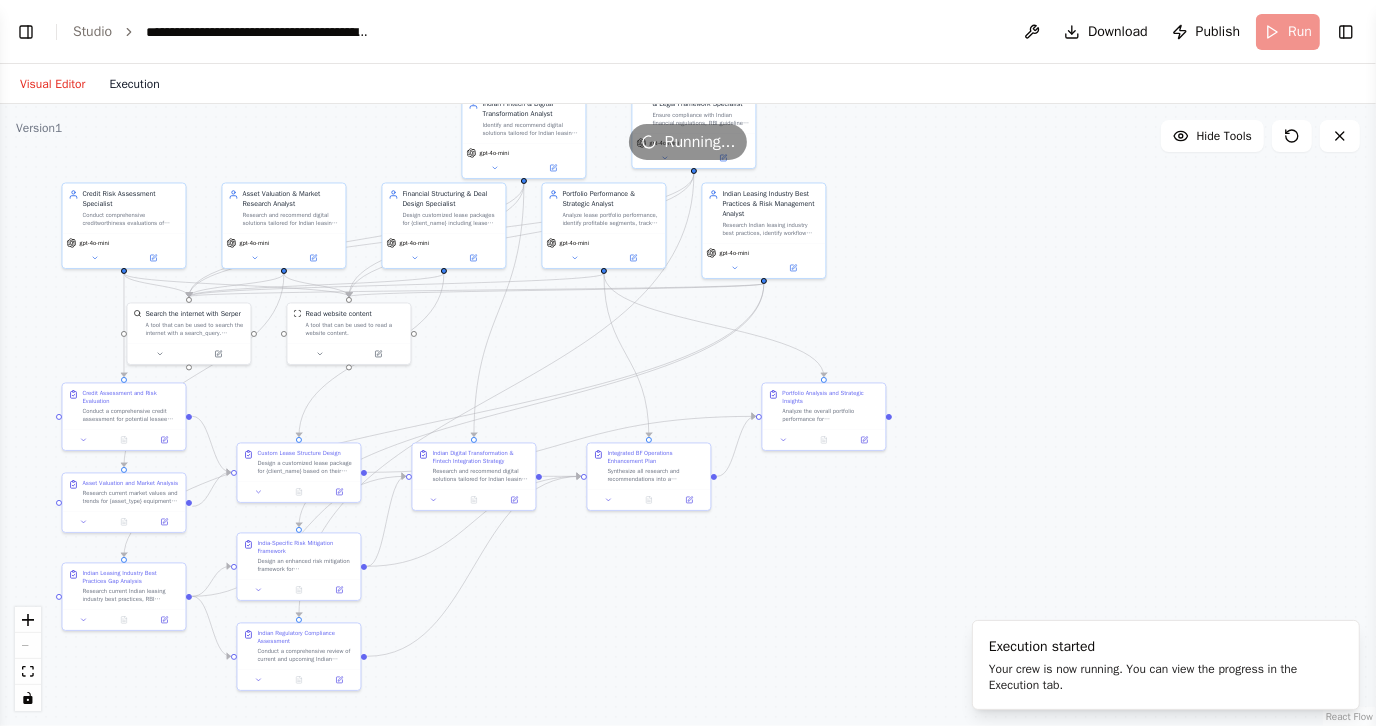 click on "Execution" at bounding box center [134, 84] 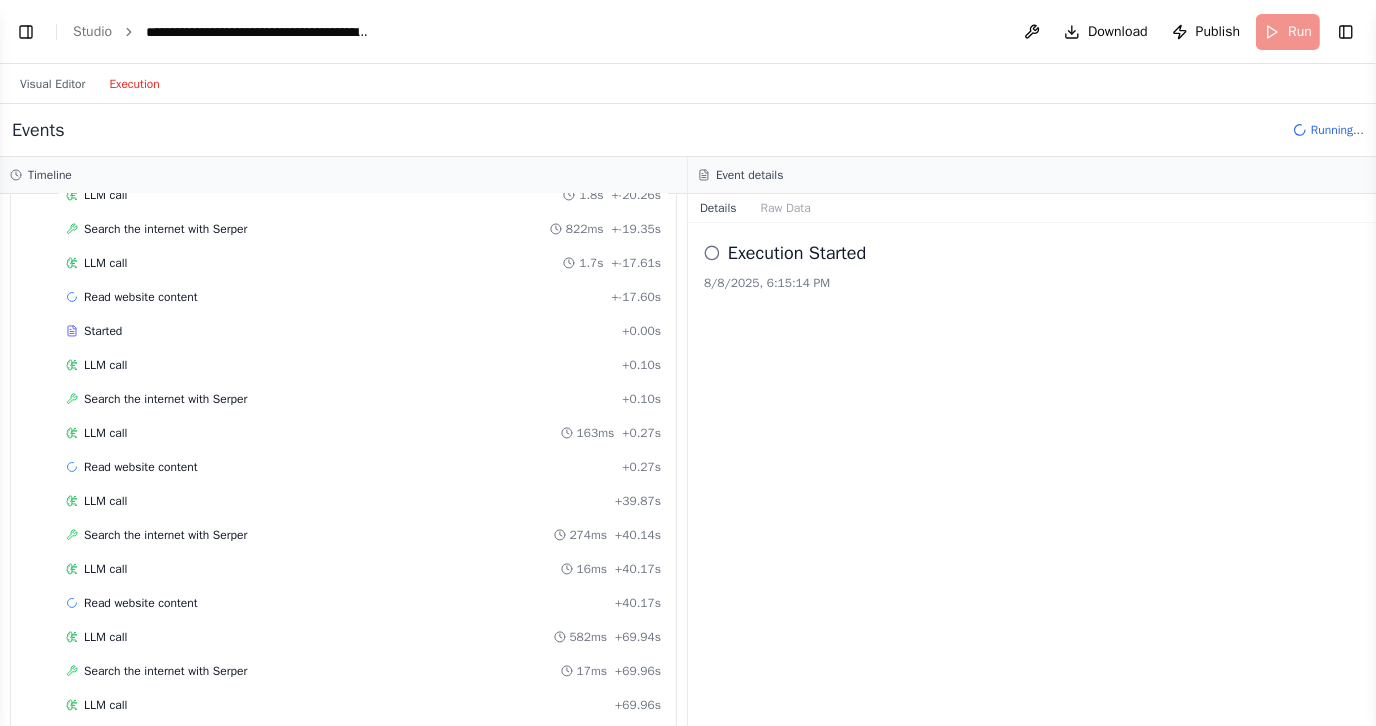 scroll, scrollTop: 255, scrollLeft: 0, axis: vertical 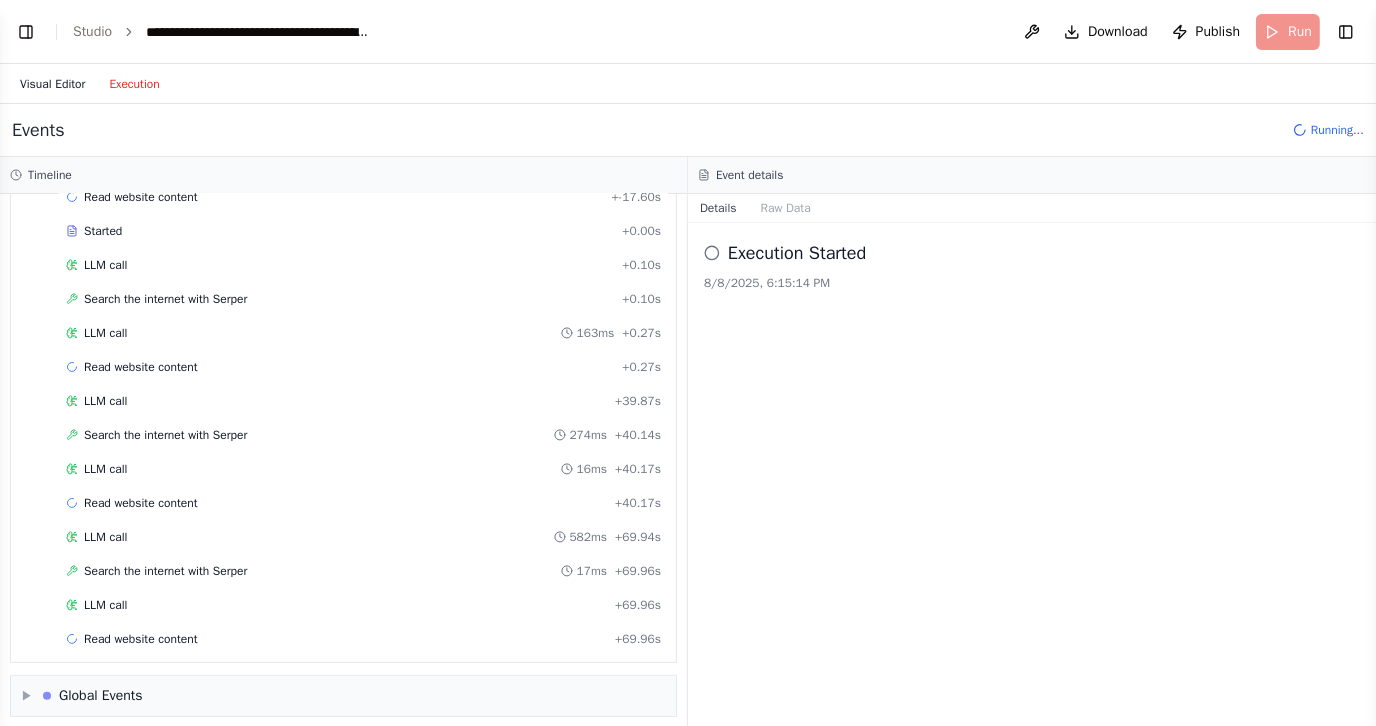 click on "Visual Editor" at bounding box center (52, 84) 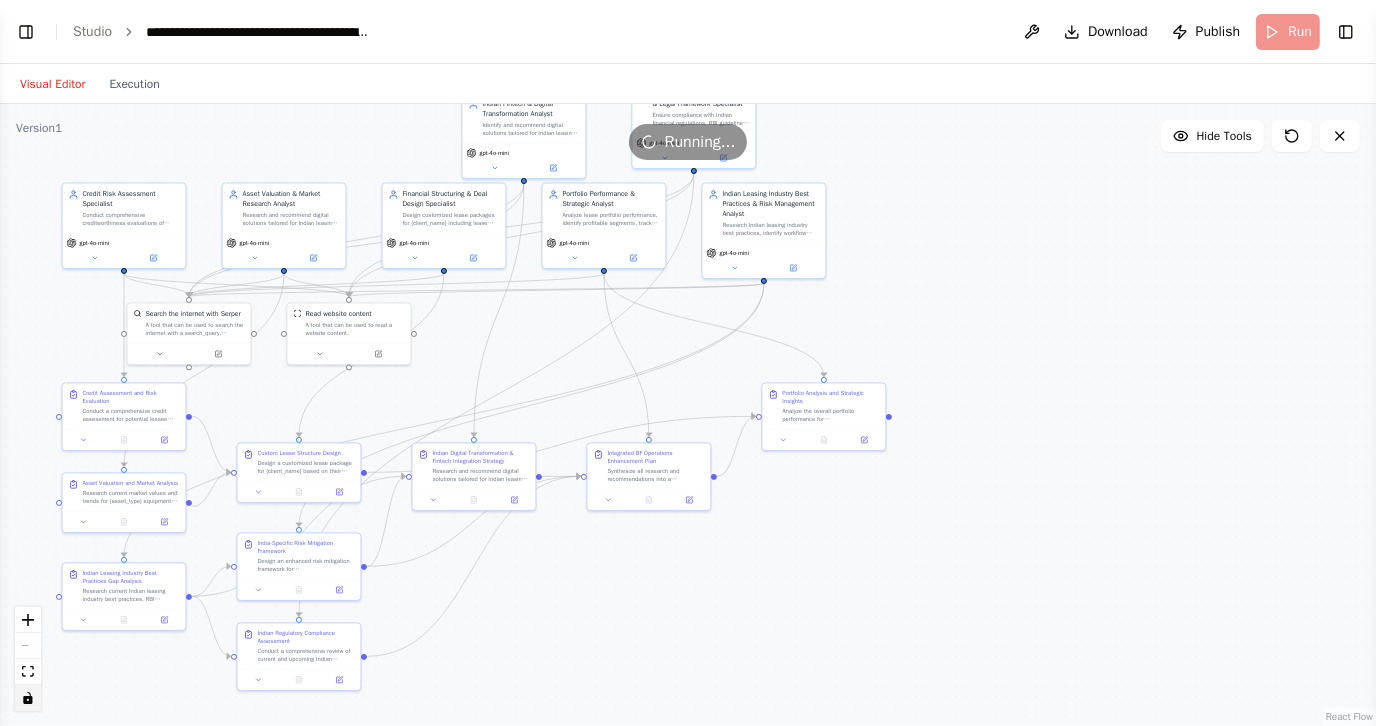 click 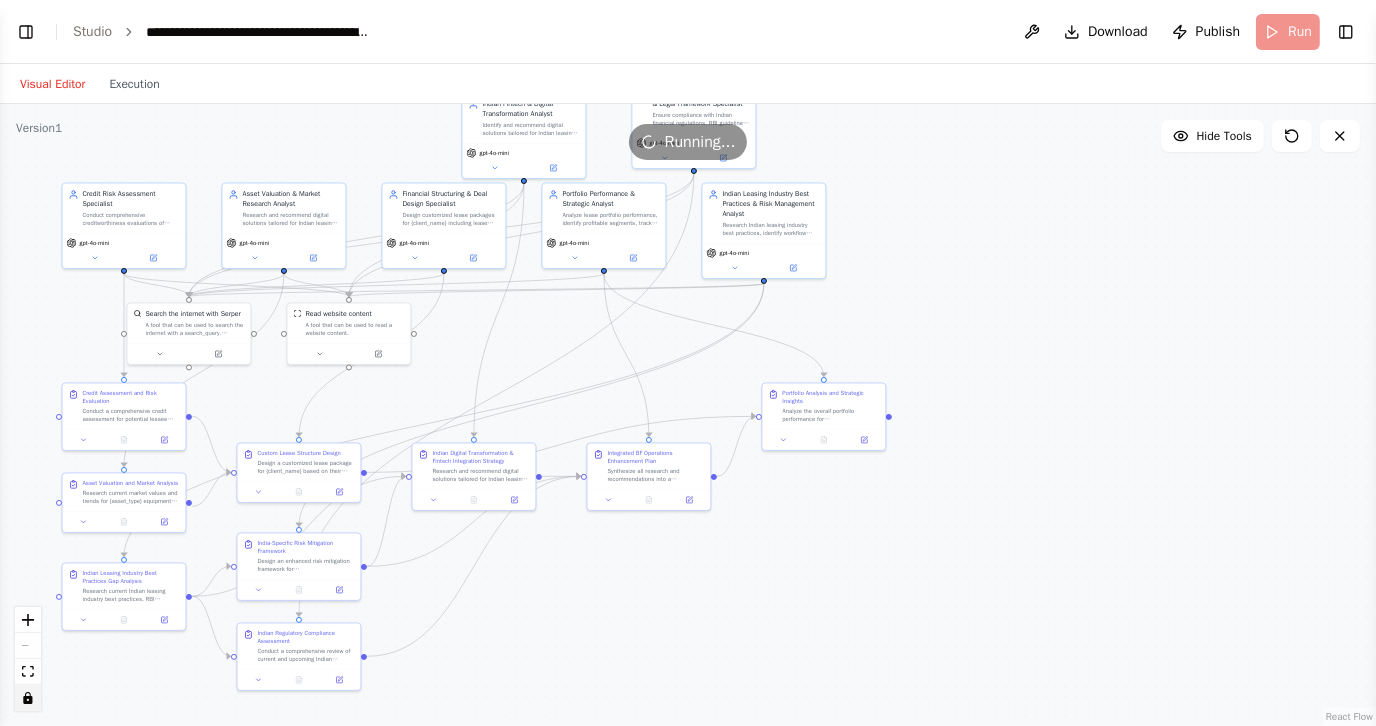 click 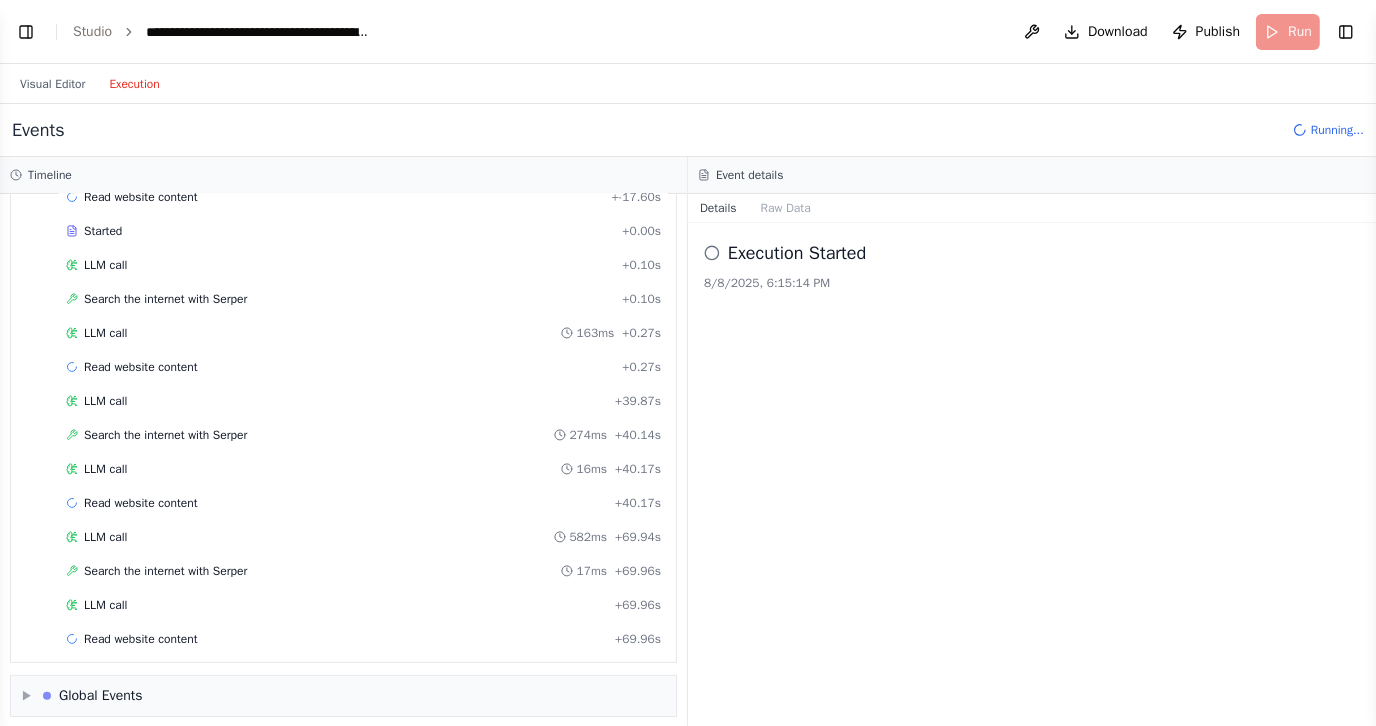 click on "Execution" at bounding box center (134, 84) 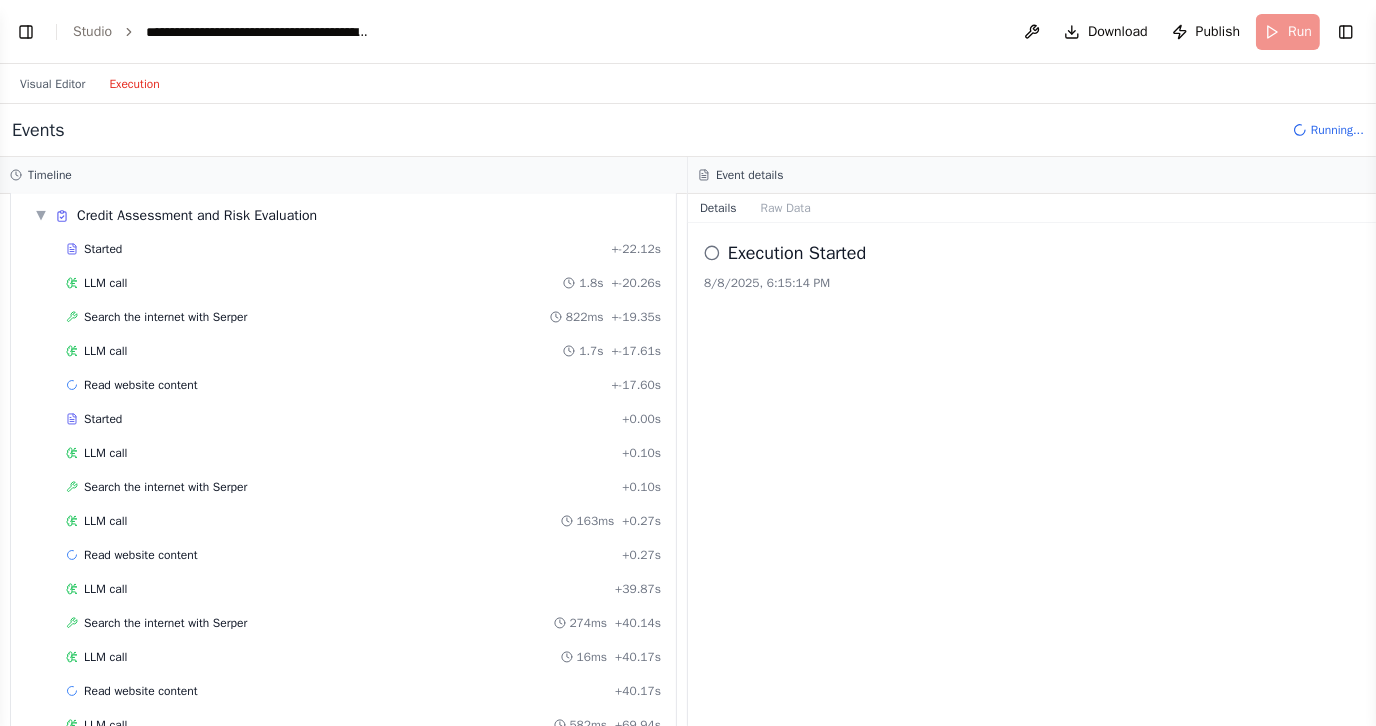 scroll, scrollTop: 100, scrollLeft: 0, axis: vertical 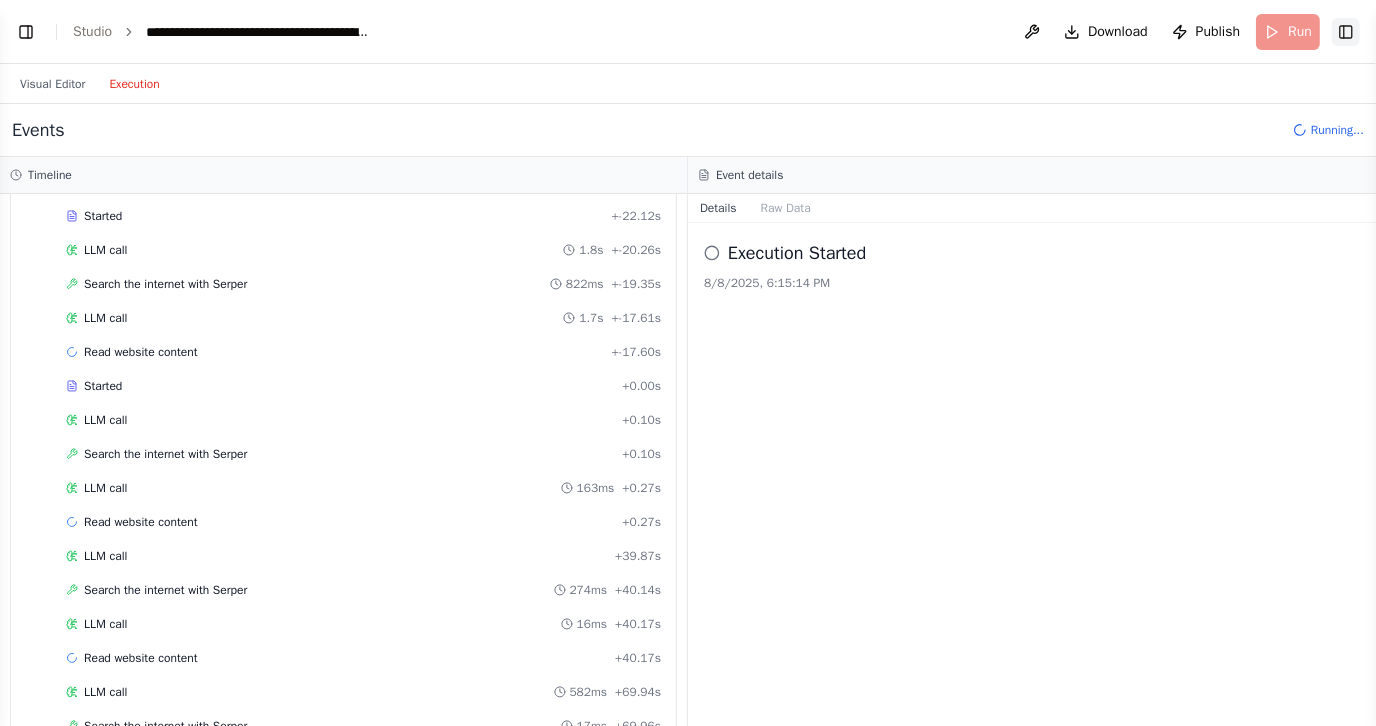 click on "Toggle Right Sidebar" at bounding box center [1346, 32] 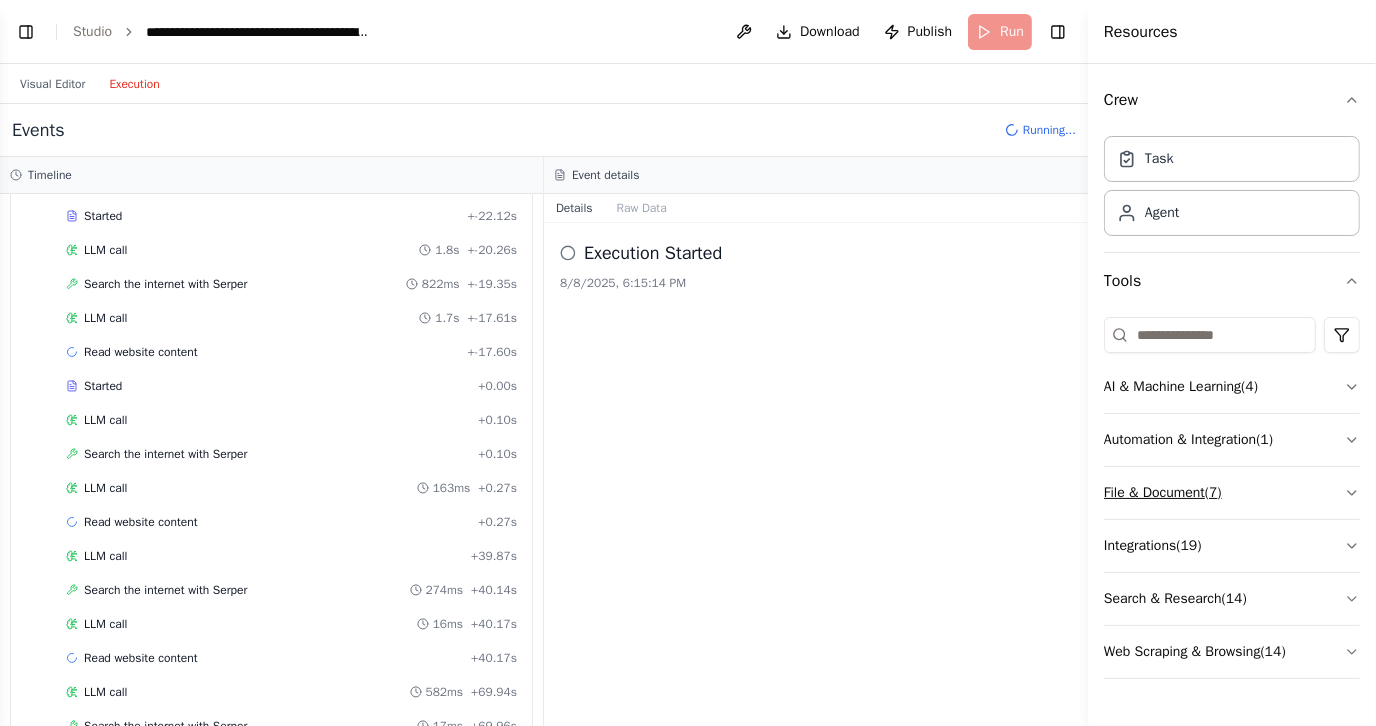click on "File & Document  ( 7 )" at bounding box center [1232, 493] 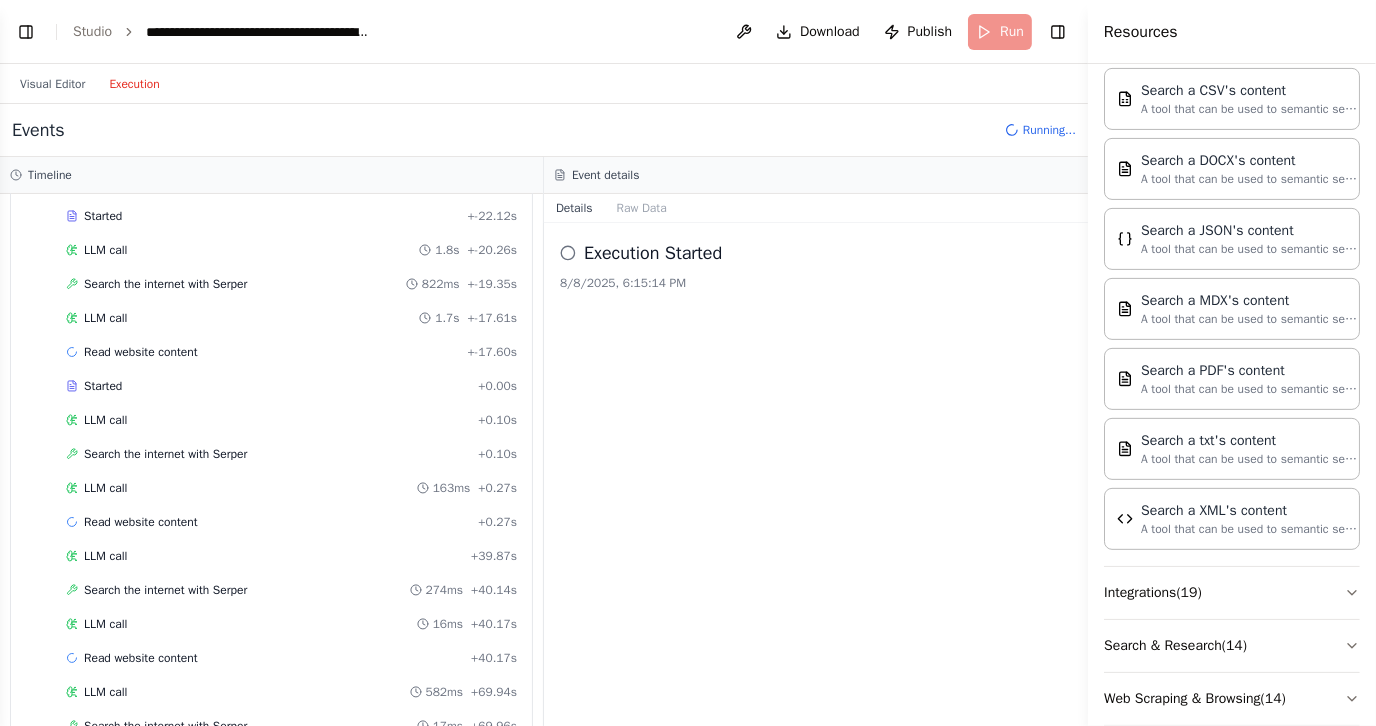 scroll, scrollTop: 482, scrollLeft: 0, axis: vertical 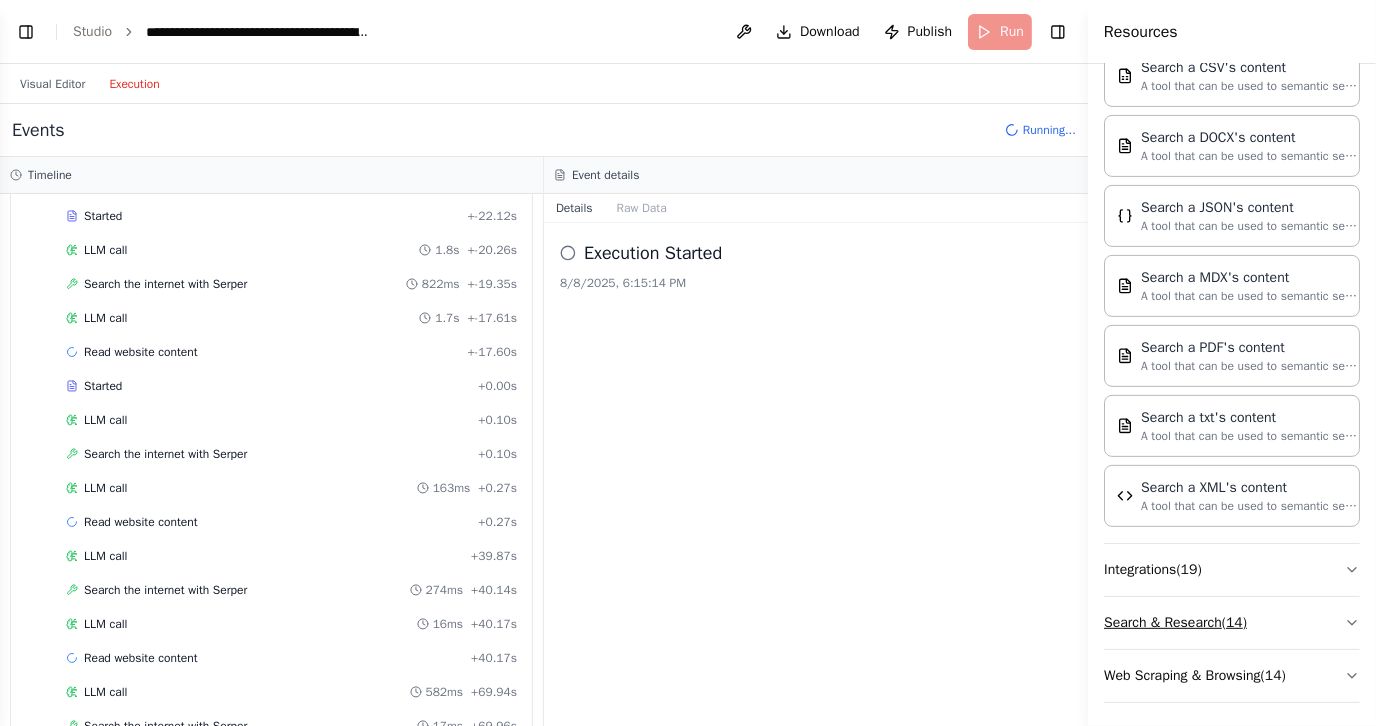 click on "Search & Research  ( 14 )" at bounding box center [1232, 623] 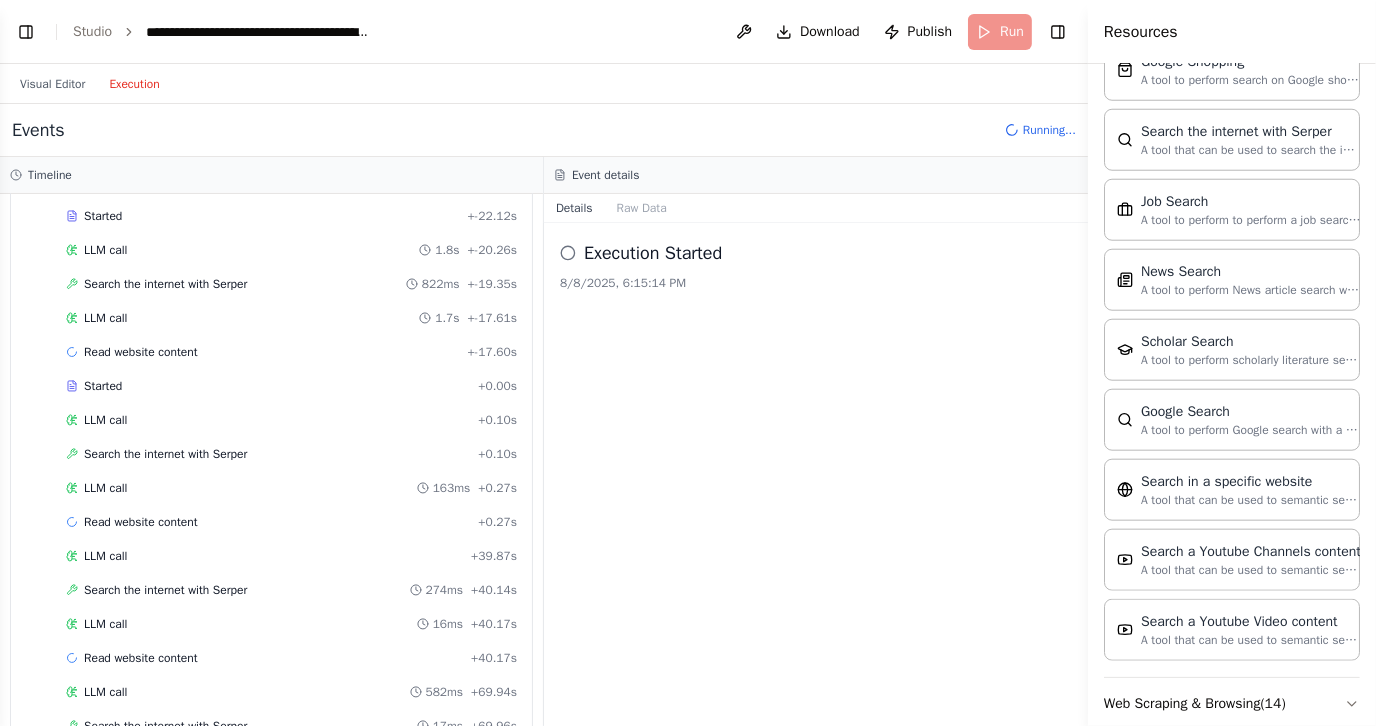 scroll, scrollTop: 1490, scrollLeft: 0, axis: vertical 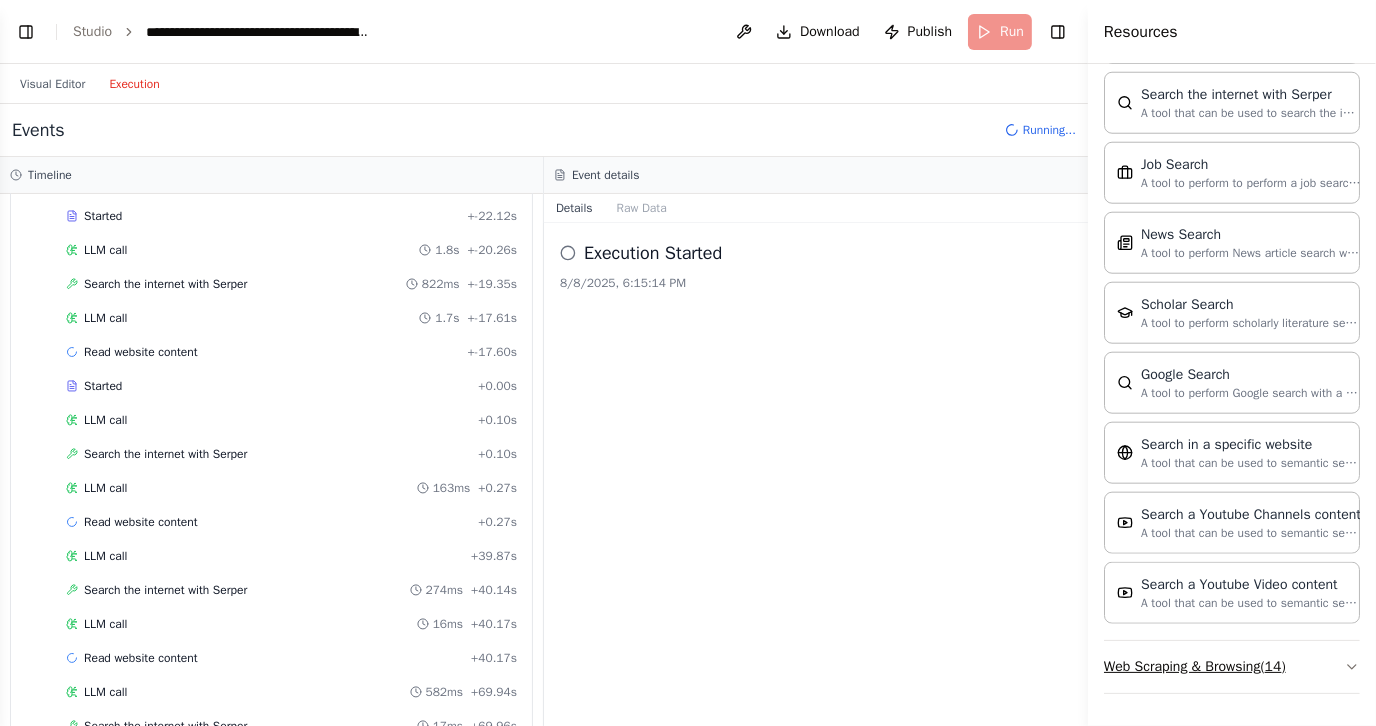 click on "Web Scraping & Browsing  ( 14 )" at bounding box center [1232, 667] 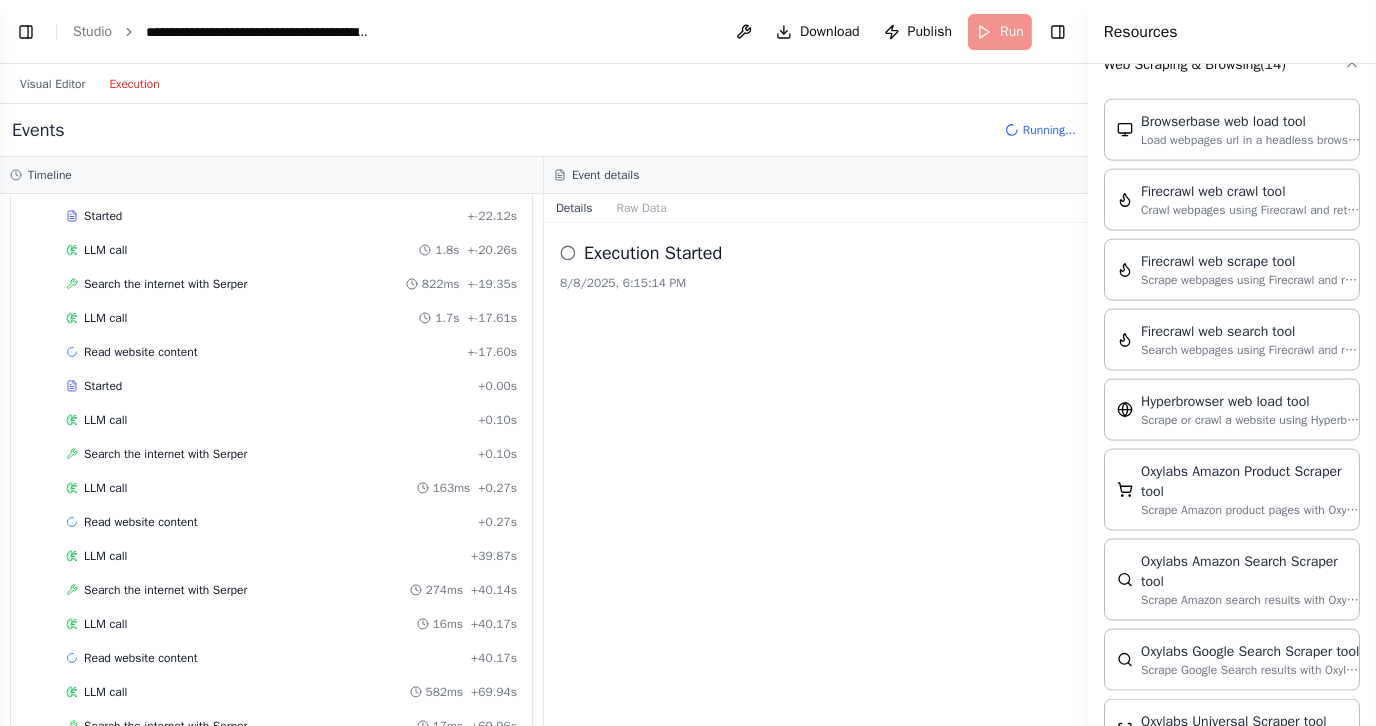 scroll, scrollTop: 2090, scrollLeft: 0, axis: vertical 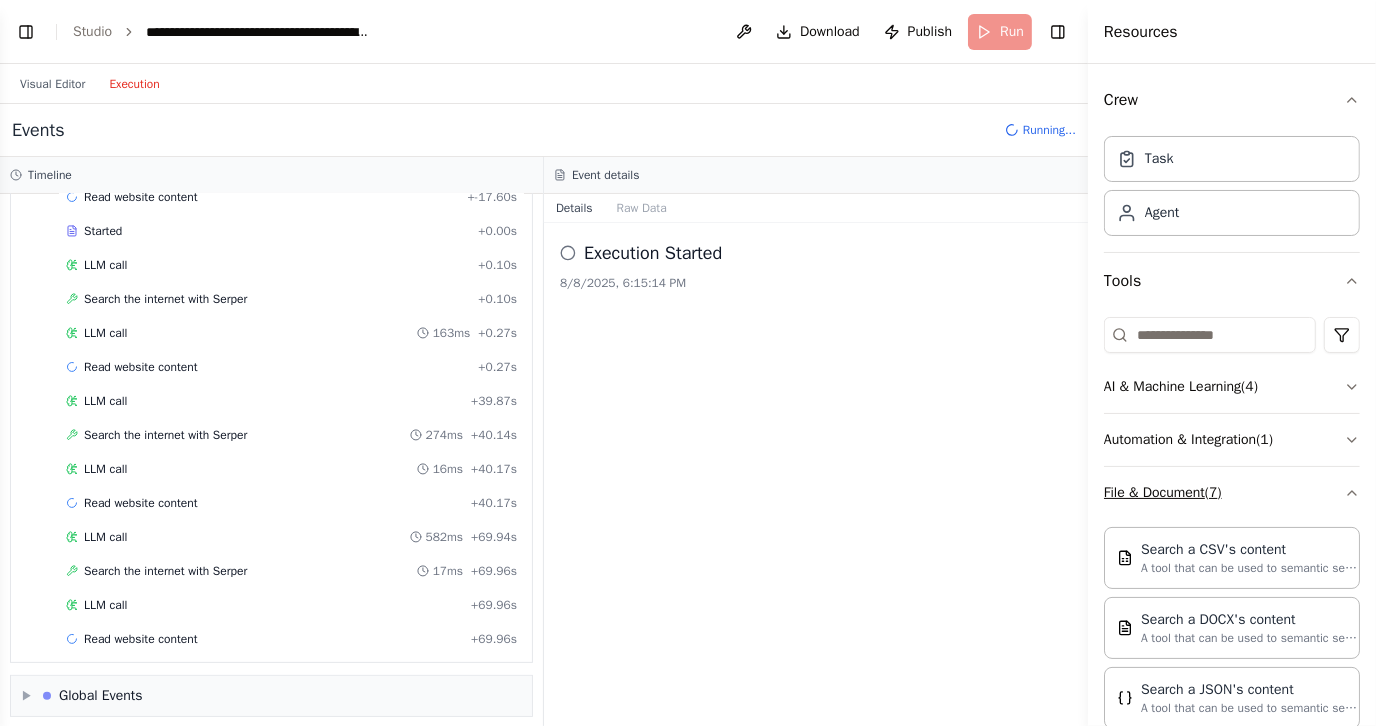 click 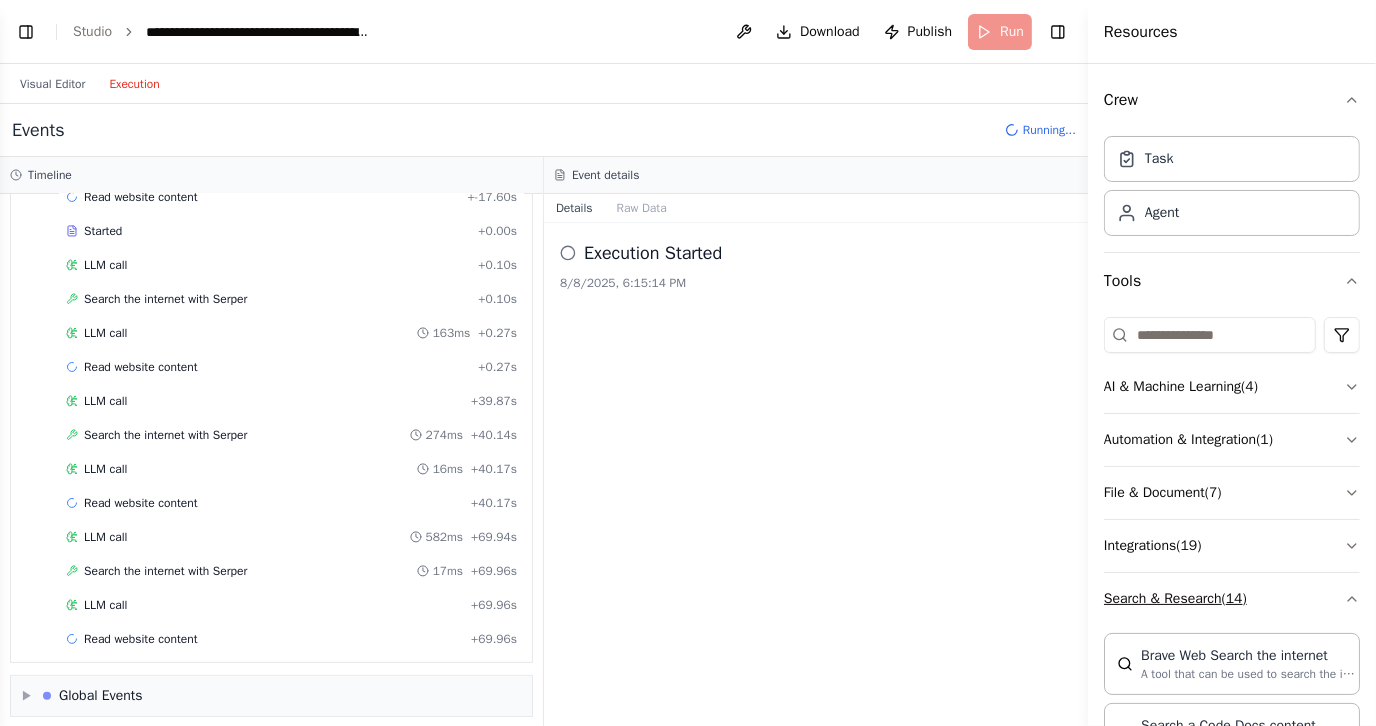 click 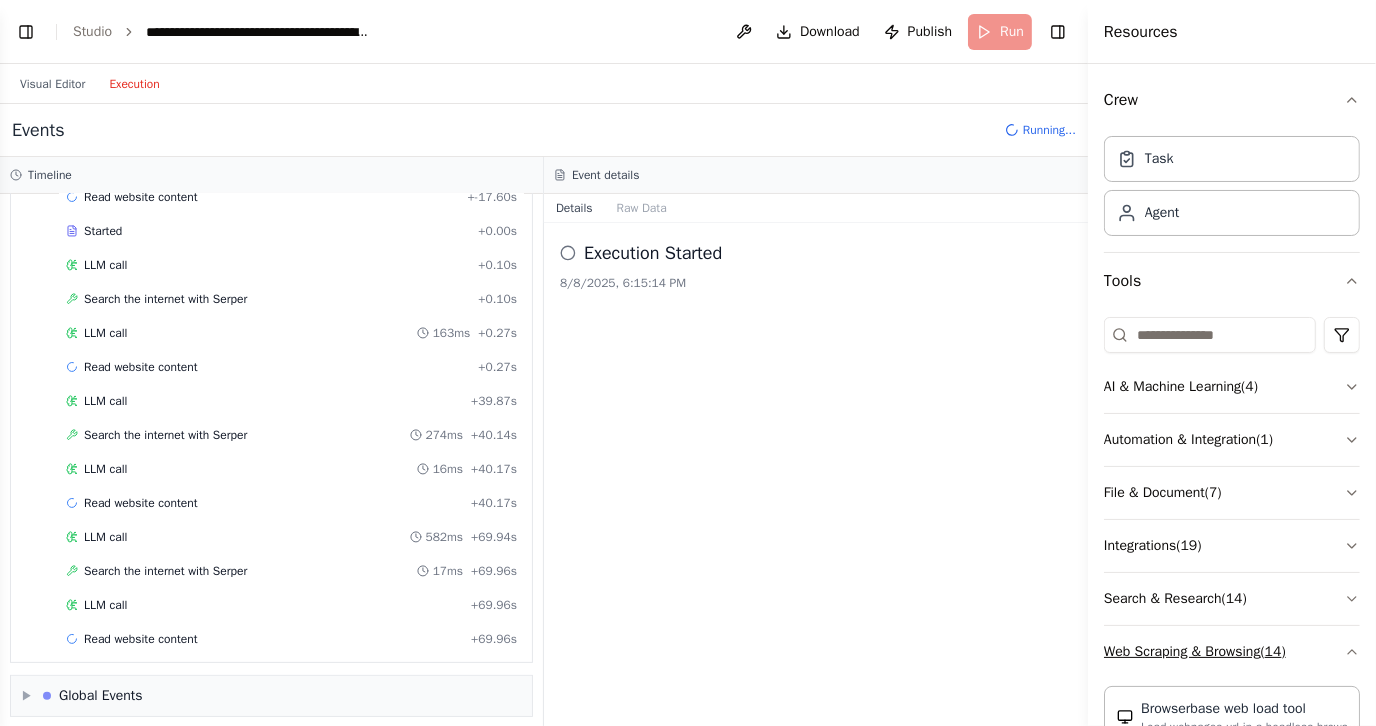 click 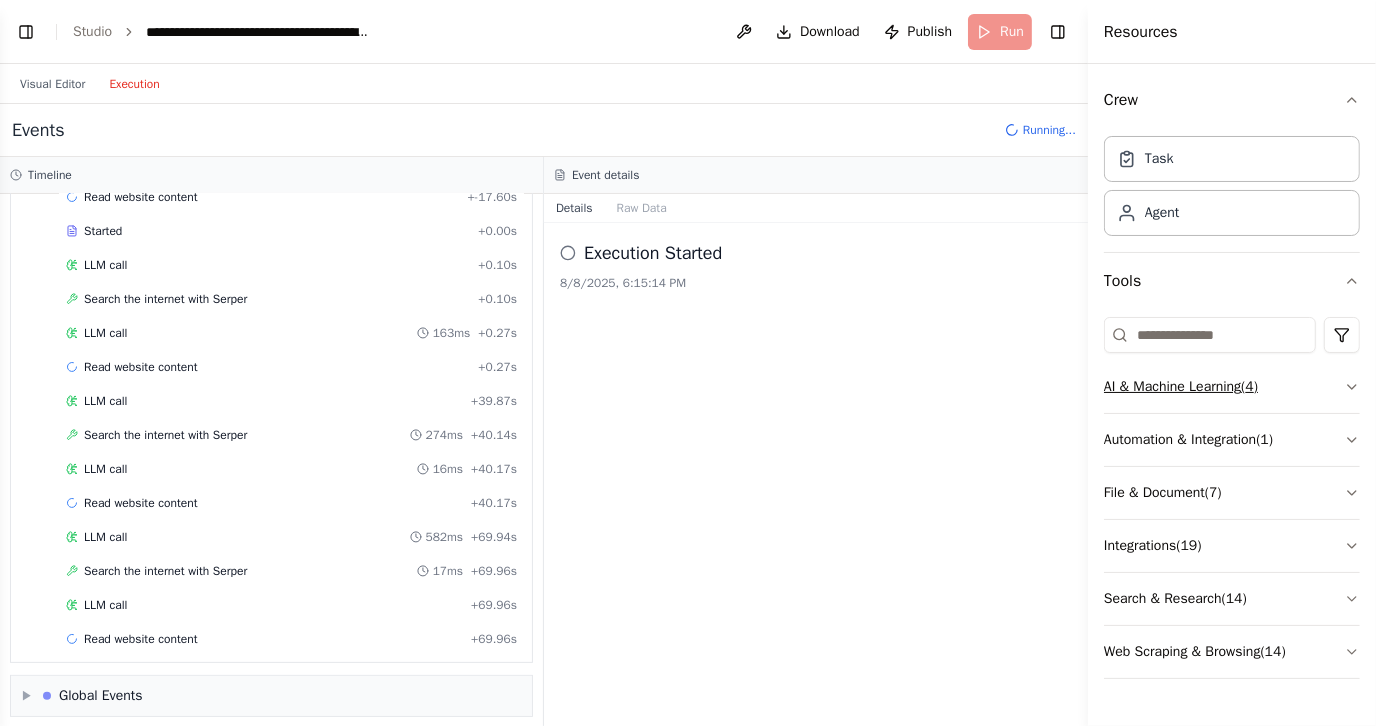 click 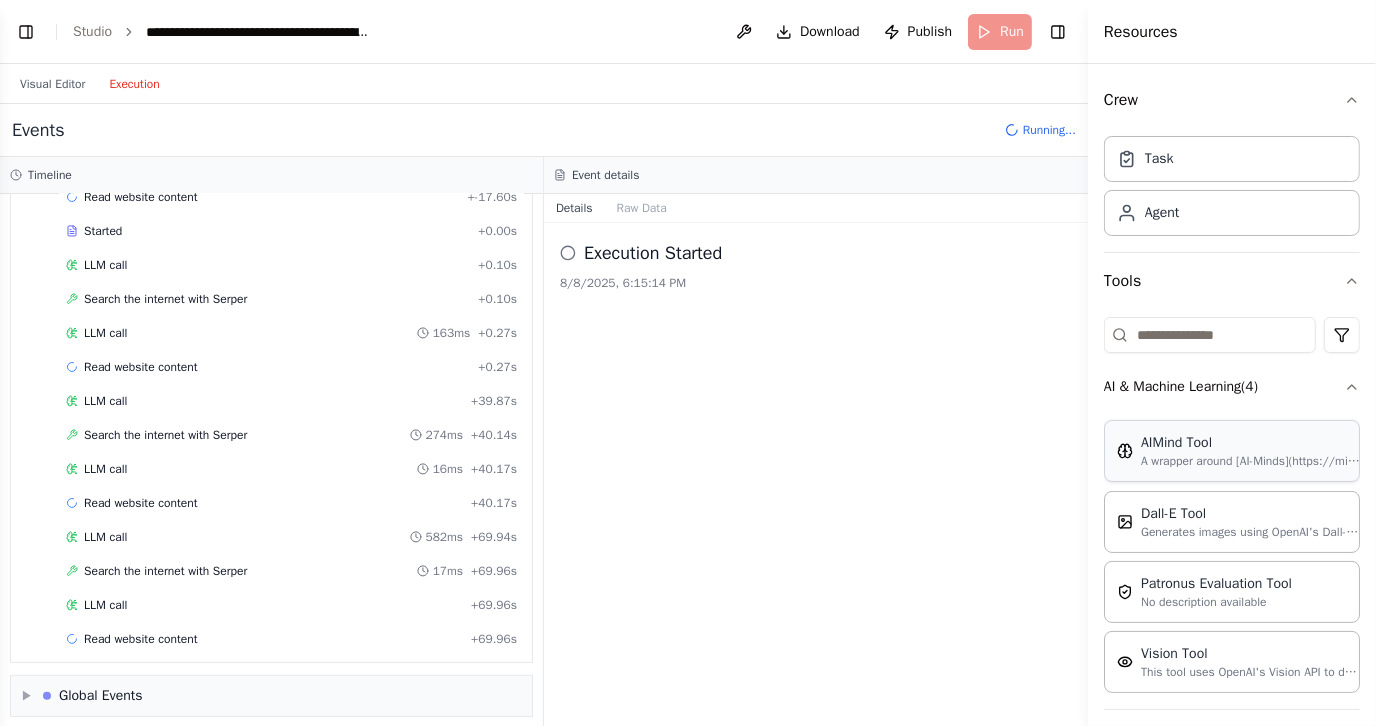 scroll, scrollTop: 100, scrollLeft: 0, axis: vertical 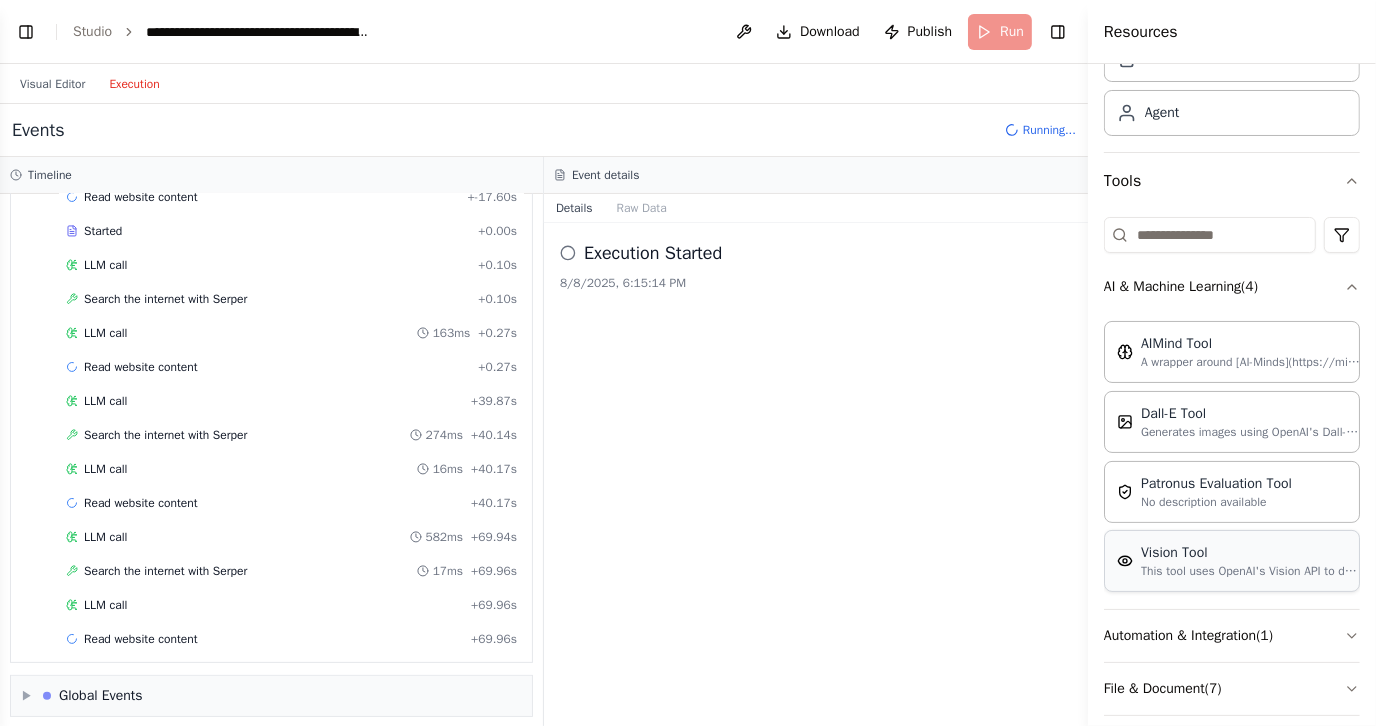 click on "This tool uses OpenAI's Vision API to describe the contents of an image." at bounding box center (1251, 571) 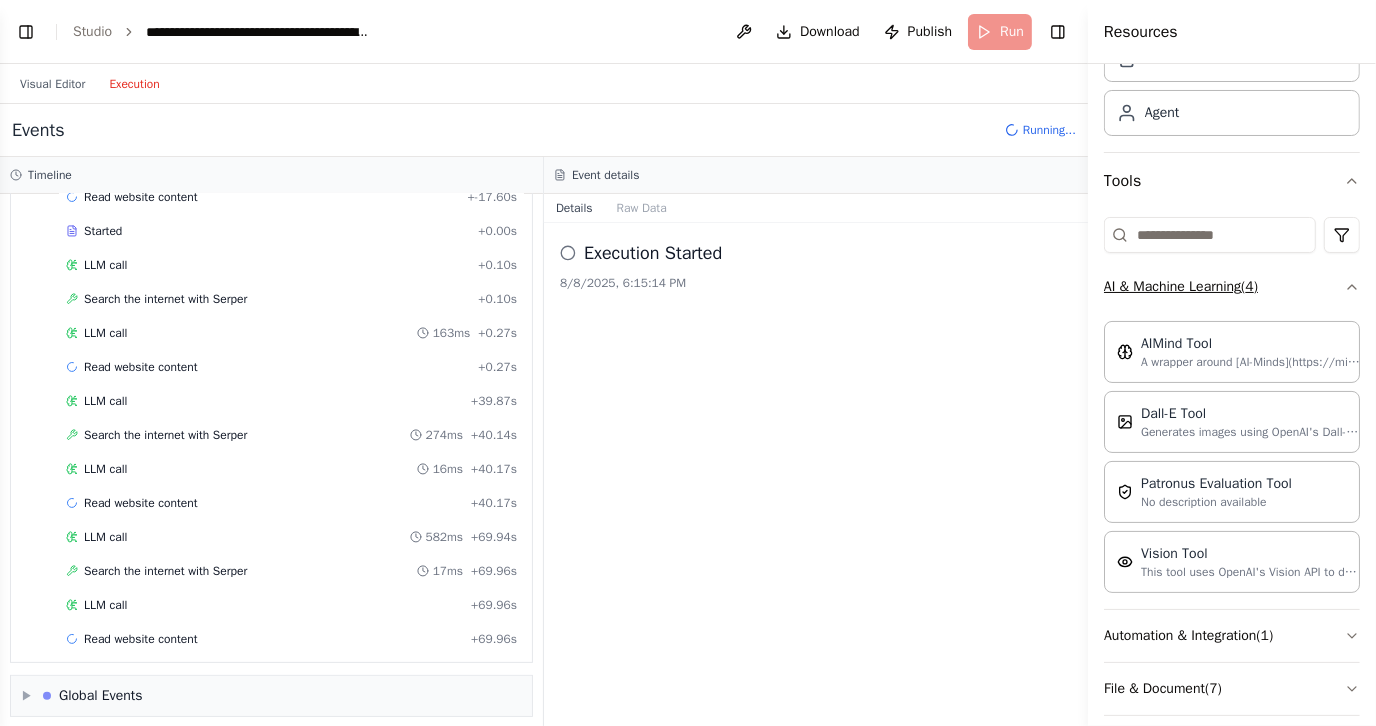 click 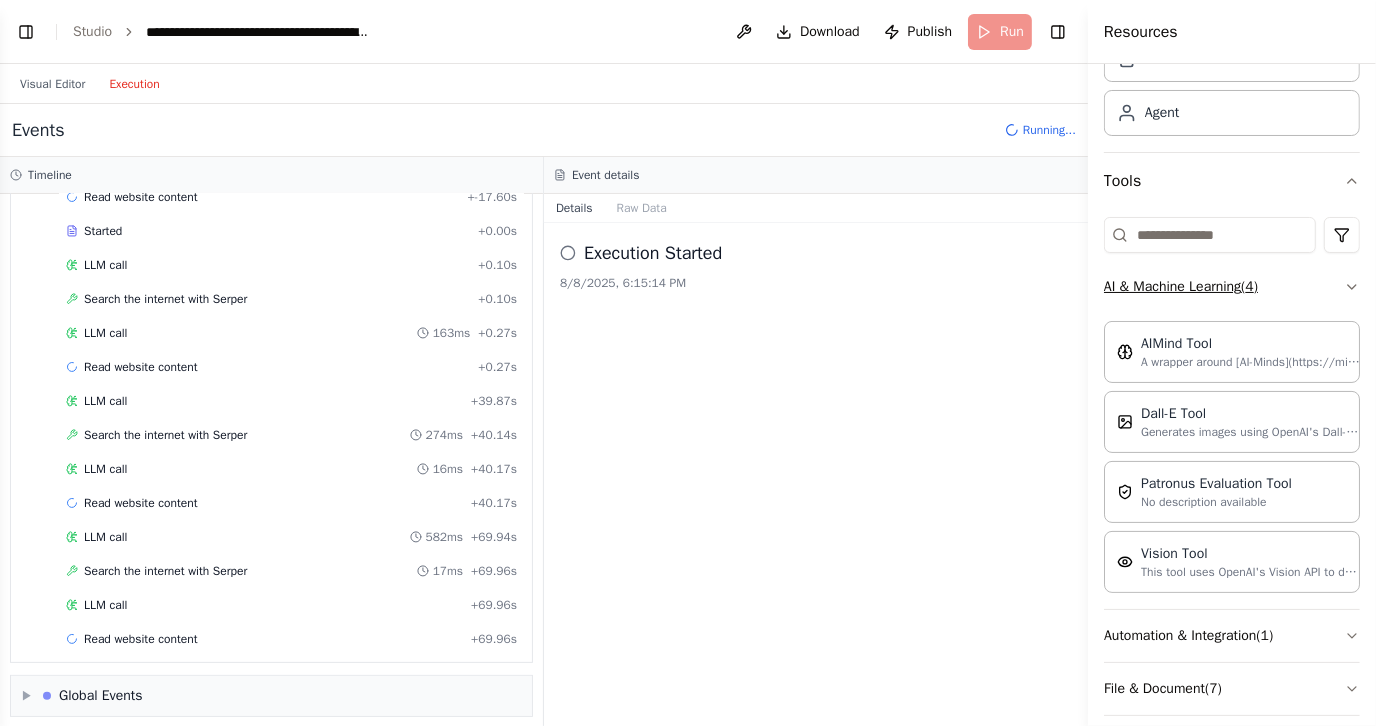 scroll, scrollTop: 0, scrollLeft: 0, axis: both 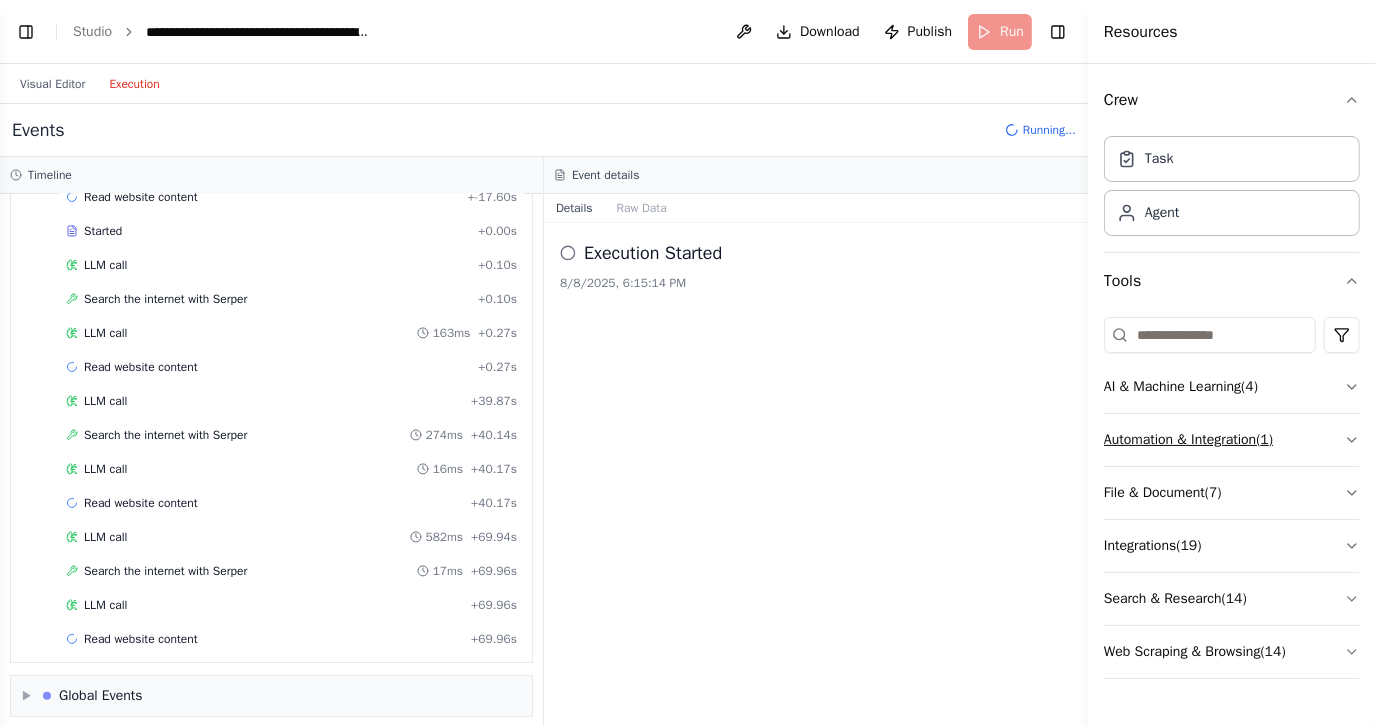 click on "Automation & Integration  ( 1 )" at bounding box center [1232, 440] 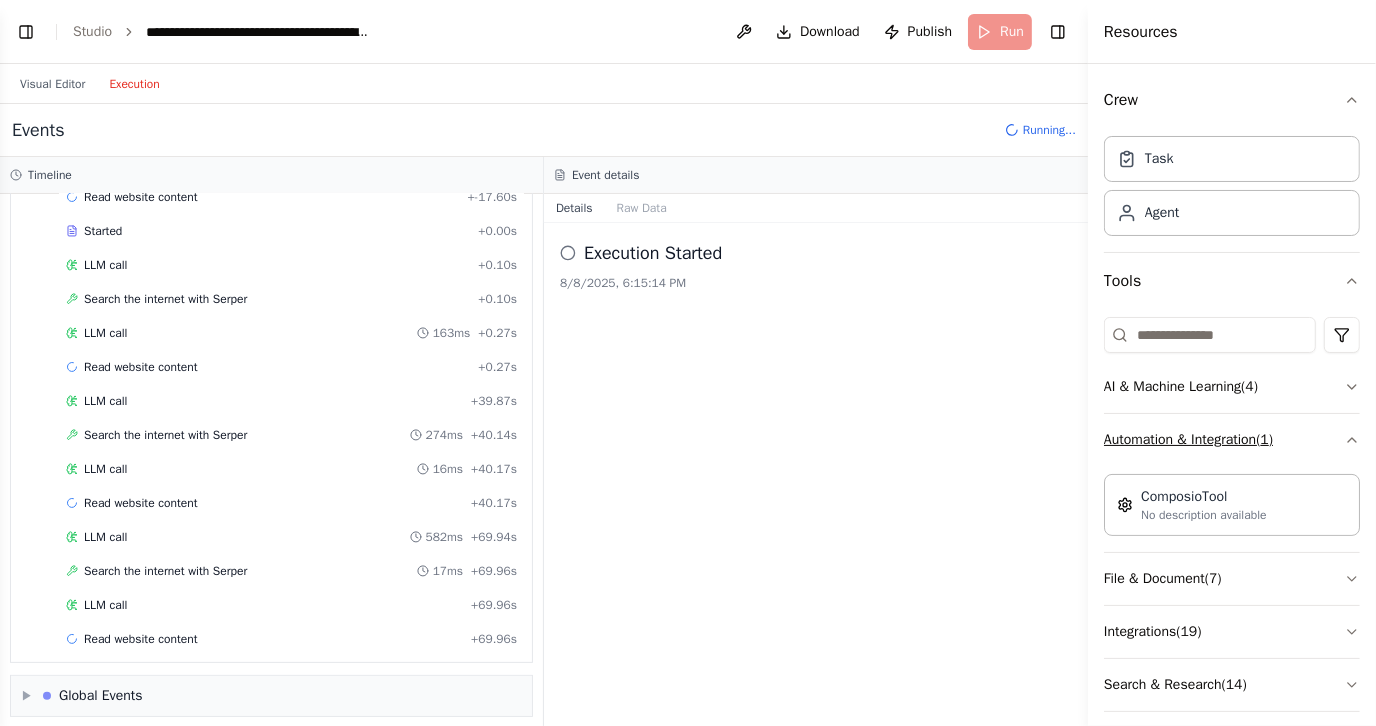 click on "Automation & Integration  ( 1 )" at bounding box center (1232, 440) 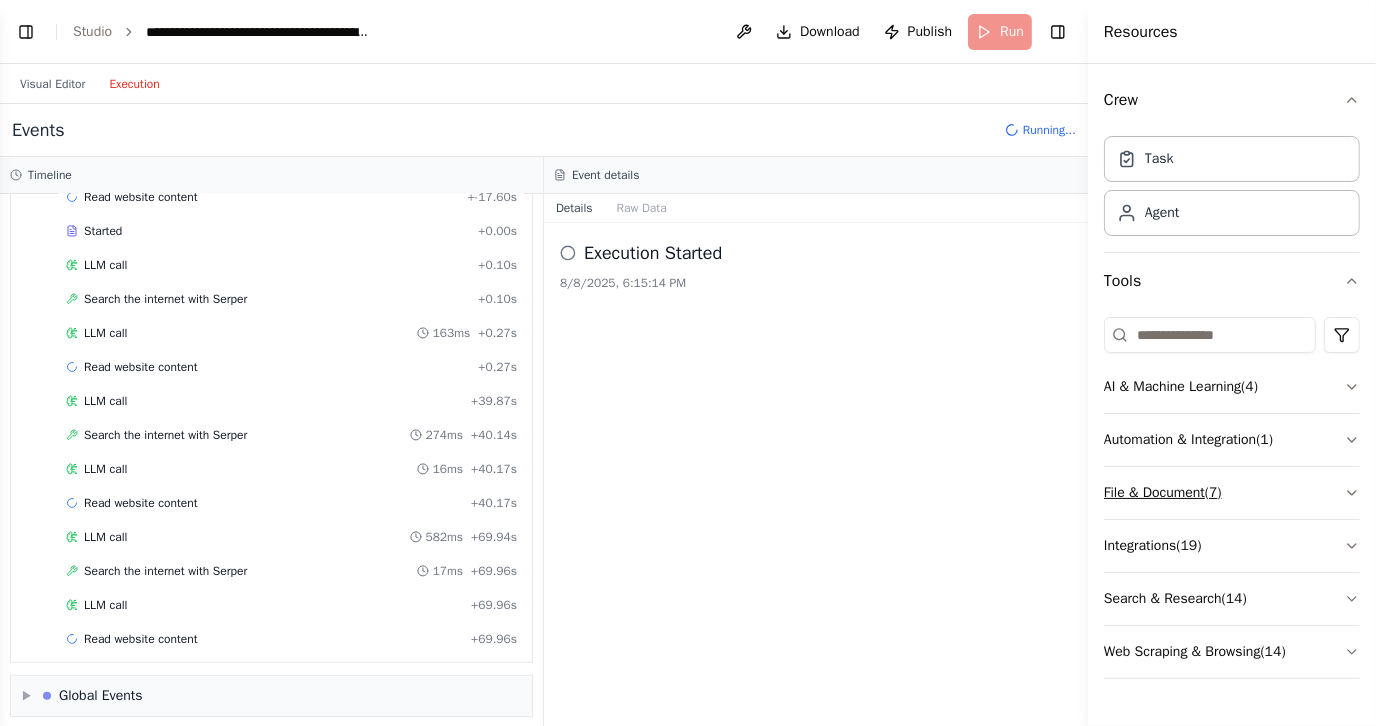 click on "File & Document  ( 7 )" at bounding box center [1232, 493] 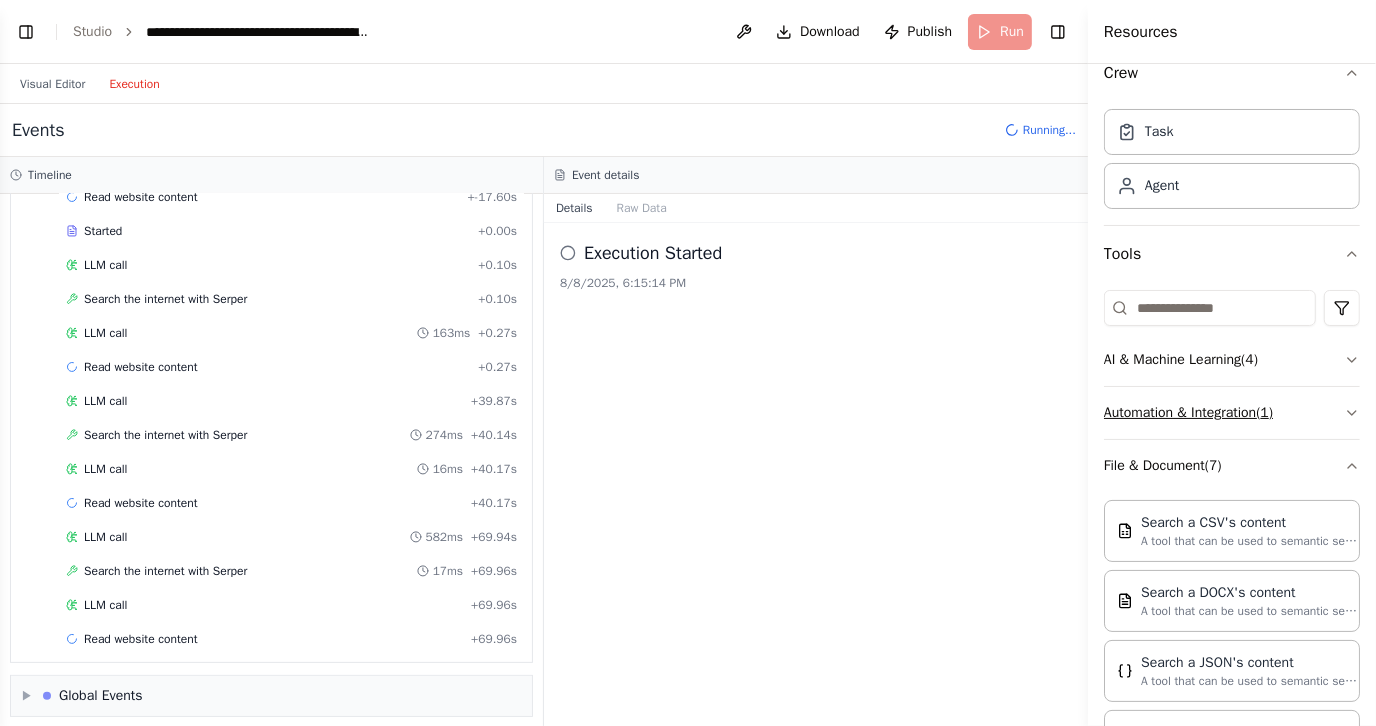 scroll, scrollTop: 0, scrollLeft: 0, axis: both 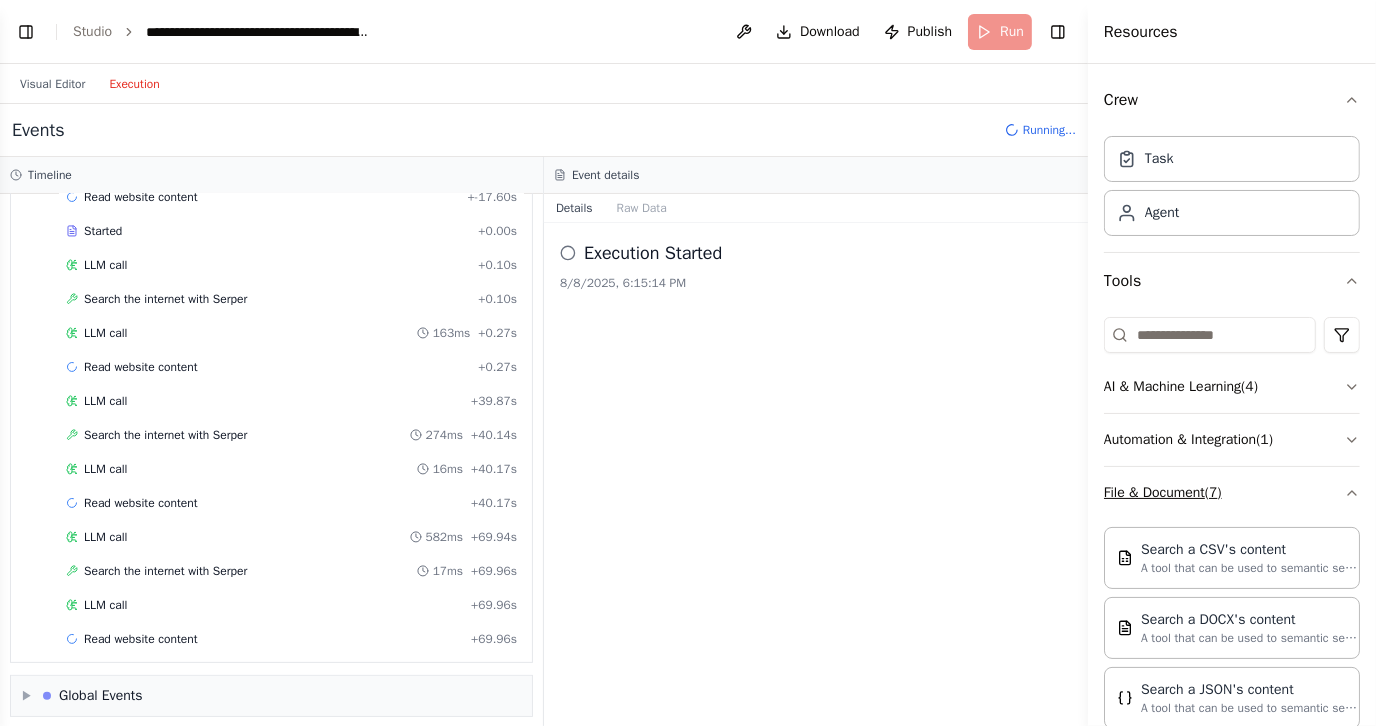 click on "File & Document  ( 7 )" at bounding box center (1232, 493) 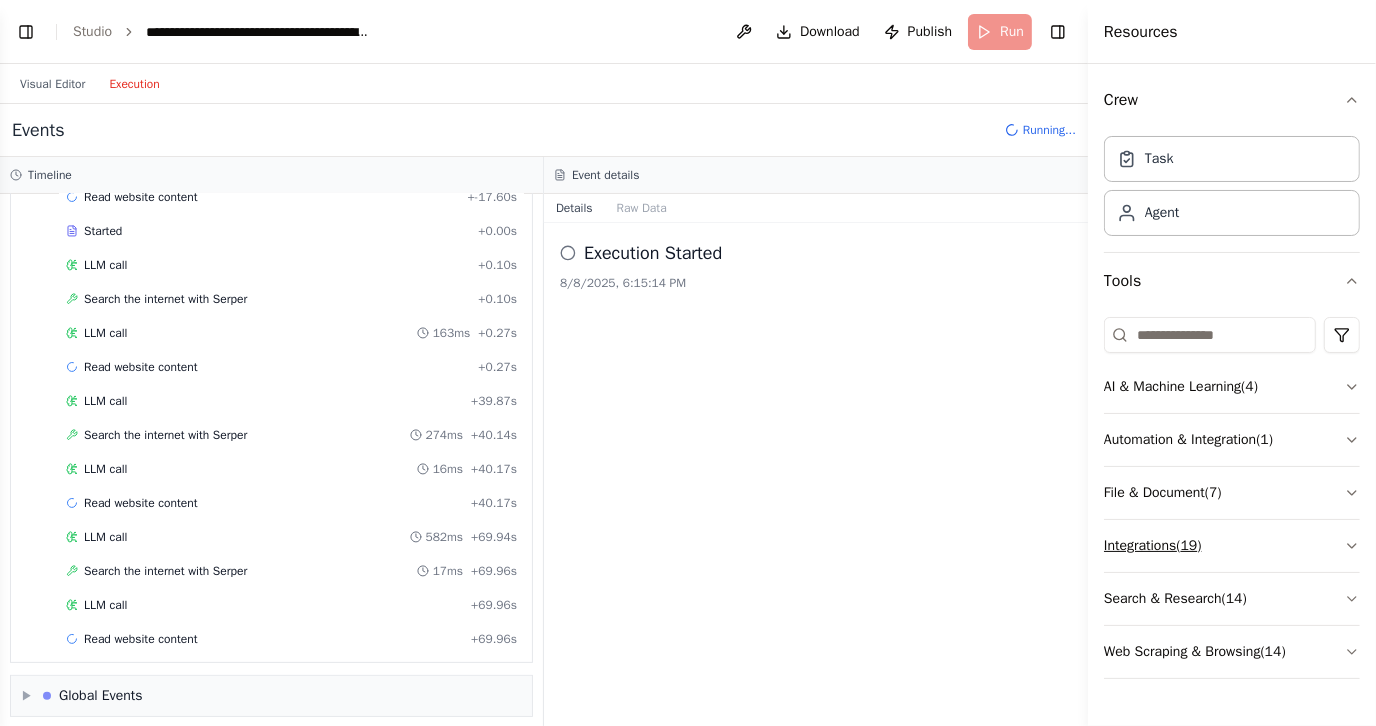 click on "Integrations  ( 19 )" at bounding box center (1232, 546) 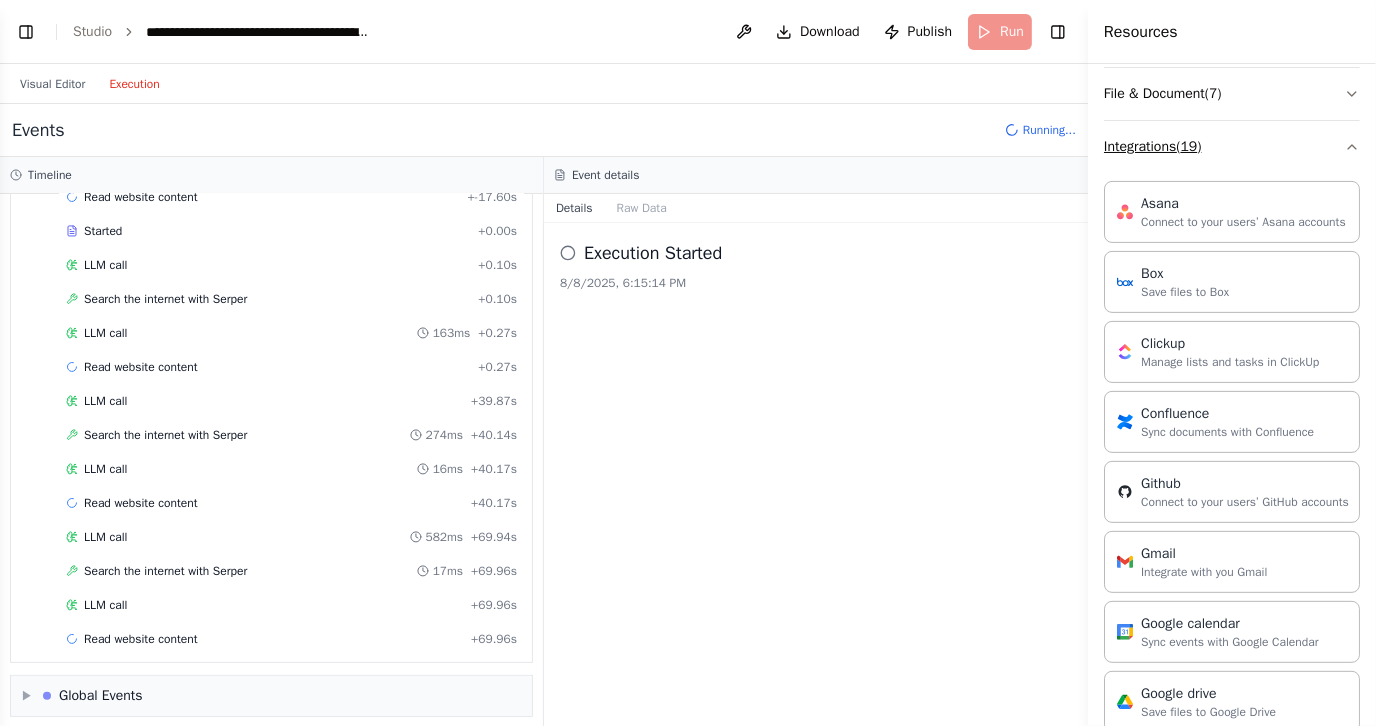 scroll, scrollTop: 500, scrollLeft: 0, axis: vertical 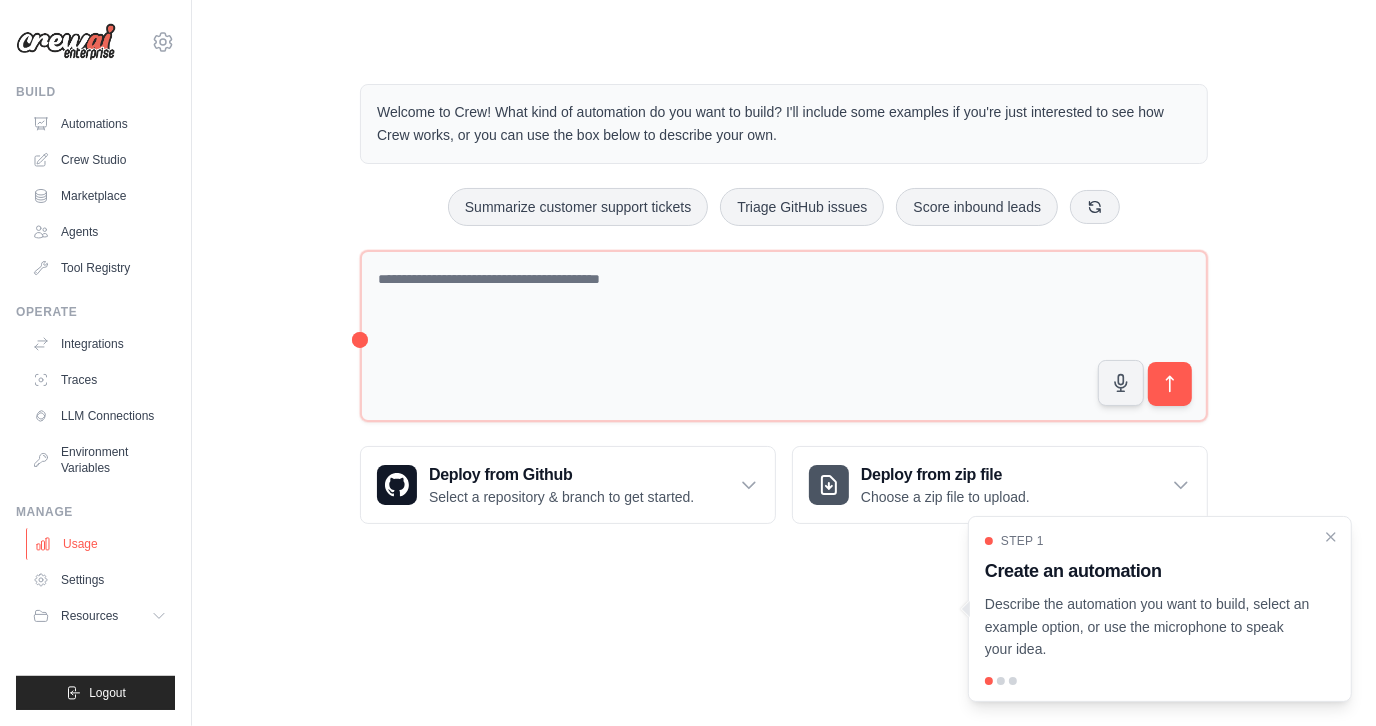 click on "Usage" at bounding box center [101, 544] 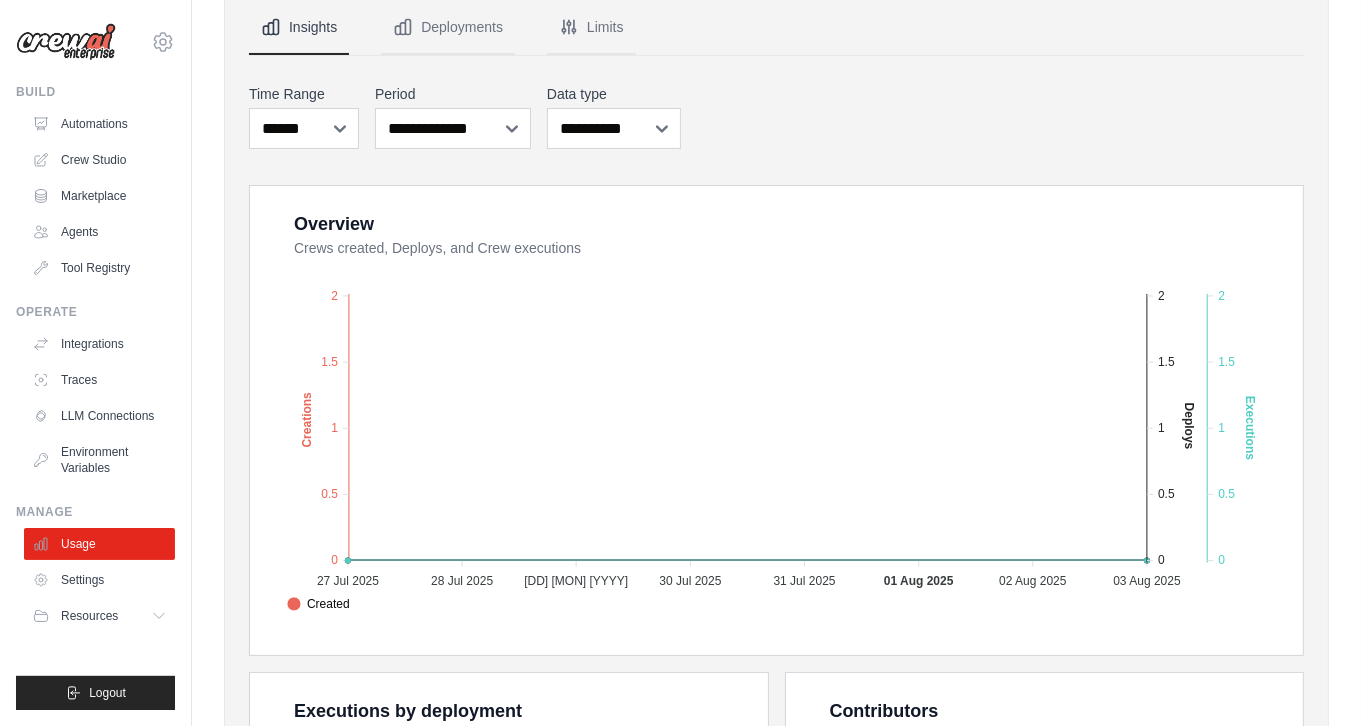 scroll, scrollTop: 199, scrollLeft: 0, axis: vertical 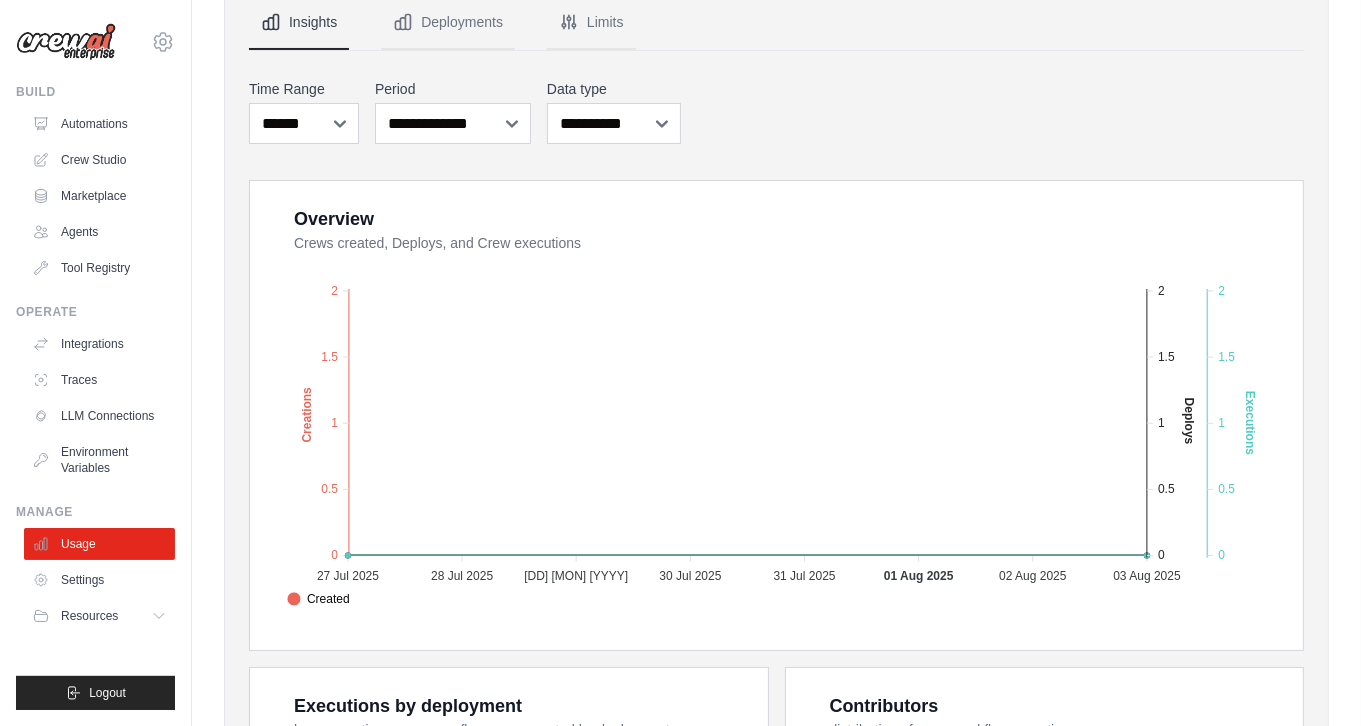 click on "0
Active Crews
0
All Time Executions
0
Executions This Month
0
Deploys
1
Users" at bounding box center [776, 539] 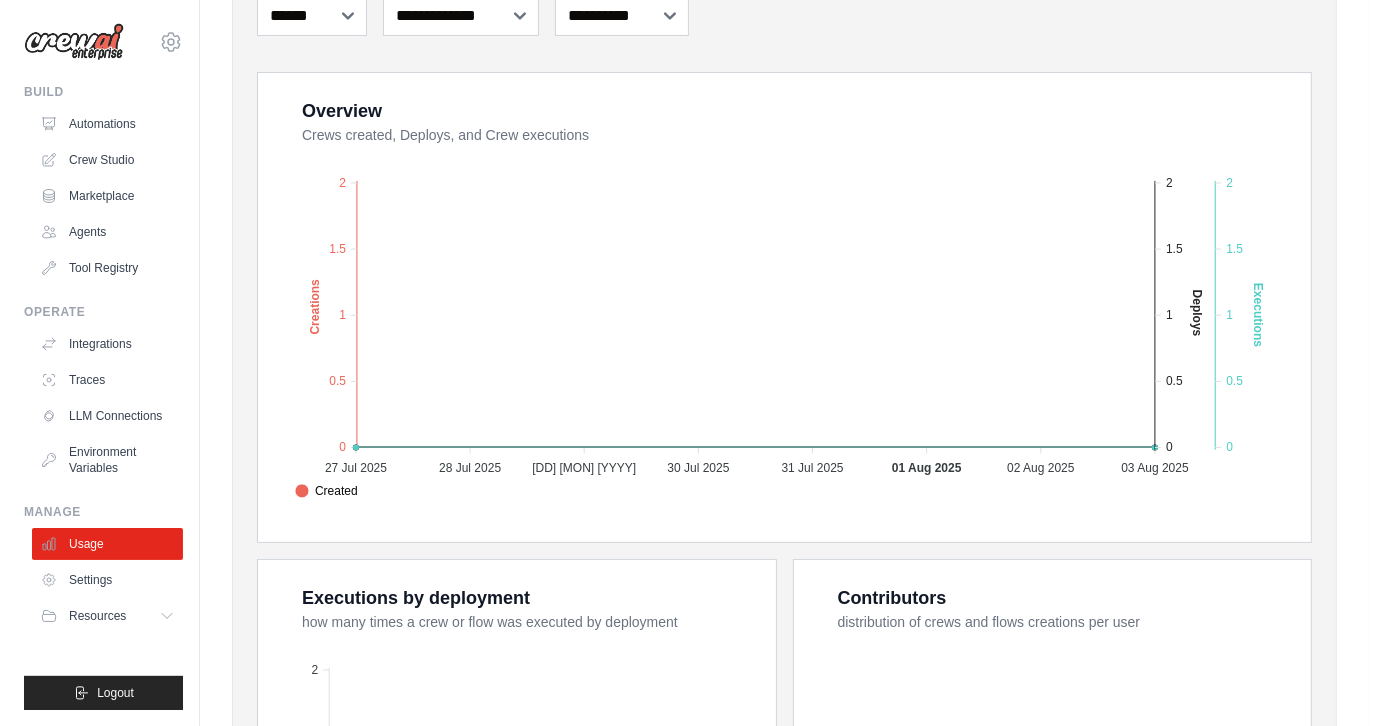 scroll, scrollTop: 0, scrollLeft: 0, axis: both 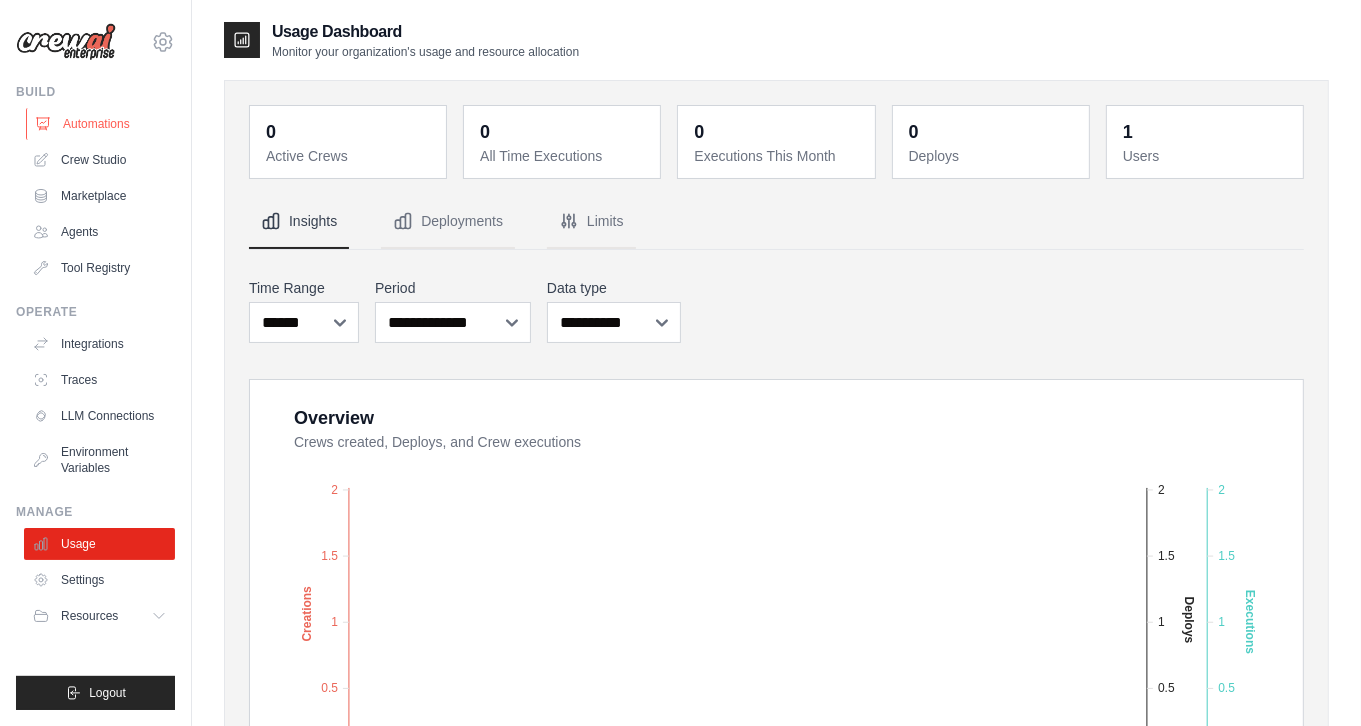 click on "Automations" at bounding box center (101, 124) 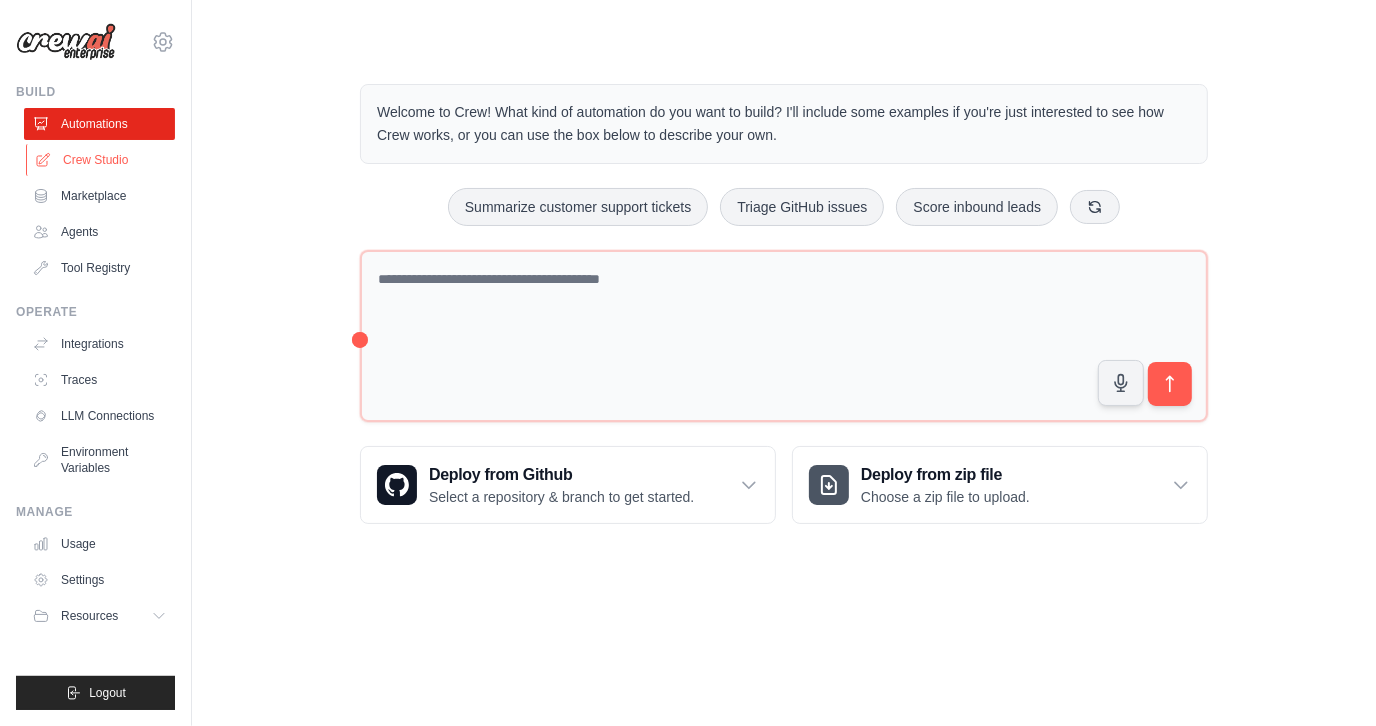 click on "Crew Studio" at bounding box center (101, 160) 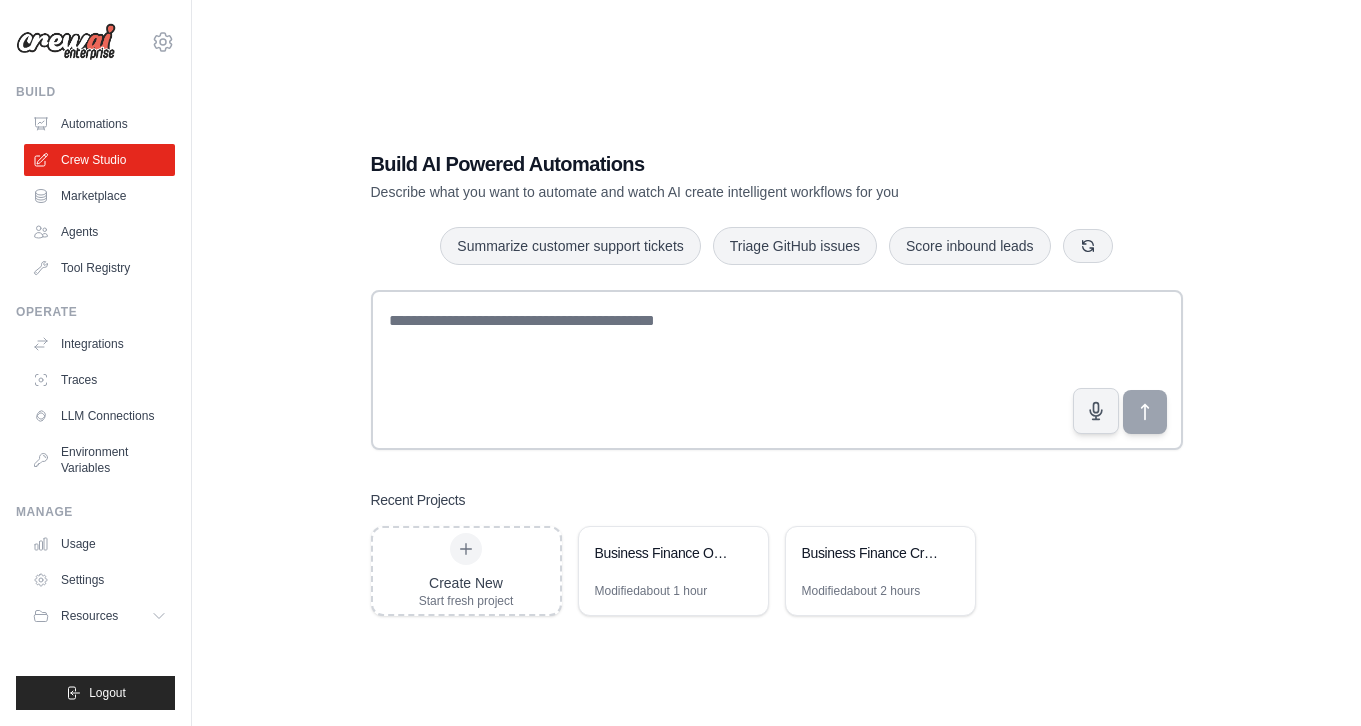 scroll, scrollTop: 0, scrollLeft: 0, axis: both 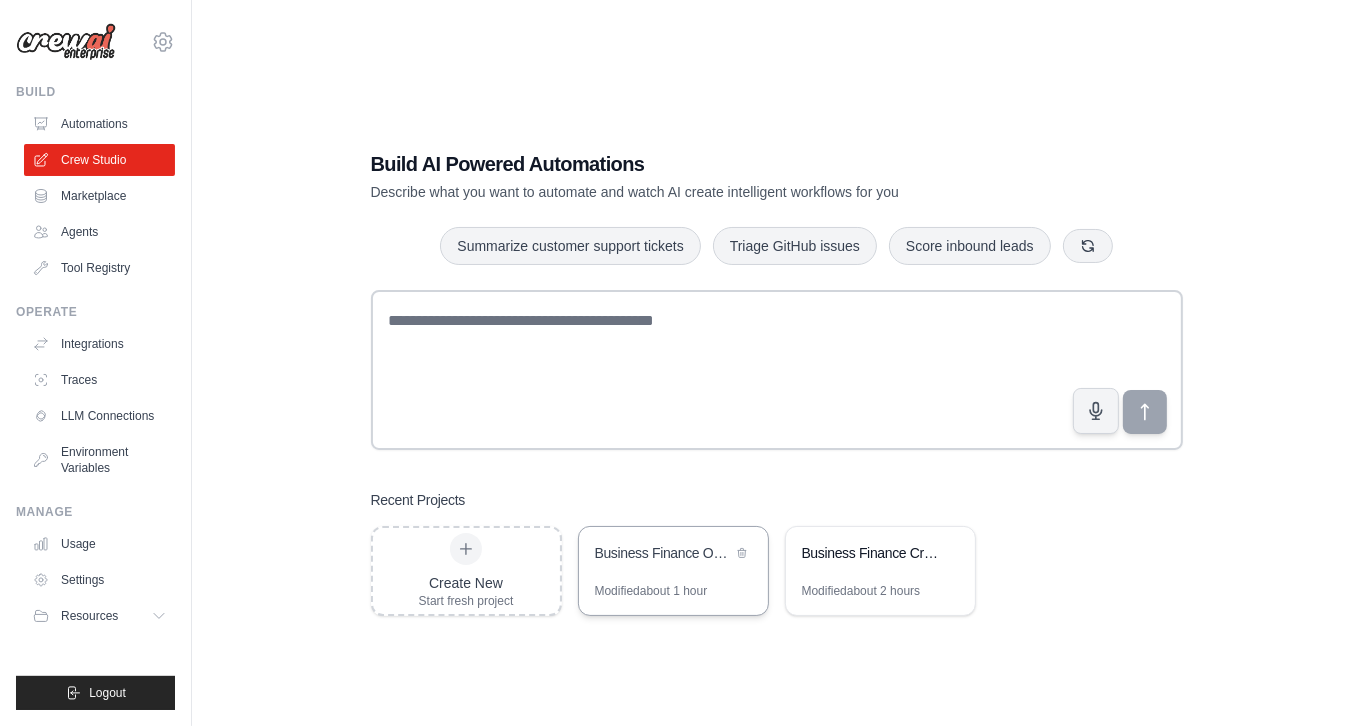 click on "Business Finance Operations - Leasing Company Automation" at bounding box center (673, 555) 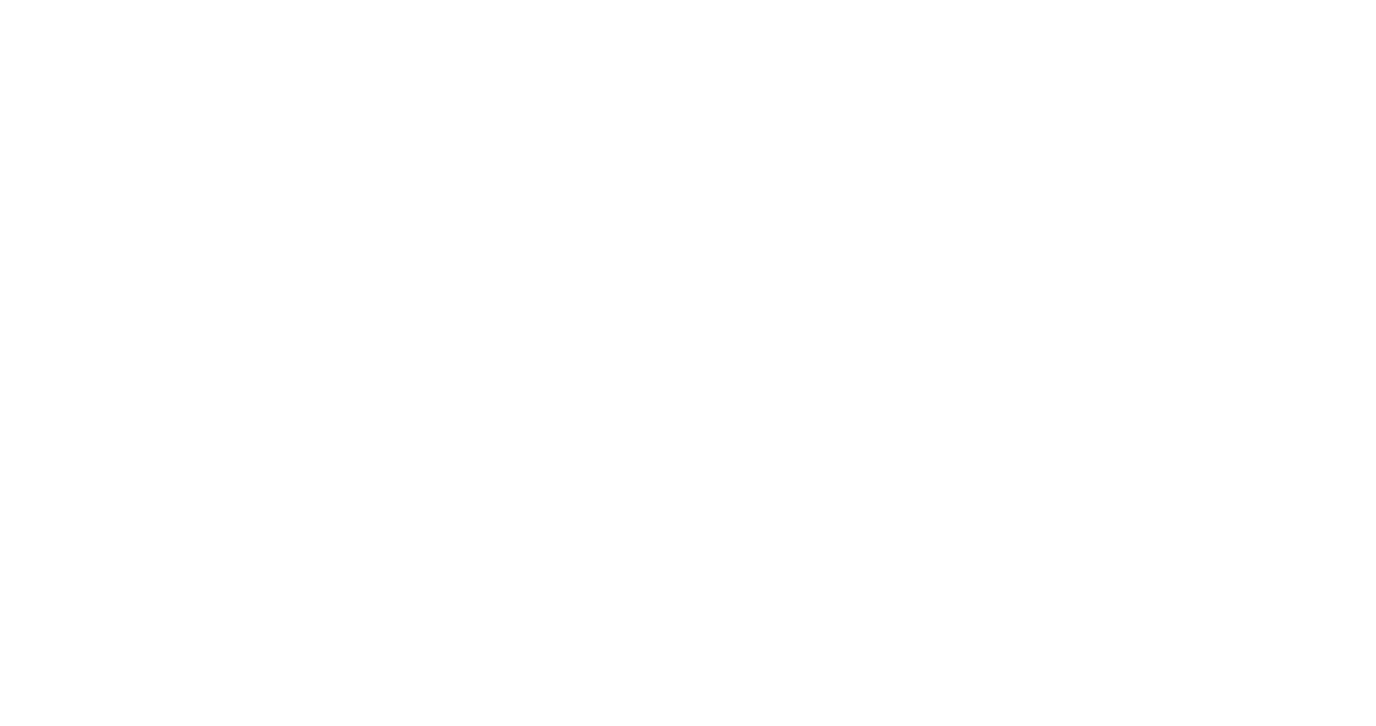 scroll, scrollTop: 0, scrollLeft: 0, axis: both 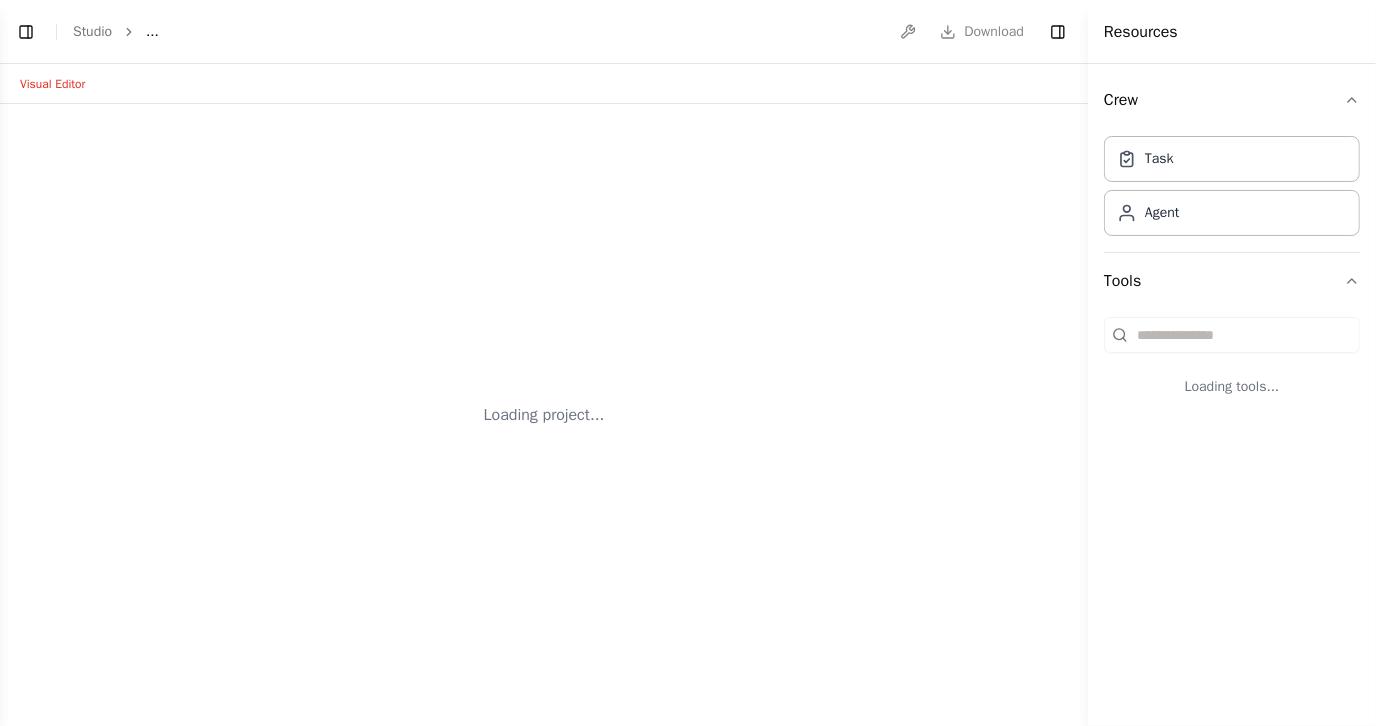 select on "****" 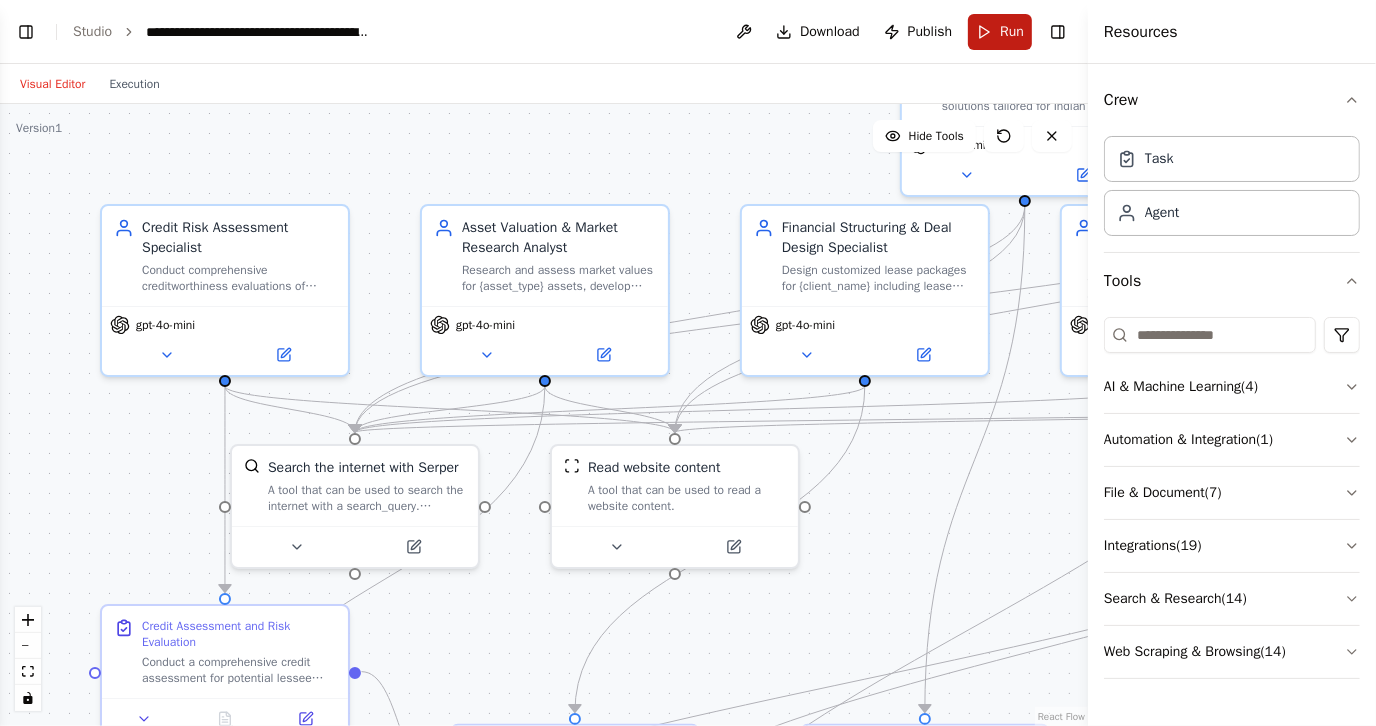 scroll, scrollTop: 7904, scrollLeft: 0, axis: vertical 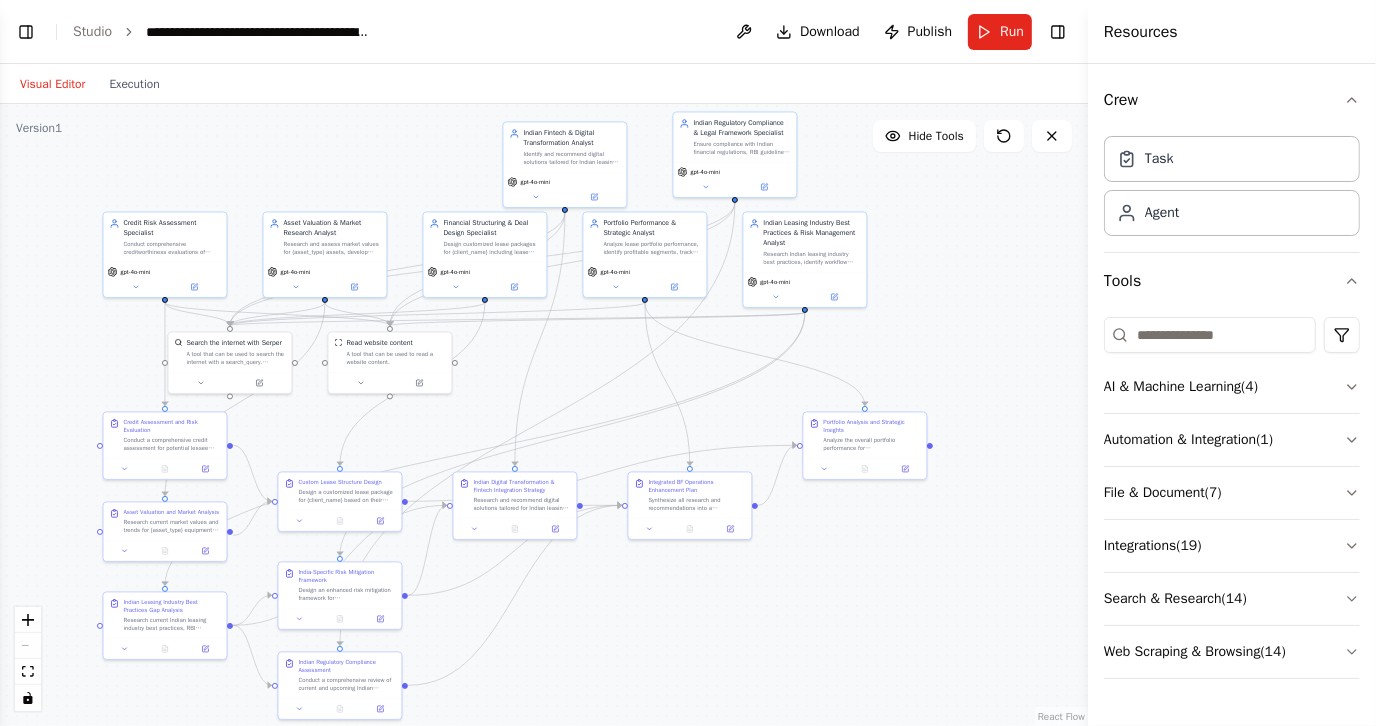 drag, startPoint x: 992, startPoint y: 523, endPoint x: 621, endPoint y: 392, distance: 393.44885 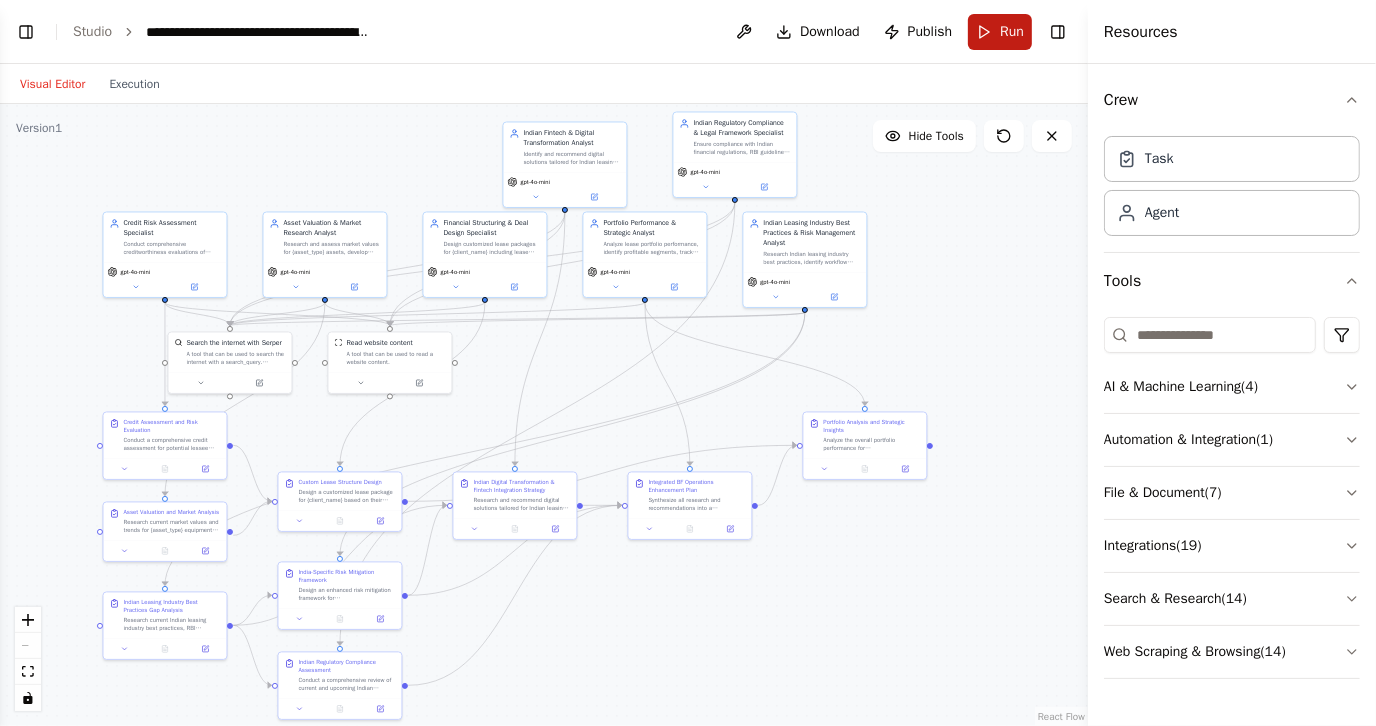 click on "Run" at bounding box center (1012, 32) 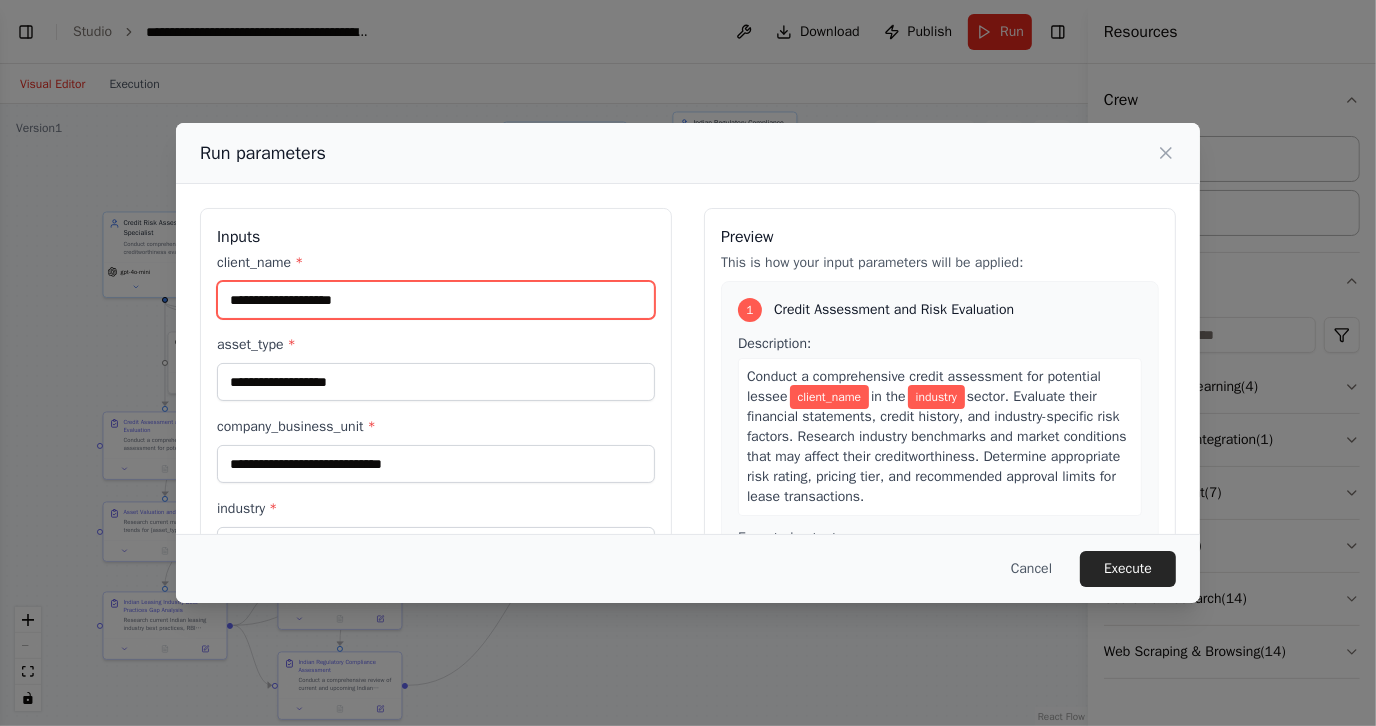 click on "client_name *" at bounding box center (436, 300) 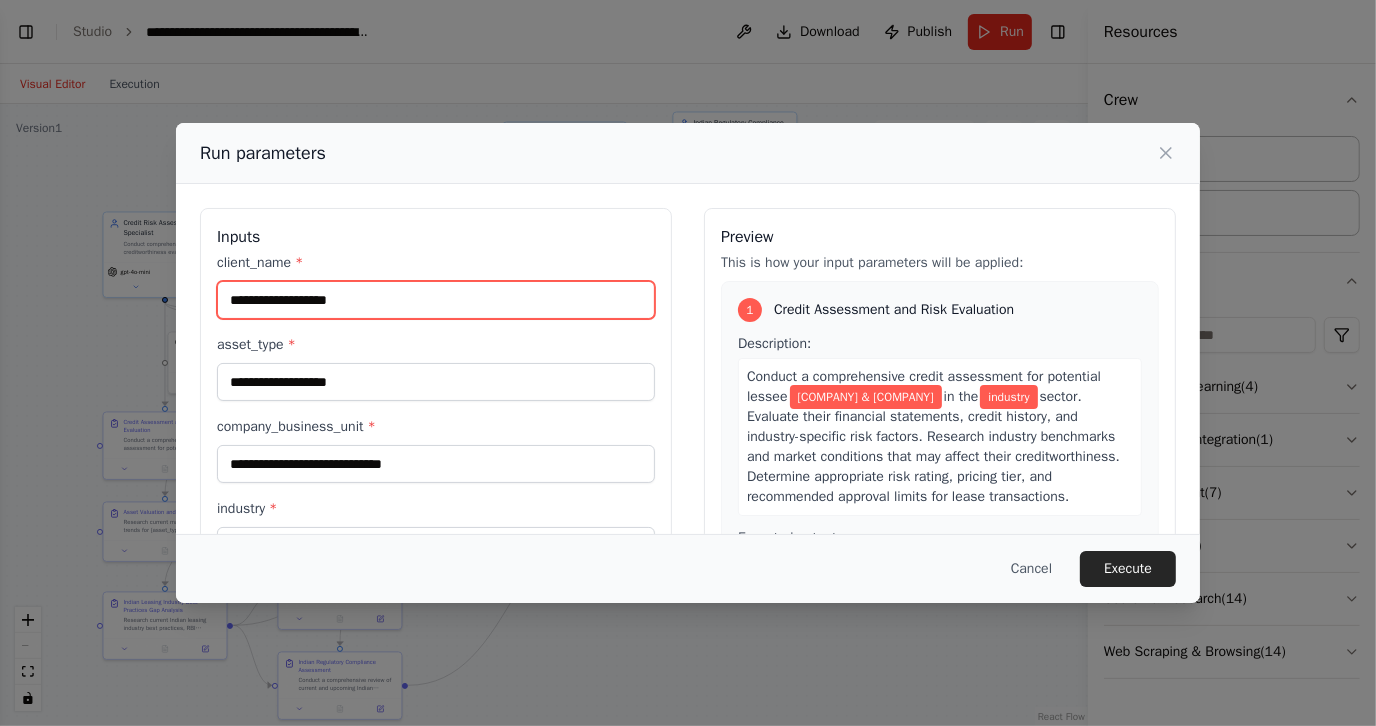 type on "**********" 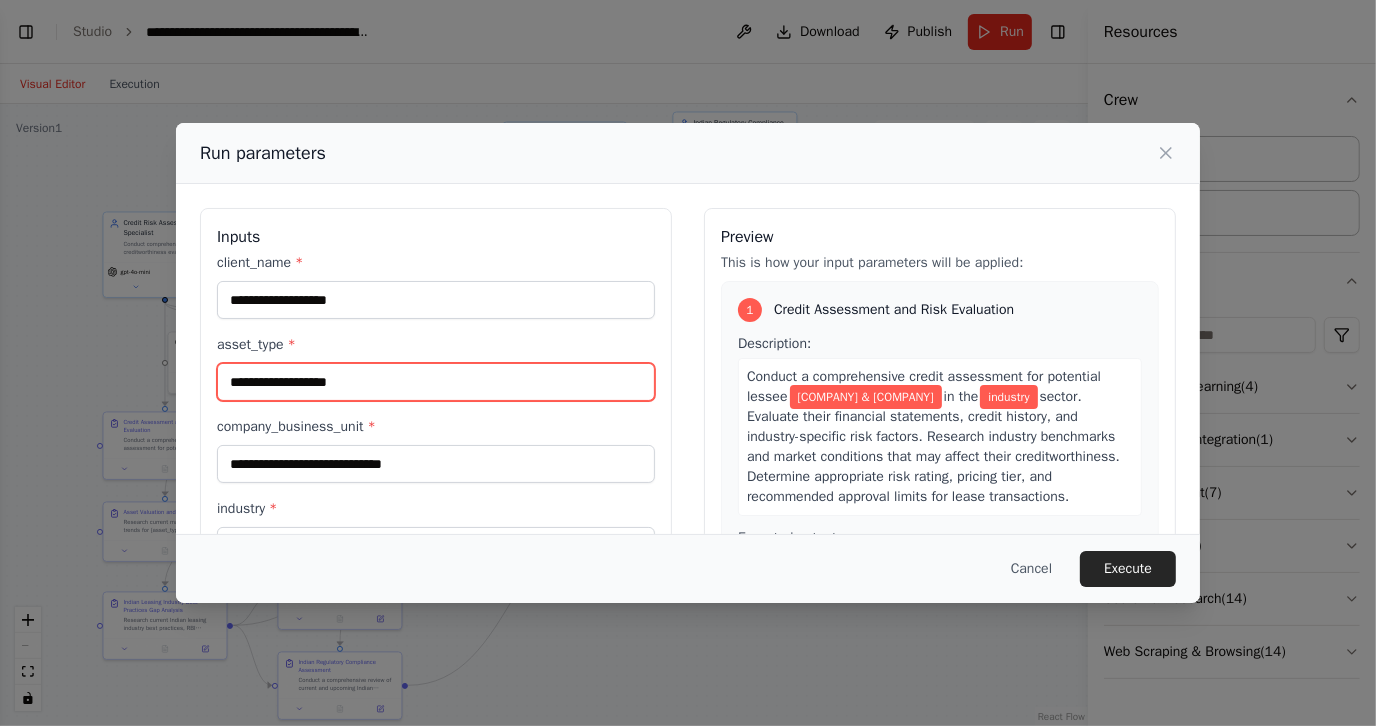 click on "asset_type *" at bounding box center [436, 382] 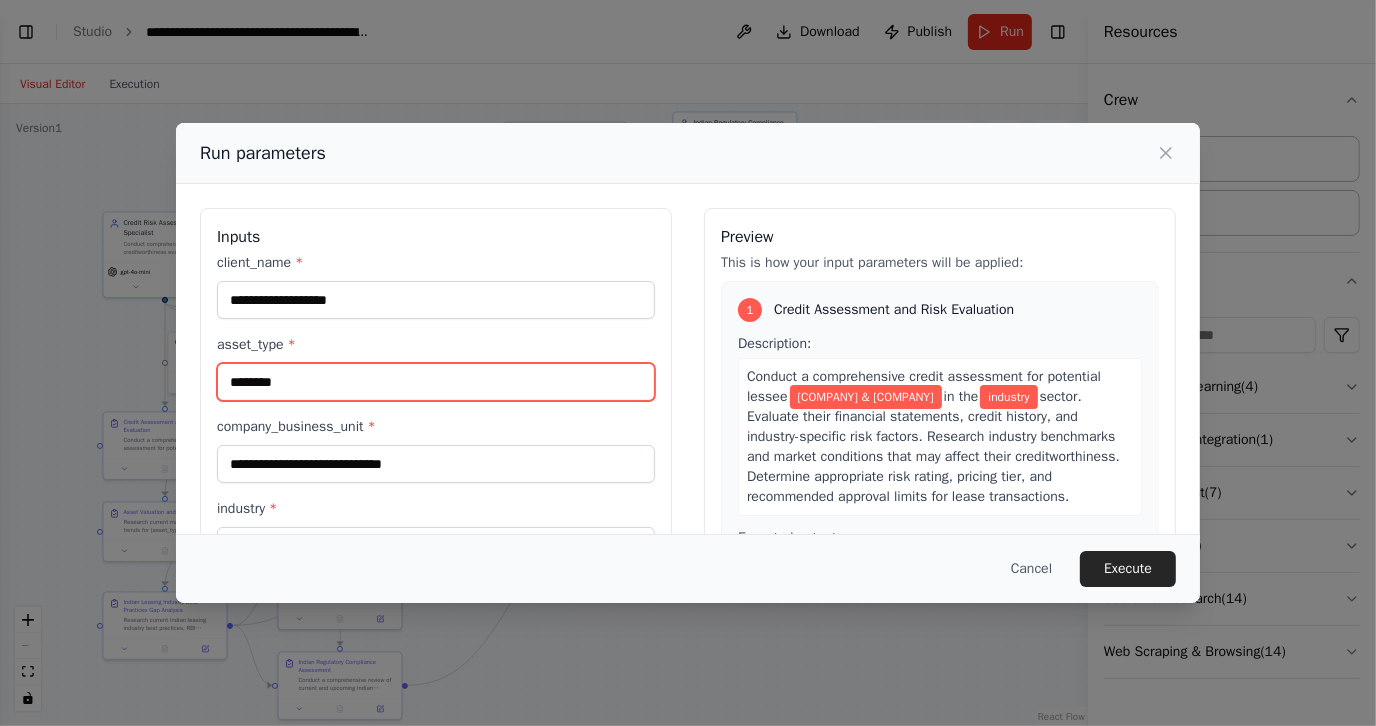 drag, startPoint x: 304, startPoint y: 389, endPoint x: 194, endPoint y: 365, distance: 112.587746 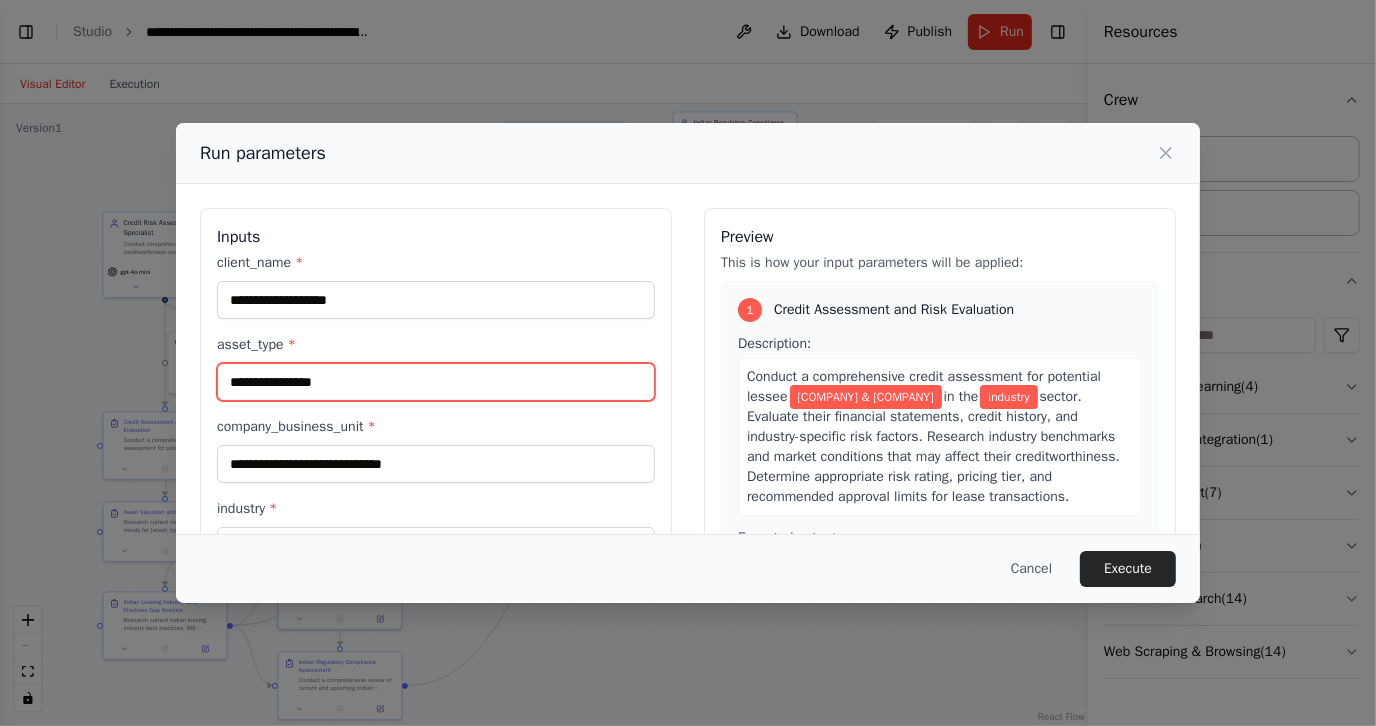 type on "**********" 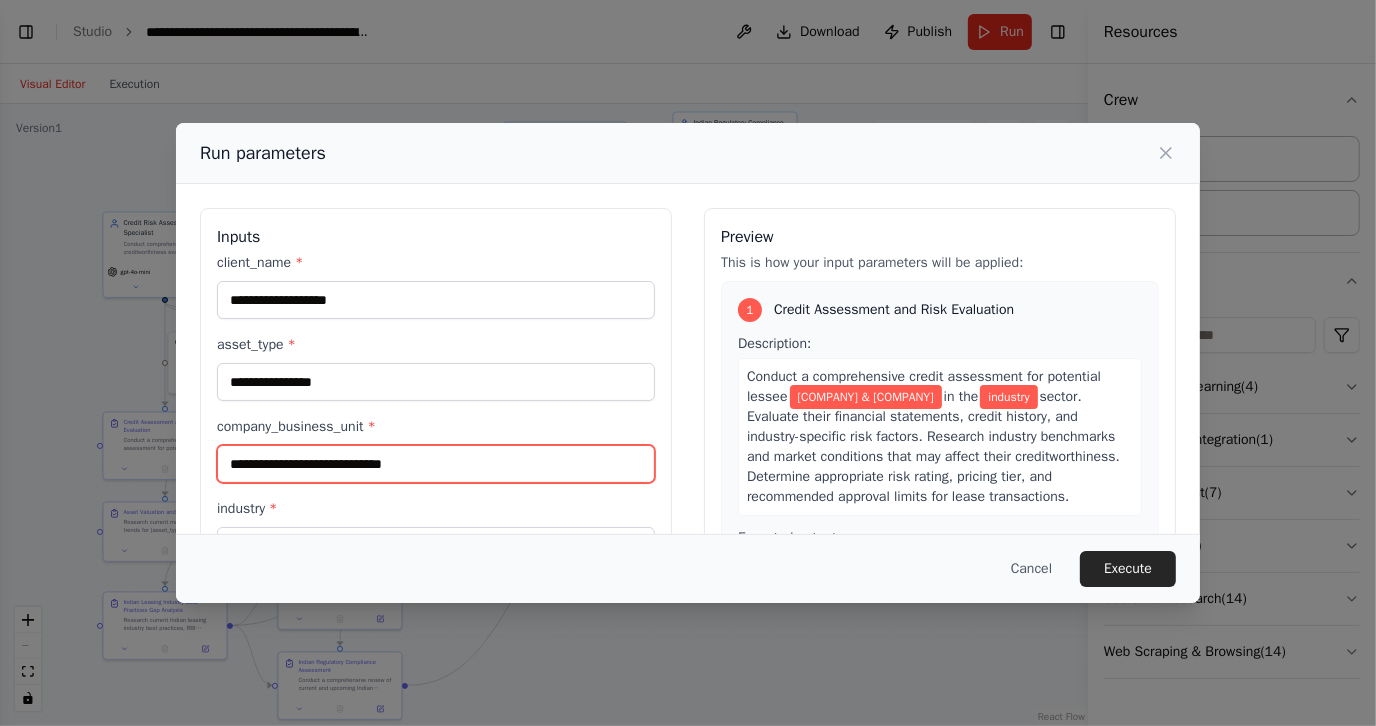 click on "company_business_unit *" at bounding box center (436, 464) 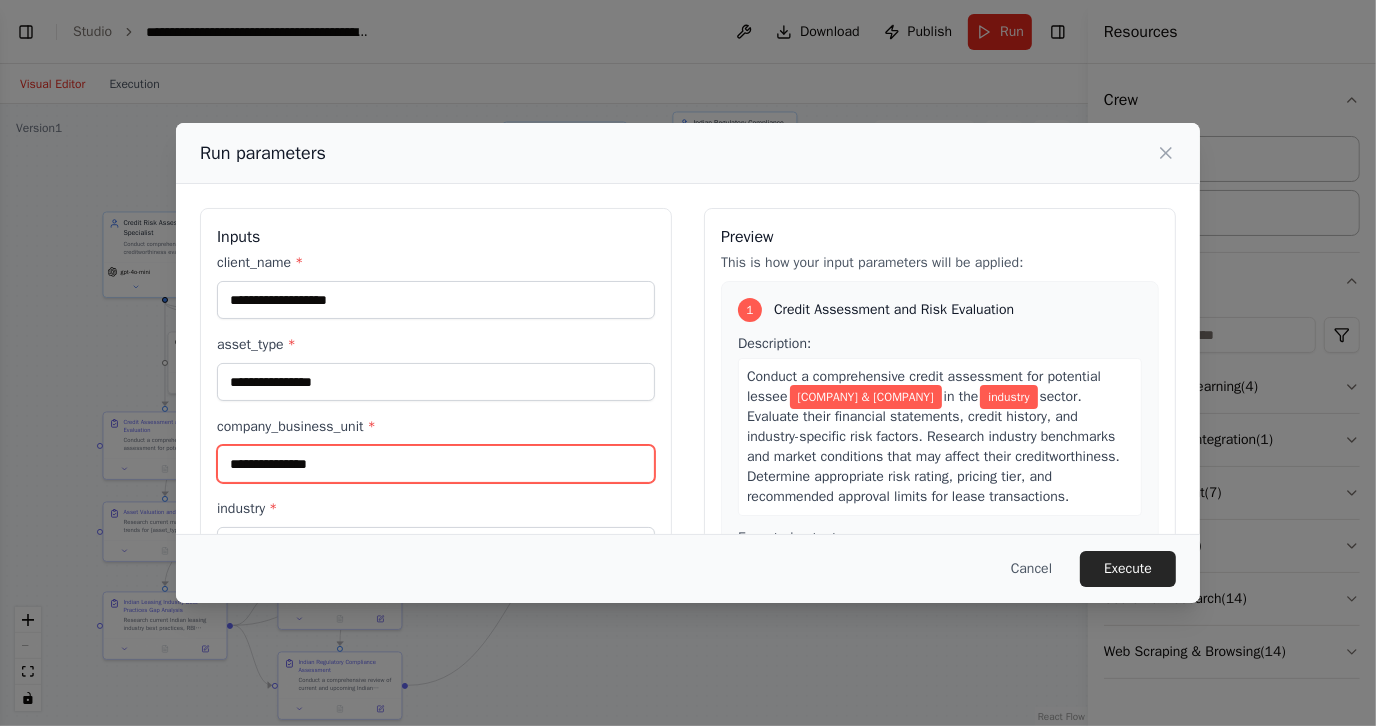 type on "**********" 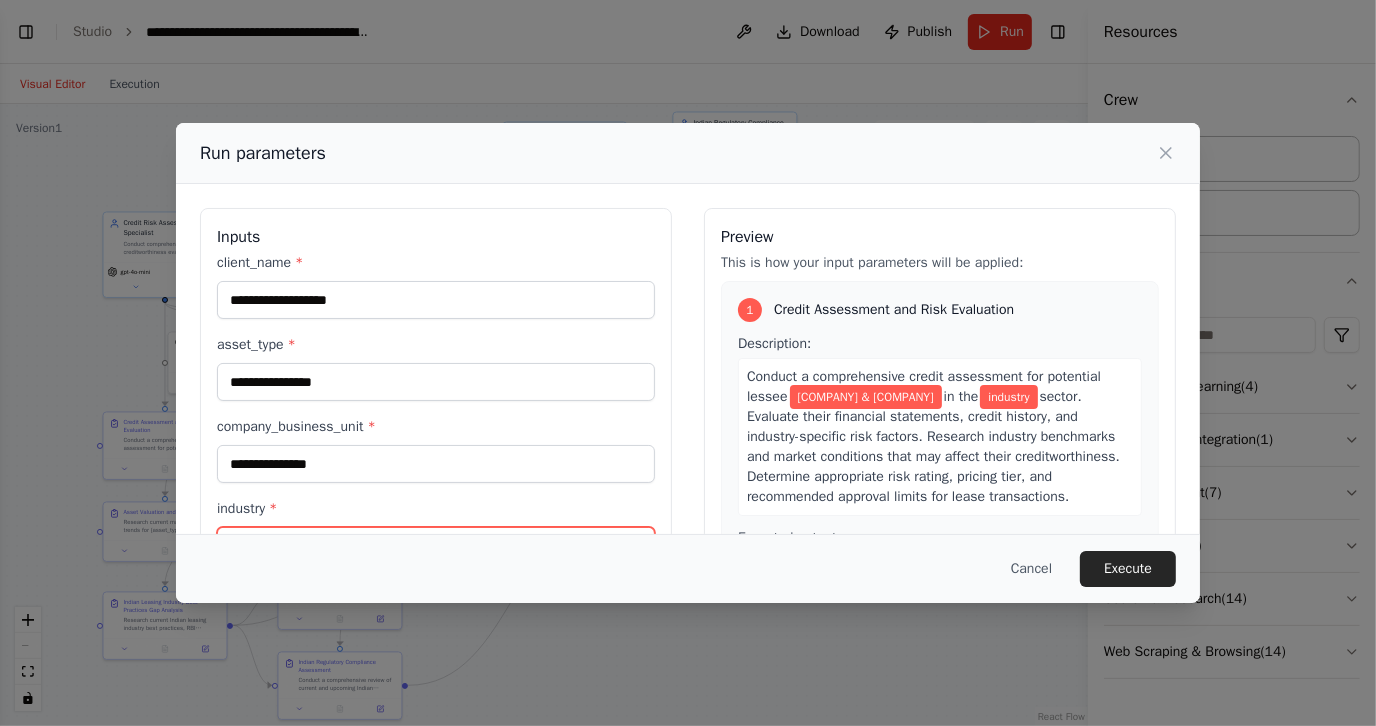 scroll, scrollTop: 27, scrollLeft: 0, axis: vertical 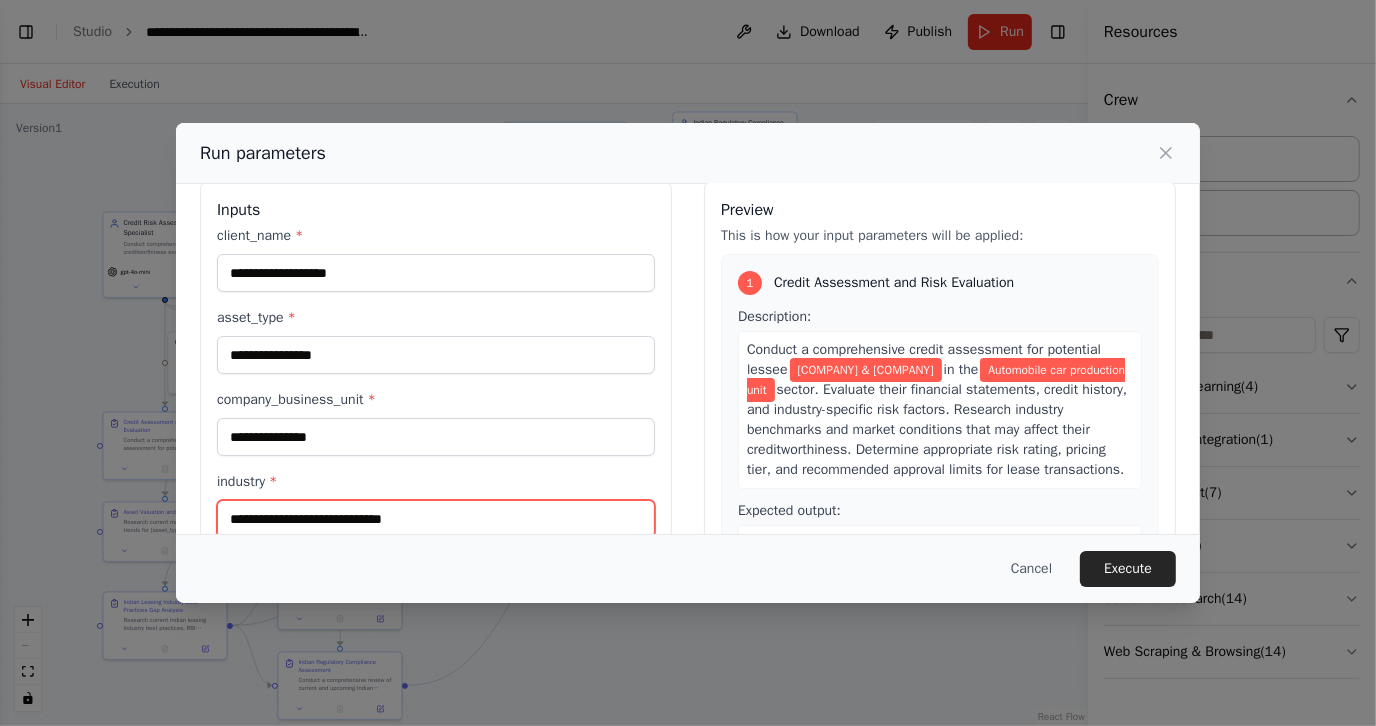 type on "**********" 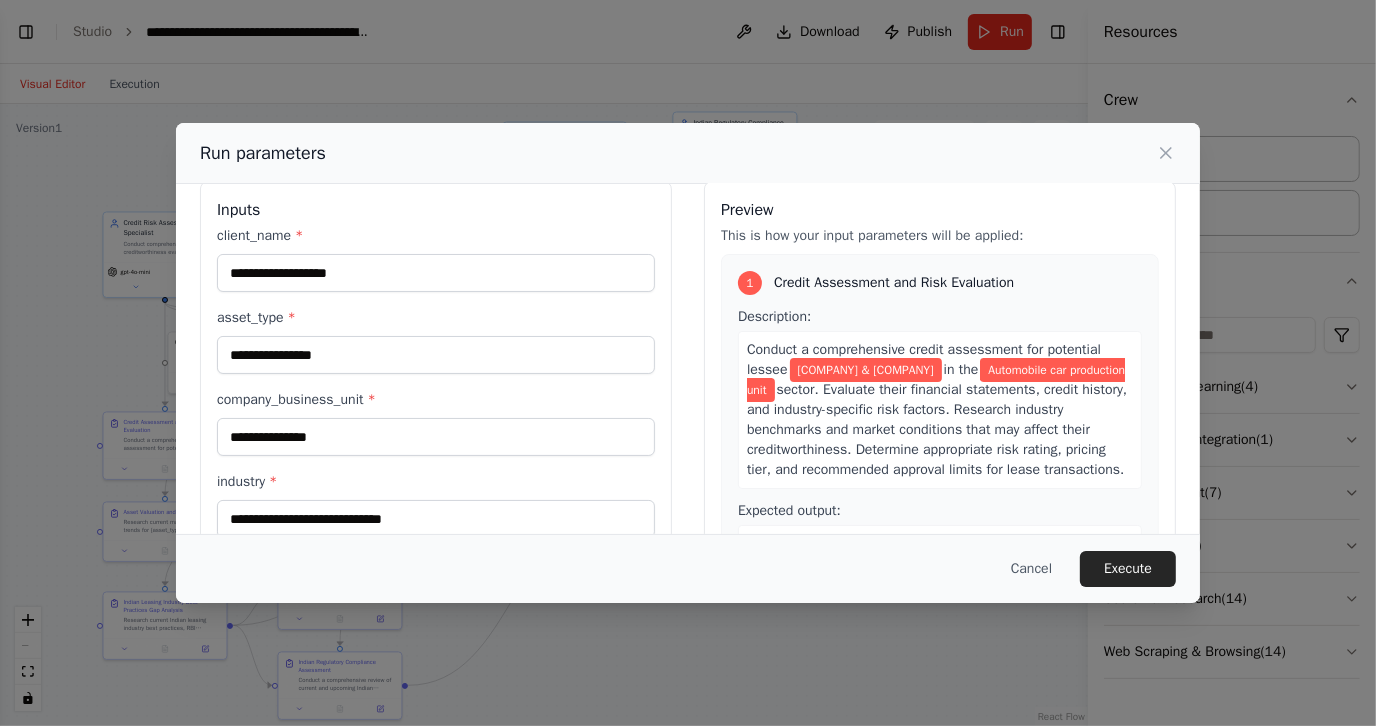 scroll, scrollTop: 171, scrollLeft: 0, axis: vertical 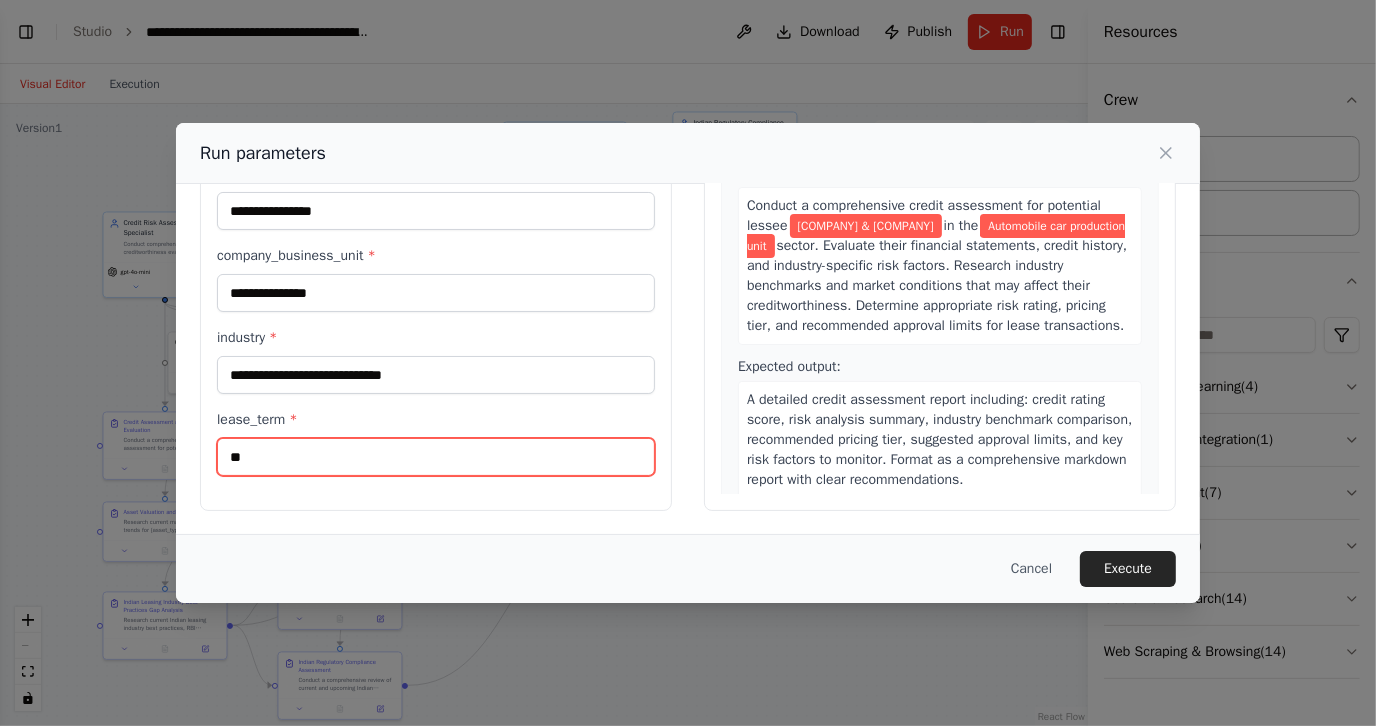 type on "*" 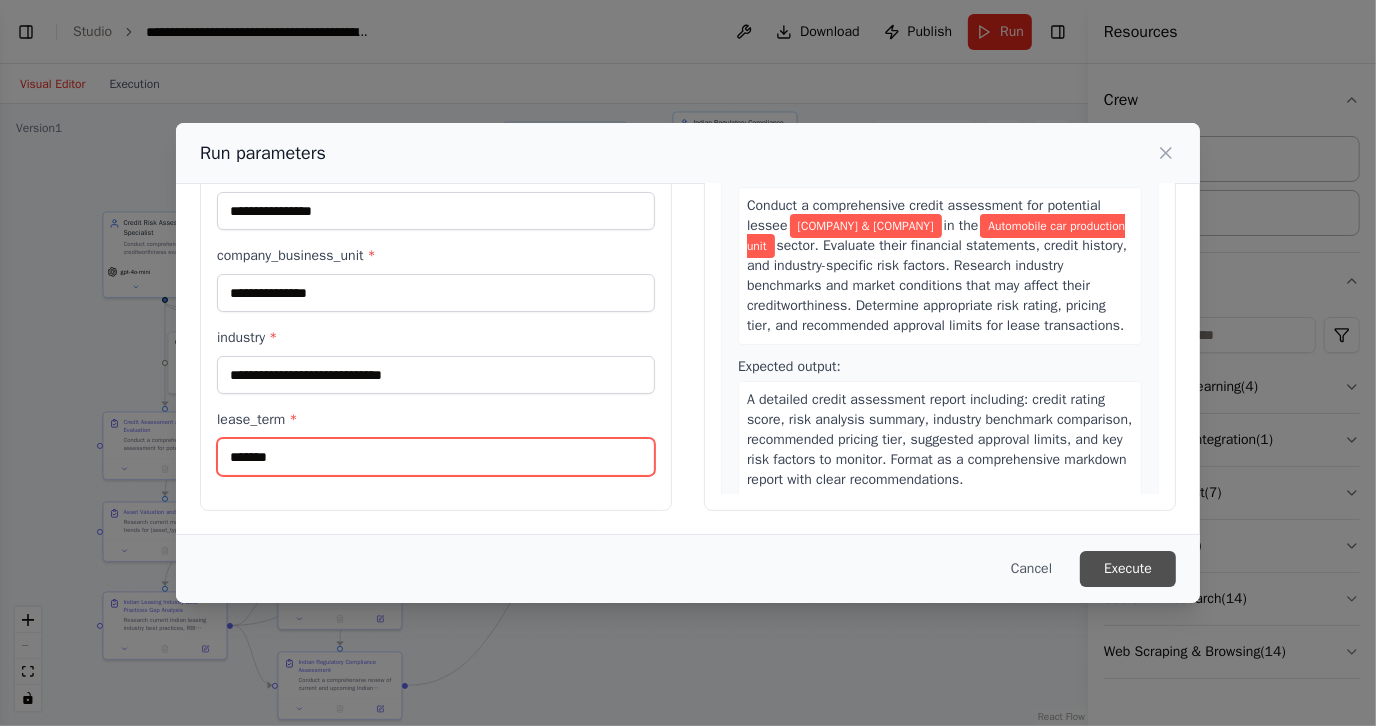 type on "*******" 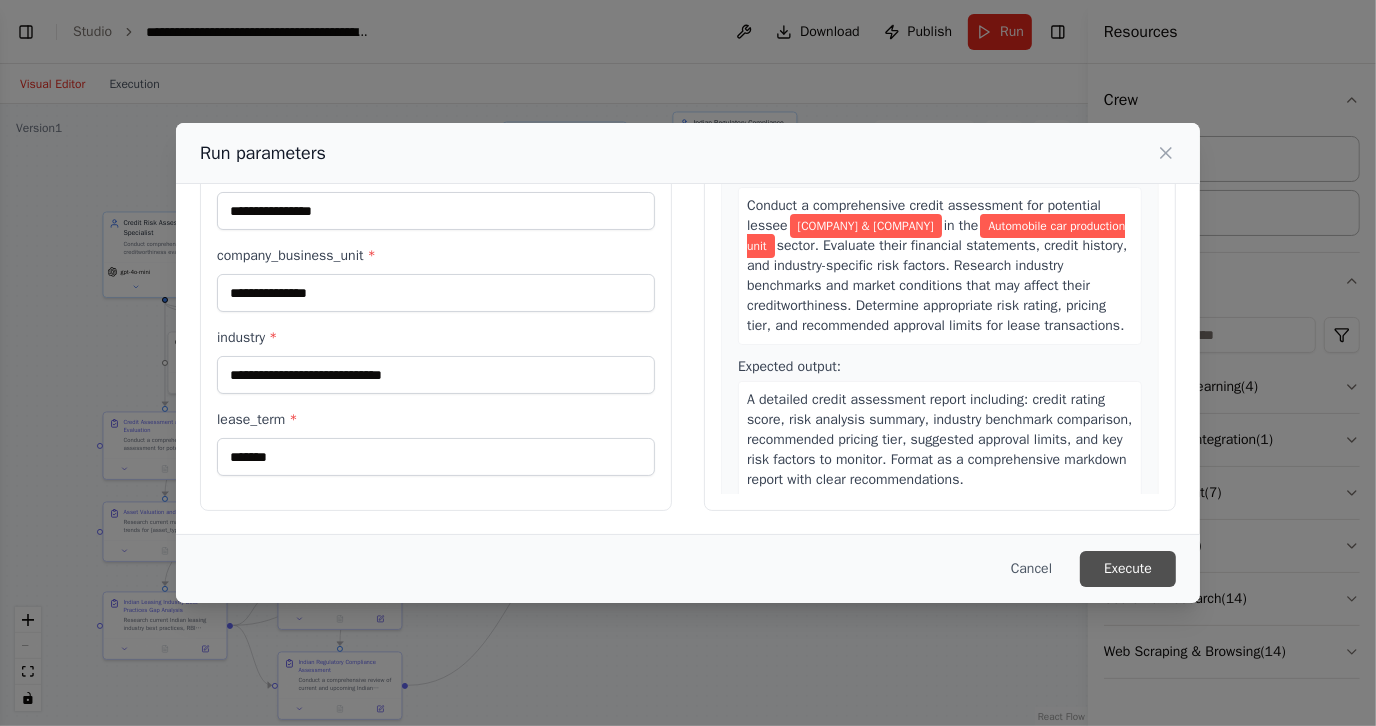 click on "Execute" at bounding box center [1128, 569] 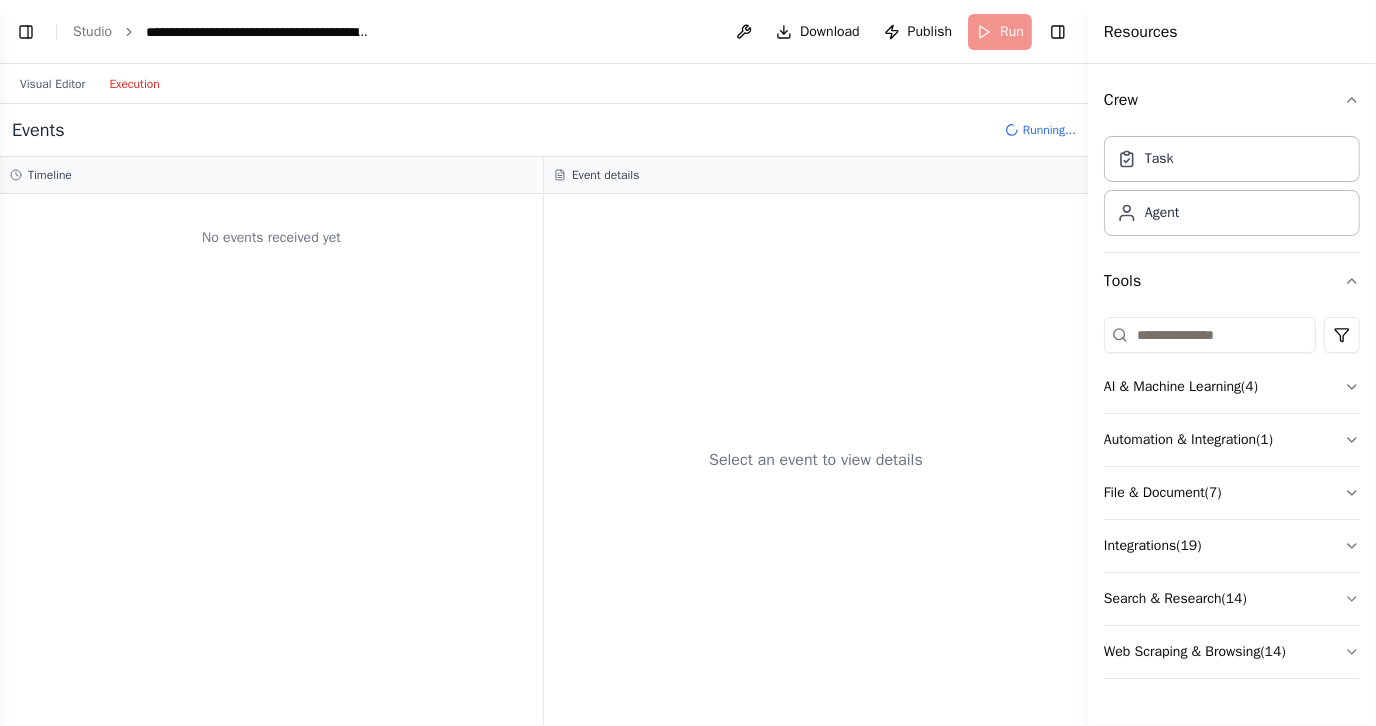 click on "Execution" at bounding box center [134, 84] 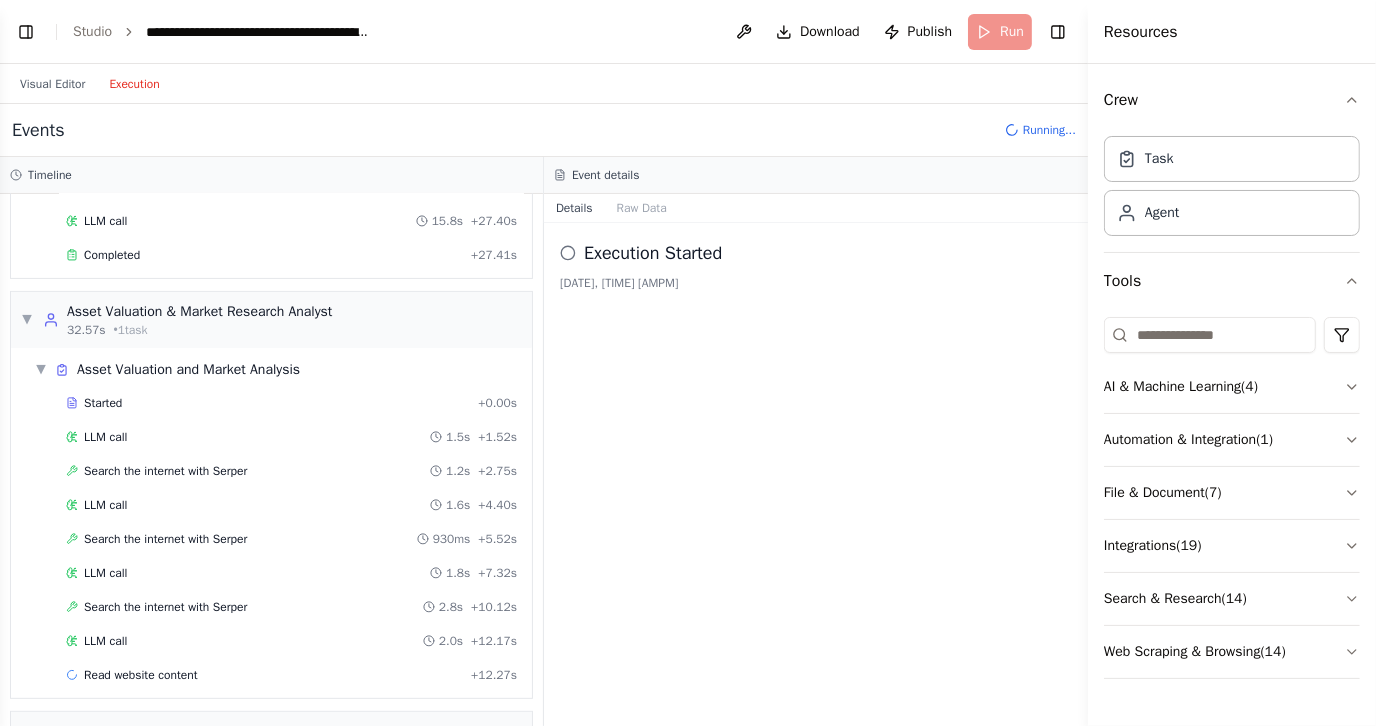 scroll, scrollTop: 502, scrollLeft: 0, axis: vertical 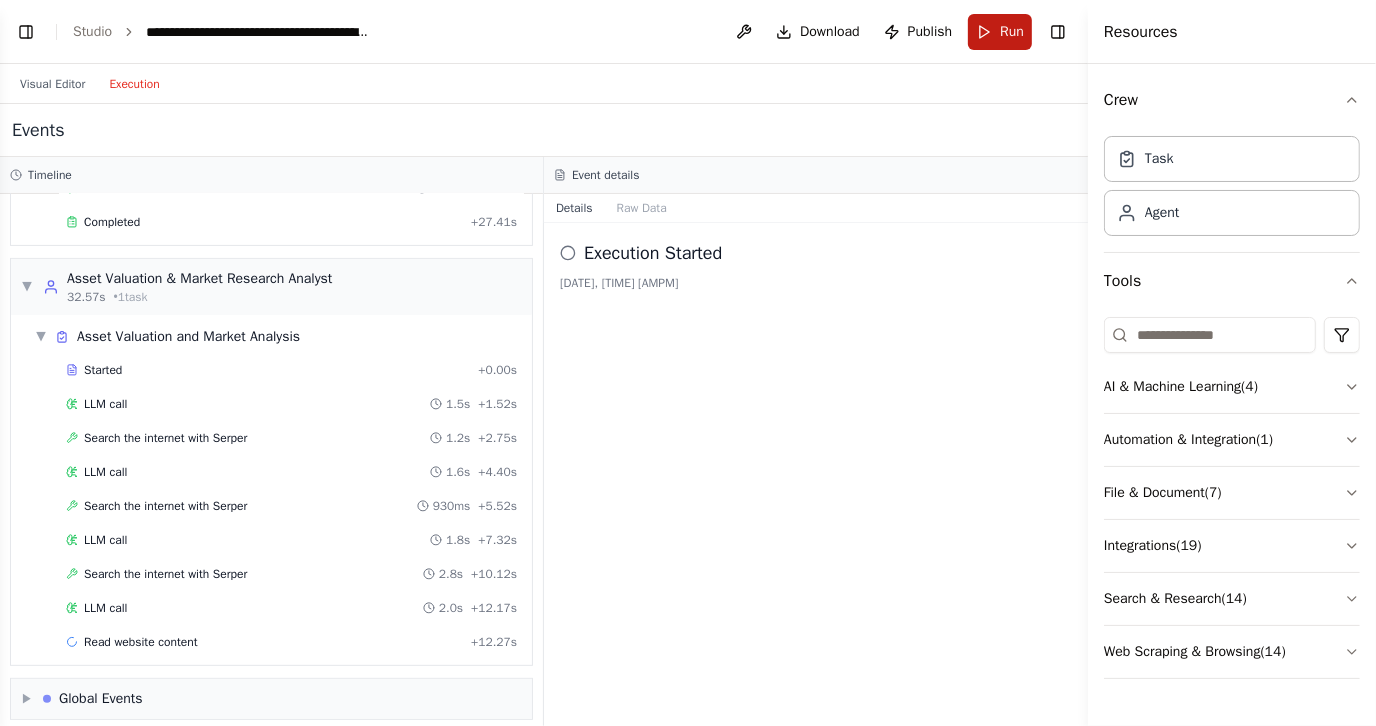 click on "Run" at bounding box center [1012, 32] 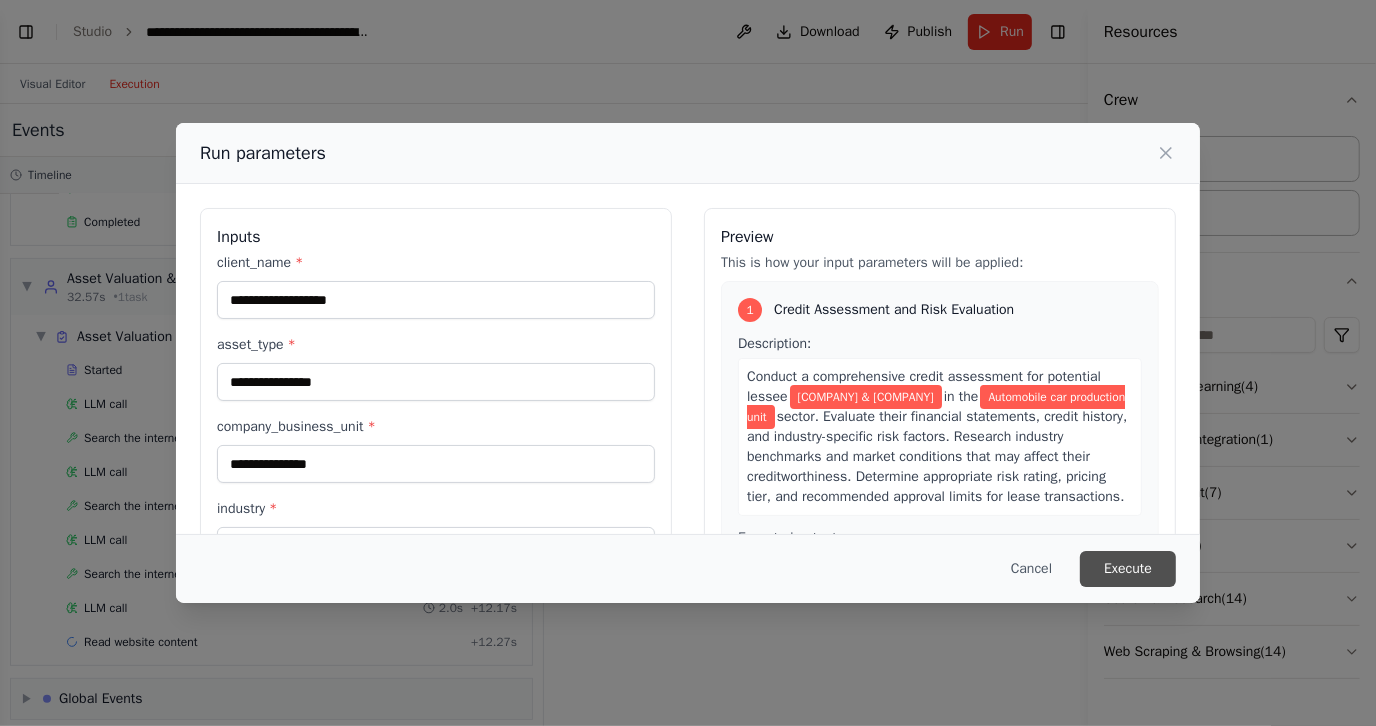 click on "Execute" at bounding box center [1128, 569] 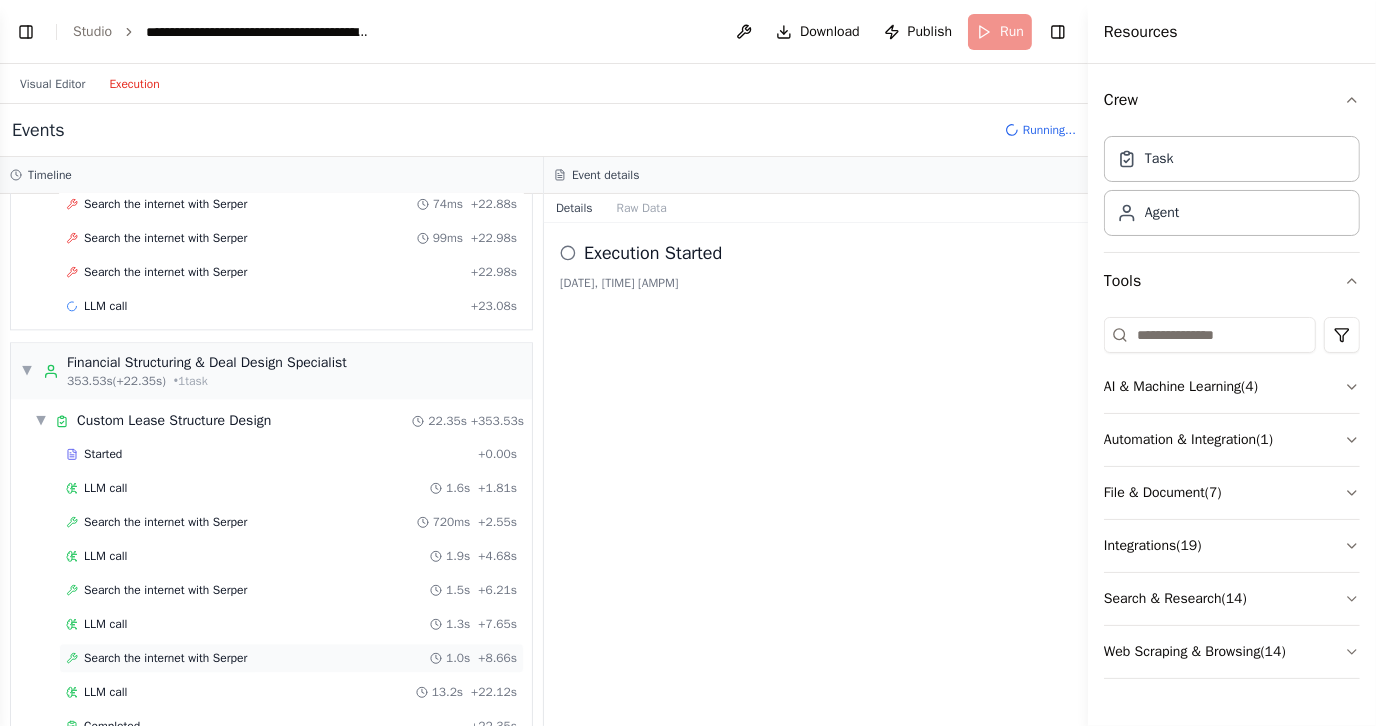 scroll, scrollTop: 3673, scrollLeft: 0, axis: vertical 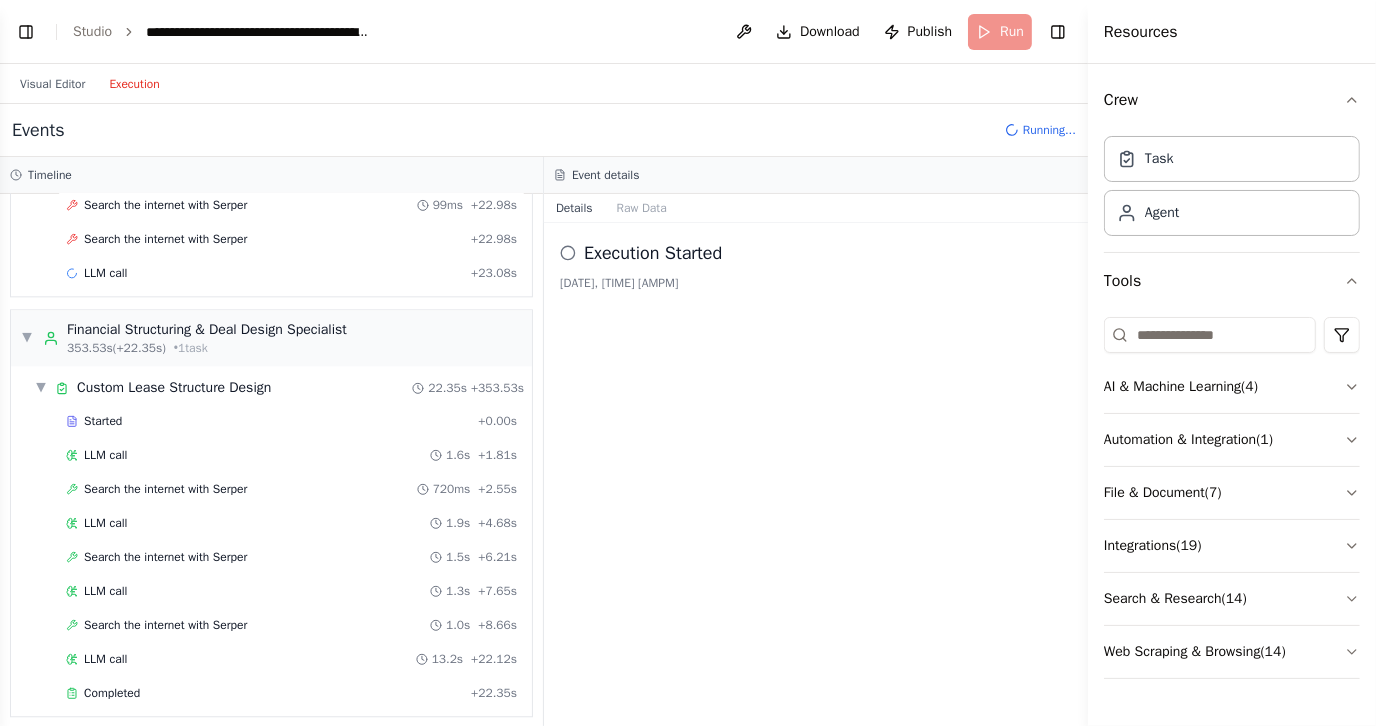 click on "▶" at bounding box center (27, 750) 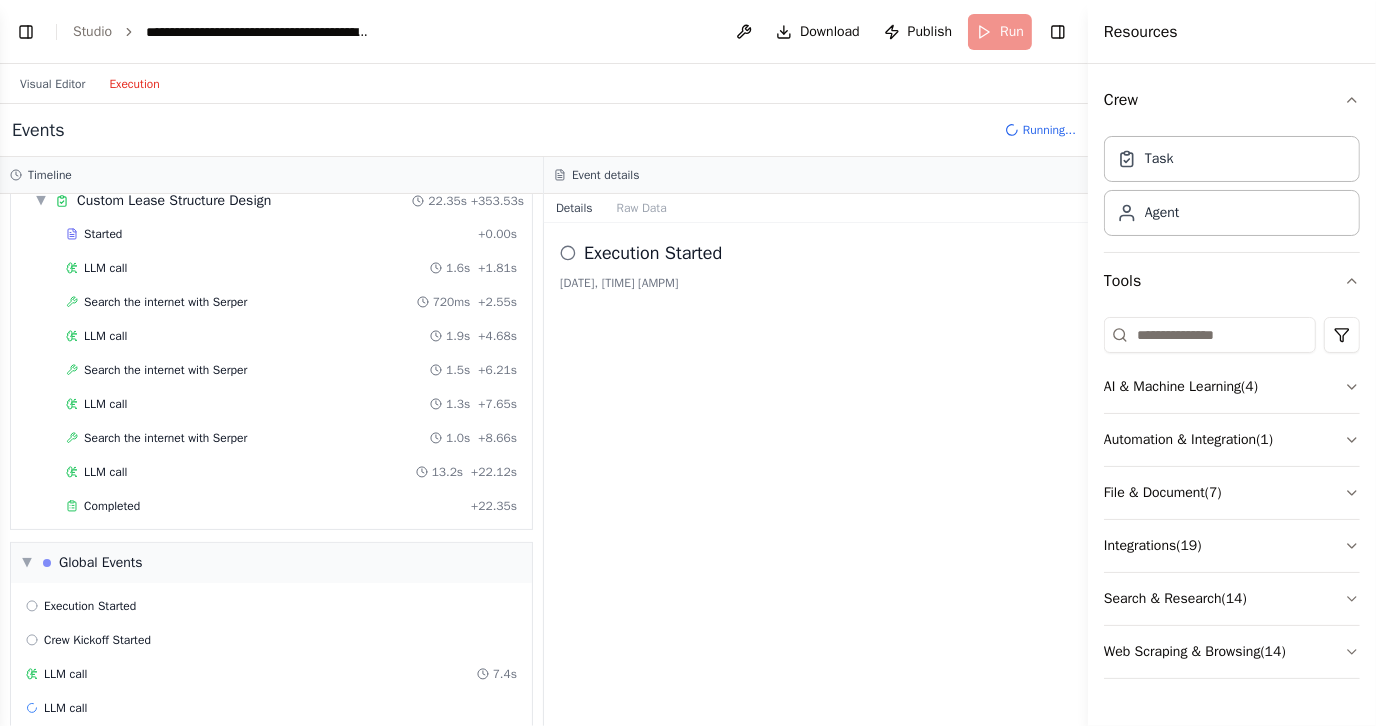 scroll, scrollTop: 5390, scrollLeft: 0, axis: vertical 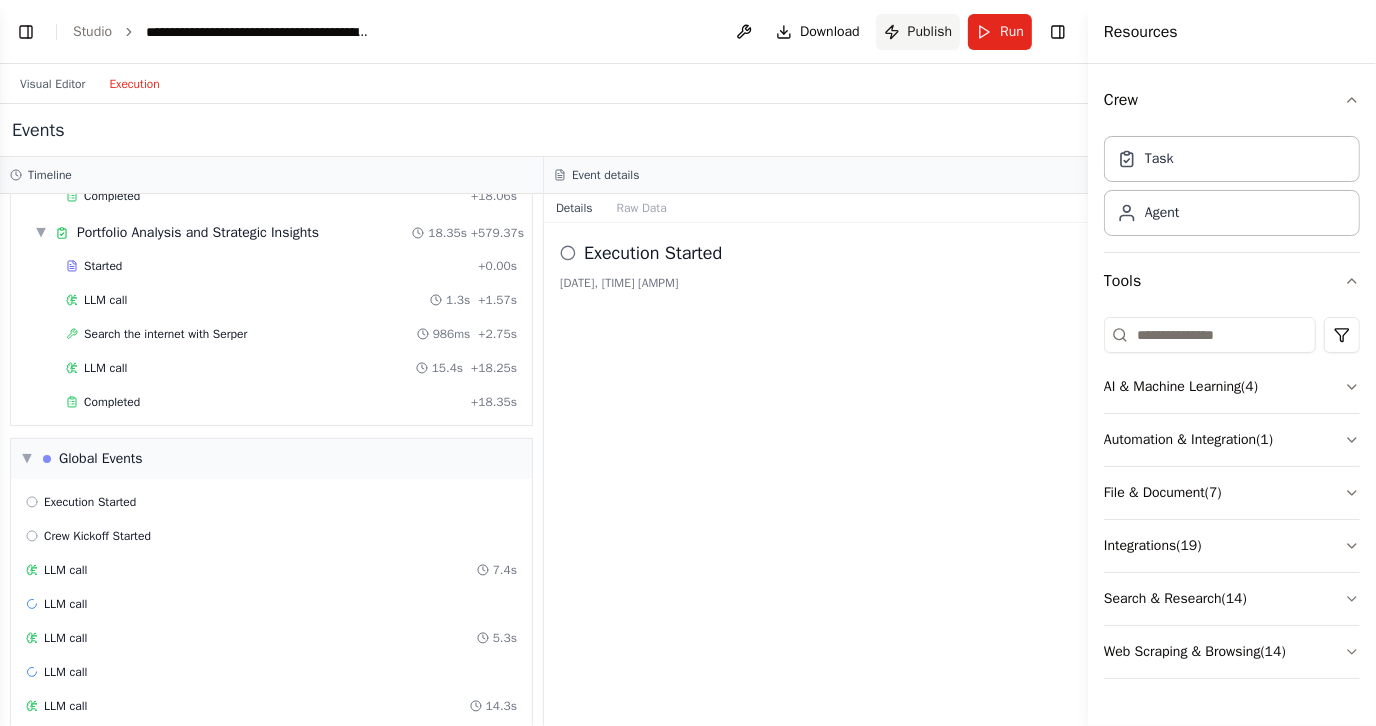 click on "Publish" at bounding box center (930, 32) 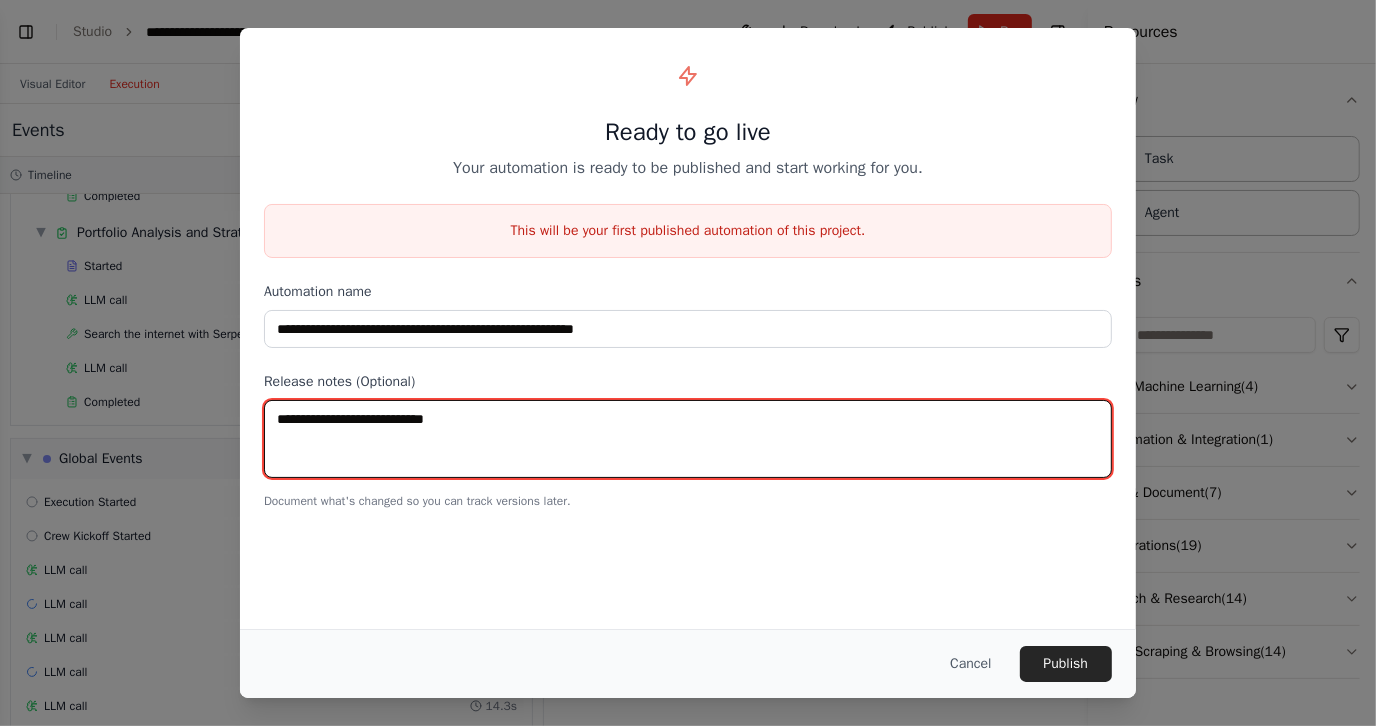 click at bounding box center (688, 439) 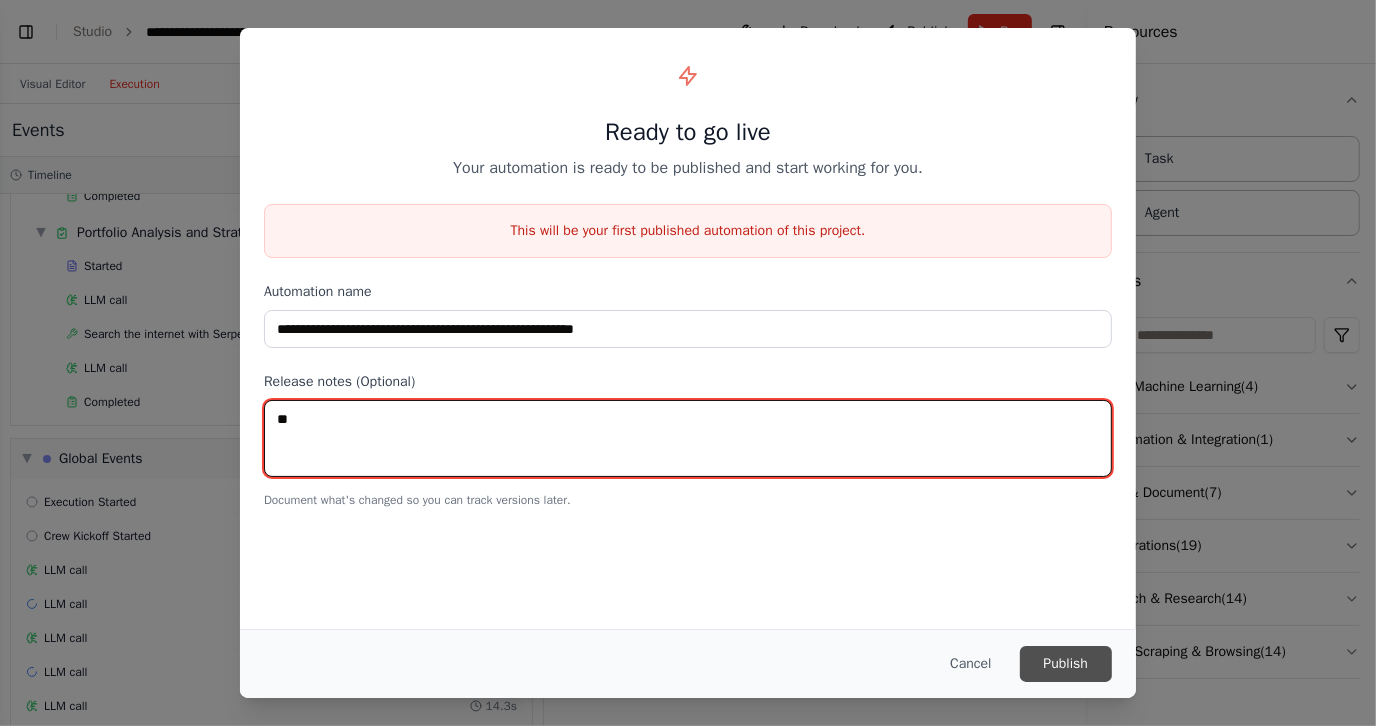 type on "**" 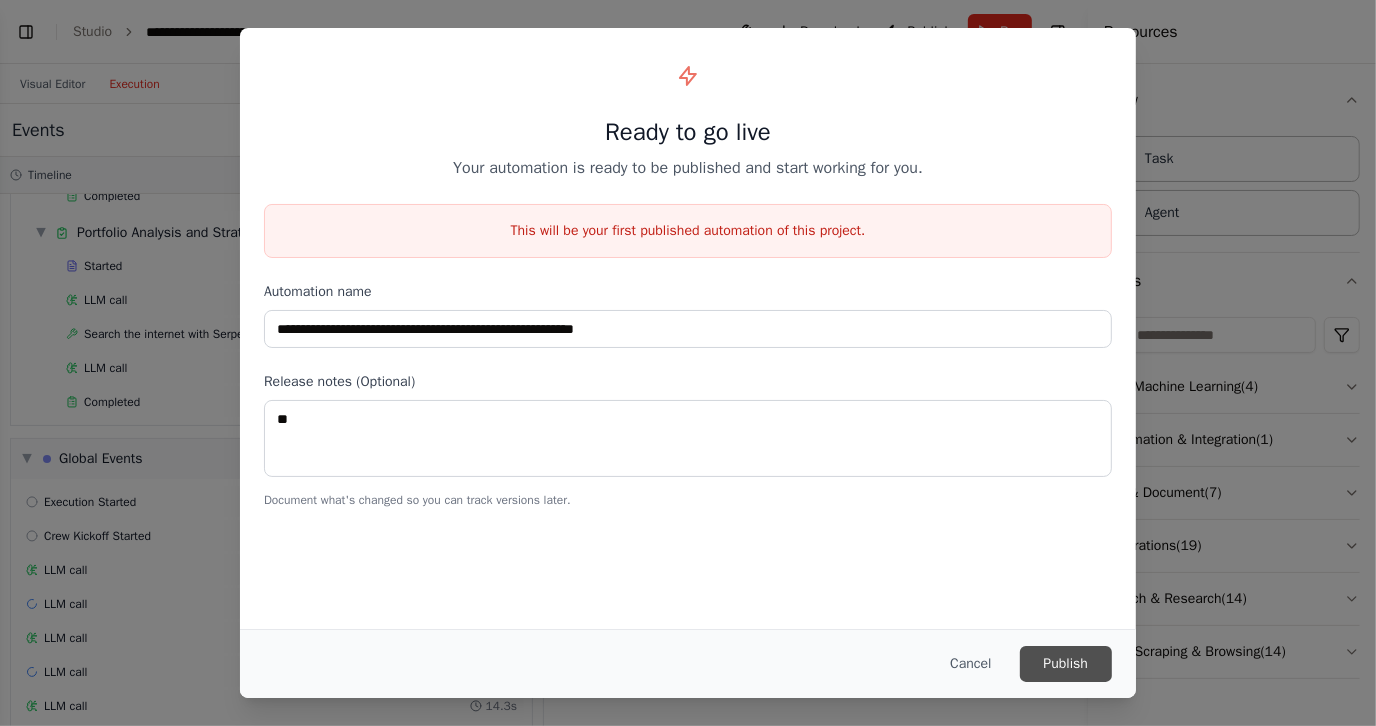 click on "Publish" at bounding box center (1066, 664) 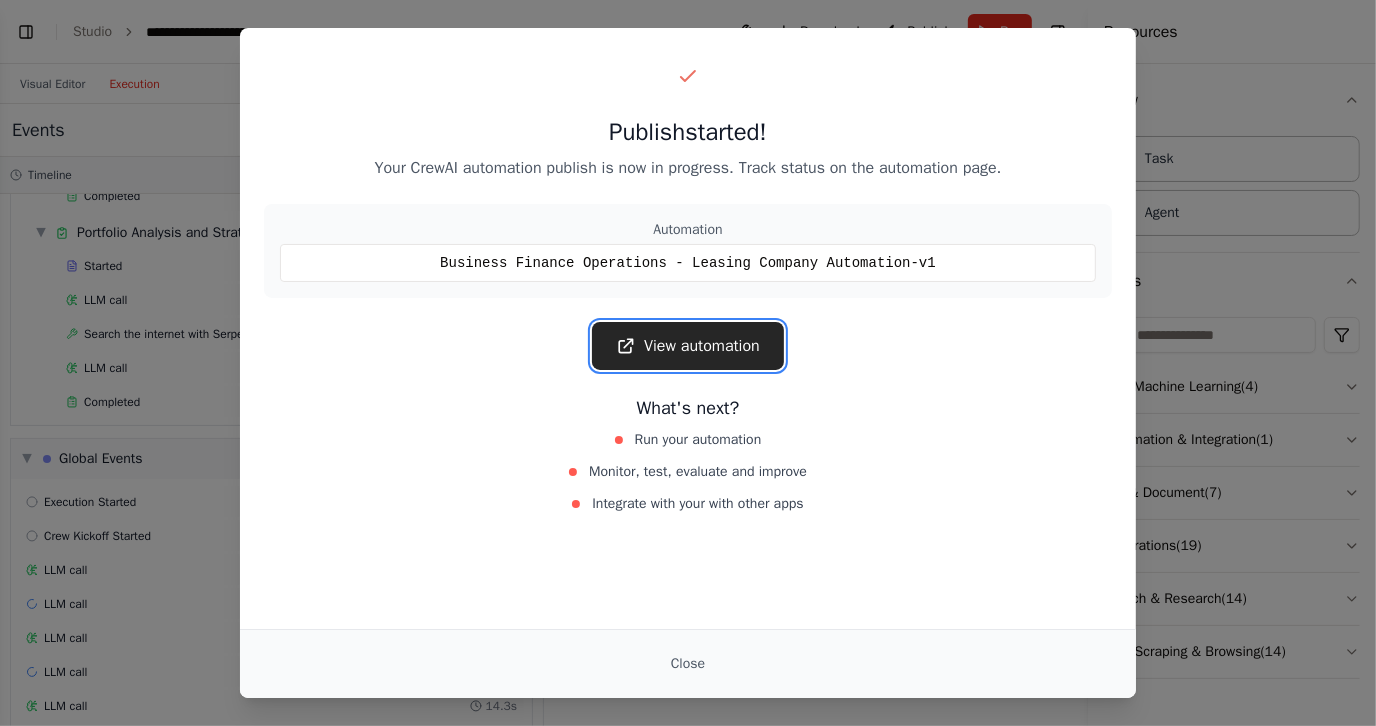 click on "View automation" at bounding box center [688, 346] 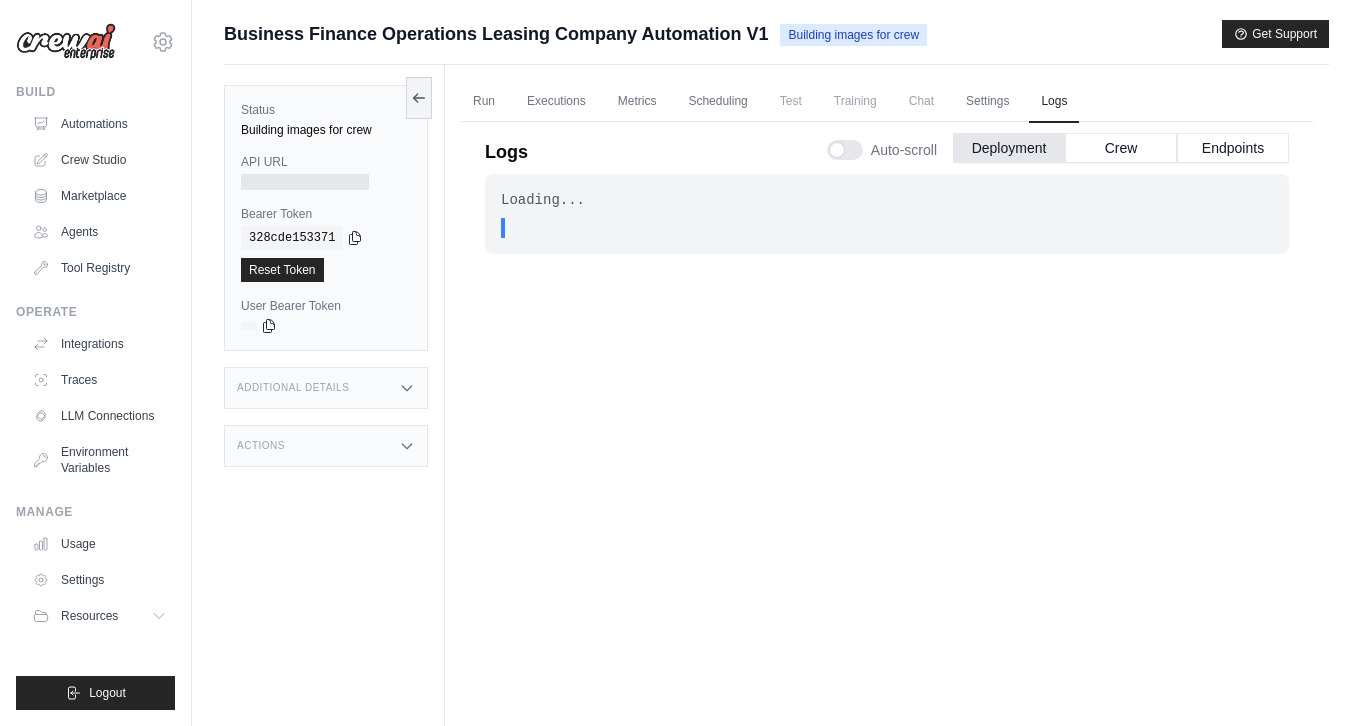 scroll, scrollTop: 84, scrollLeft: 0, axis: vertical 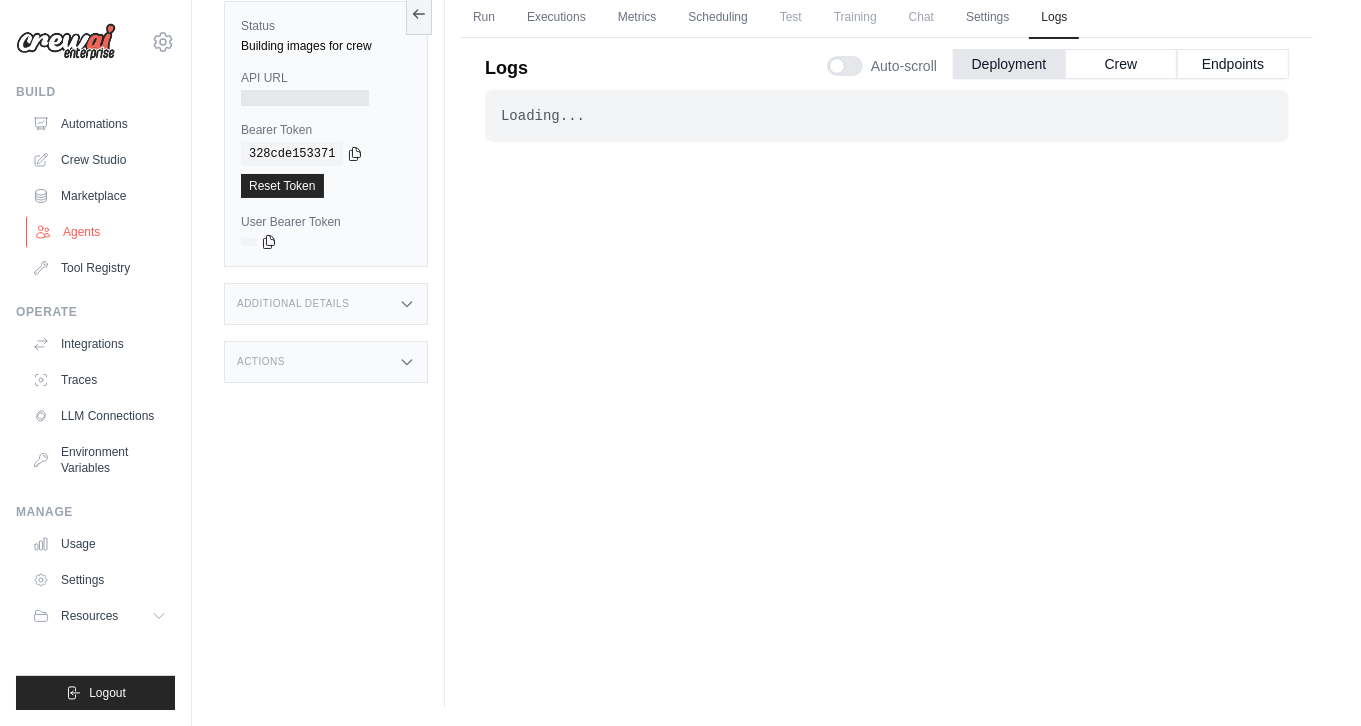 click on "Agents" at bounding box center [101, 232] 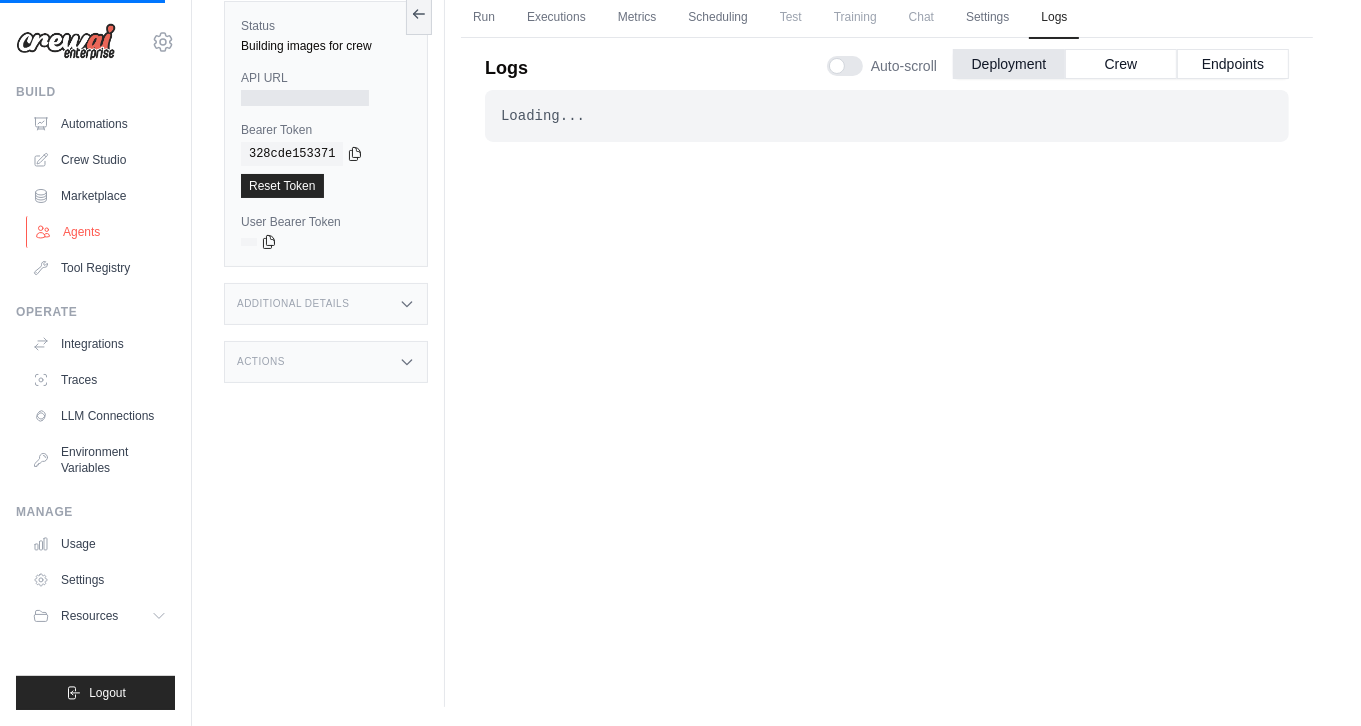 scroll, scrollTop: 0, scrollLeft: 0, axis: both 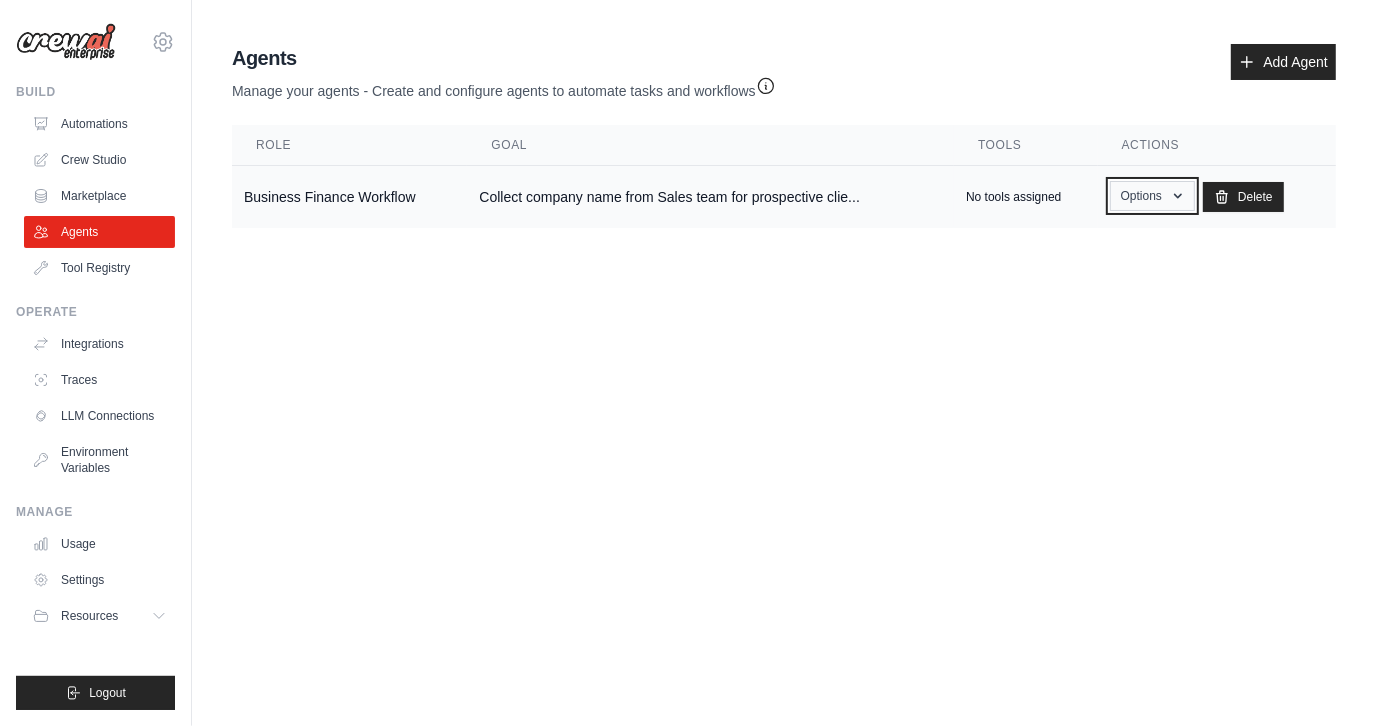 click 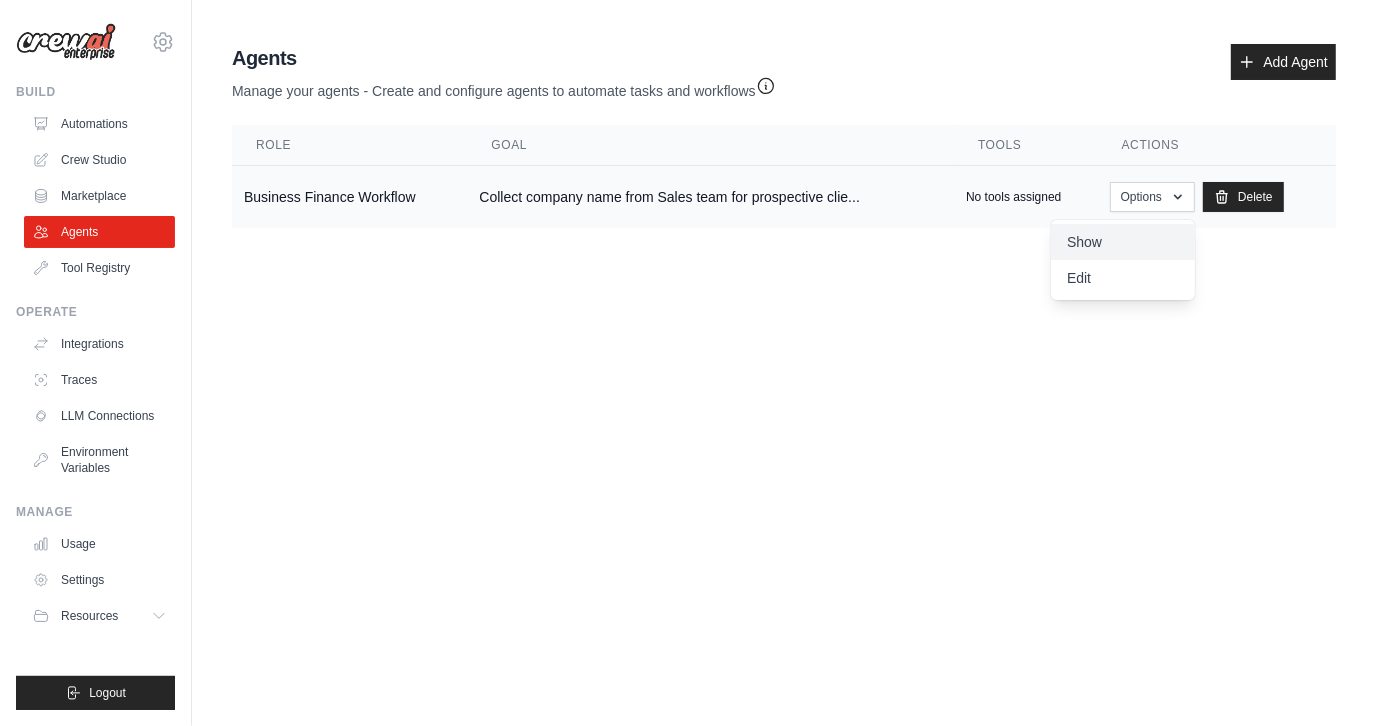 click on "Show" at bounding box center (1123, 242) 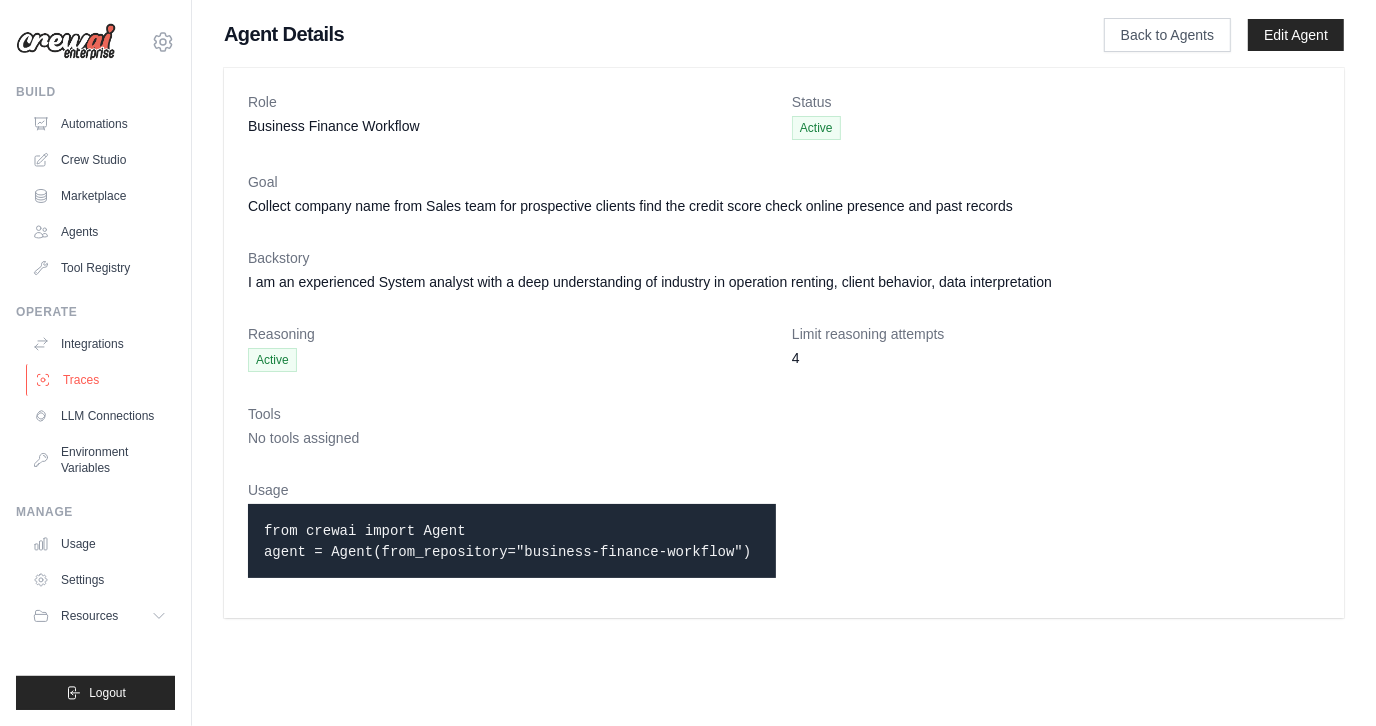 click on "Traces" at bounding box center [101, 380] 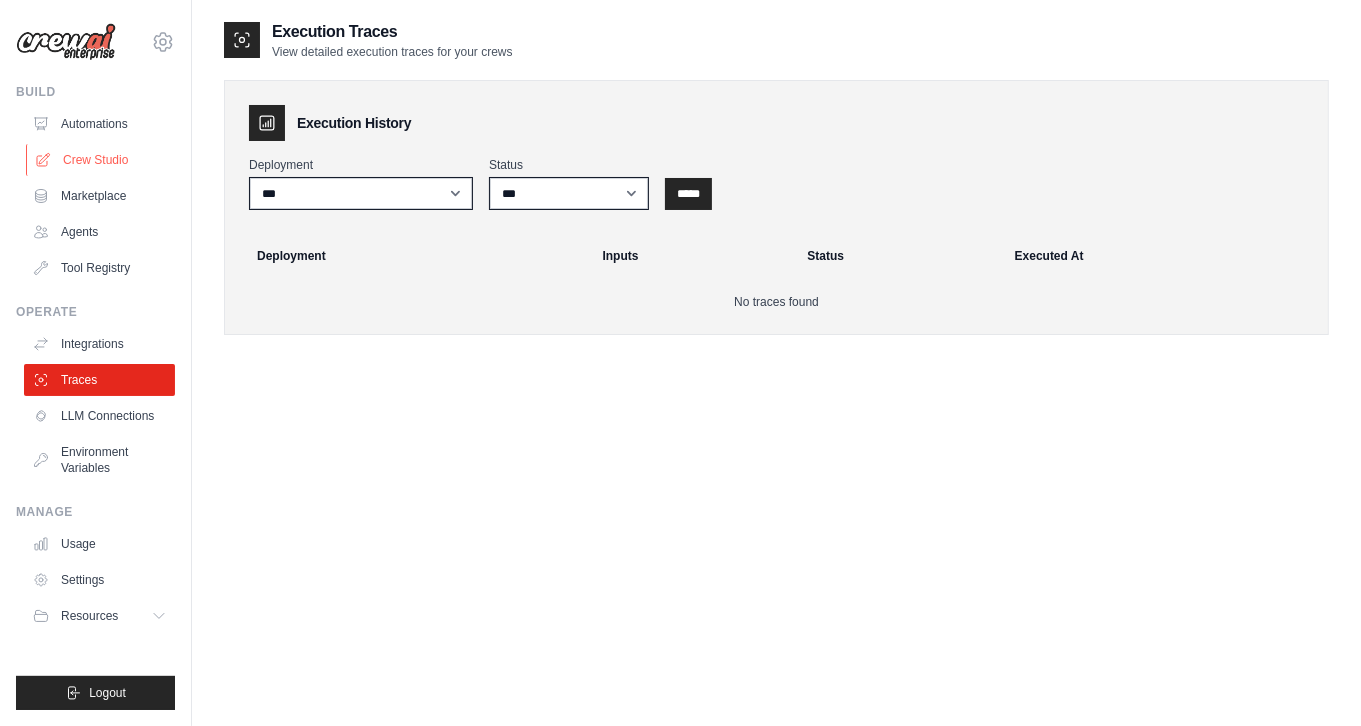 click on "Crew Studio" at bounding box center [101, 160] 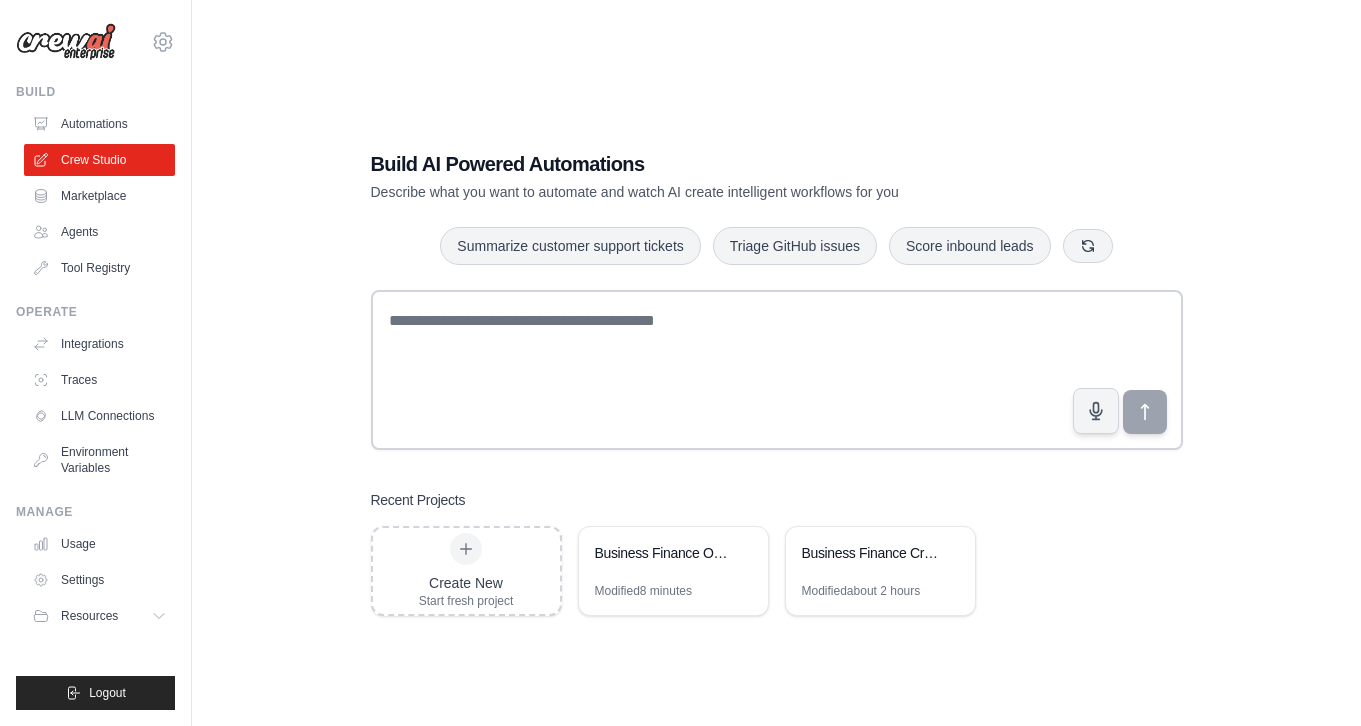 scroll, scrollTop: 0, scrollLeft: 0, axis: both 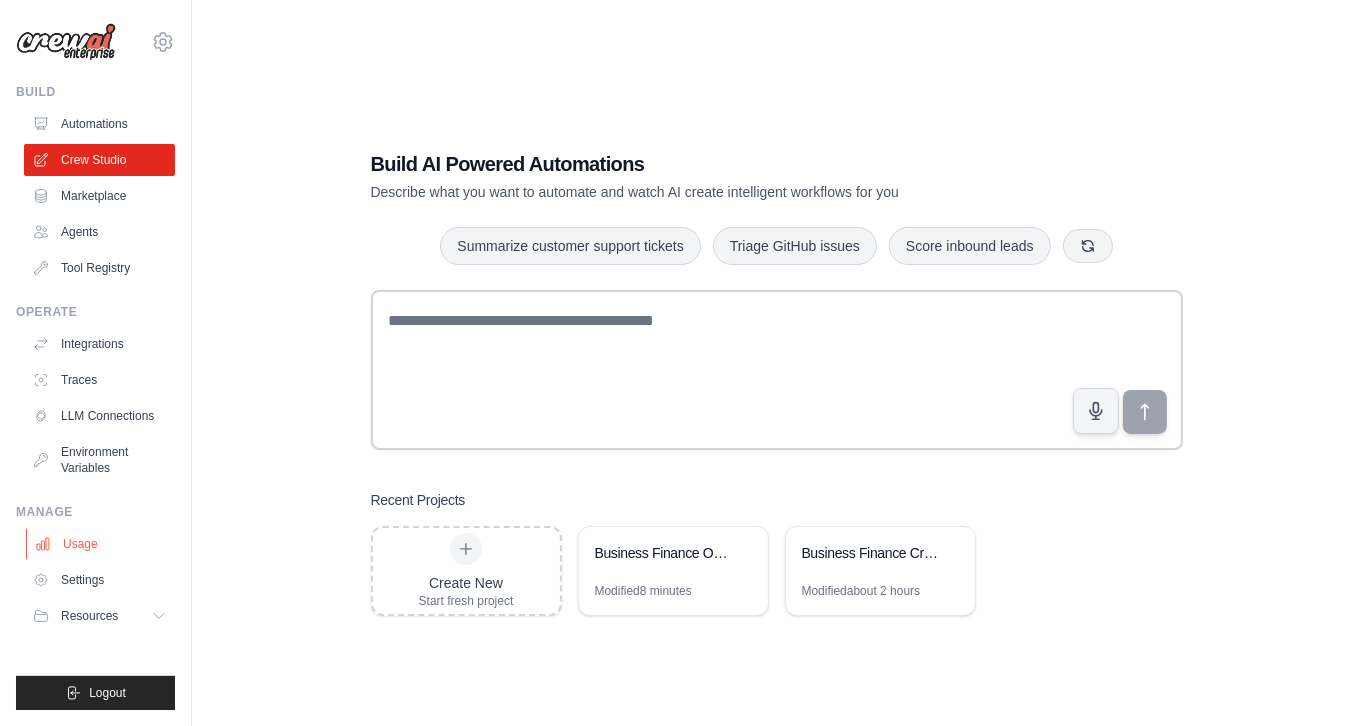 click on "Usage" at bounding box center [101, 544] 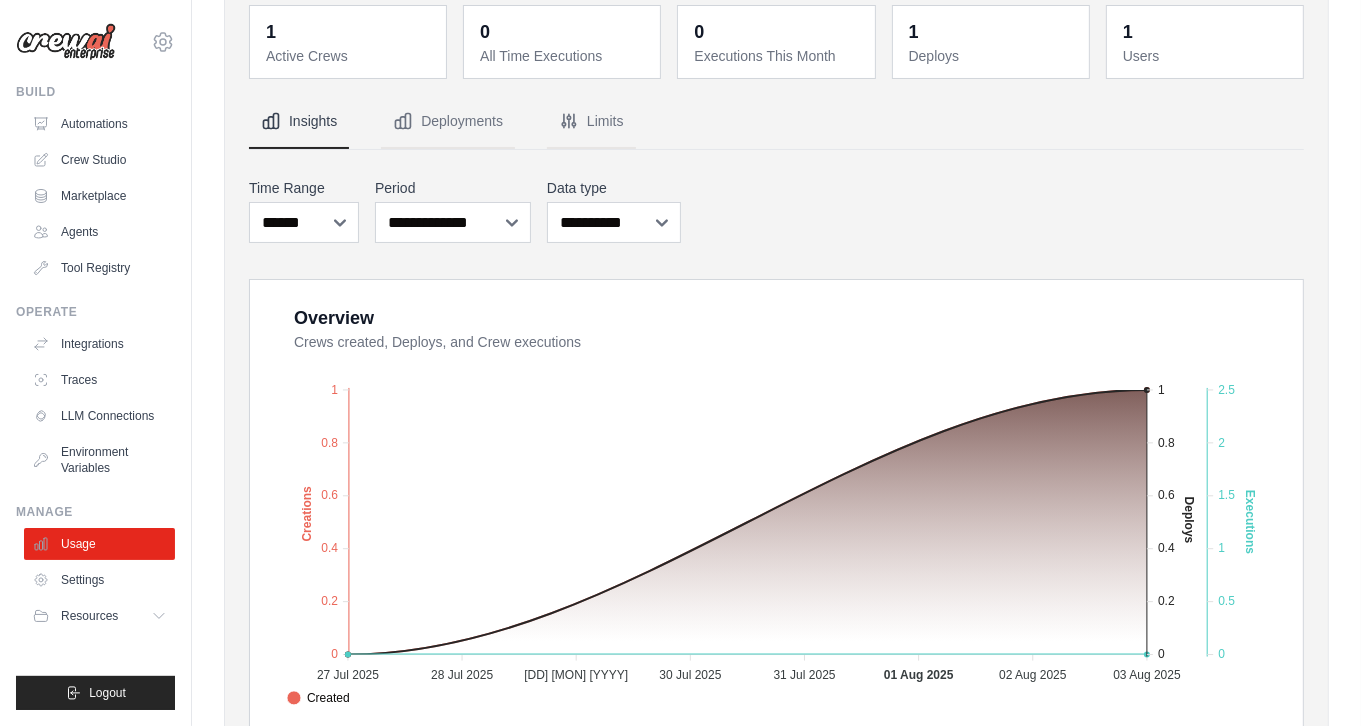 scroll, scrollTop: 0, scrollLeft: 0, axis: both 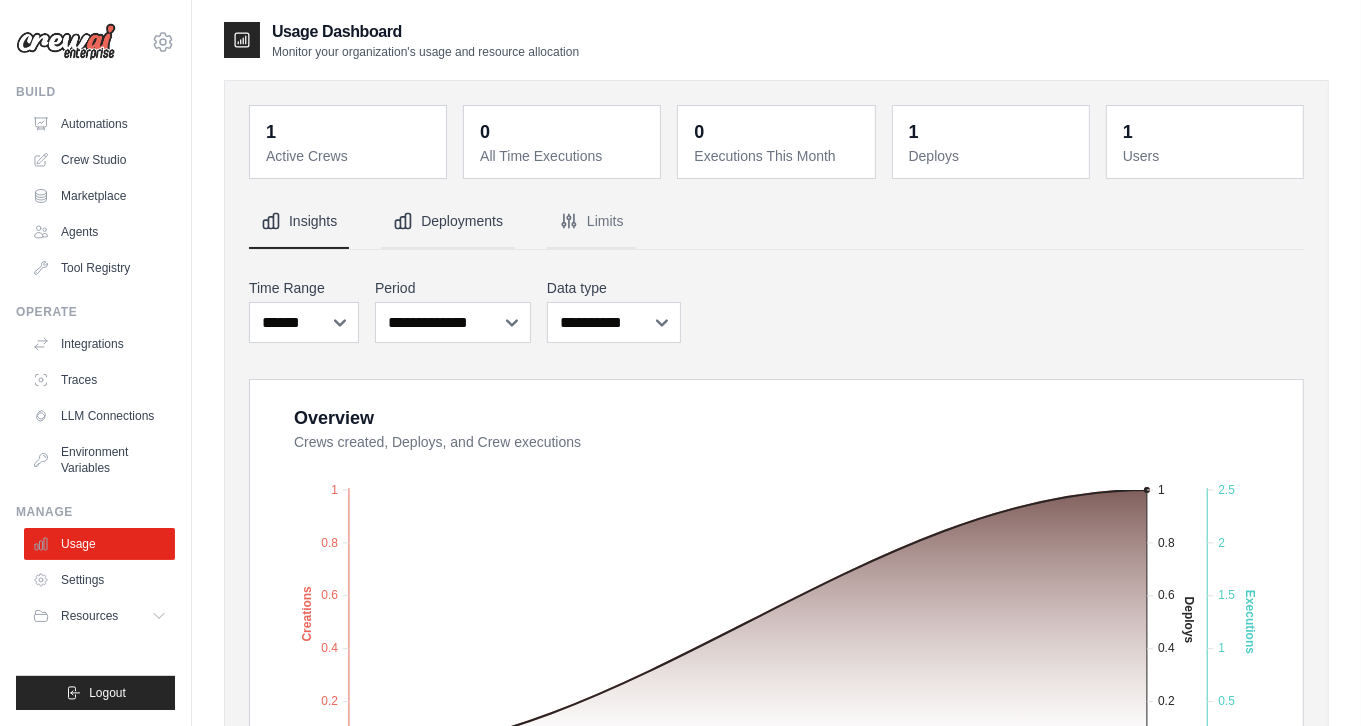 click on "Deployments" at bounding box center [448, 222] 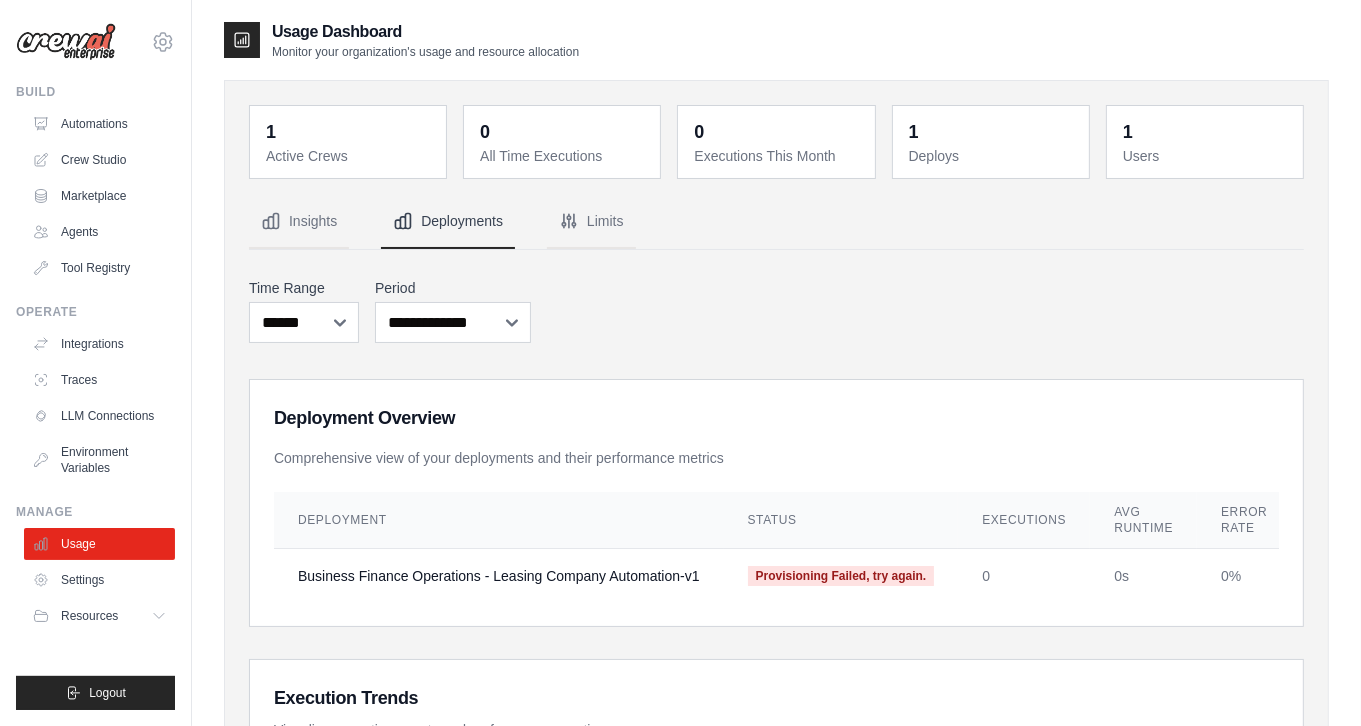 scroll, scrollTop: 0, scrollLeft: 192, axis: horizontal 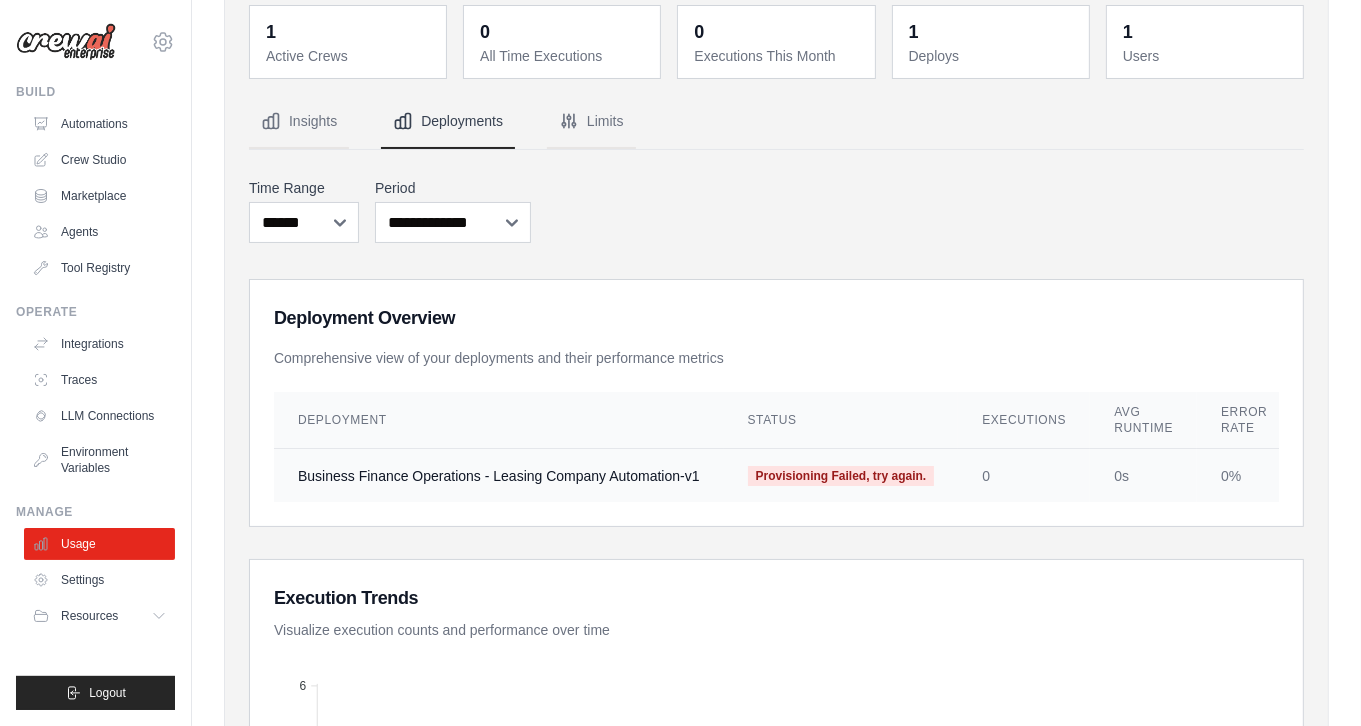 click on "Business Finance Operations - Leasing Company Automation-v1" at bounding box center (499, 476) 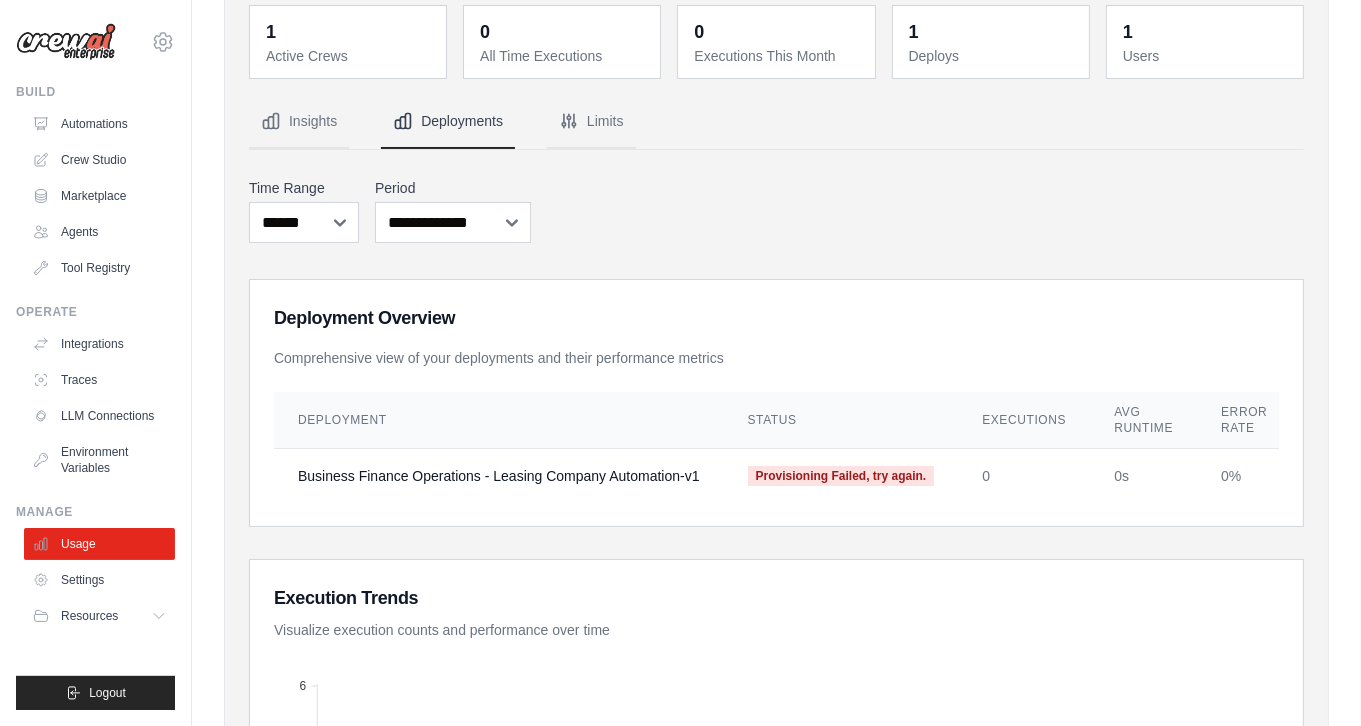 drag, startPoint x: 895, startPoint y: 468, endPoint x: 812, endPoint y: 219, distance: 262.46906 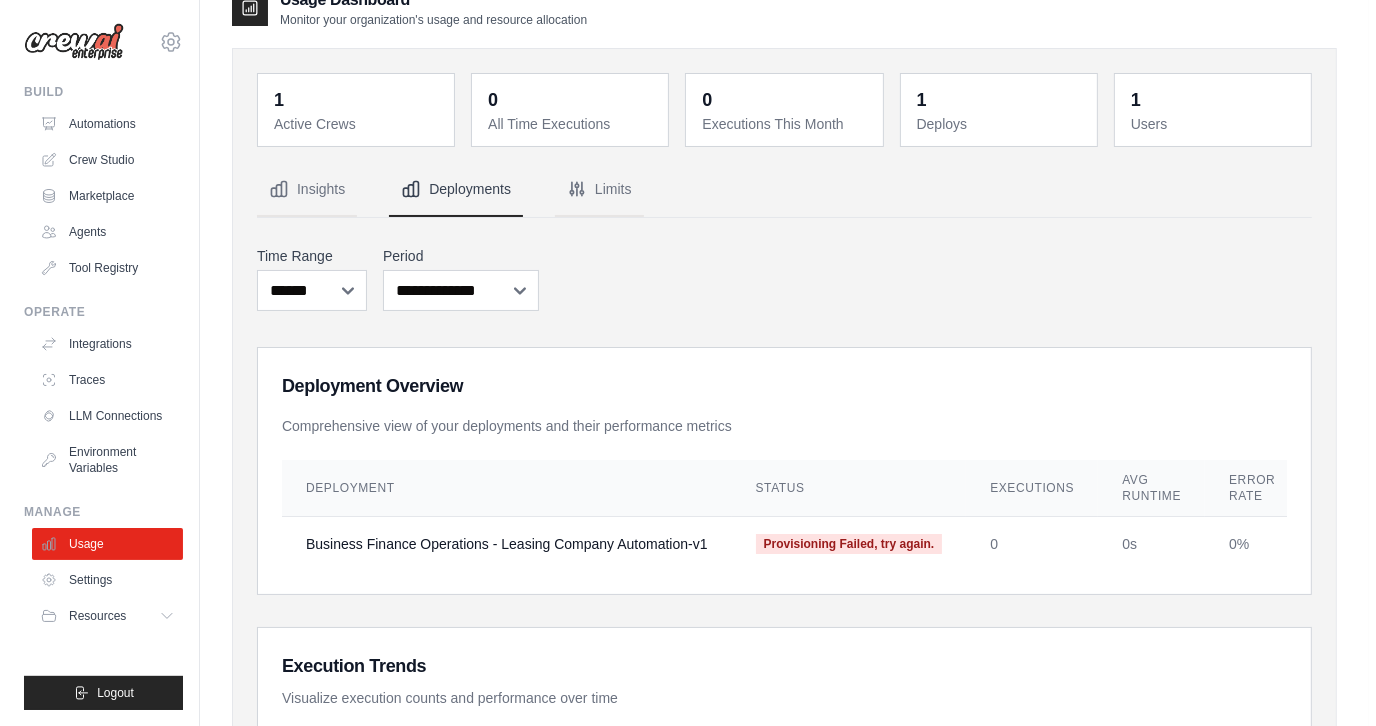 scroll, scrollTop: 0, scrollLeft: 0, axis: both 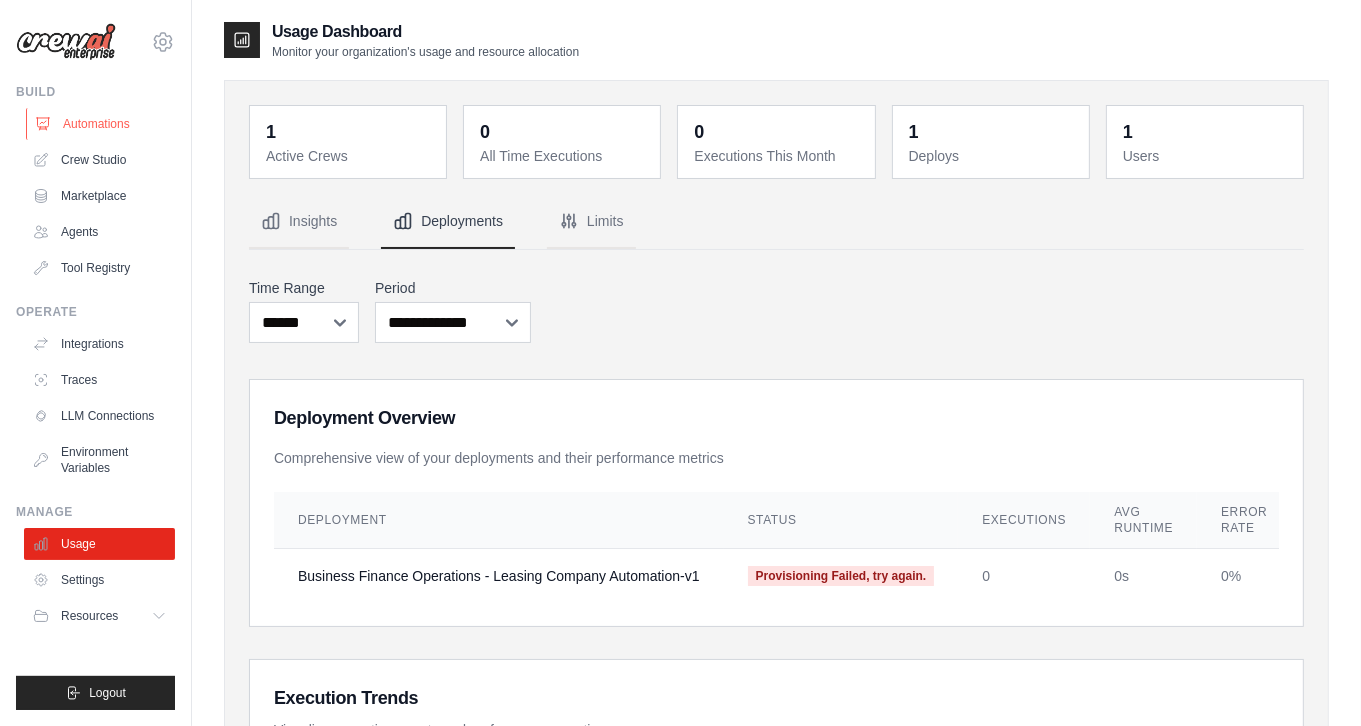 click on "Automations" at bounding box center (101, 124) 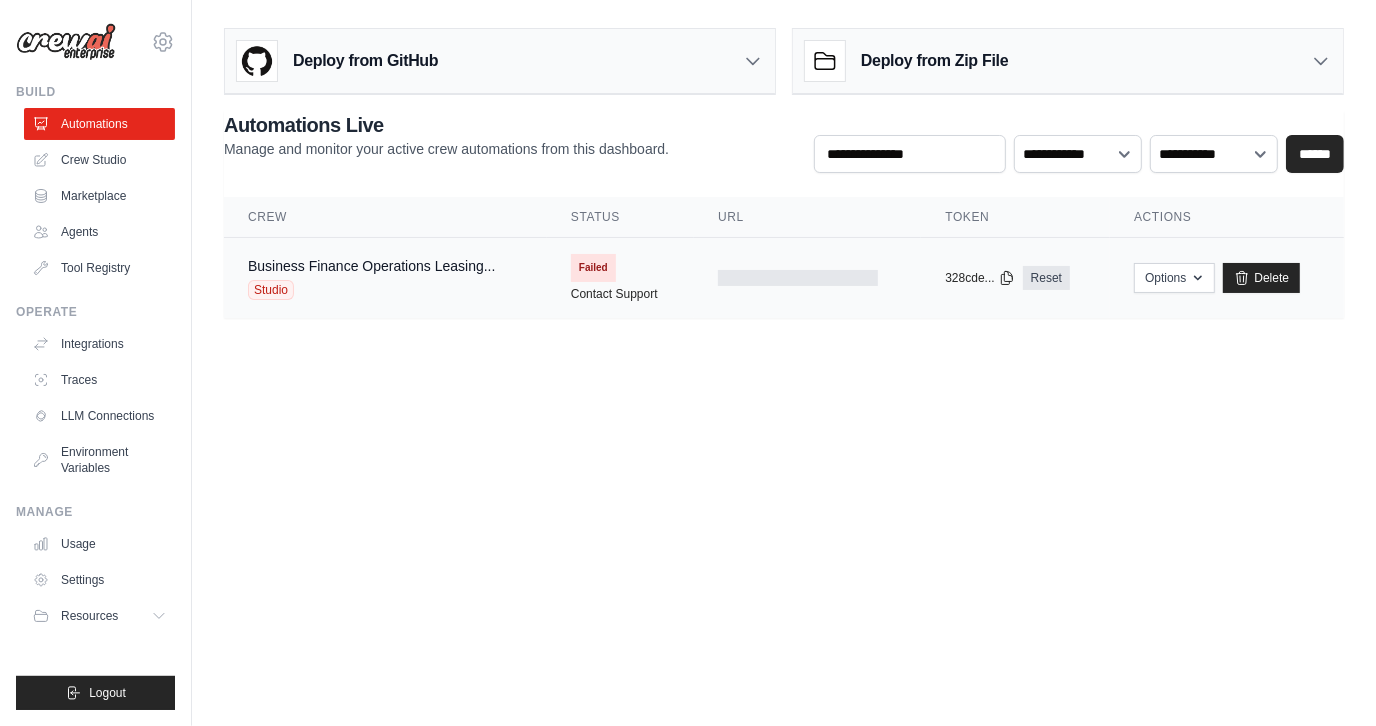 click on "Failed" at bounding box center (593, 268) 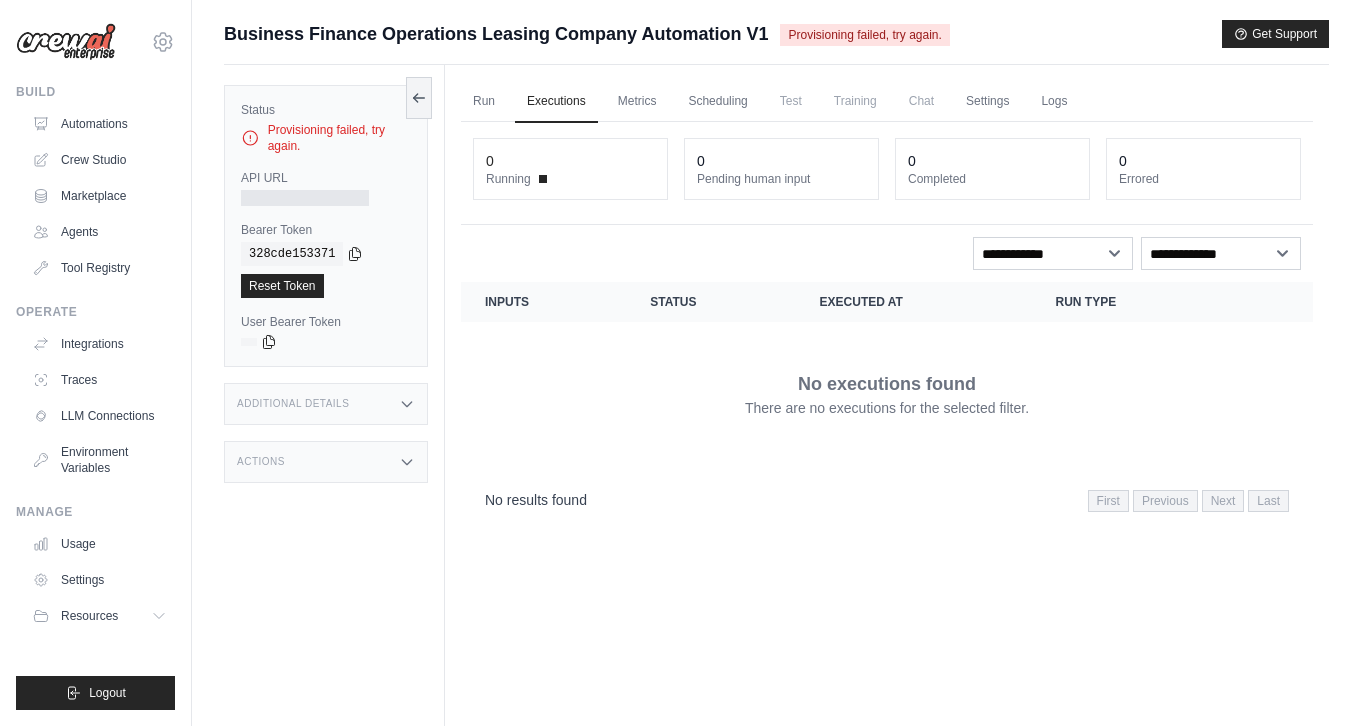 scroll, scrollTop: 0, scrollLeft: 0, axis: both 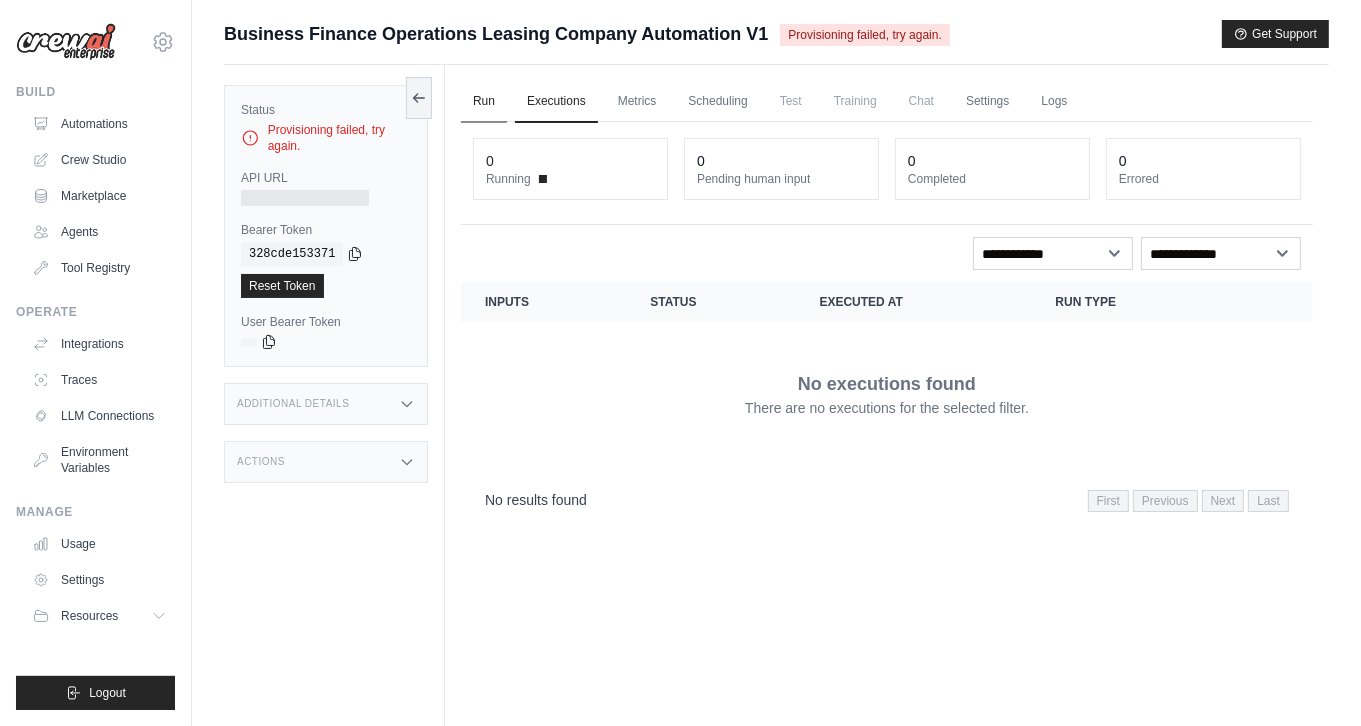 click on "Run" at bounding box center [484, 102] 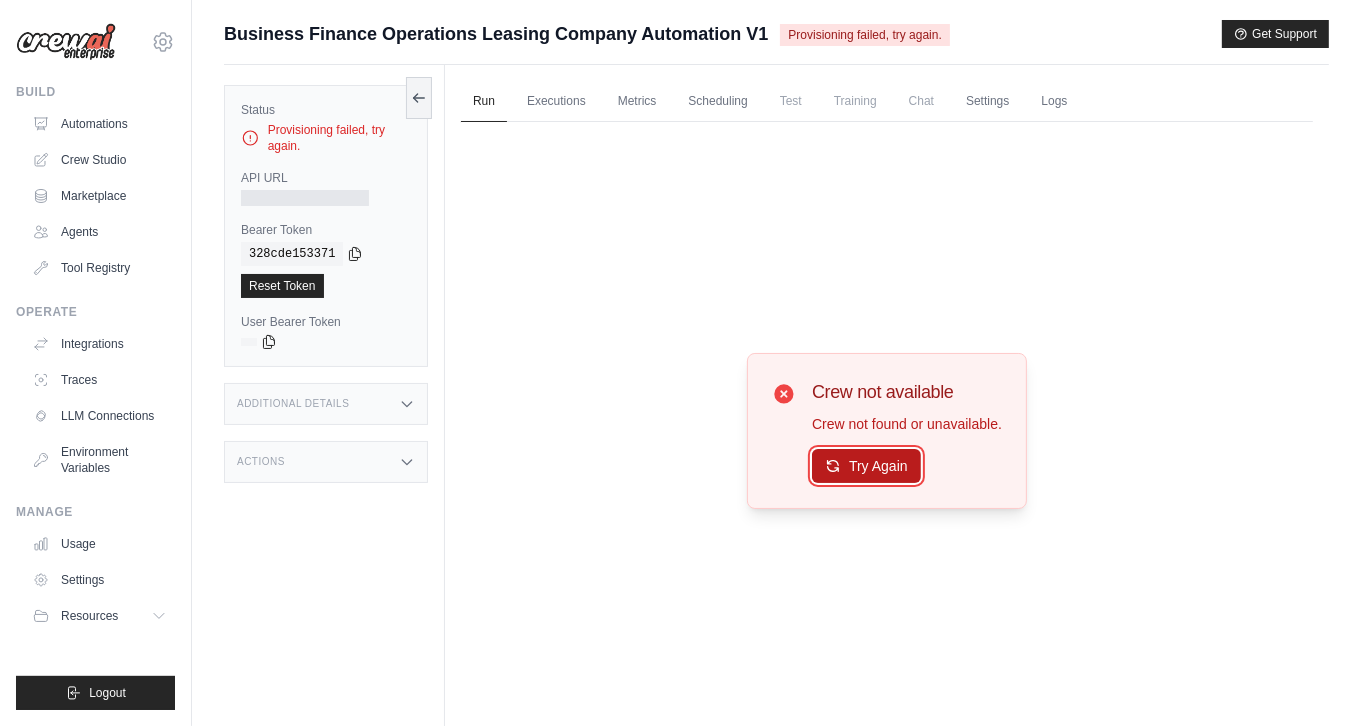 click on "Try Again" at bounding box center [866, 466] 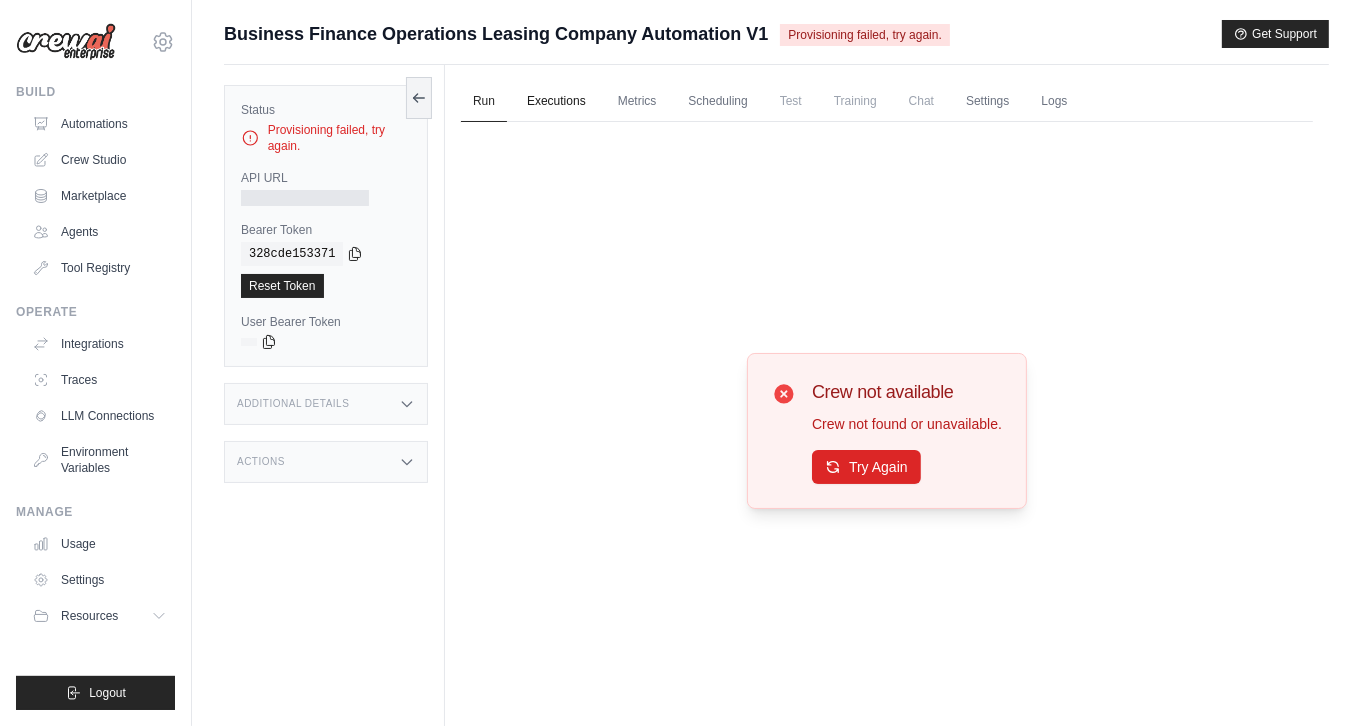 click on "Executions" at bounding box center [556, 102] 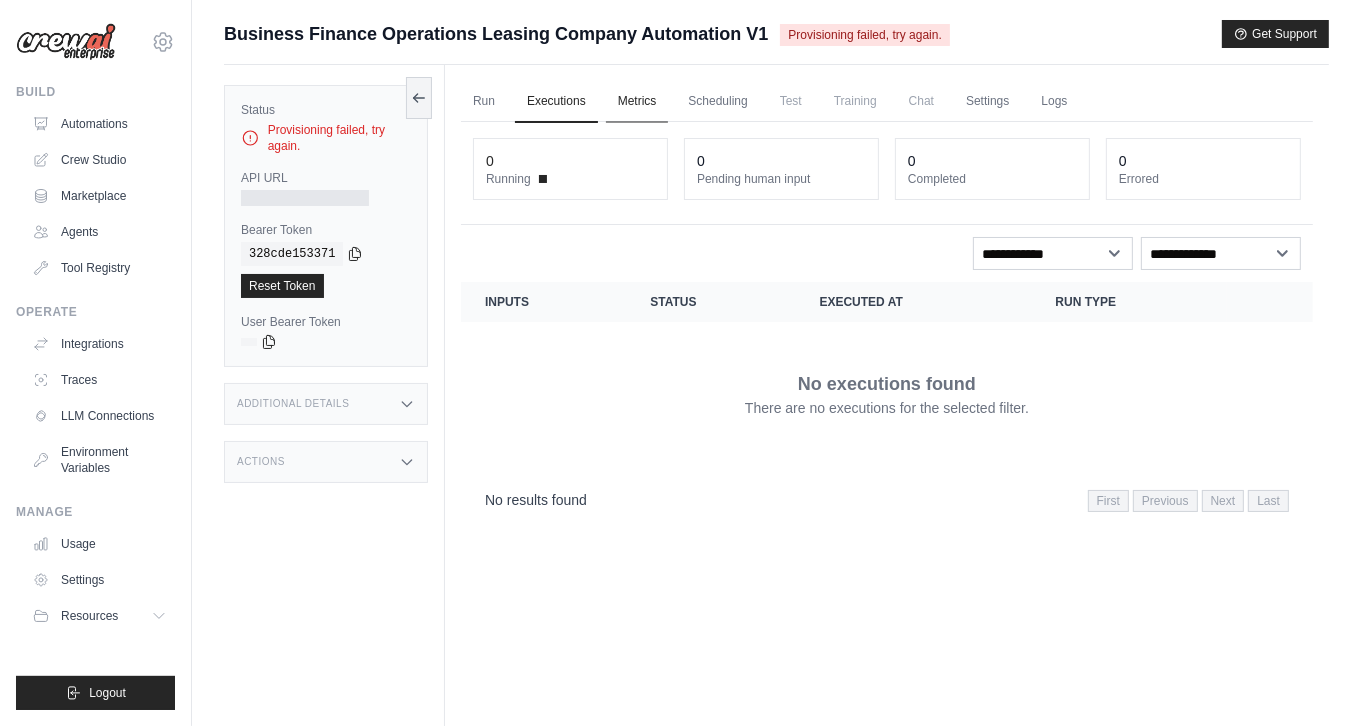 click on "Metrics" at bounding box center (637, 102) 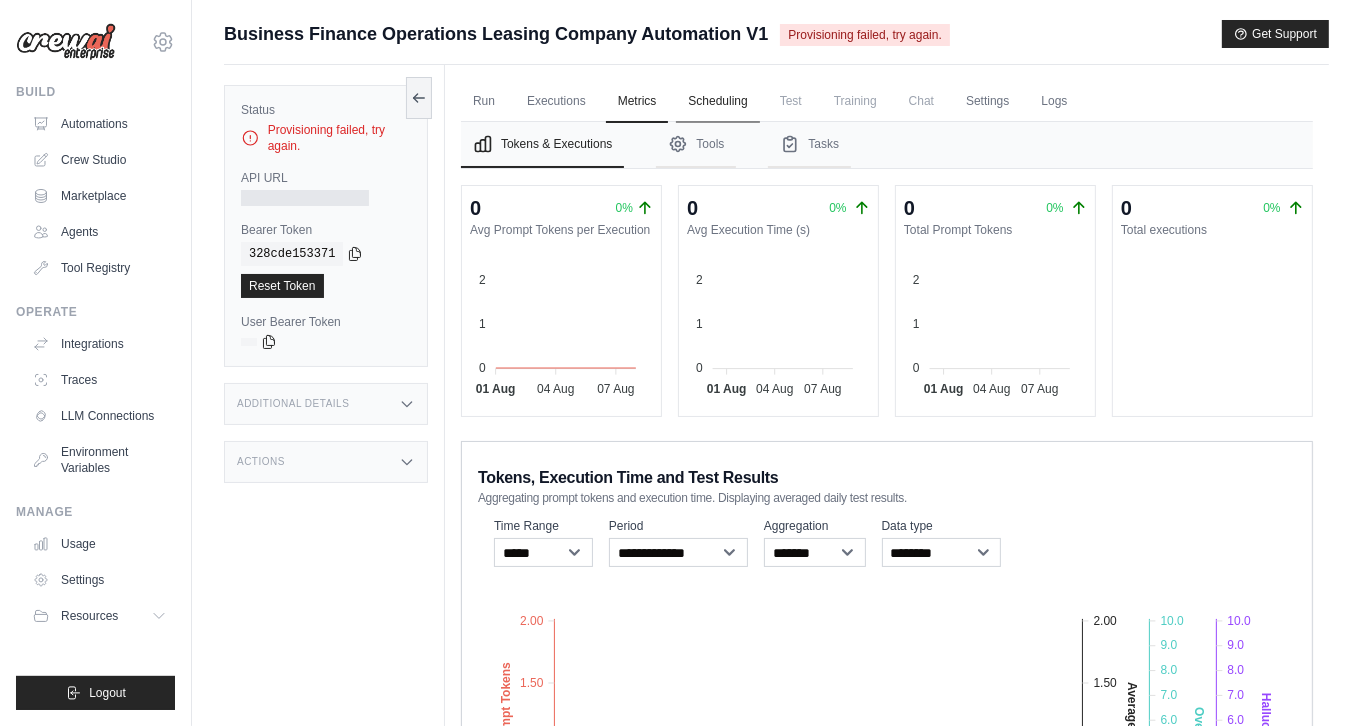 click on "Scheduling" at bounding box center (717, 102) 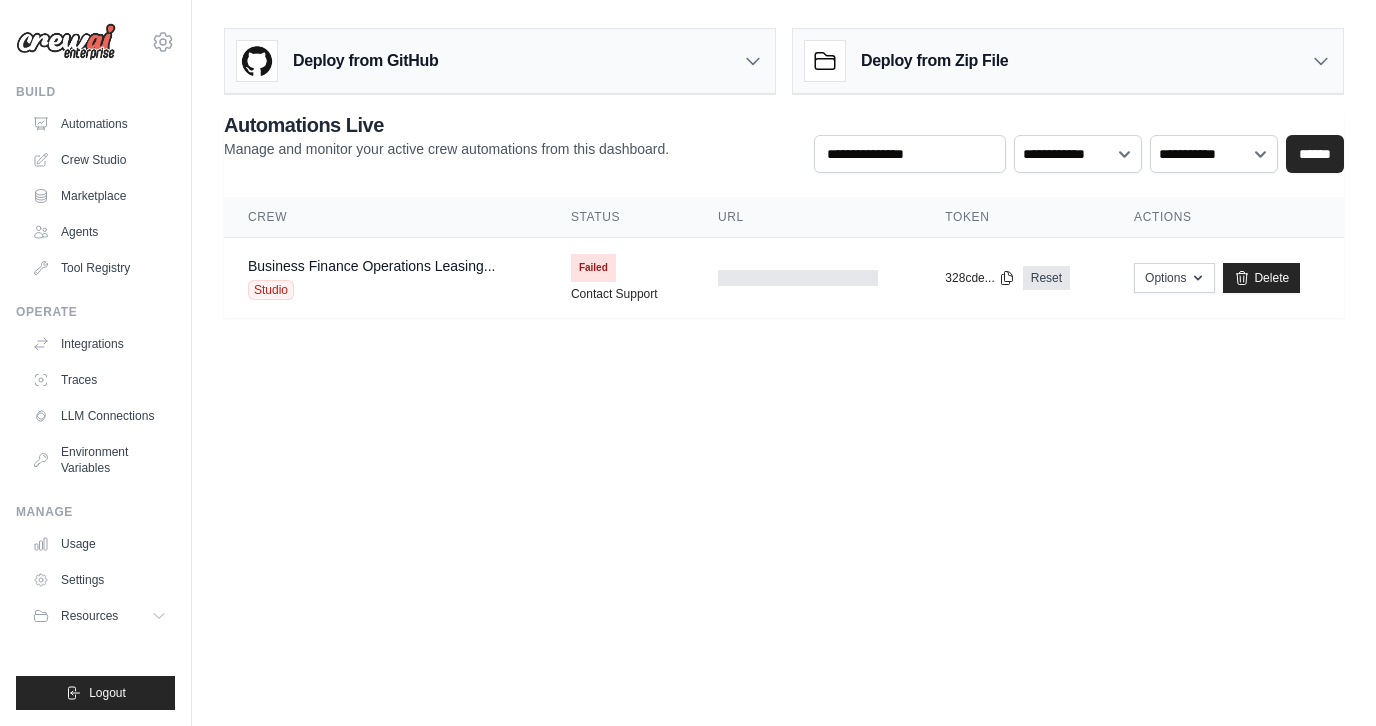 scroll, scrollTop: 0, scrollLeft: 0, axis: both 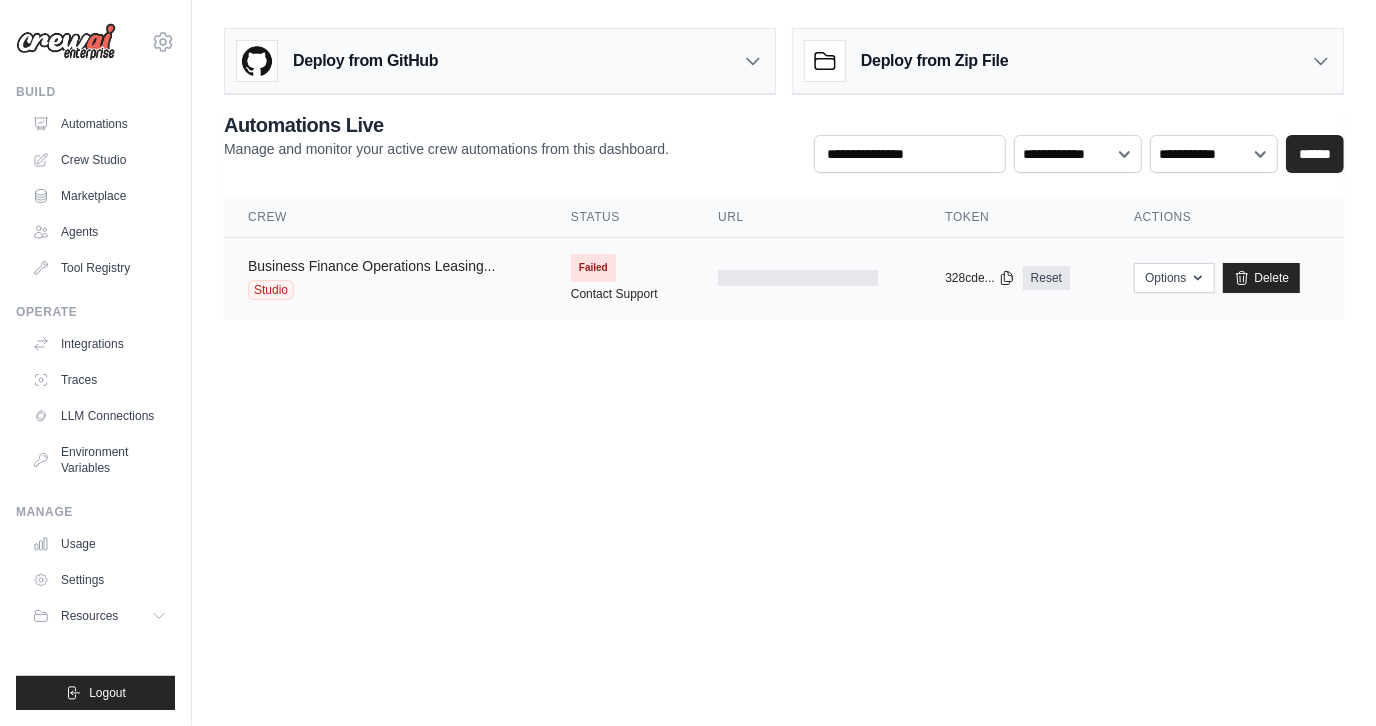 click on "Business Finance Operations   Leasing..." at bounding box center (371, 266) 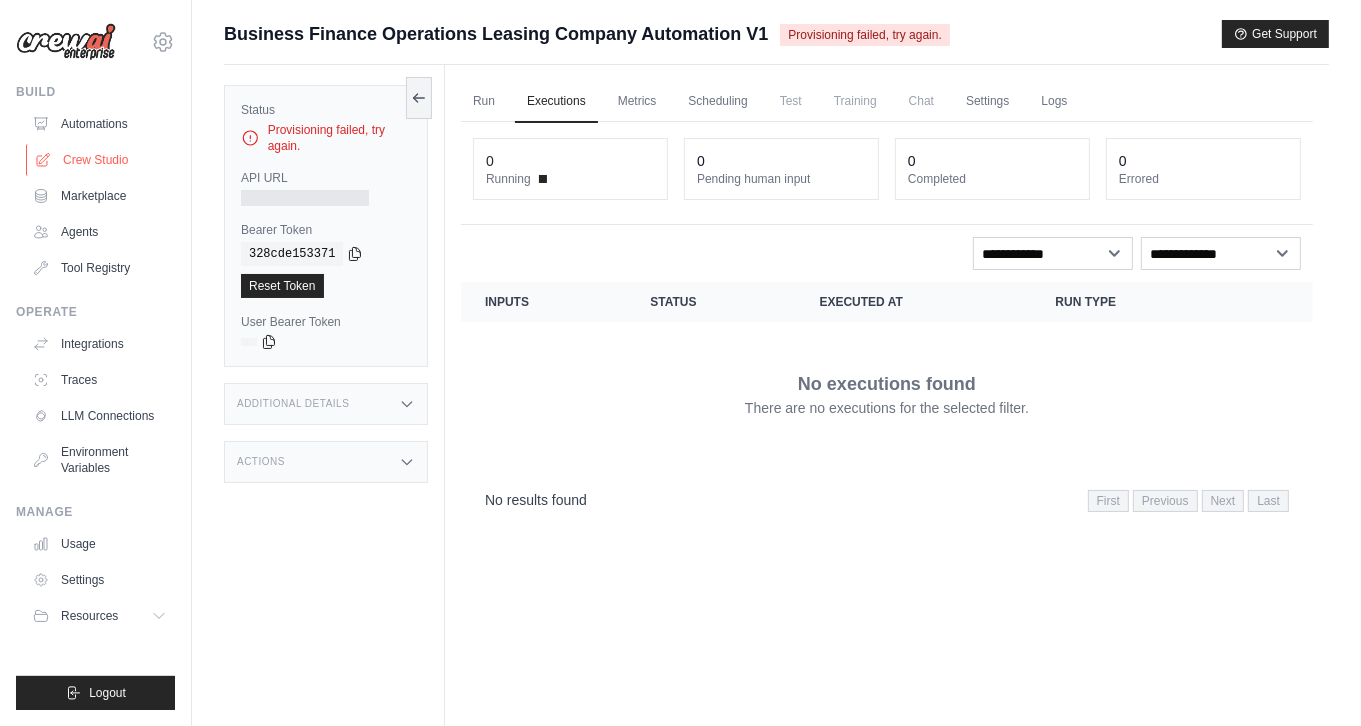 click on "Crew Studio" at bounding box center [101, 160] 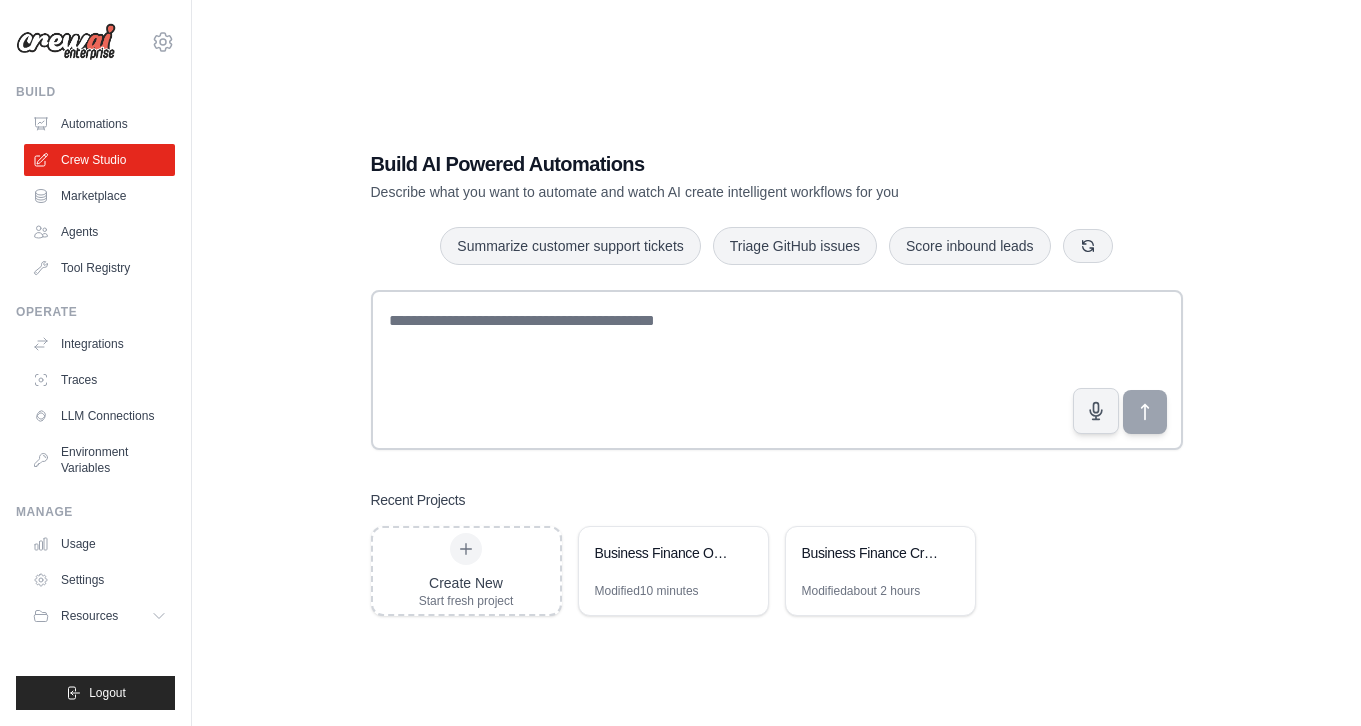 scroll, scrollTop: 0, scrollLeft: 0, axis: both 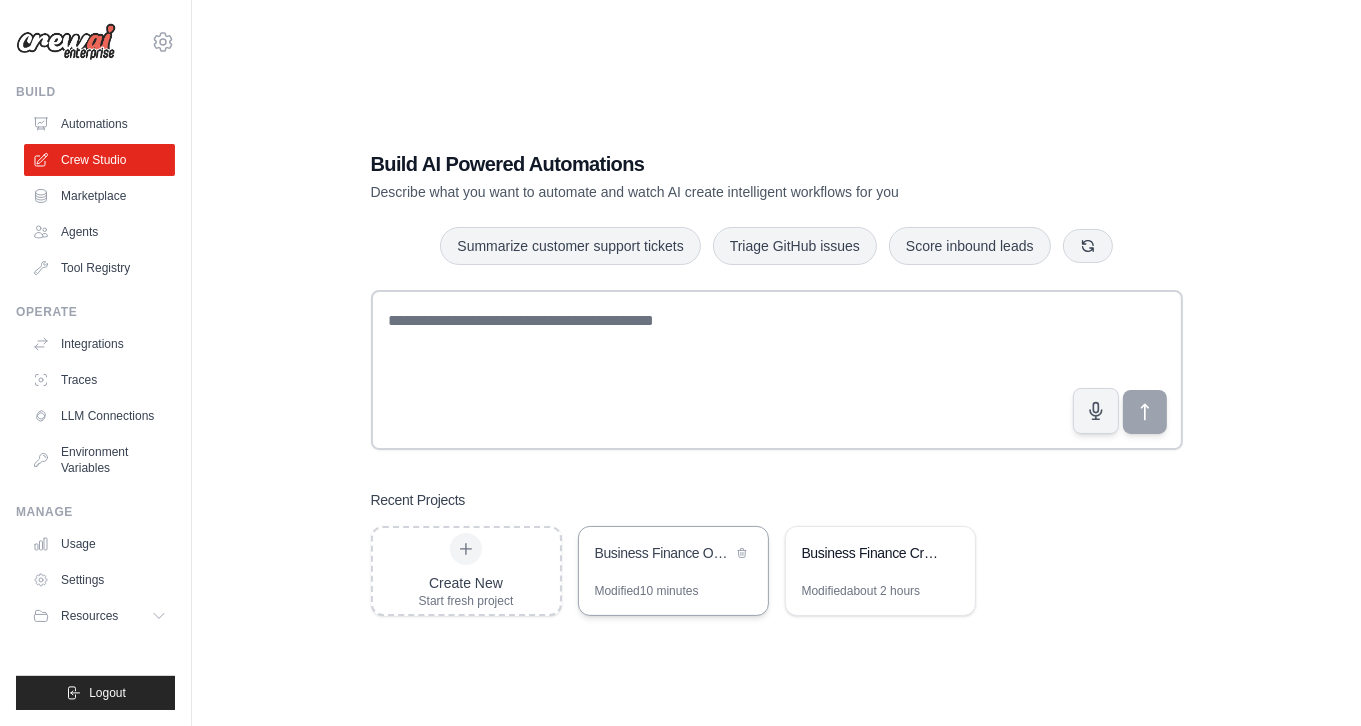 click on "Business Finance Operations - Leasing Company Automation" at bounding box center (663, 553) 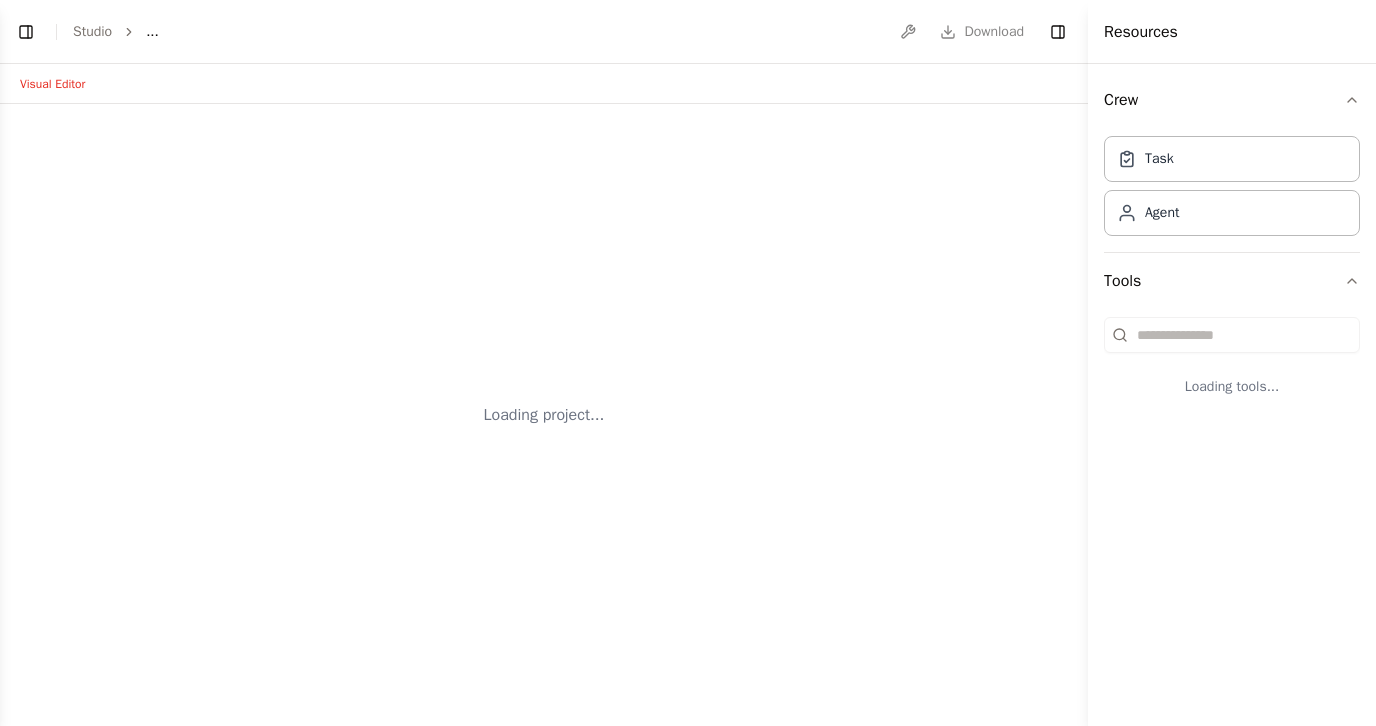 scroll, scrollTop: 0, scrollLeft: 0, axis: both 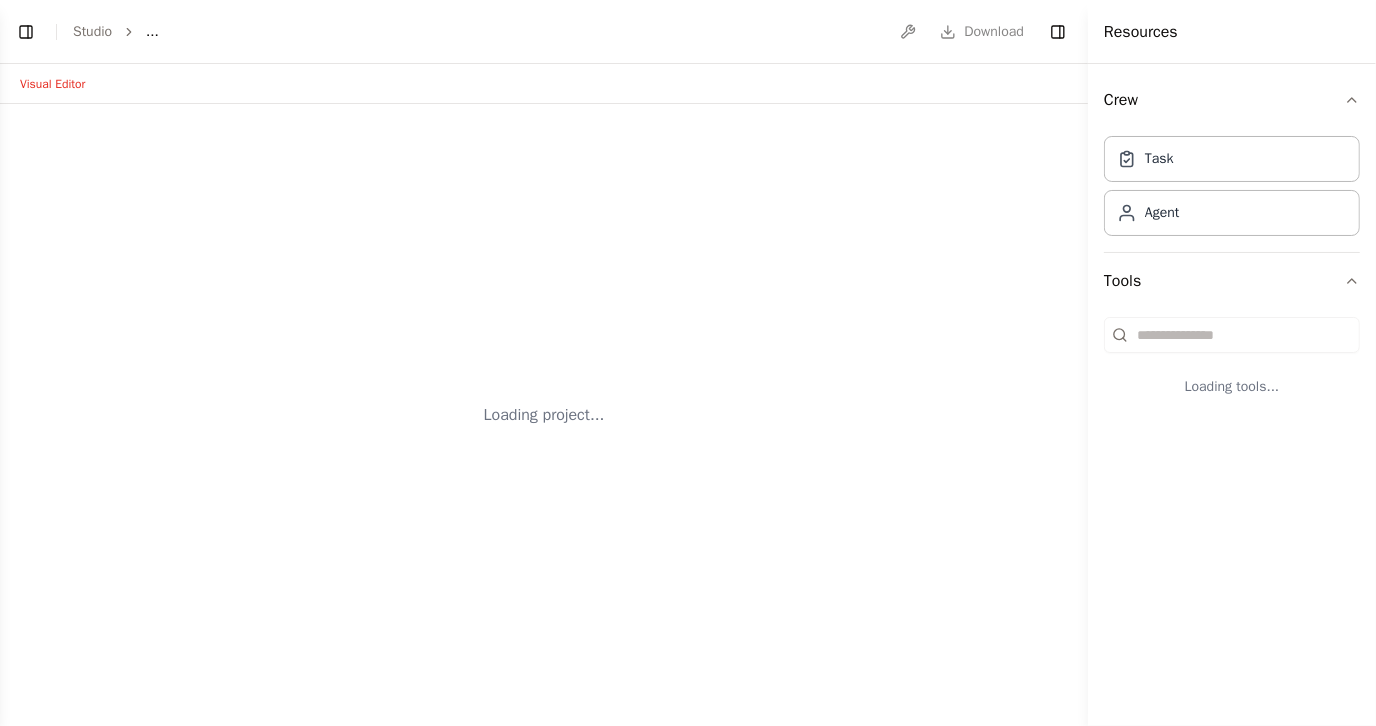 select on "****" 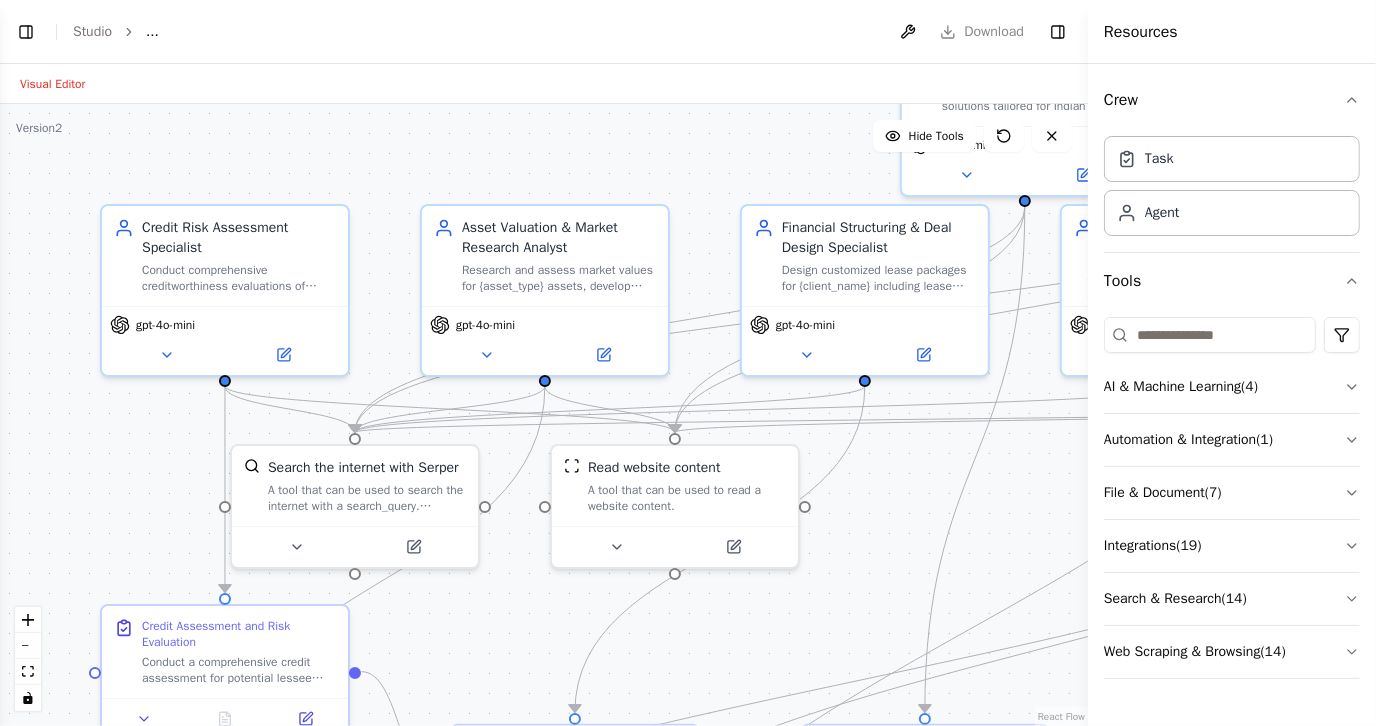 scroll, scrollTop: 0, scrollLeft: 0, axis: both 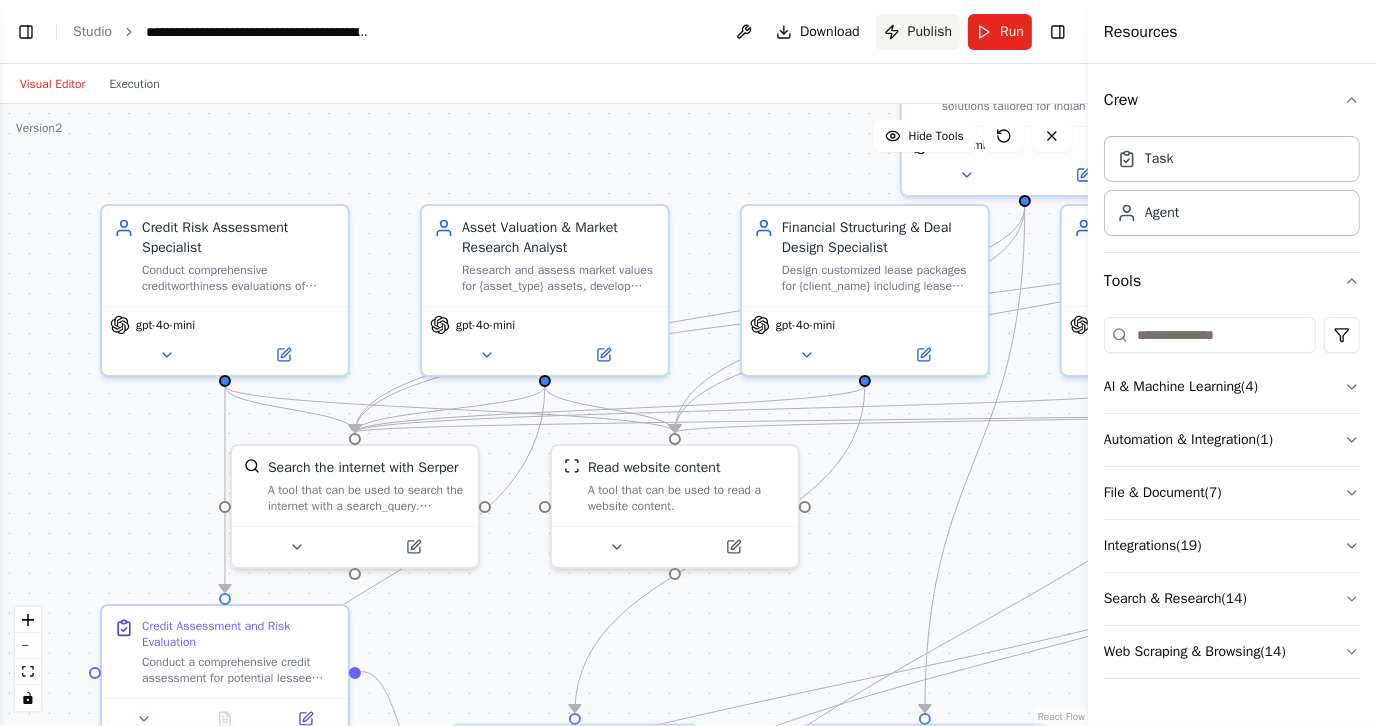 click on "Publish" at bounding box center [918, 32] 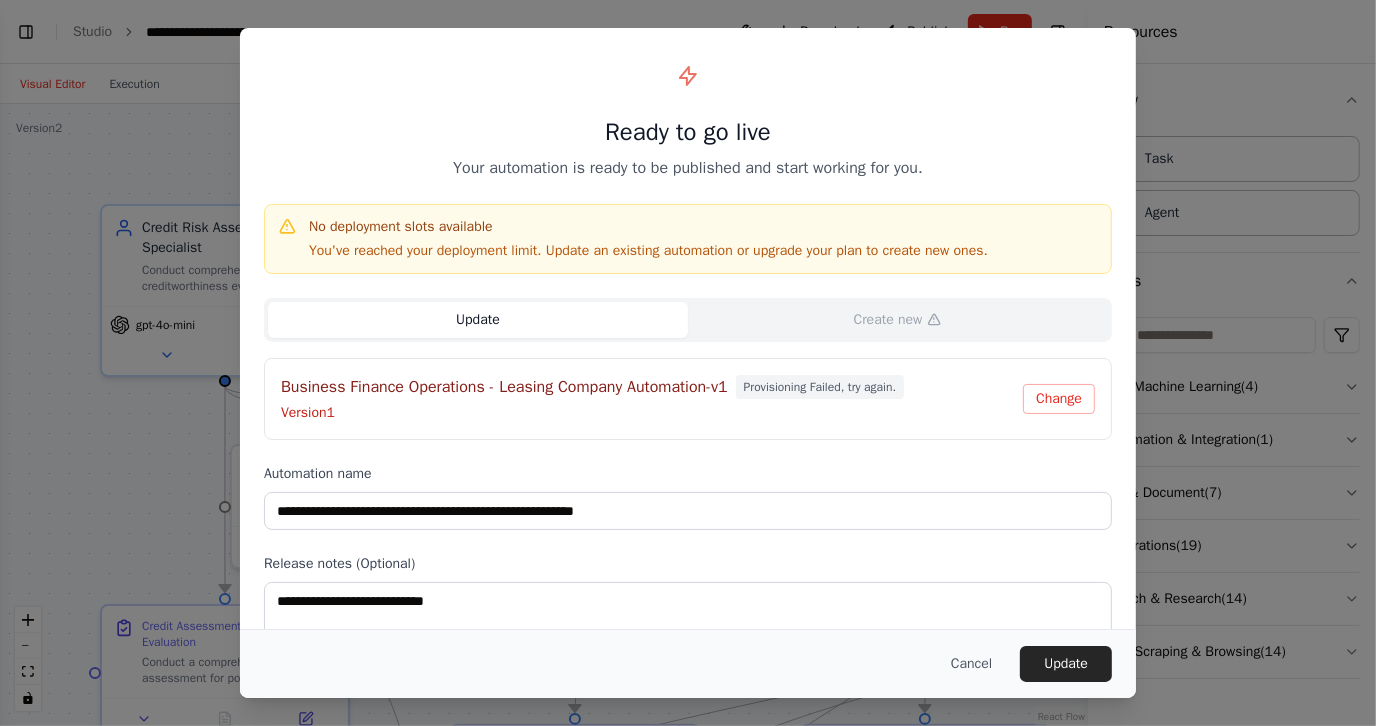 click on "Update" at bounding box center (478, 320) 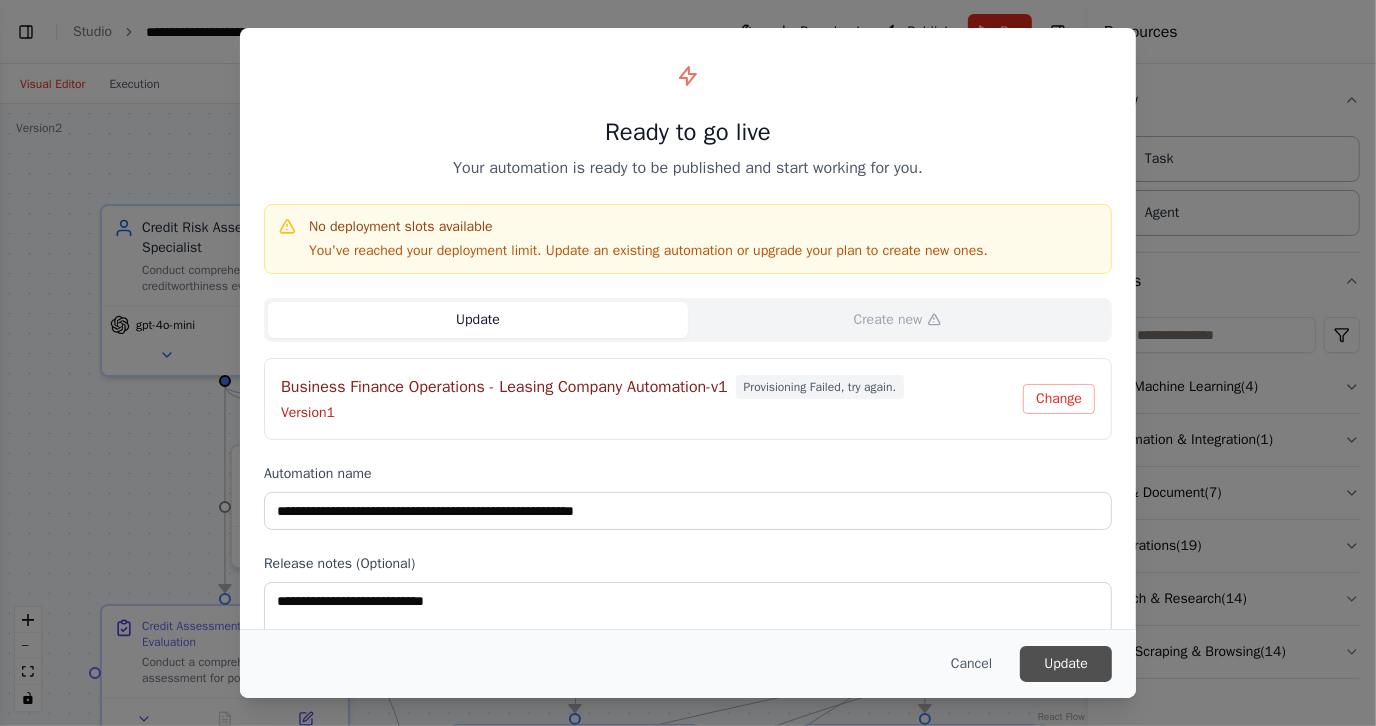 click on "Update" at bounding box center (1066, 664) 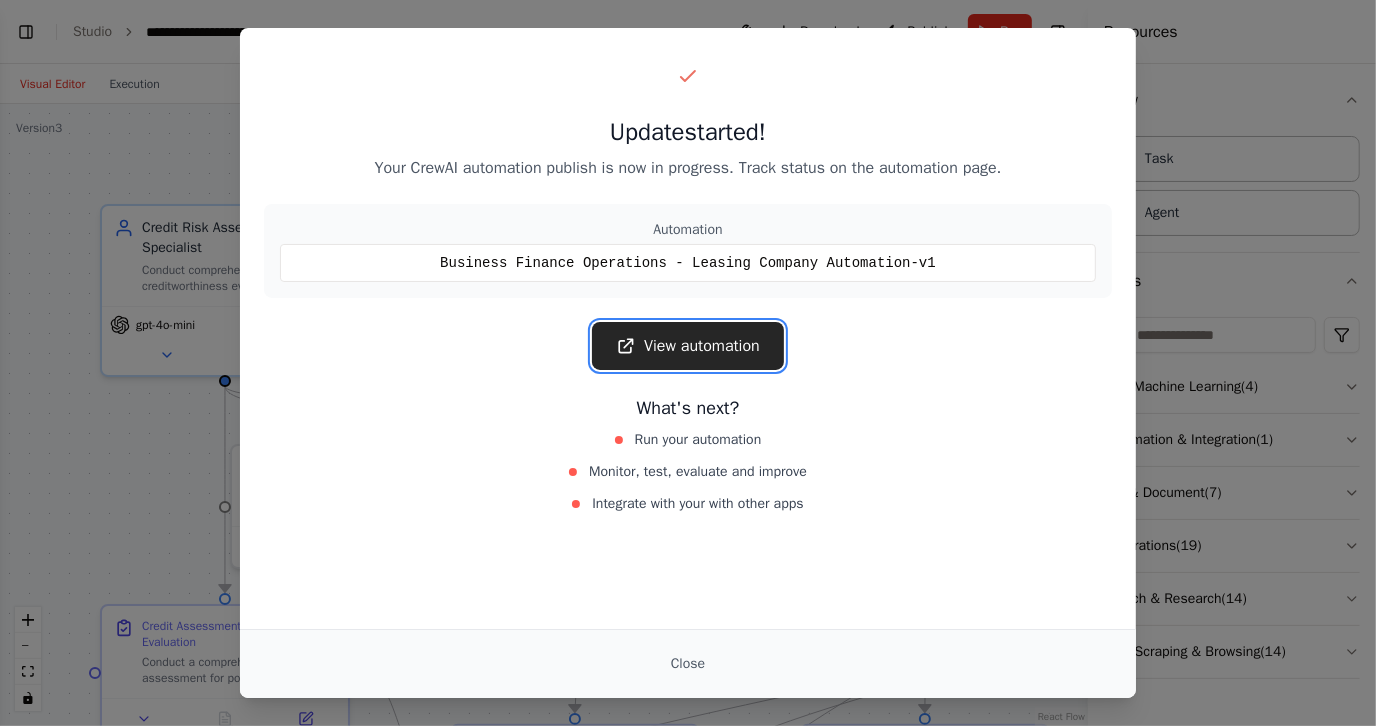 click on "View automation" at bounding box center [688, 346] 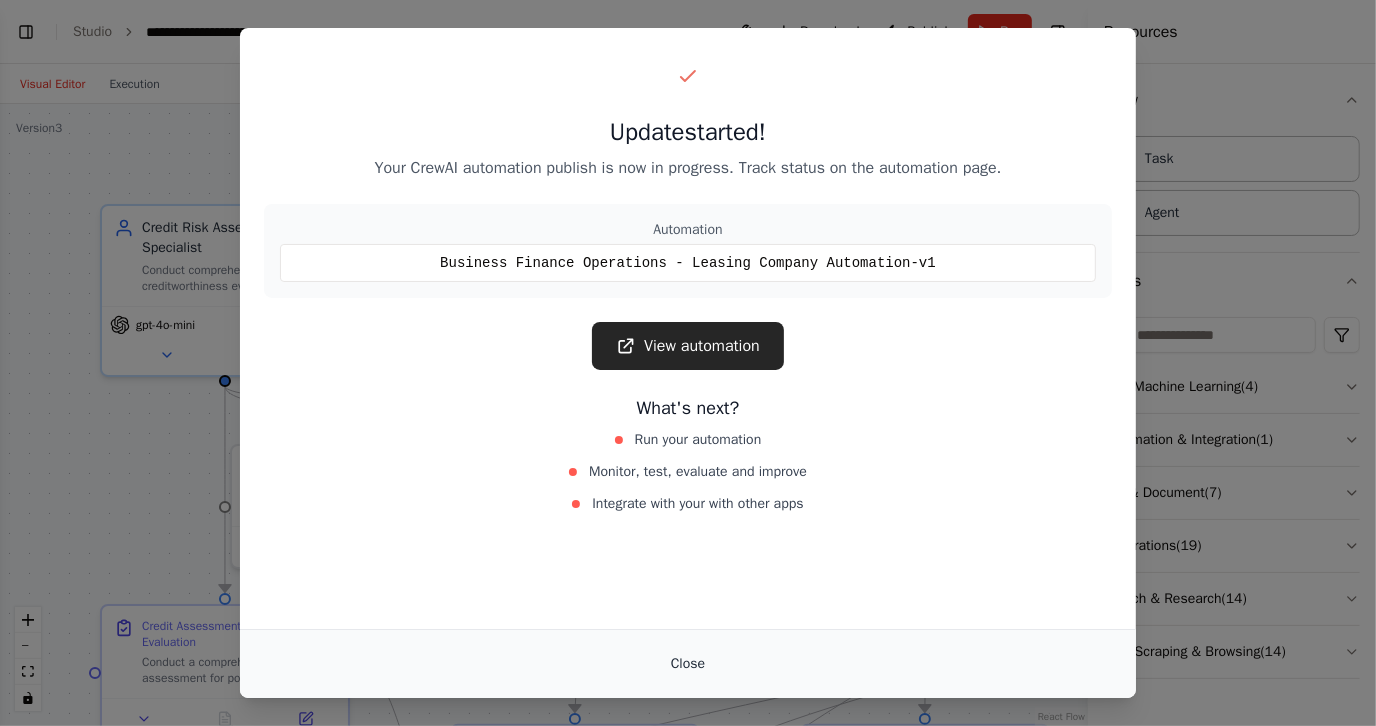 click on "Close" at bounding box center [688, 664] 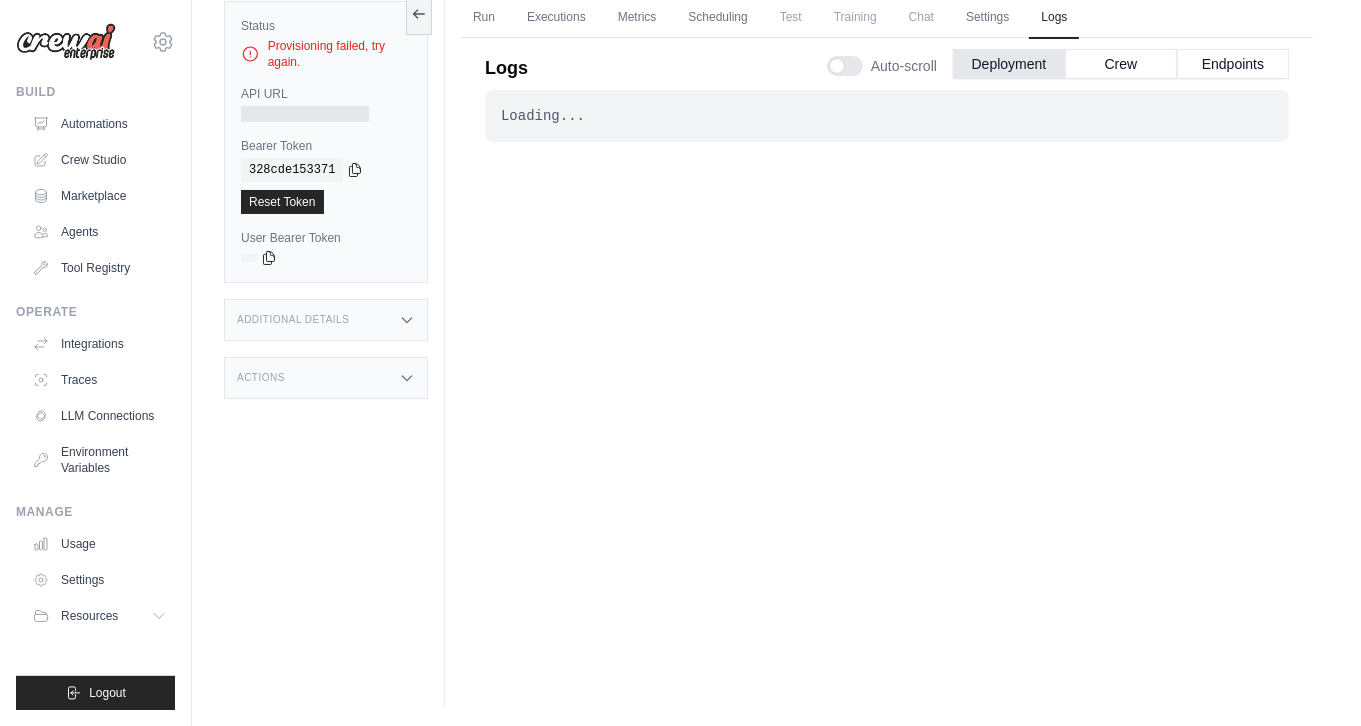 scroll, scrollTop: 84, scrollLeft: 0, axis: vertical 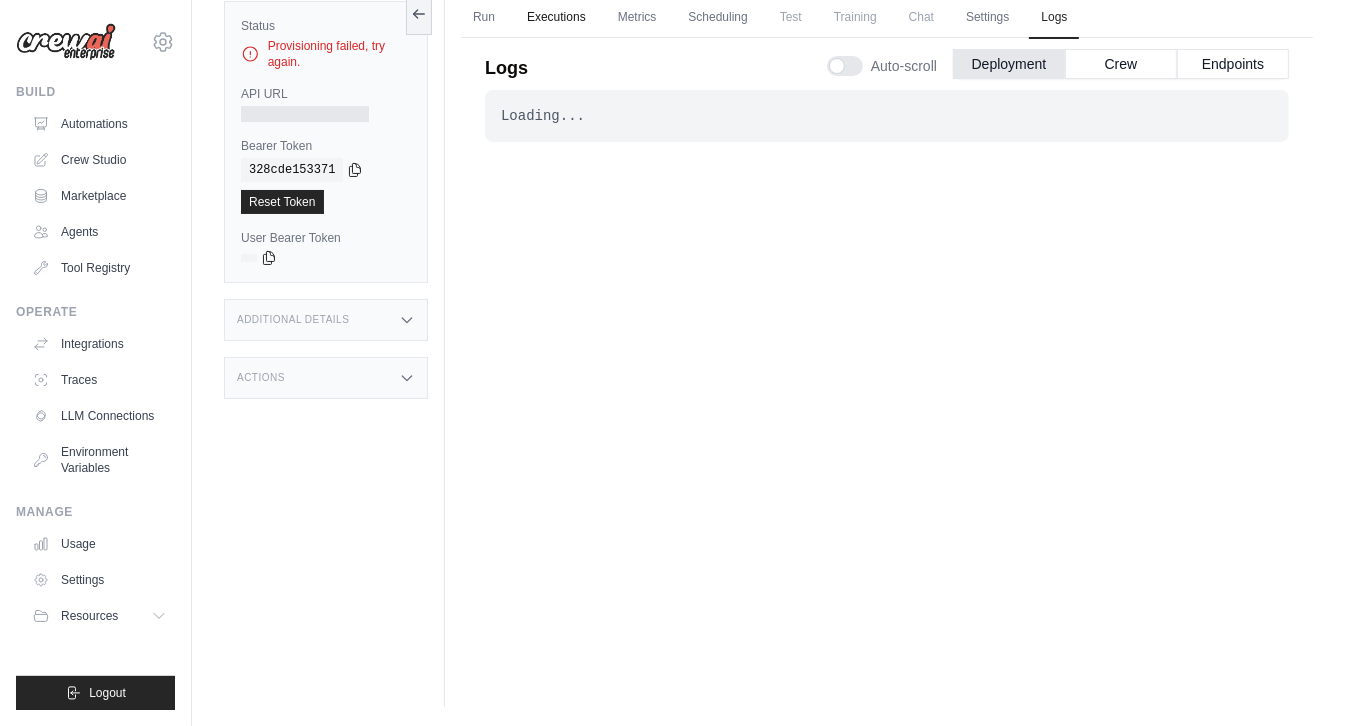 click on "Executions" at bounding box center [556, 18] 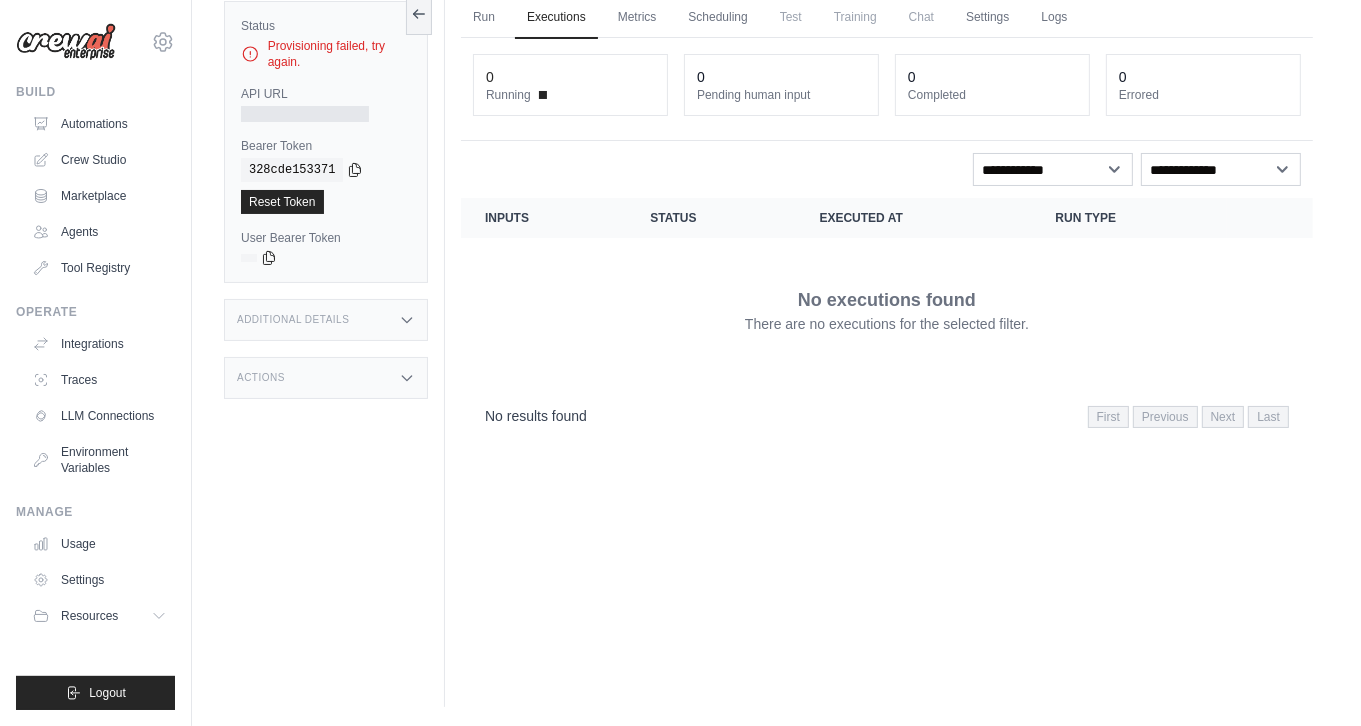 click on "Pending human input" at bounding box center [781, 95] 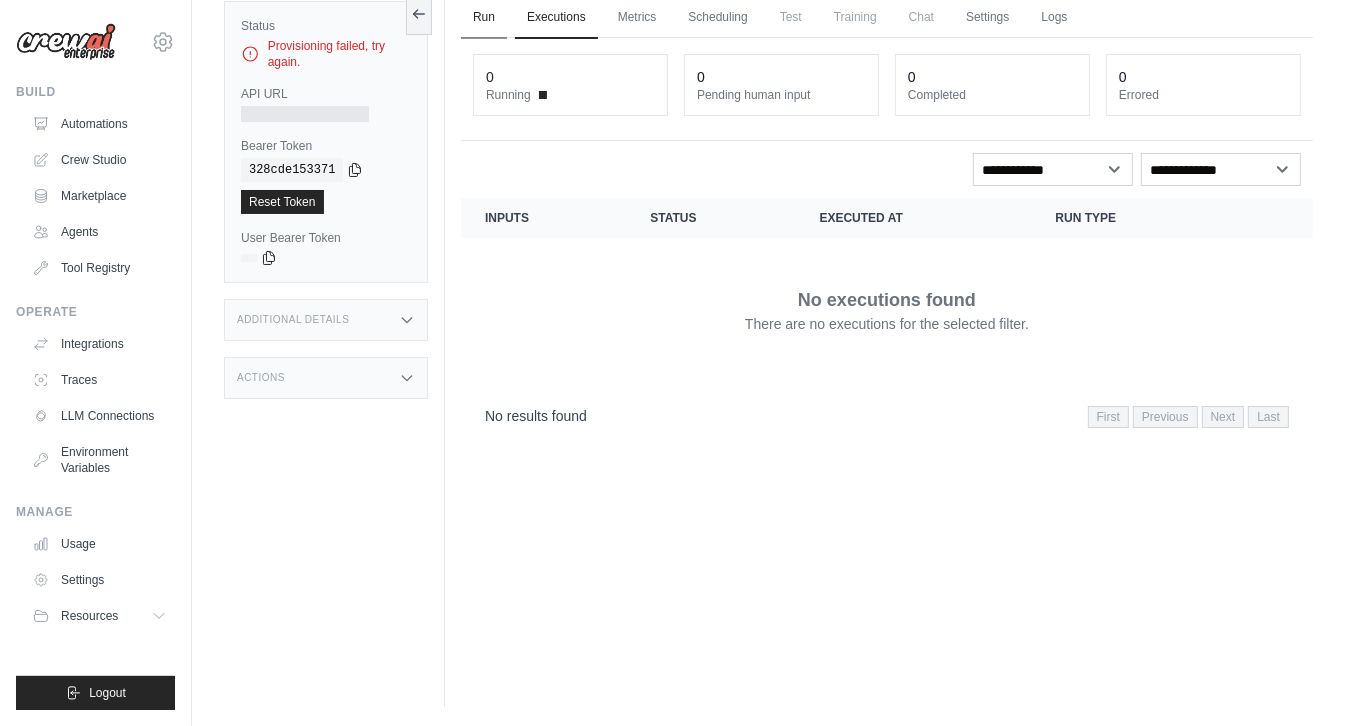 click on "Run" at bounding box center [484, 18] 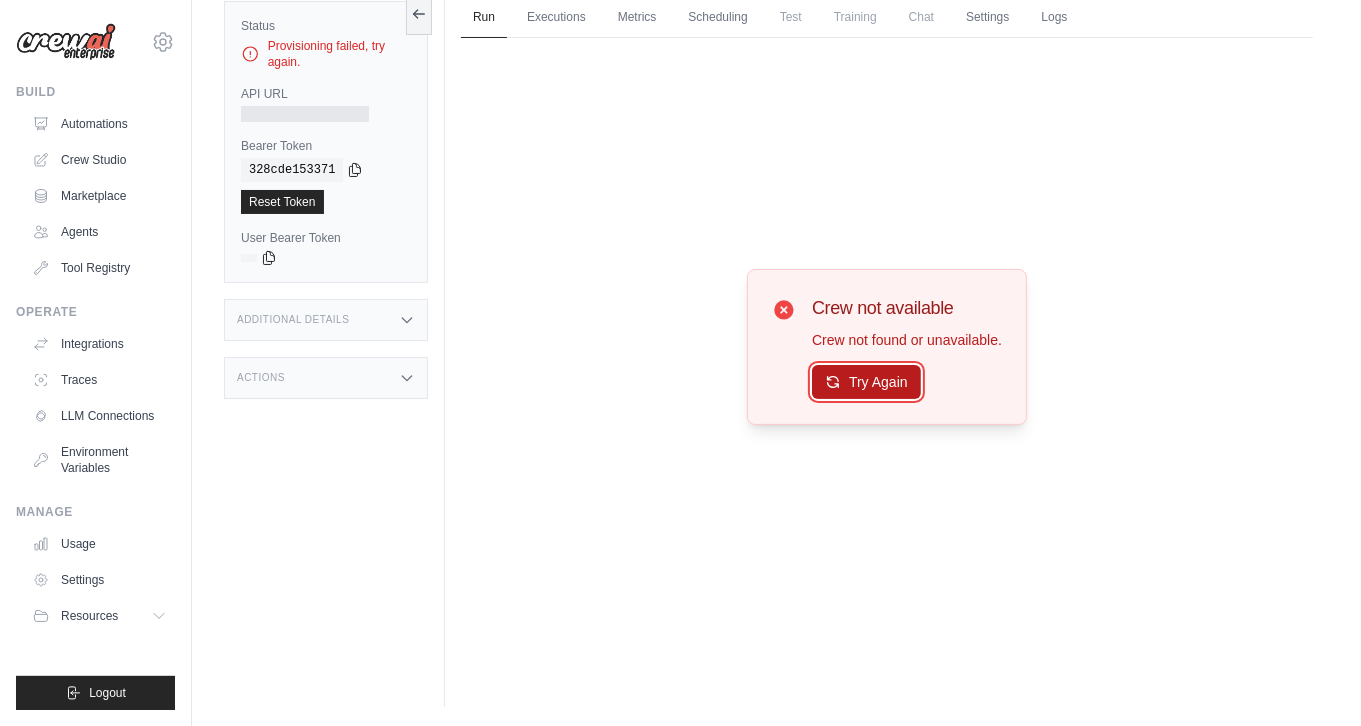 click on "Try Again" at bounding box center (866, 382) 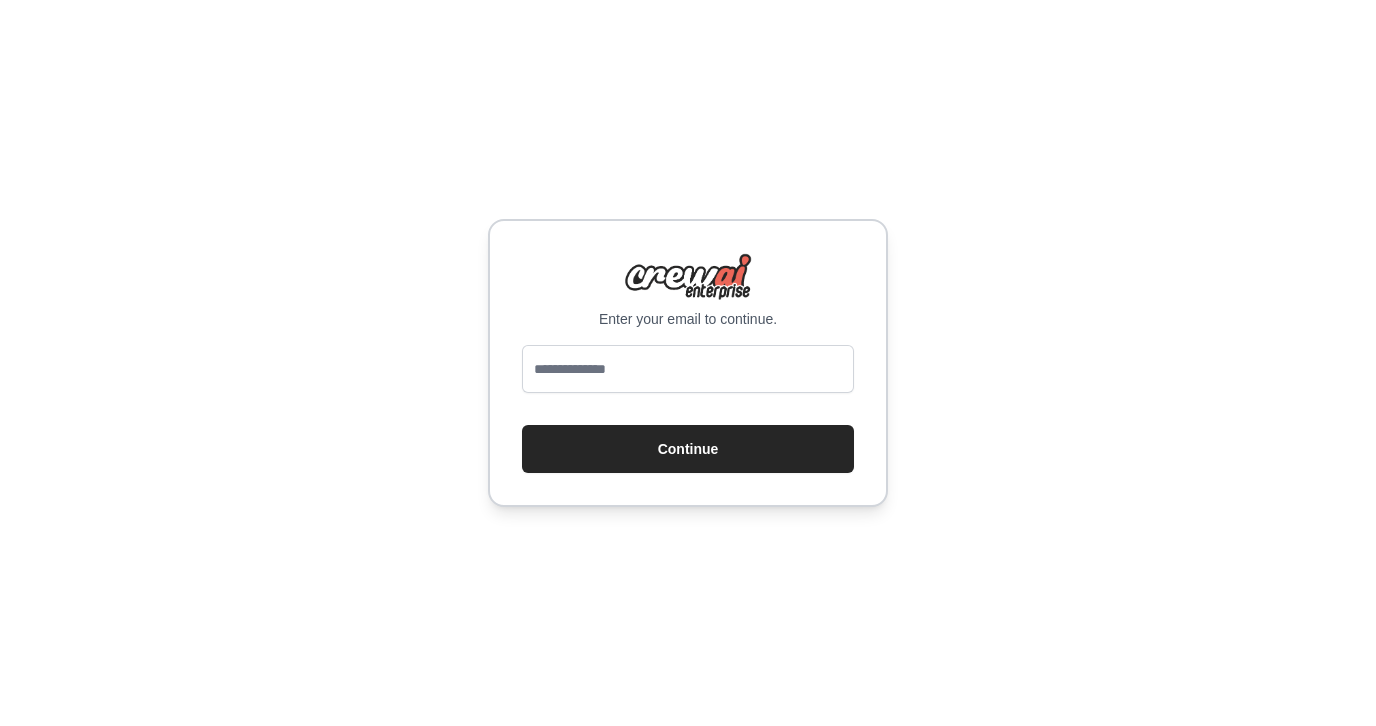 scroll, scrollTop: 0, scrollLeft: 0, axis: both 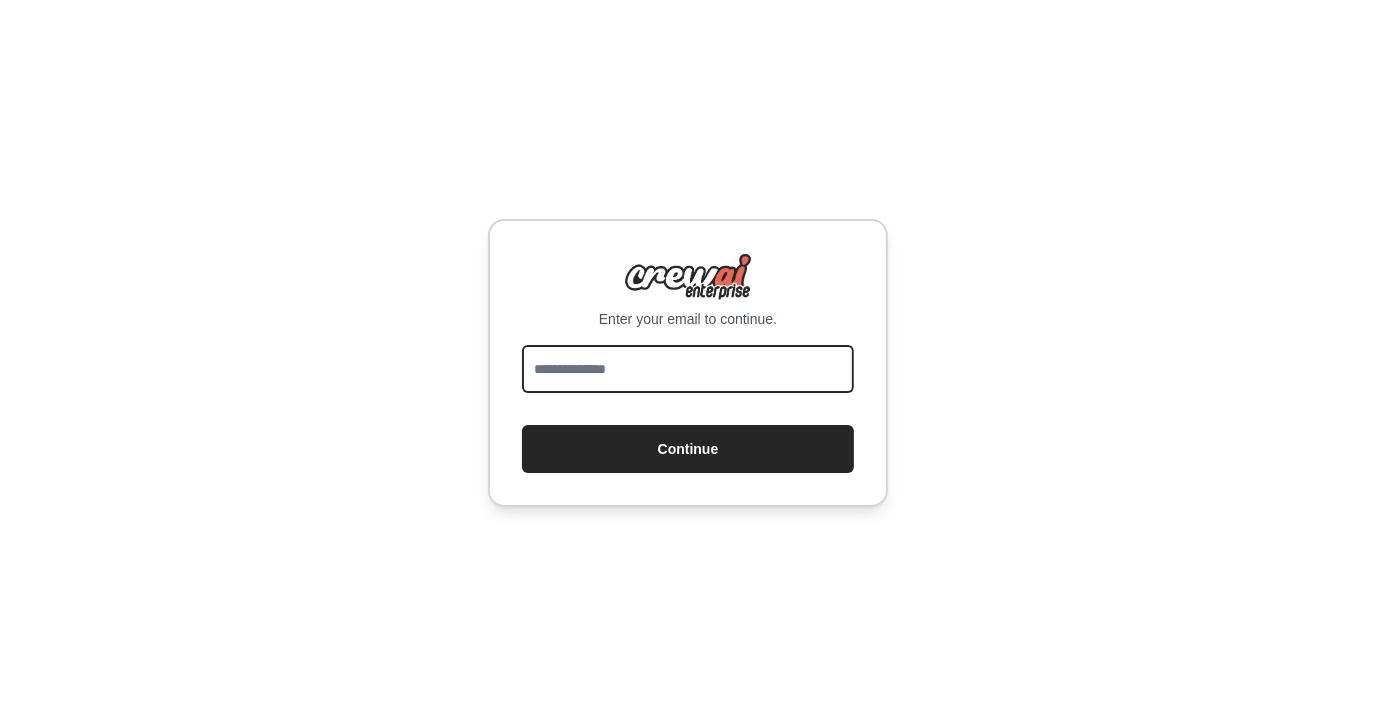click at bounding box center (688, 369) 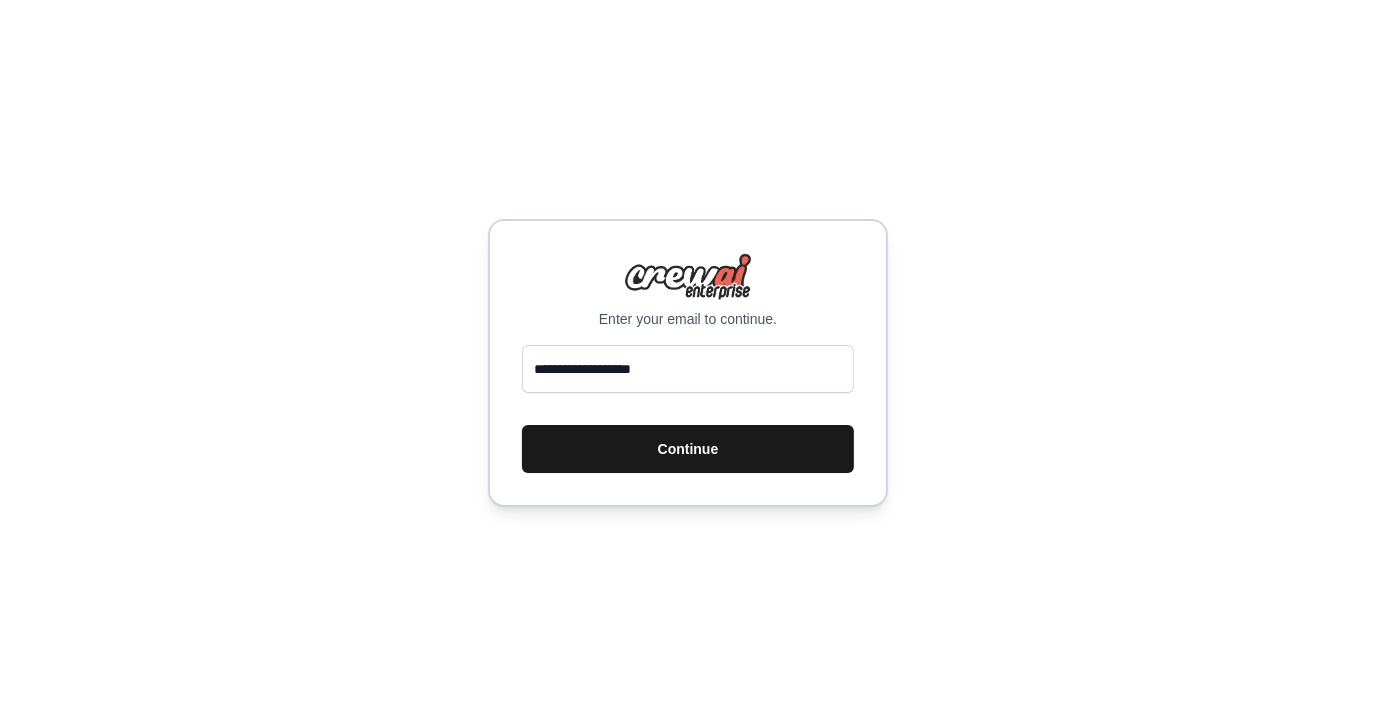 click on "Continue" at bounding box center (688, 449) 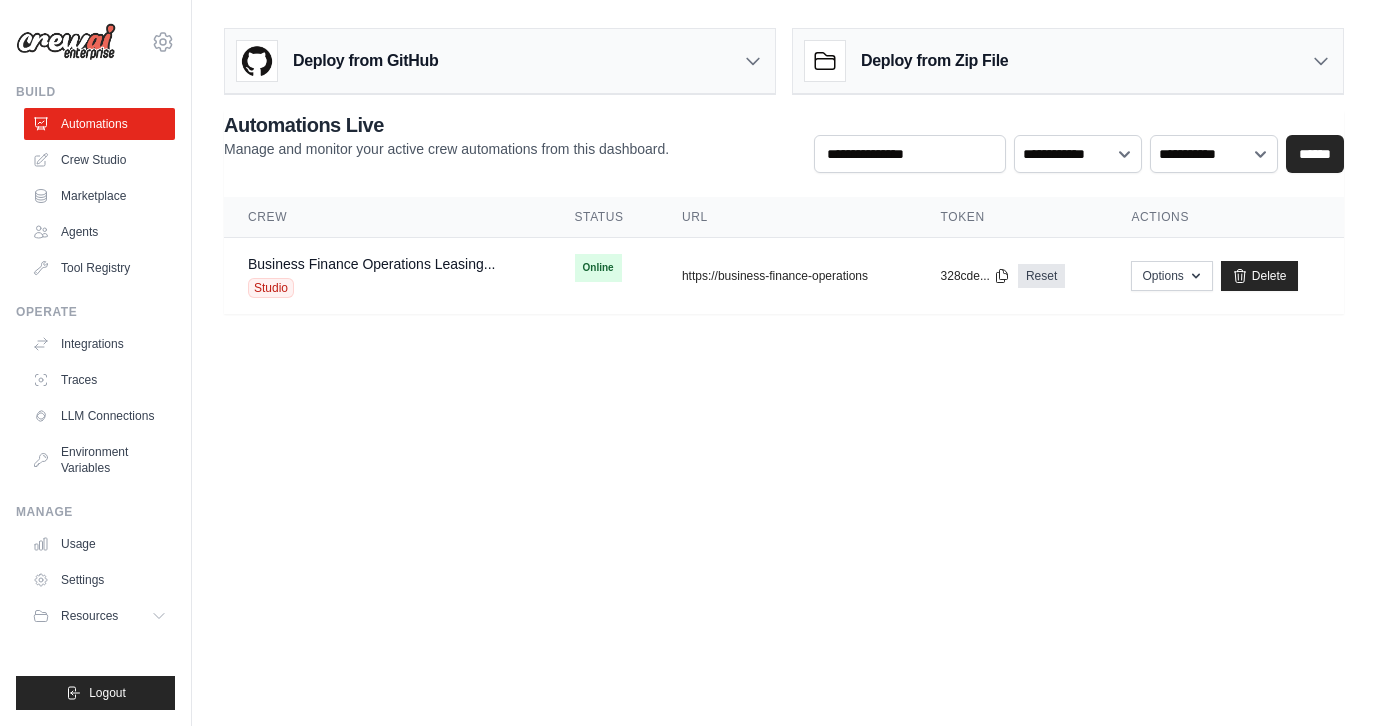 scroll, scrollTop: 0, scrollLeft: 0, axis: both 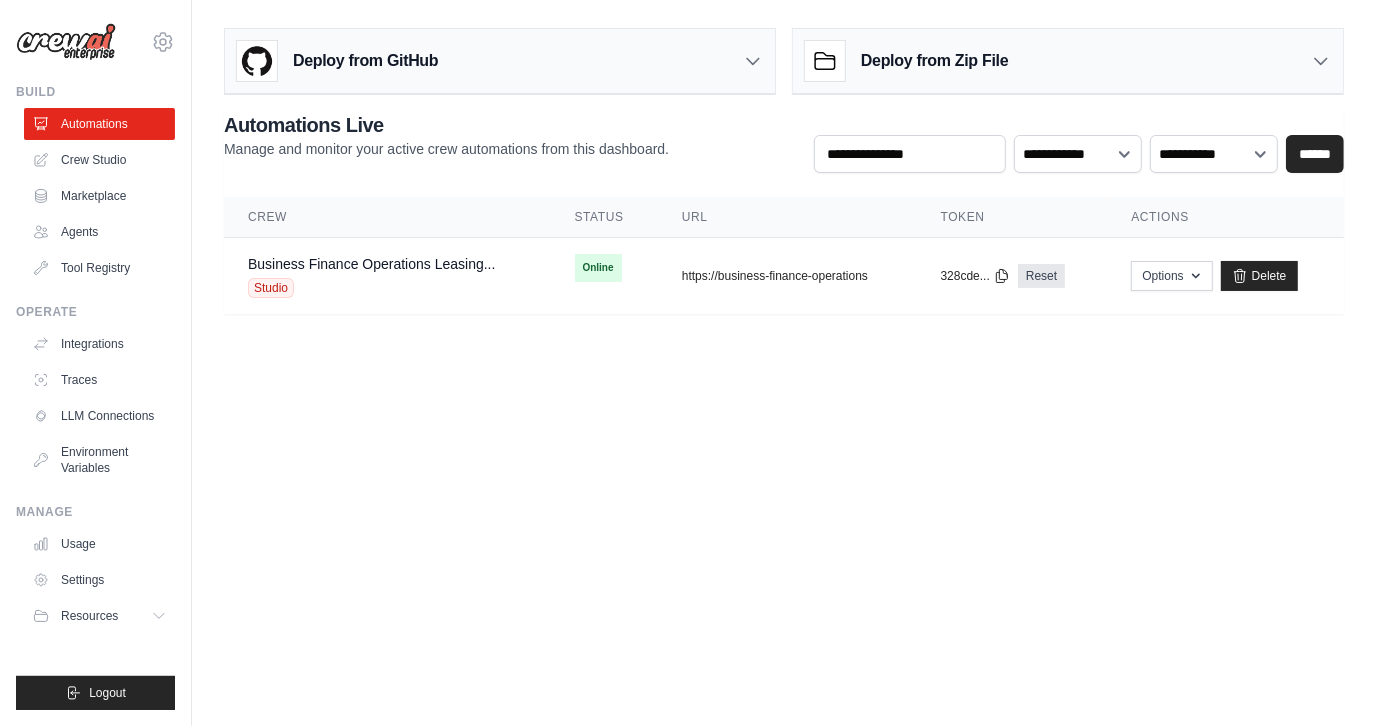 drag, startPoint x: 721, startPoint y: 271, endPoint x: 648, endPoint y: 400, distance: 148.22281 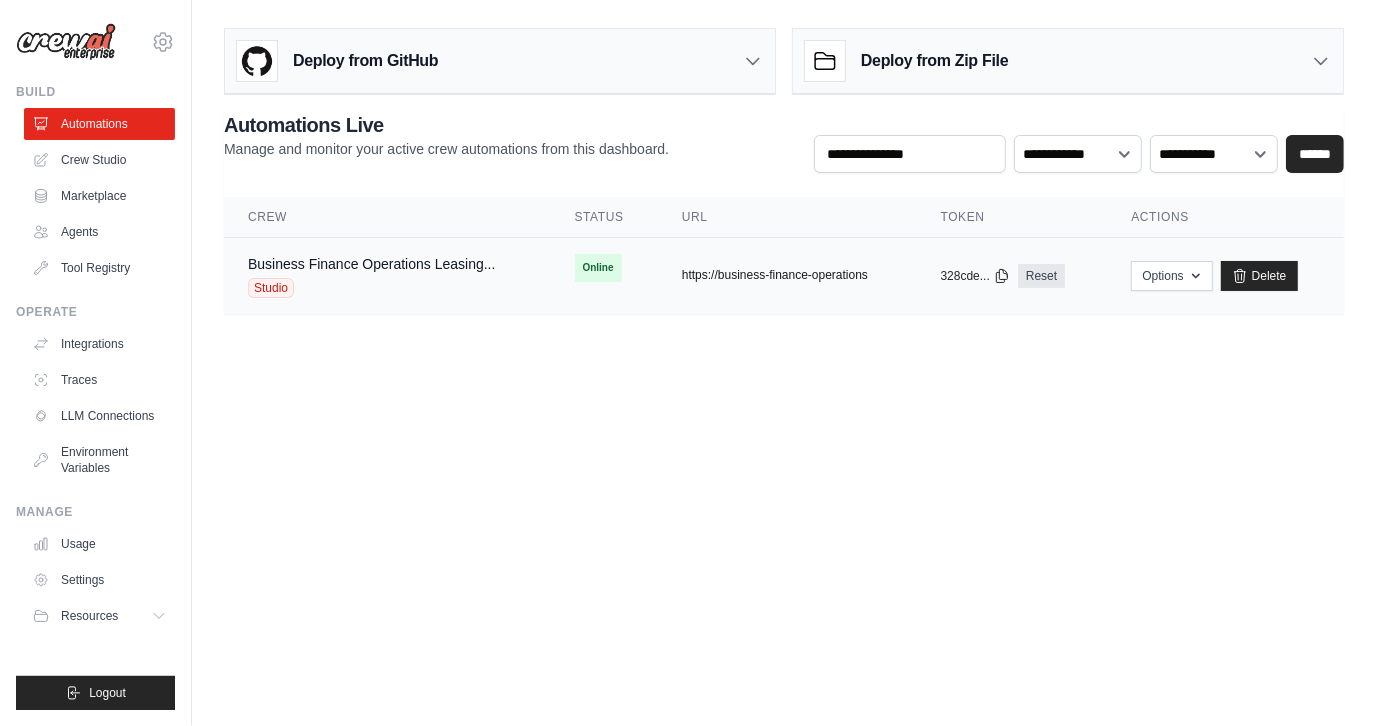 click on "https://business-finance-operations" at bounding box center [775, 275] 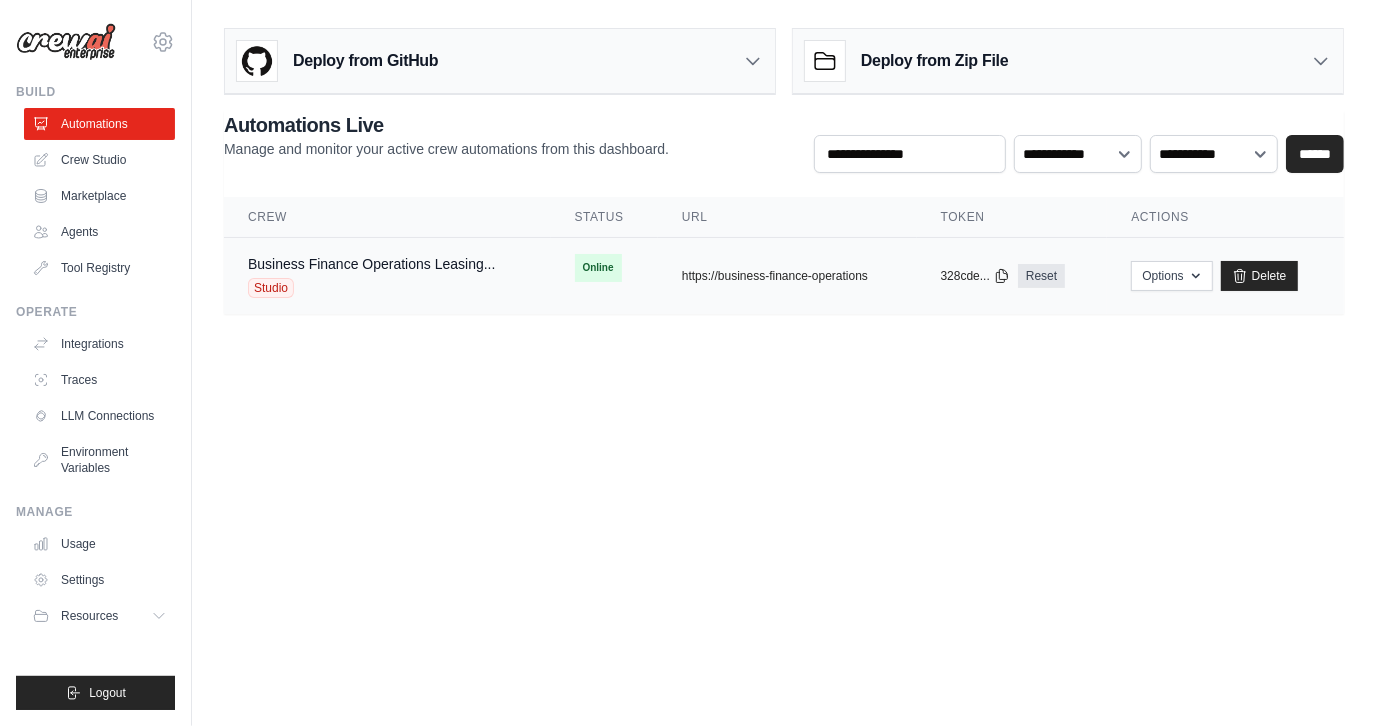 click on "Online" at bounding box center [598, 268] 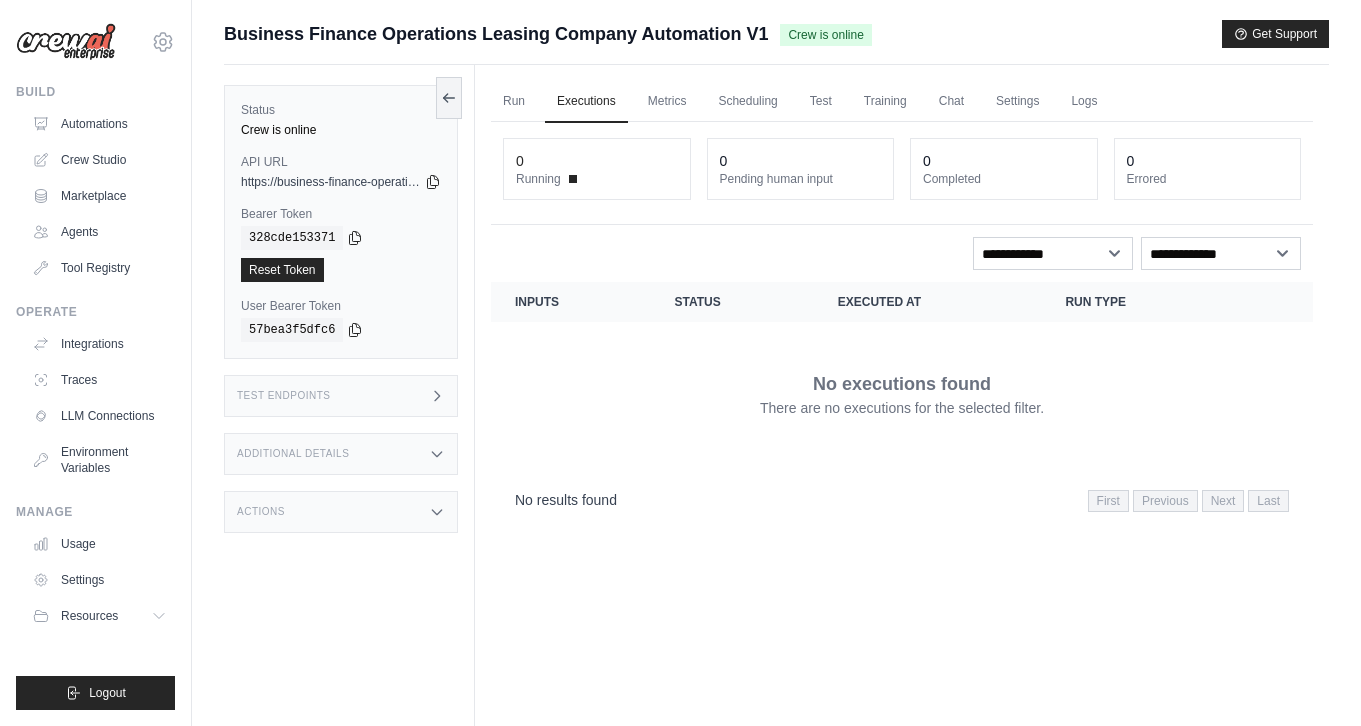 scroll, scrollTop: 0, scrollLeft: 0, axis: both 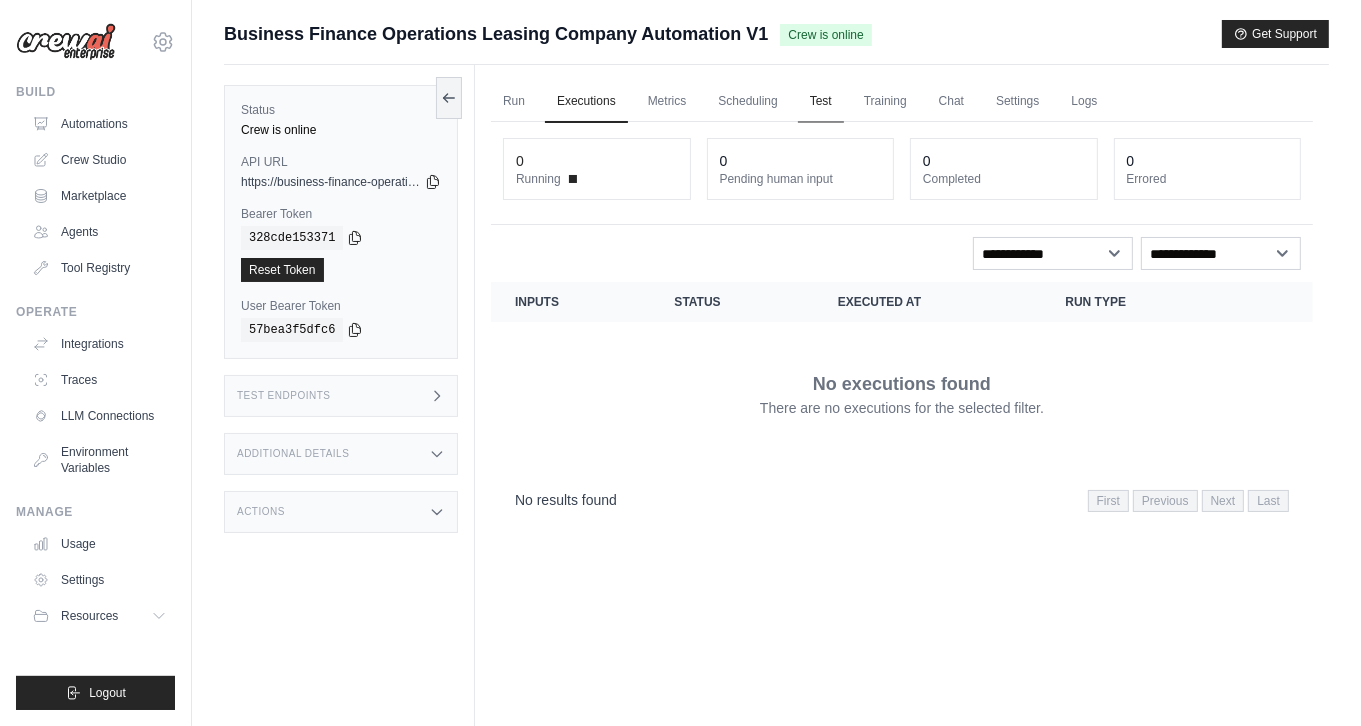 click on "Test" at bounding box center [821, 102] 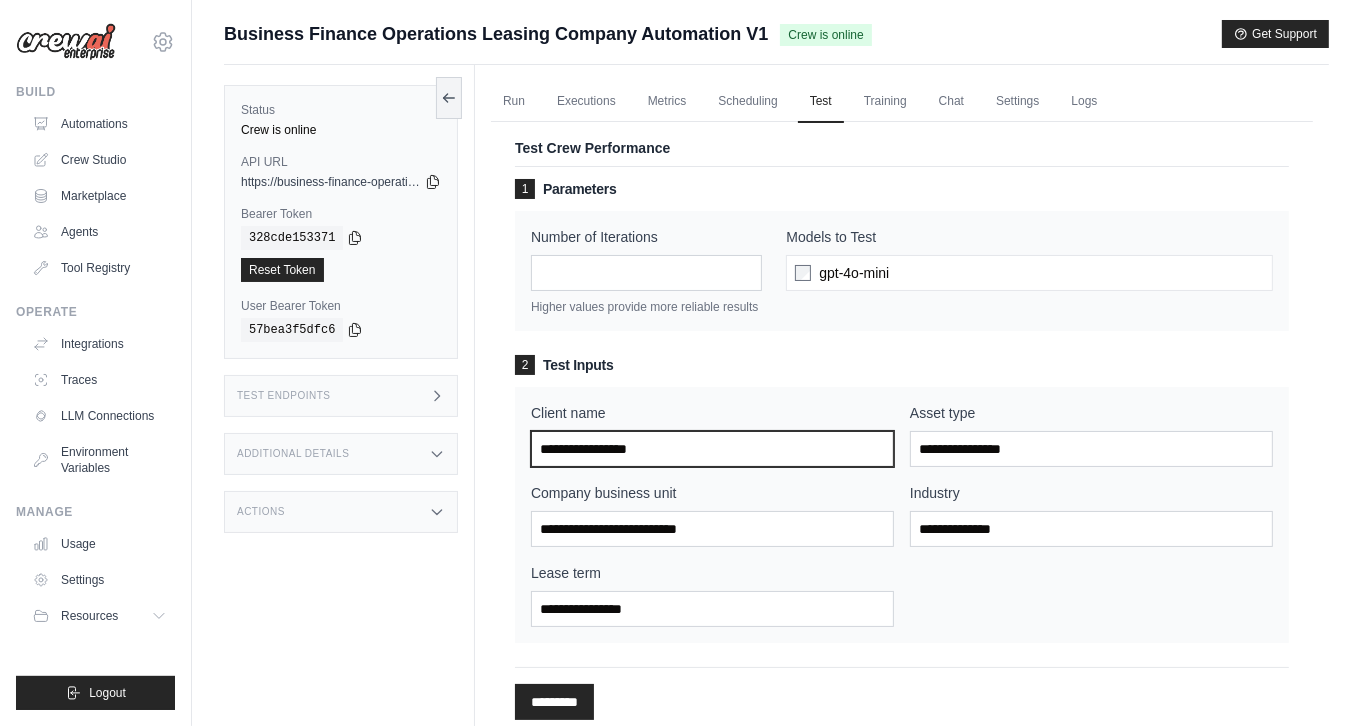 click on "Client name" at bounding box center (712, 449) 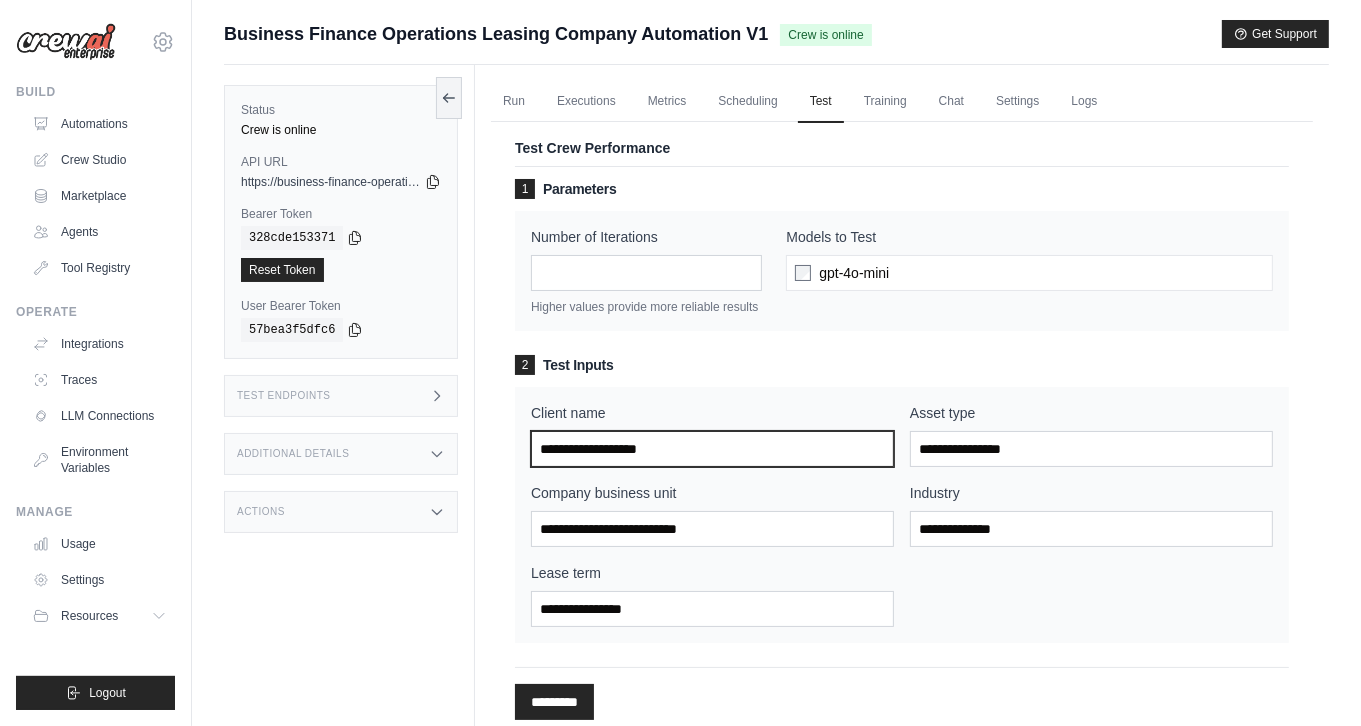 type on "**********" 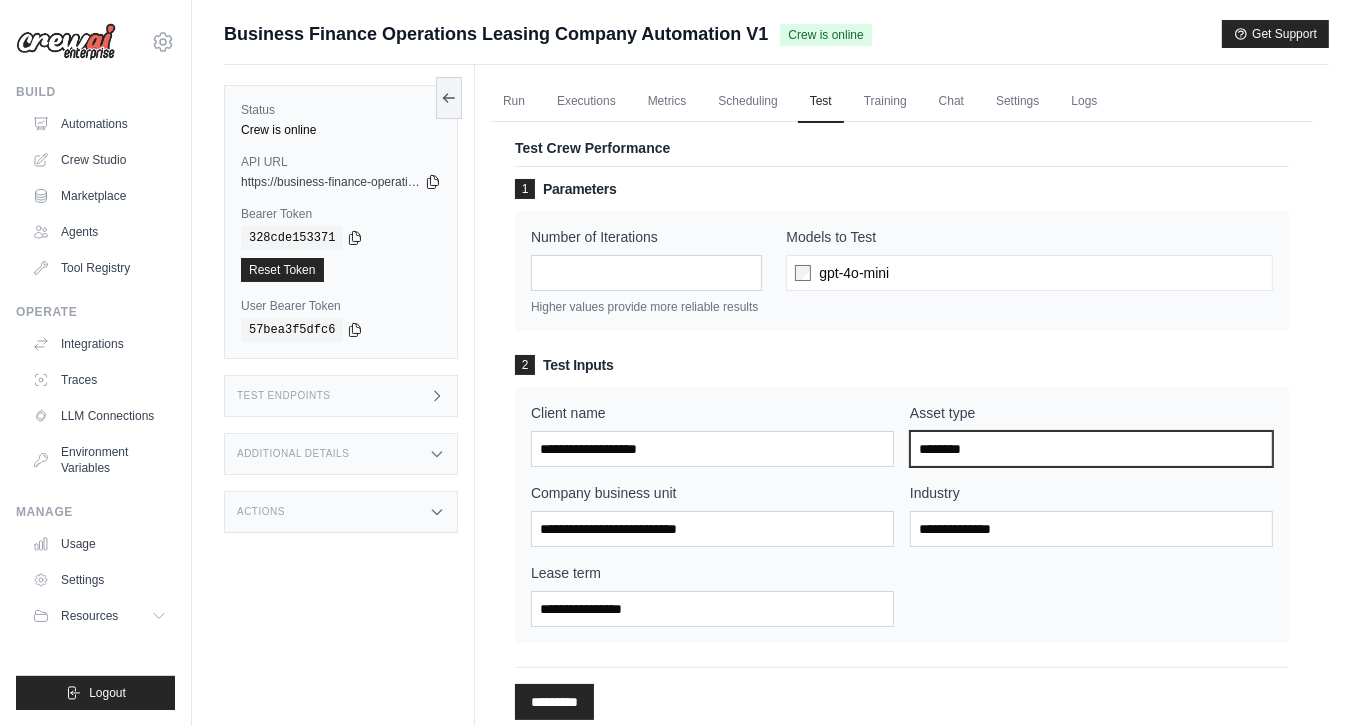 type on "********" 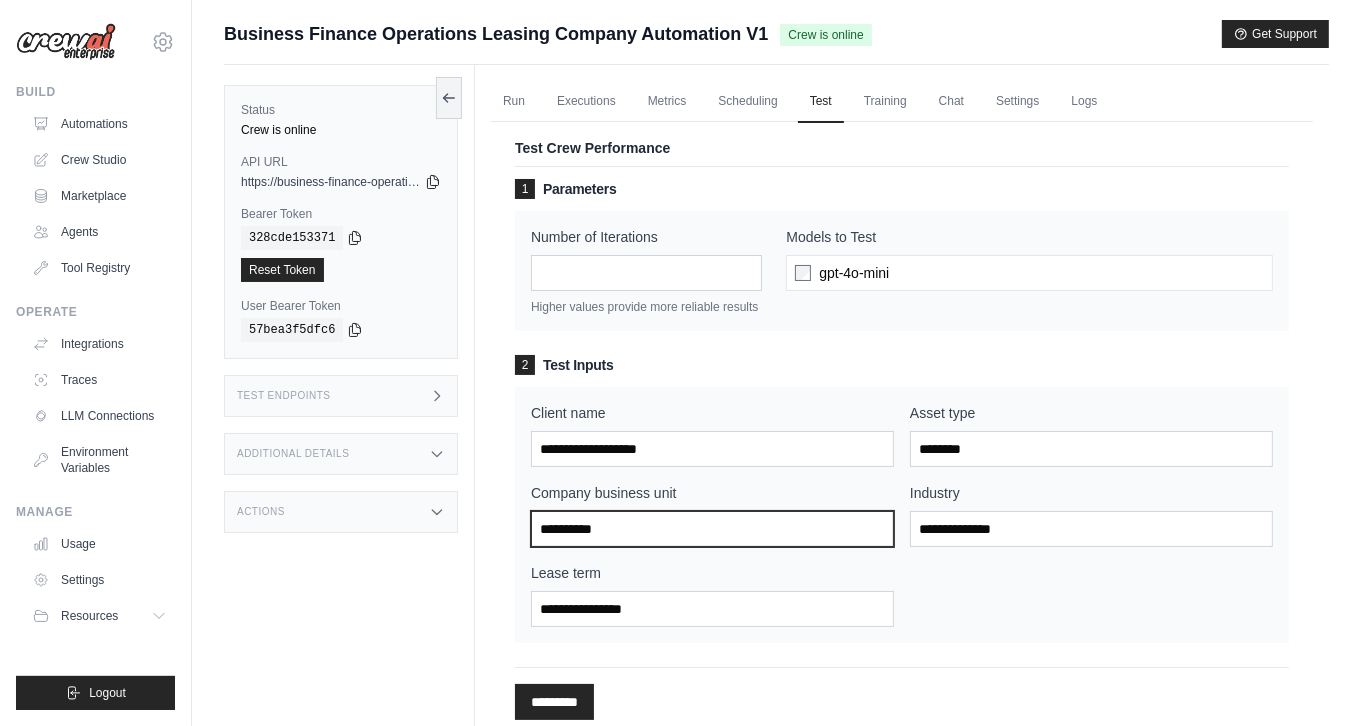 type on "**********" 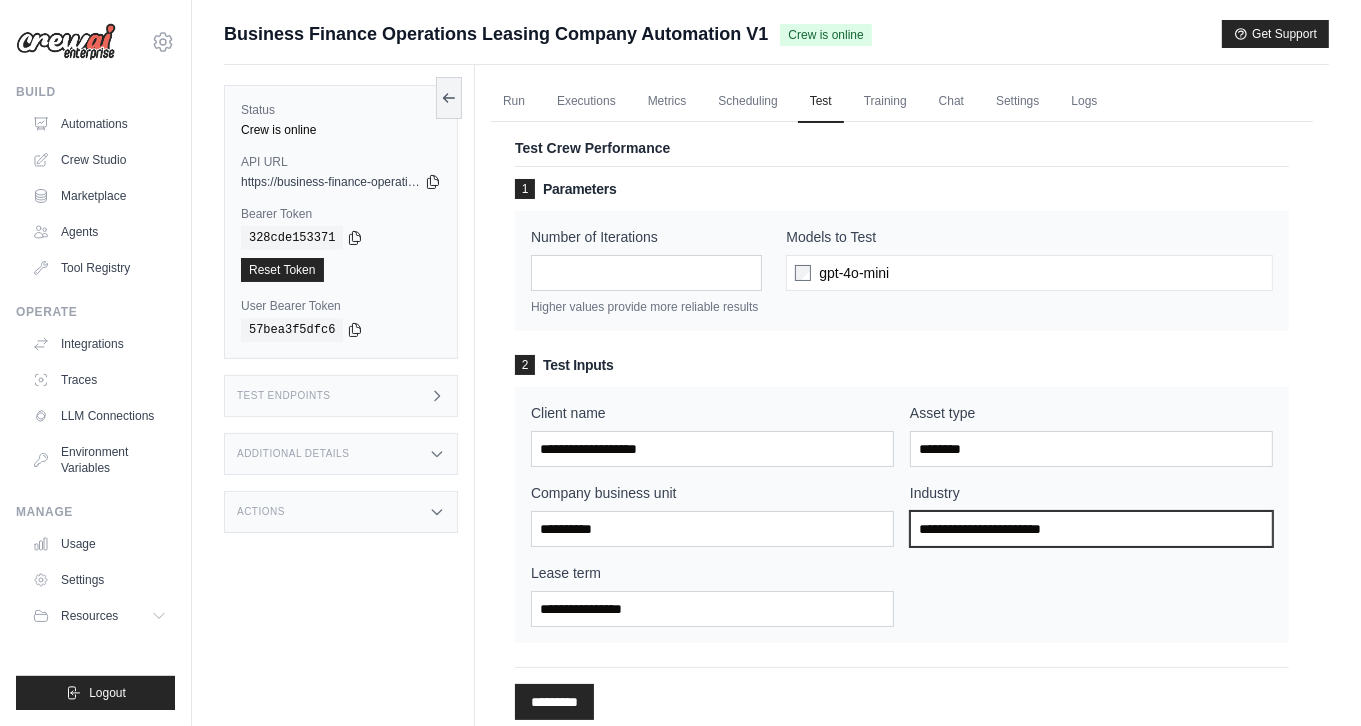 type on "**********" 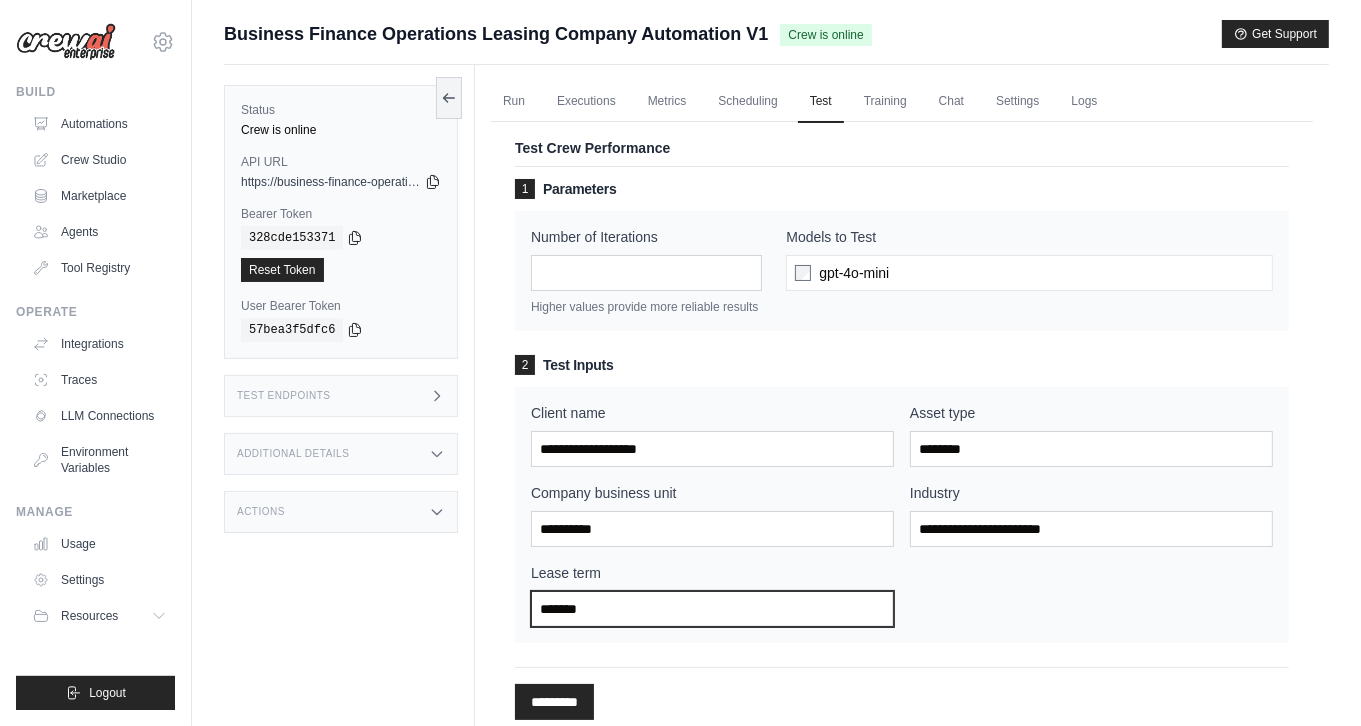 type on "*******" 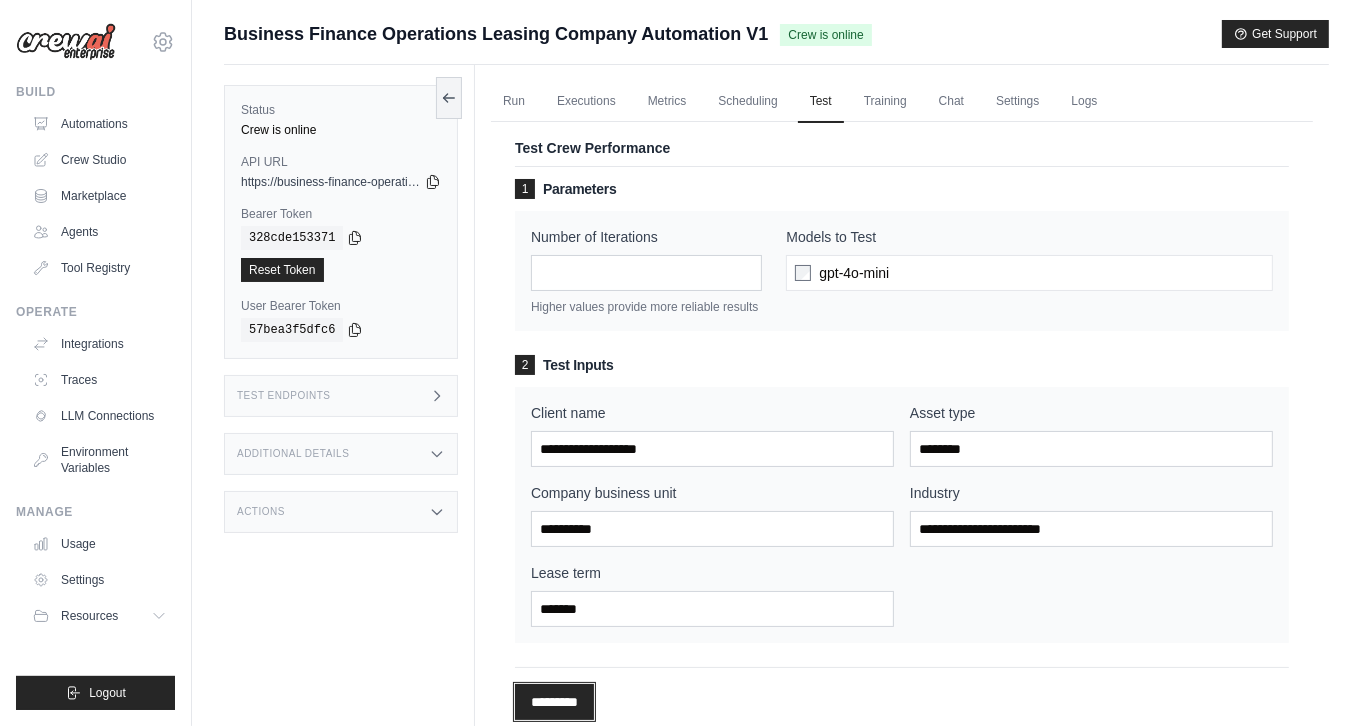 click on "*********" at bounding box center [554, 702] 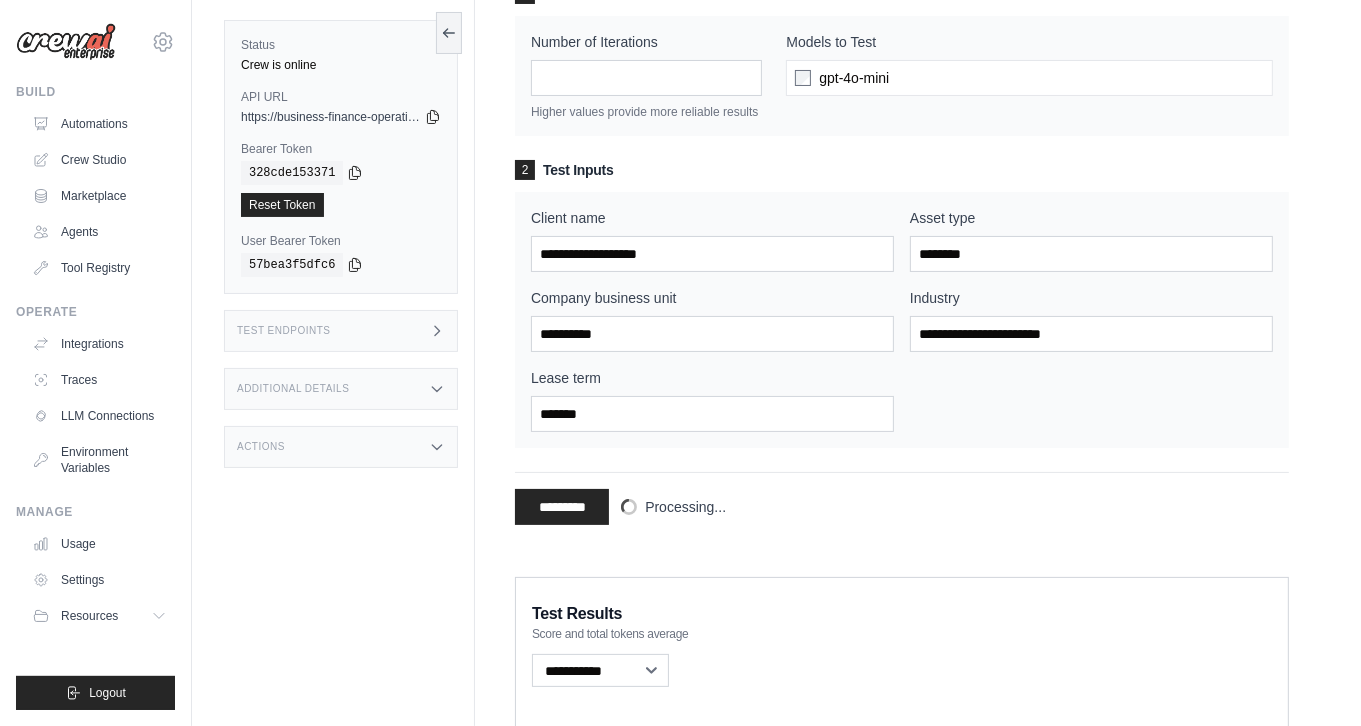 scroll, scrollTop: 199, scrollLeft: 0, axis: vertical 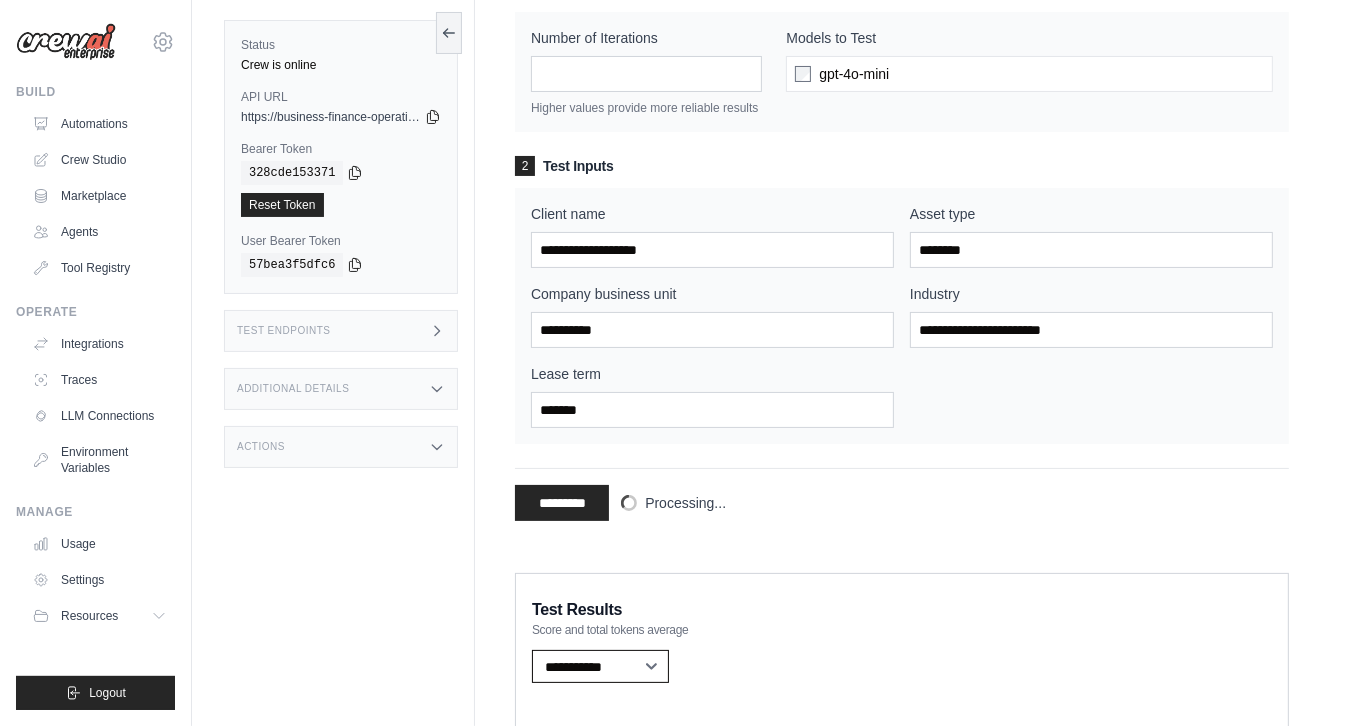 click on "**********" at bounding box center (600, 666) 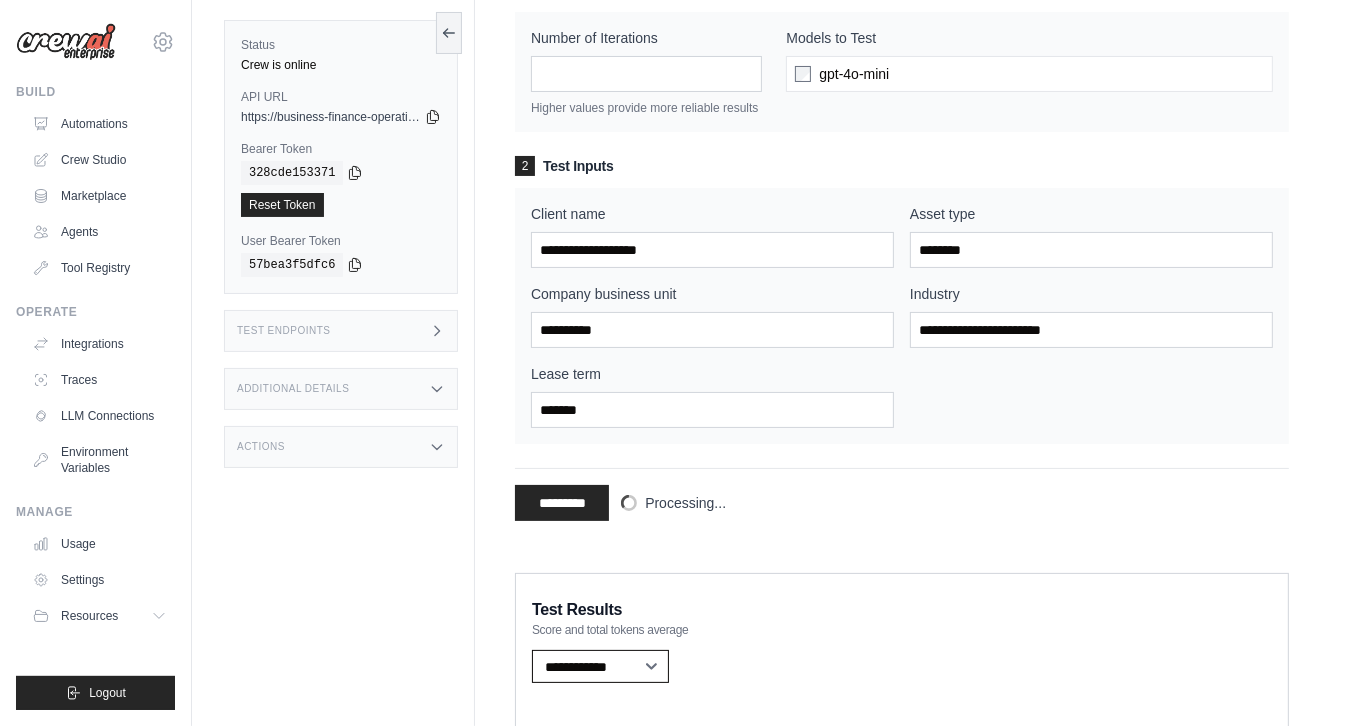 click on "**********" at bounding box center [600, 666] 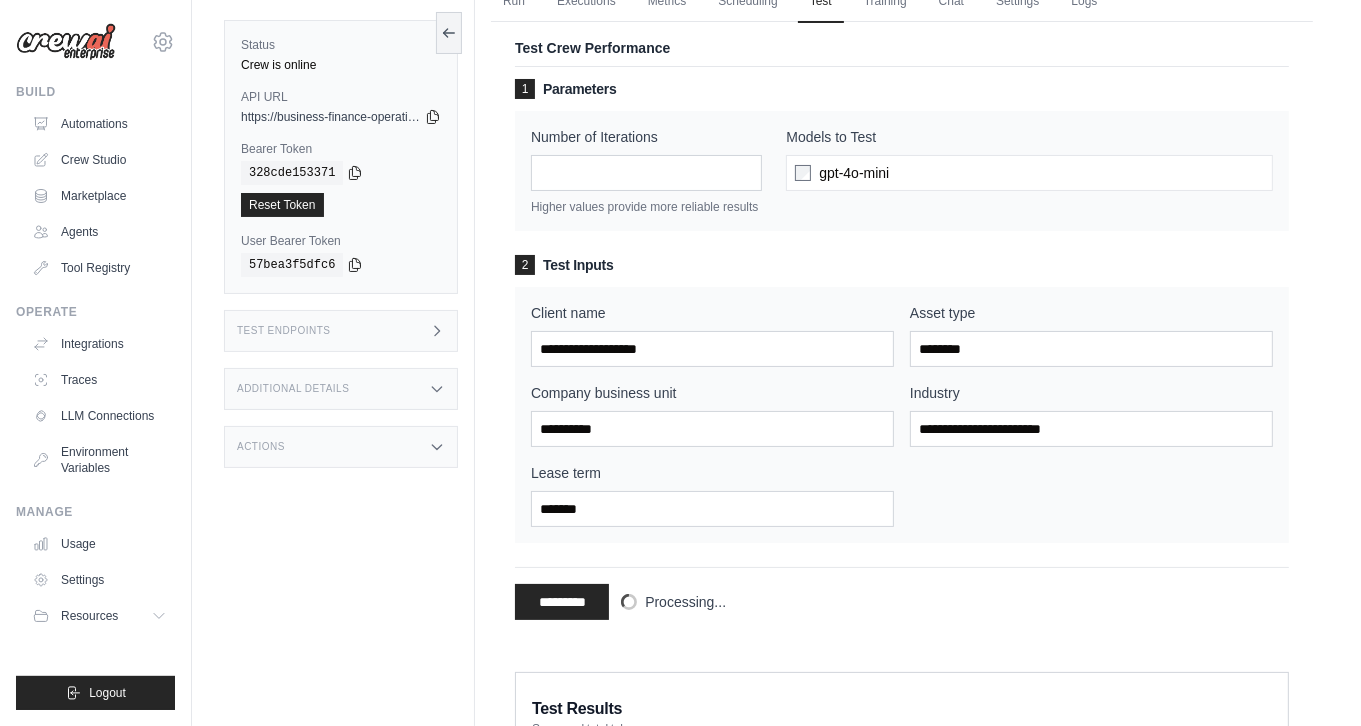 scroll, scrollTop: 0, scrollLeft: 0, axis: both 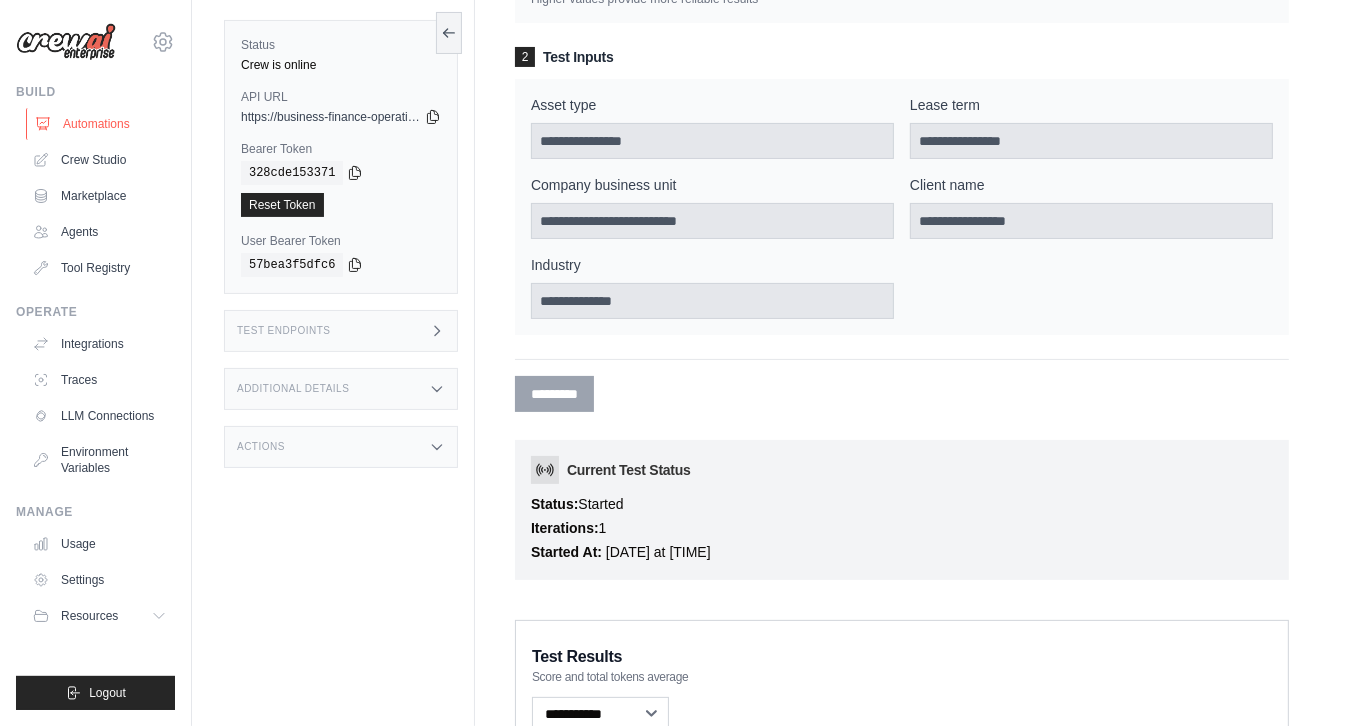 click on "Automations" at bounding box center (101, 124) 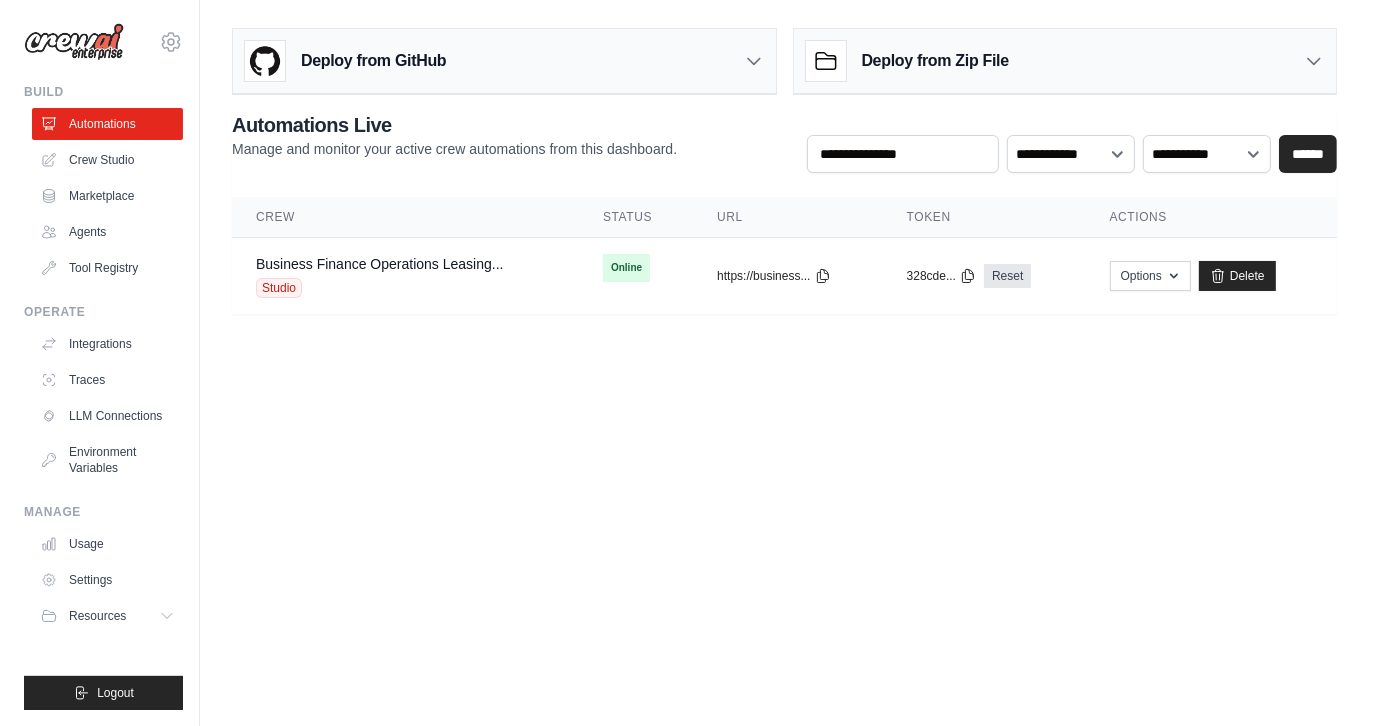 scroll, scrollTop: 0, scrollLeft: 0, axis: both 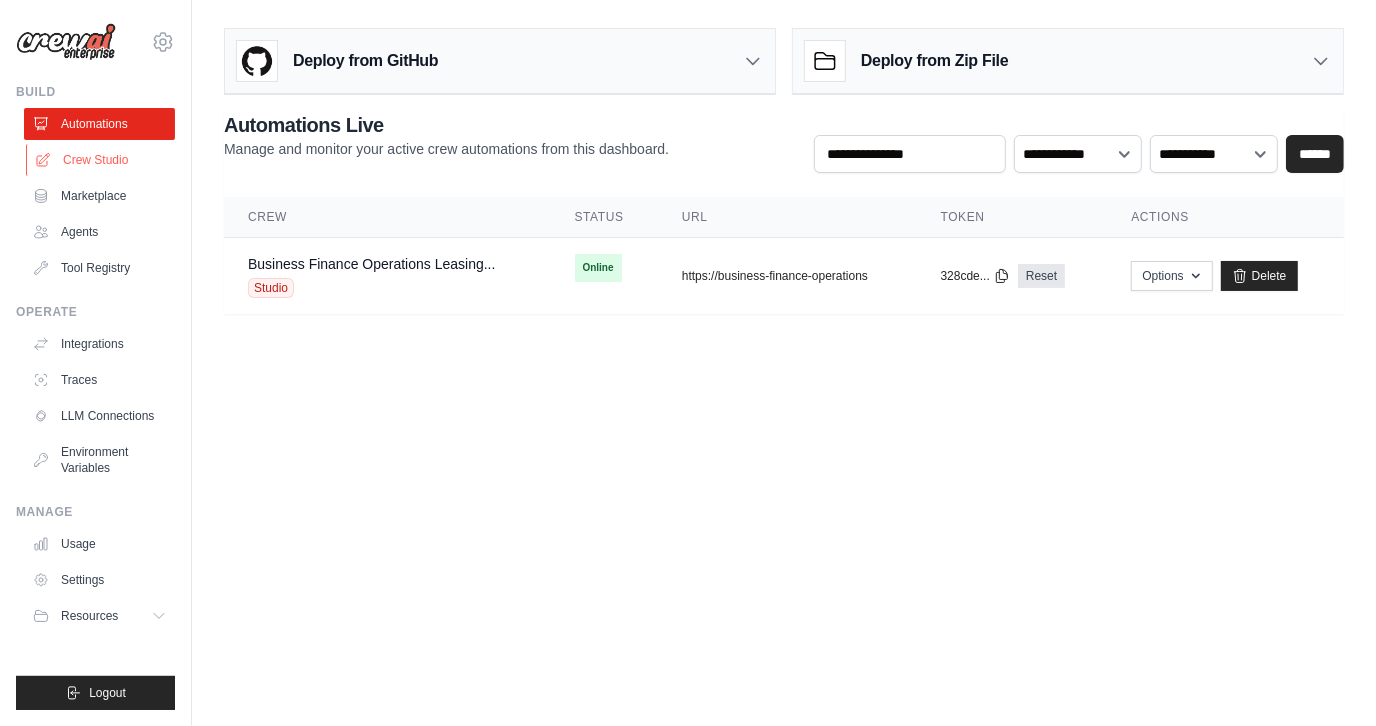 click on "Crew Studio" at bounding box center [101, 160] 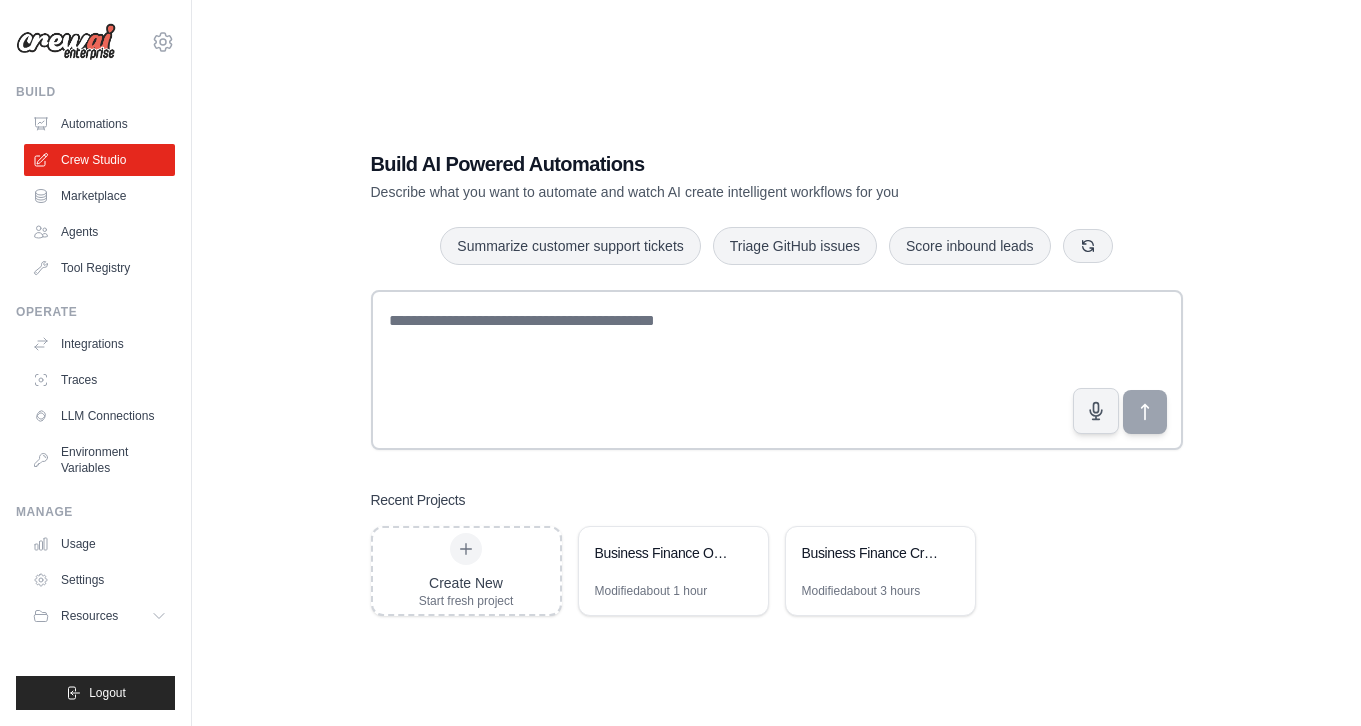 scroll, scrollTop: 0, scrollLeft: 0, axis: both 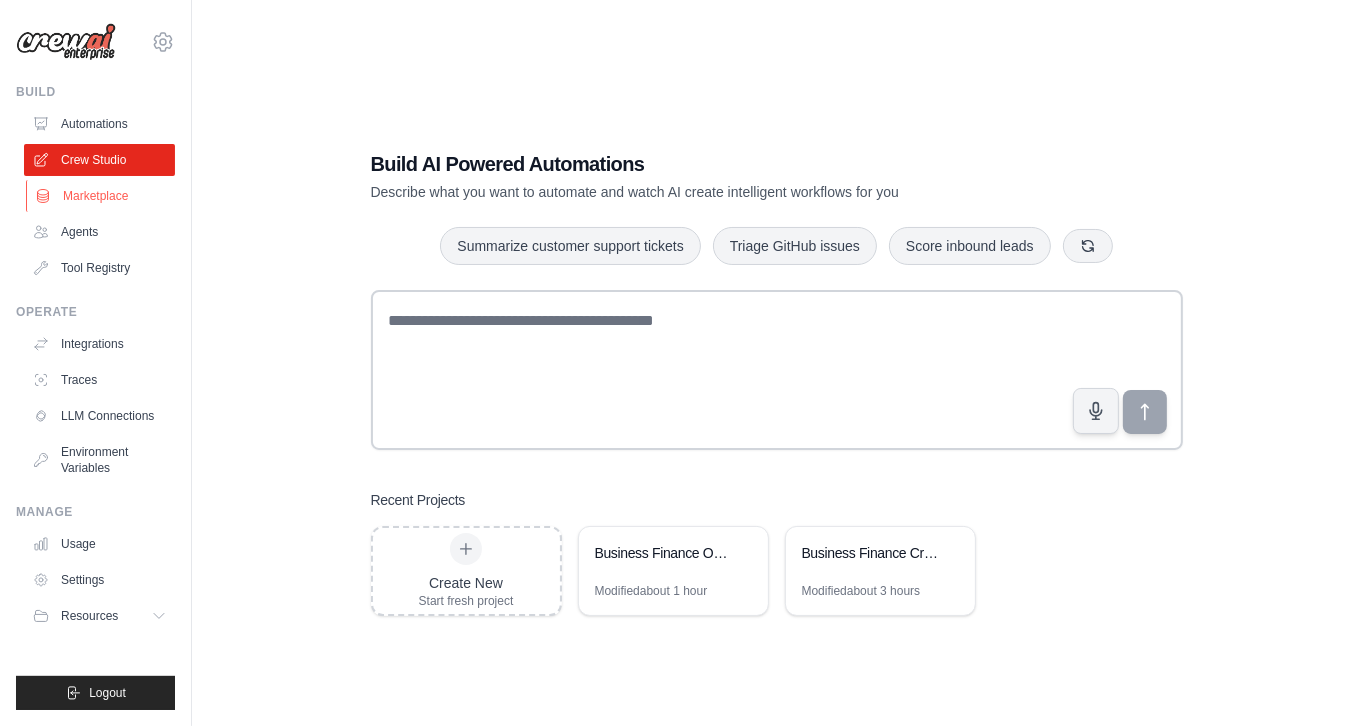 click on "Marketplace" at bounding box center [101, 196] 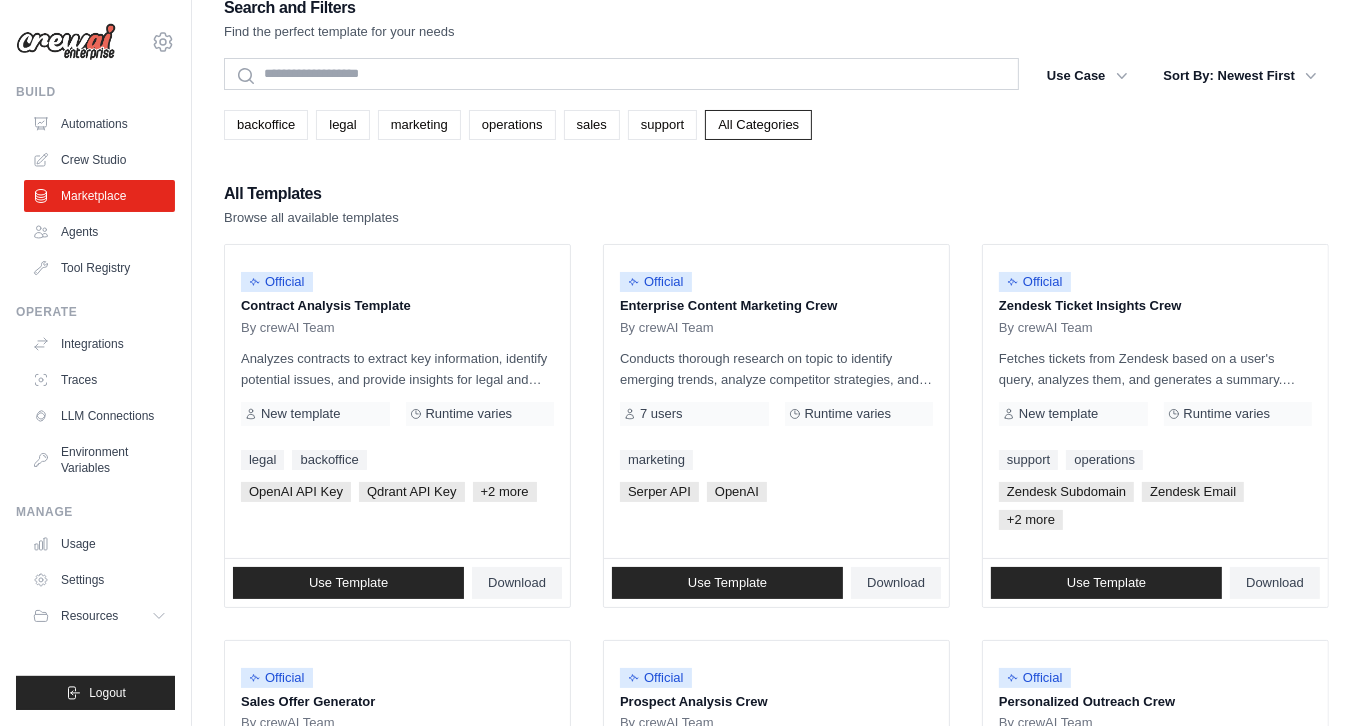 scroll, scrollTop: 0, scrollLeft: 0, axis: both 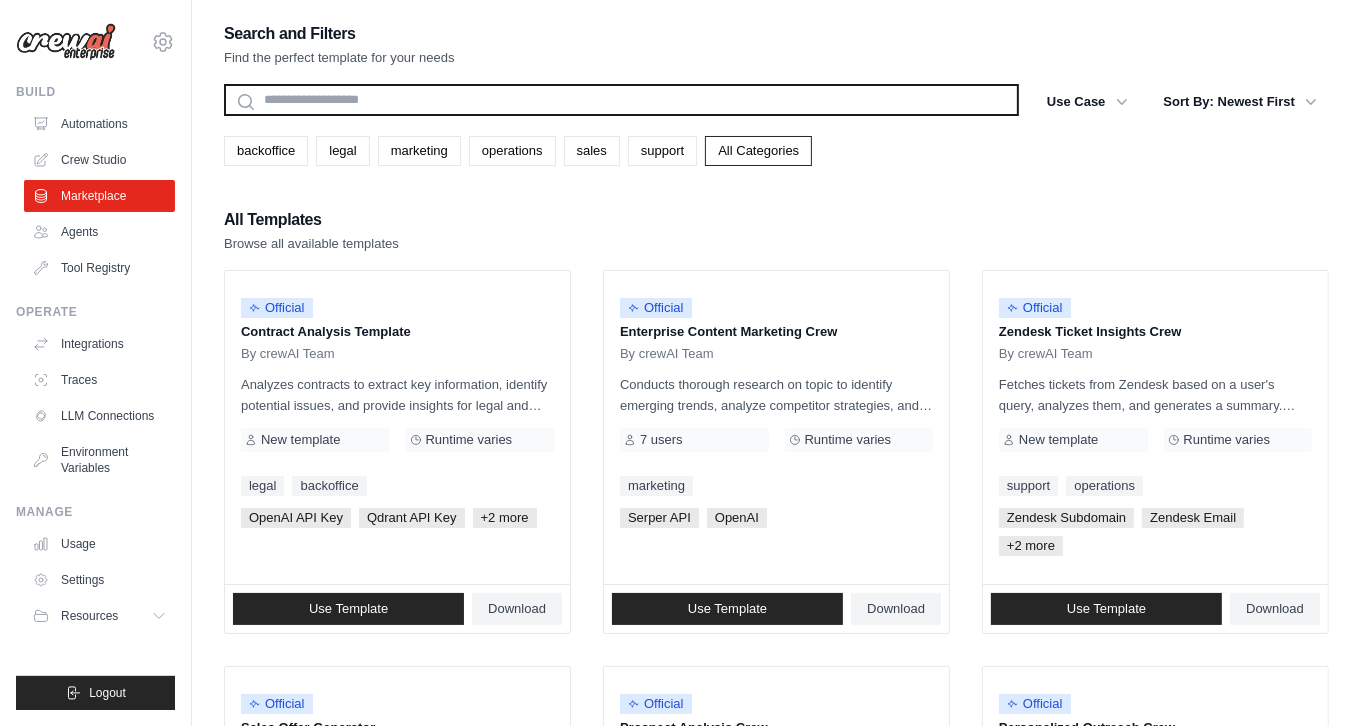 click at bounding box center [621, 100] 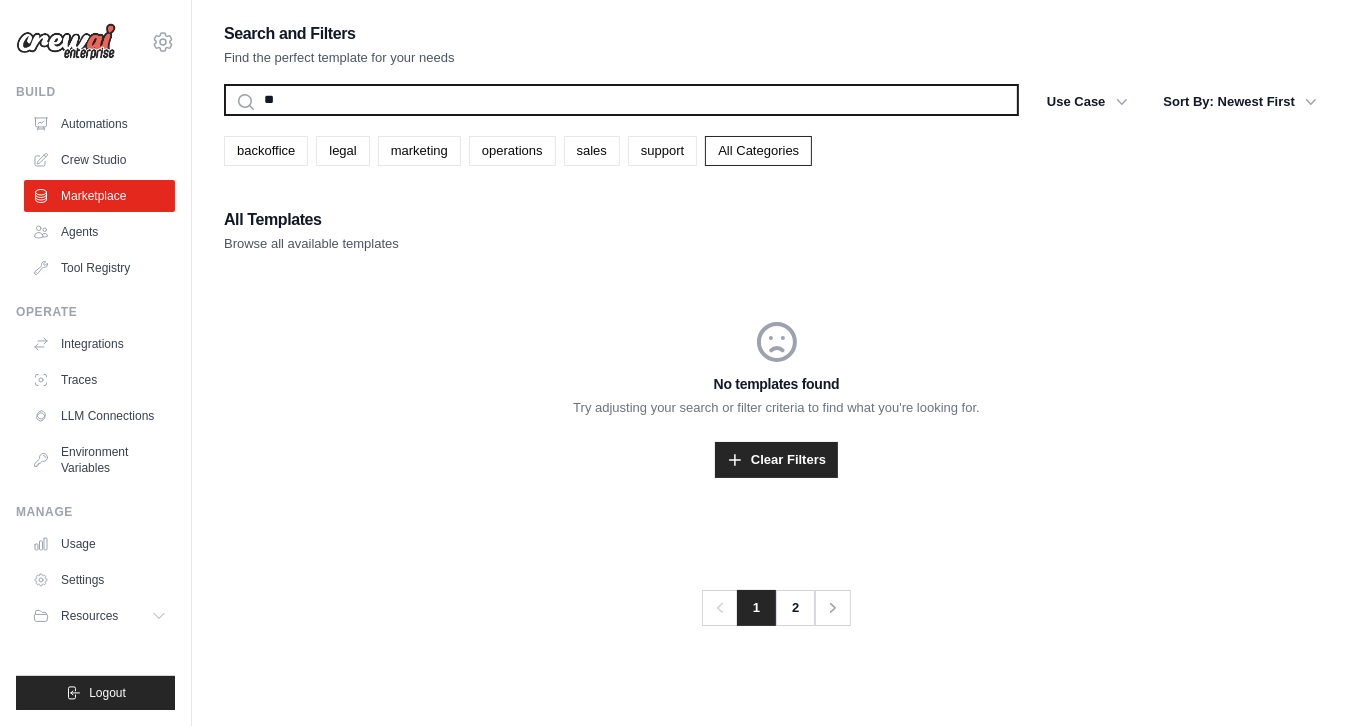 type on "*" 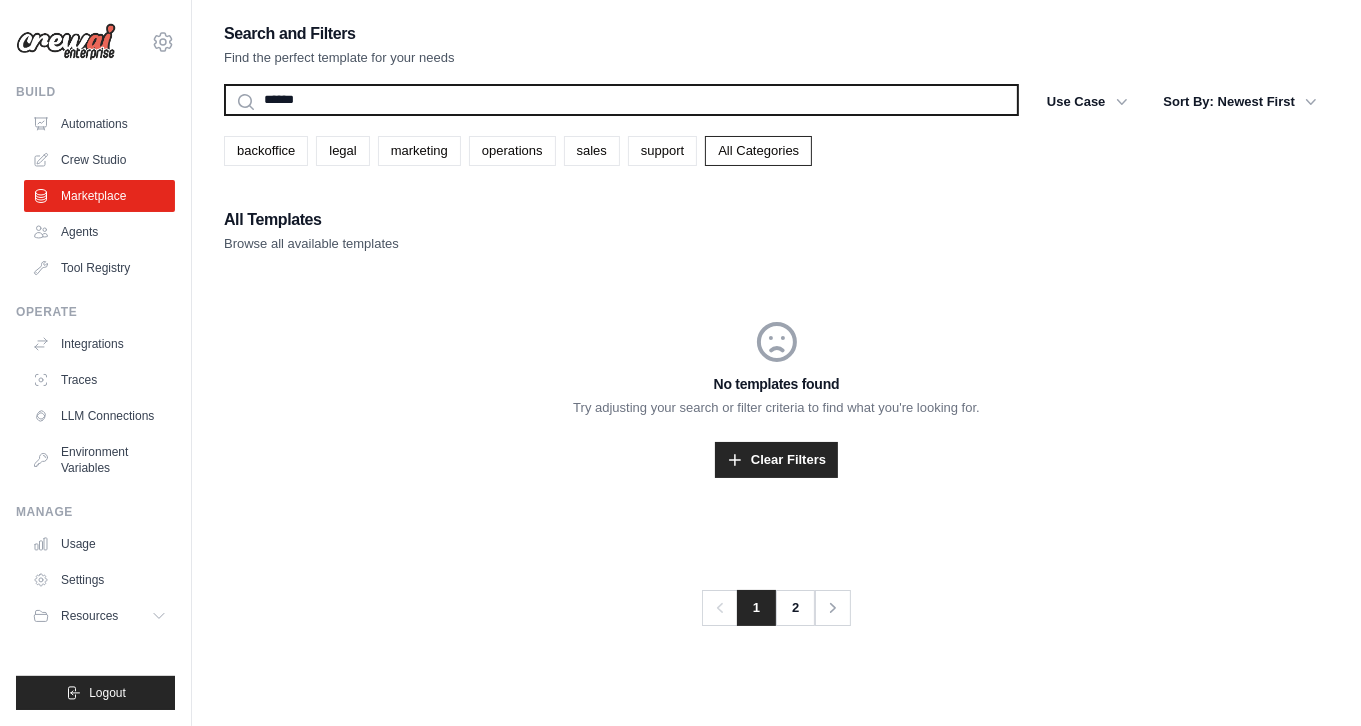 type on "******" 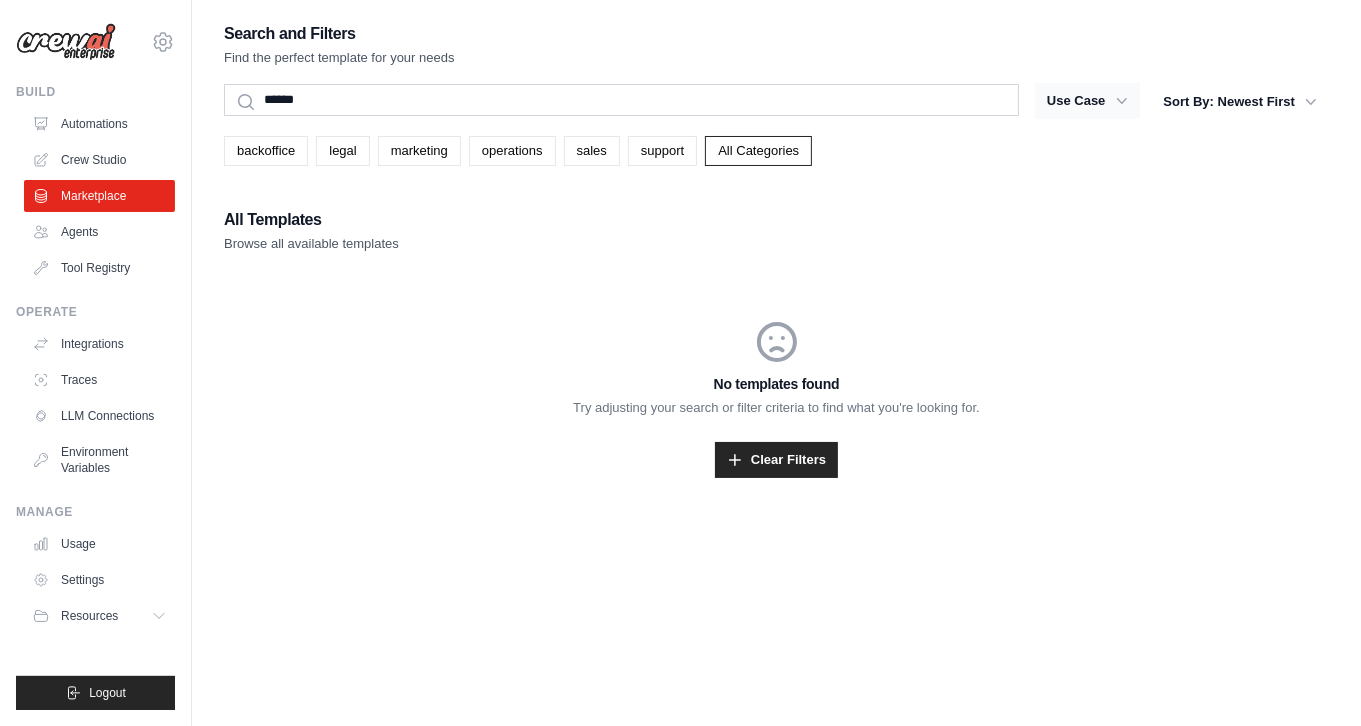 click on "Use Case" at bounding box center [1087, 101] 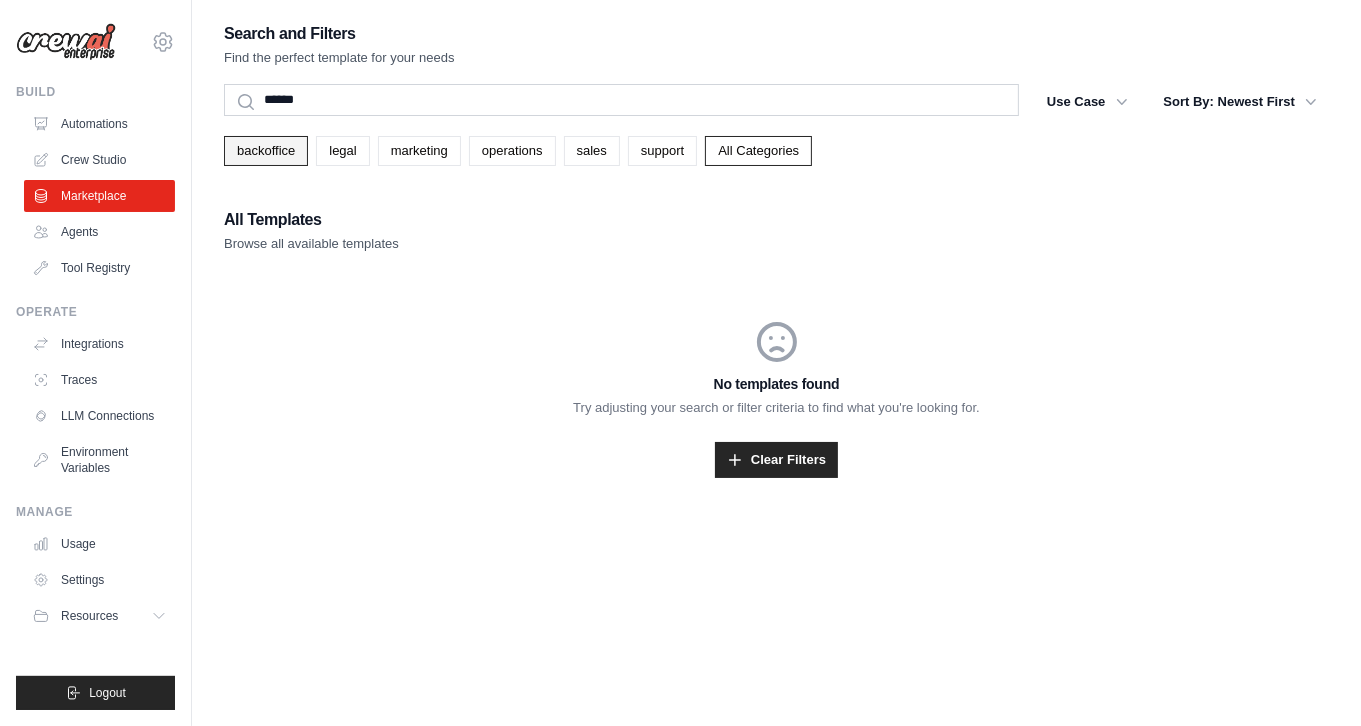 click on "backoffice" at bounding box center (266, 151) 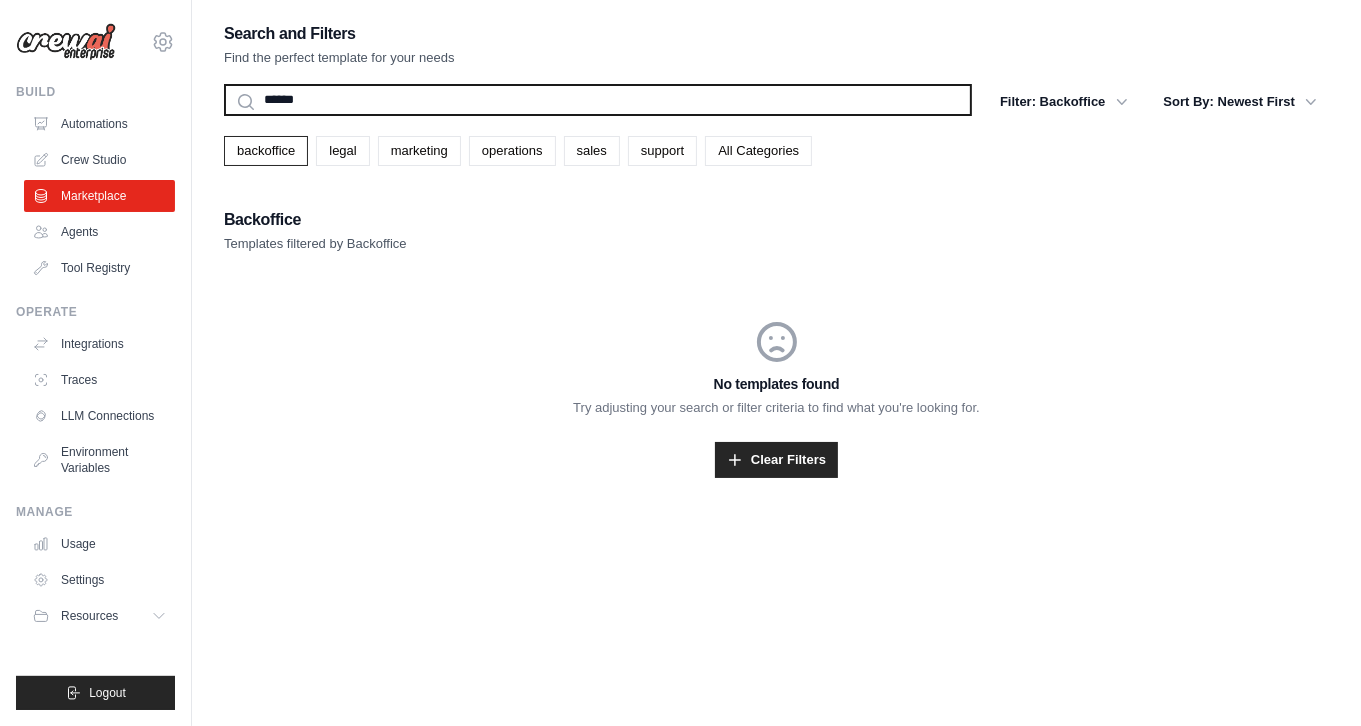drag, startPoint x: 326, startPoint y: 93, endPoint x: 134, endPoint y: 85, distance: 192.1666 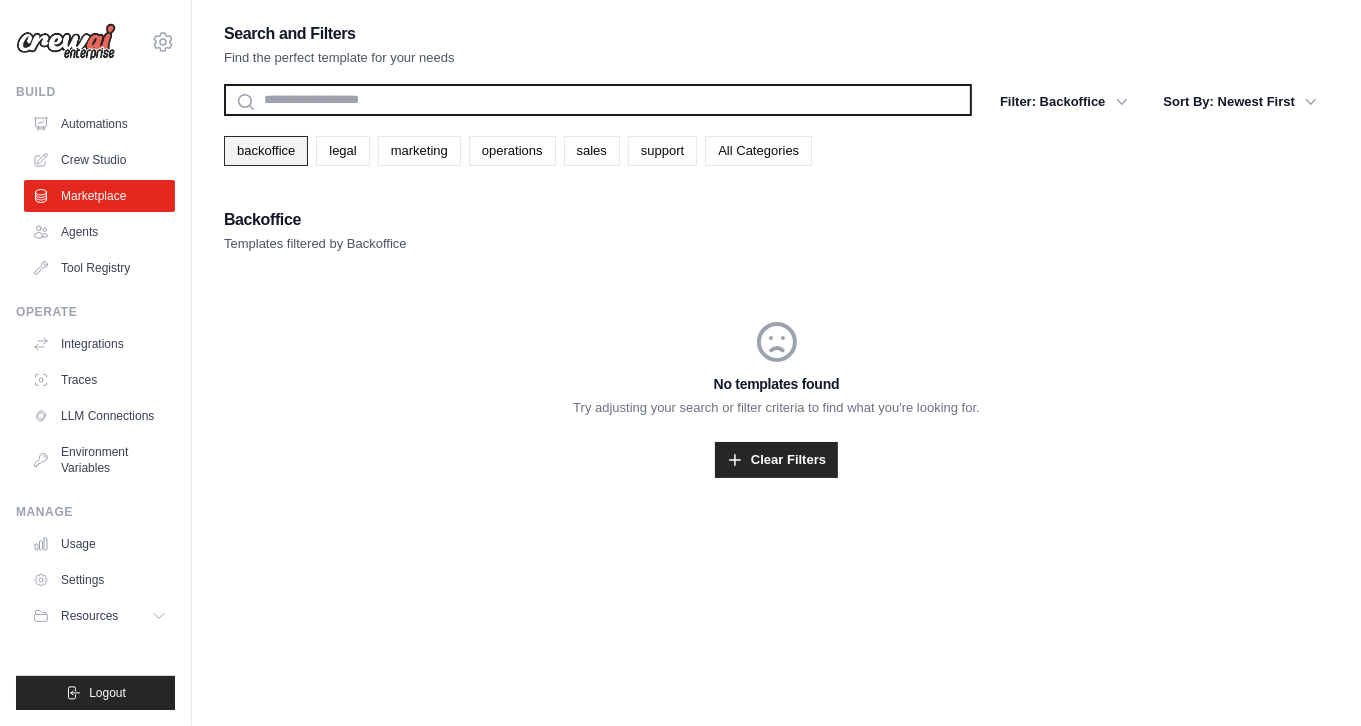 type 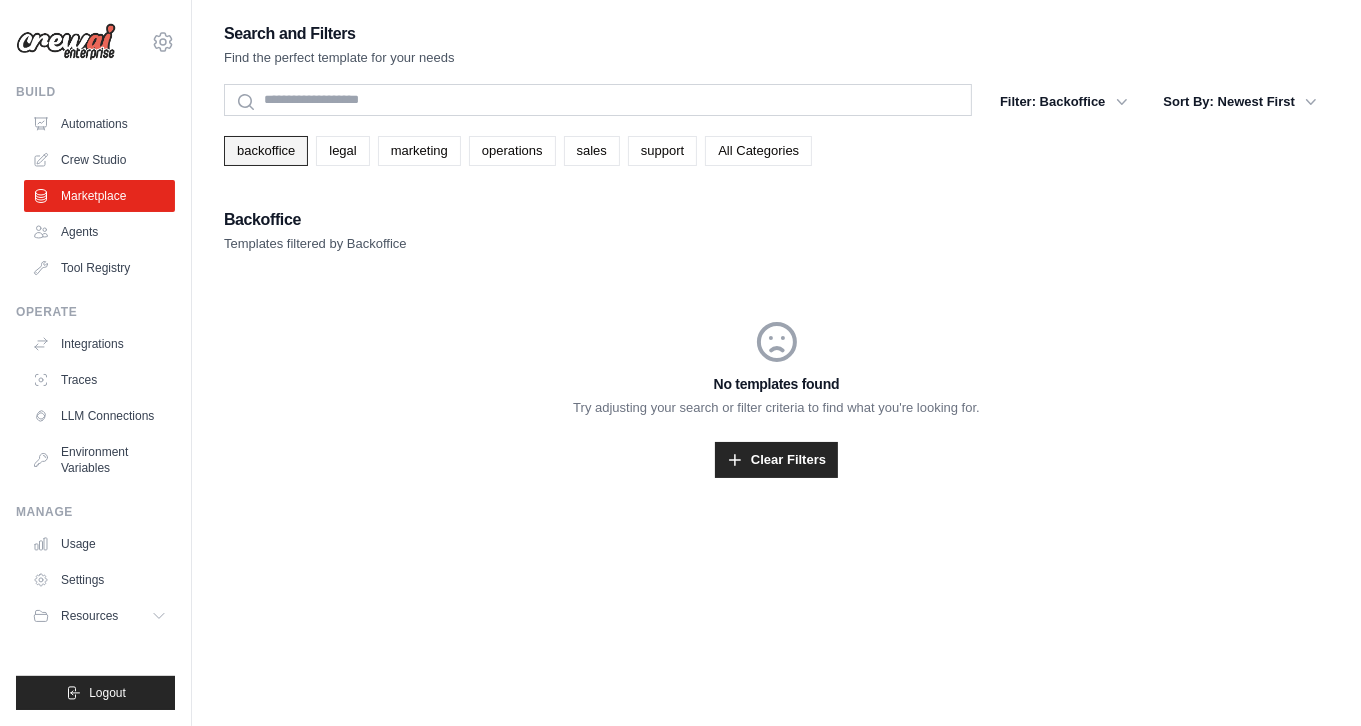 click on "backoffice" at bounding box center (266, 151) 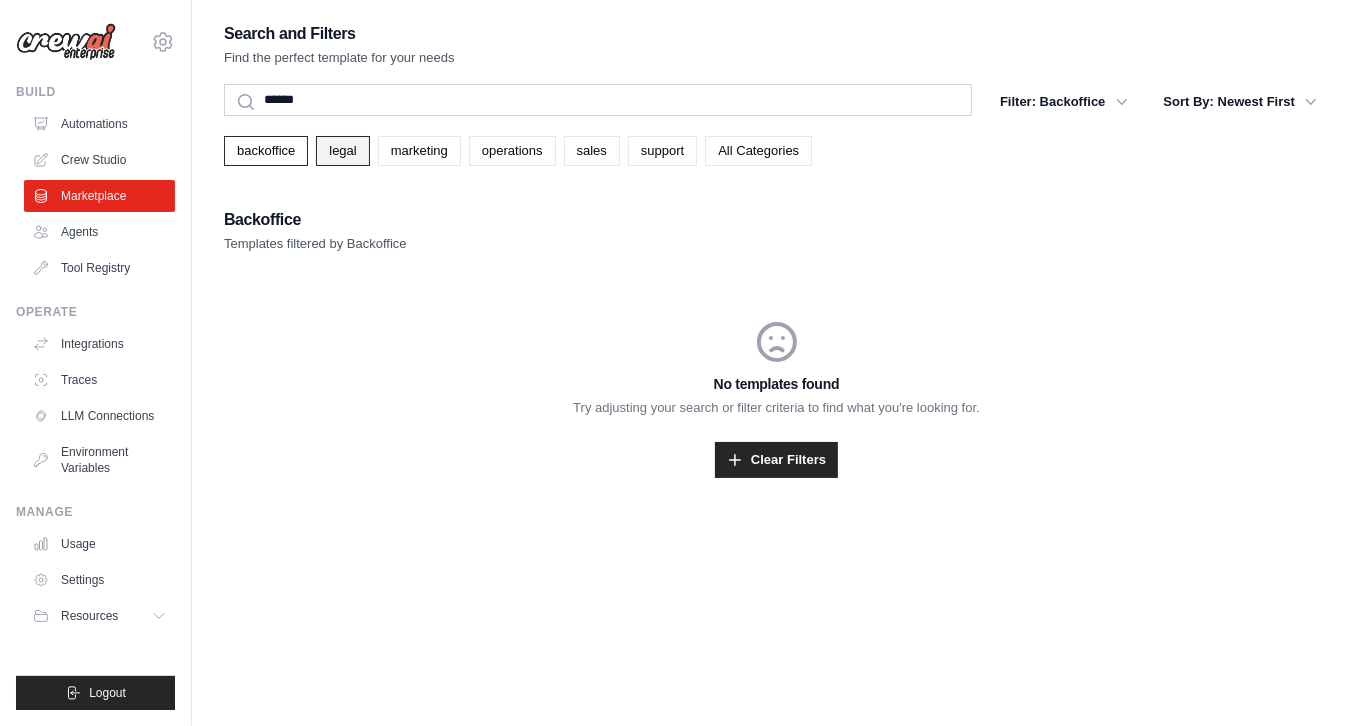 click on "legal" at bounding box center (342, 151) 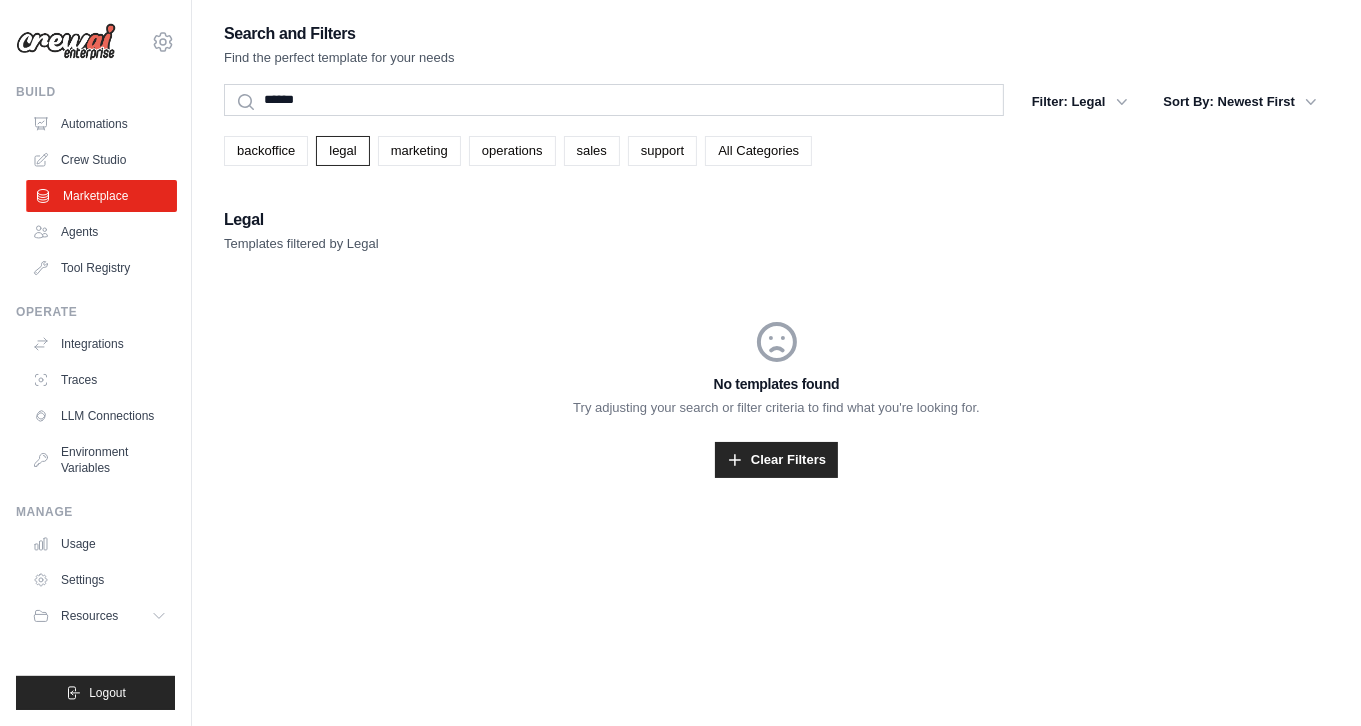 click on "Marketplace" at bounding box center [101, 196] 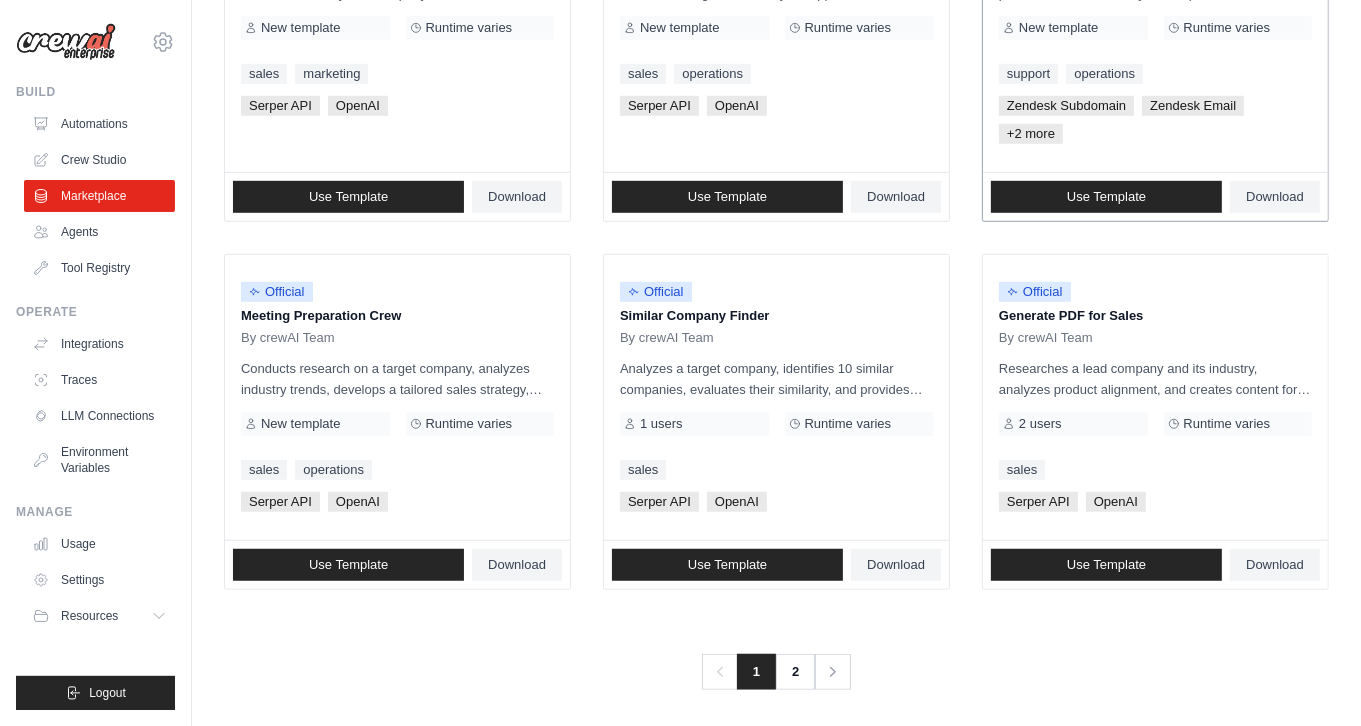 scroll, scrollTop: 1177, scrollLeft: 0, axis: vertical 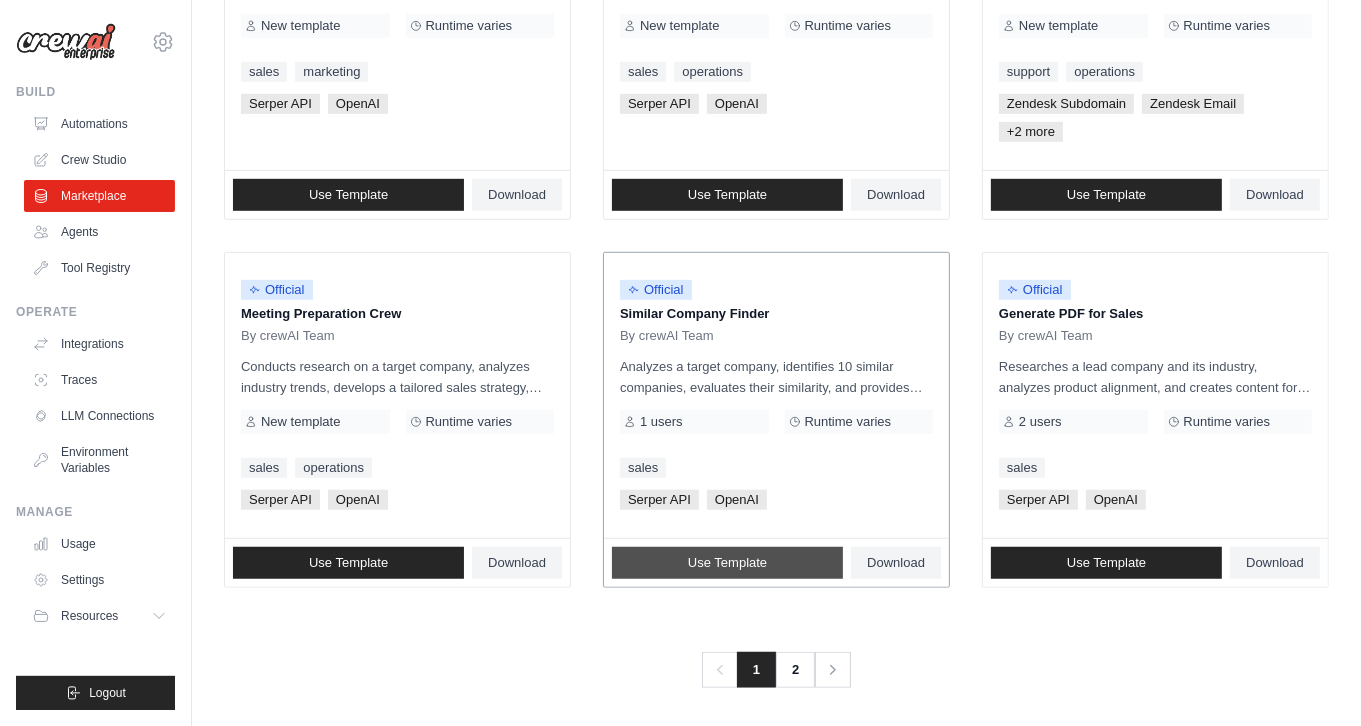 click on "Use Template" at bounding box center [727, 563] 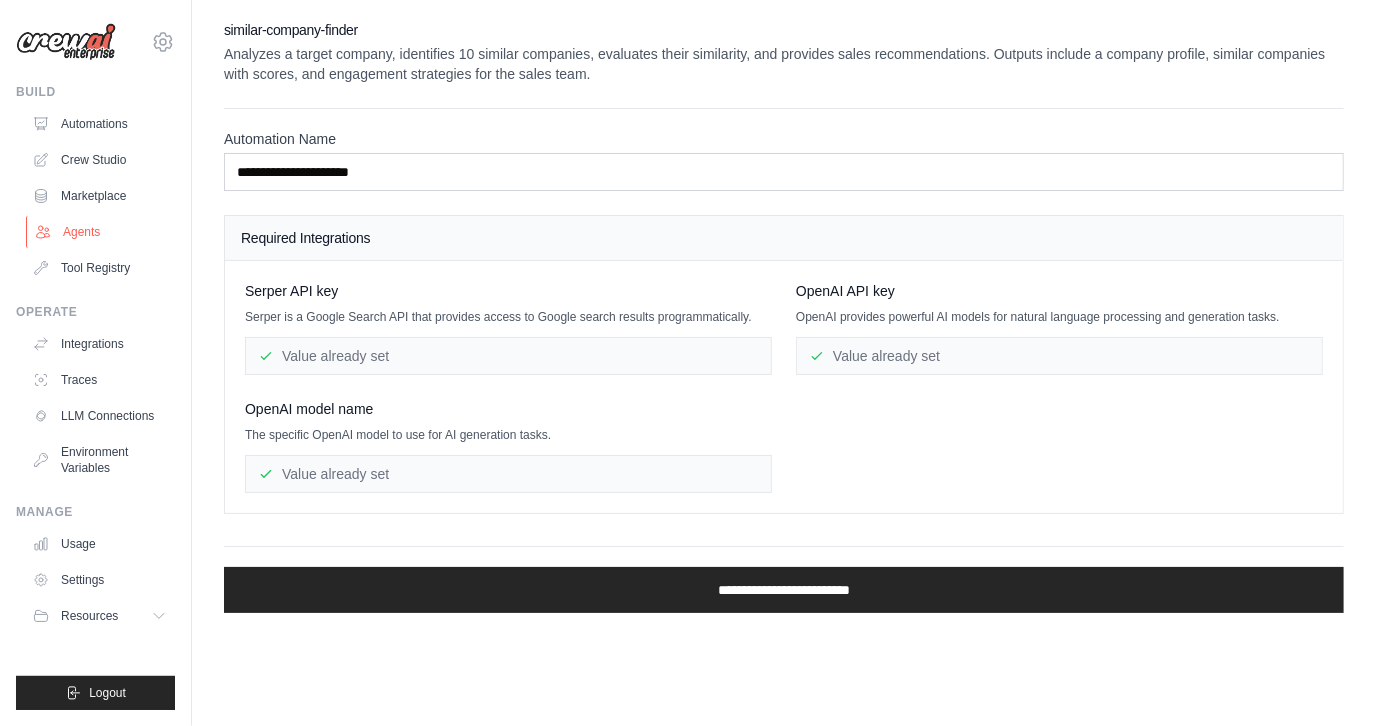 click on "Agents" at bounding box center (101, 232) 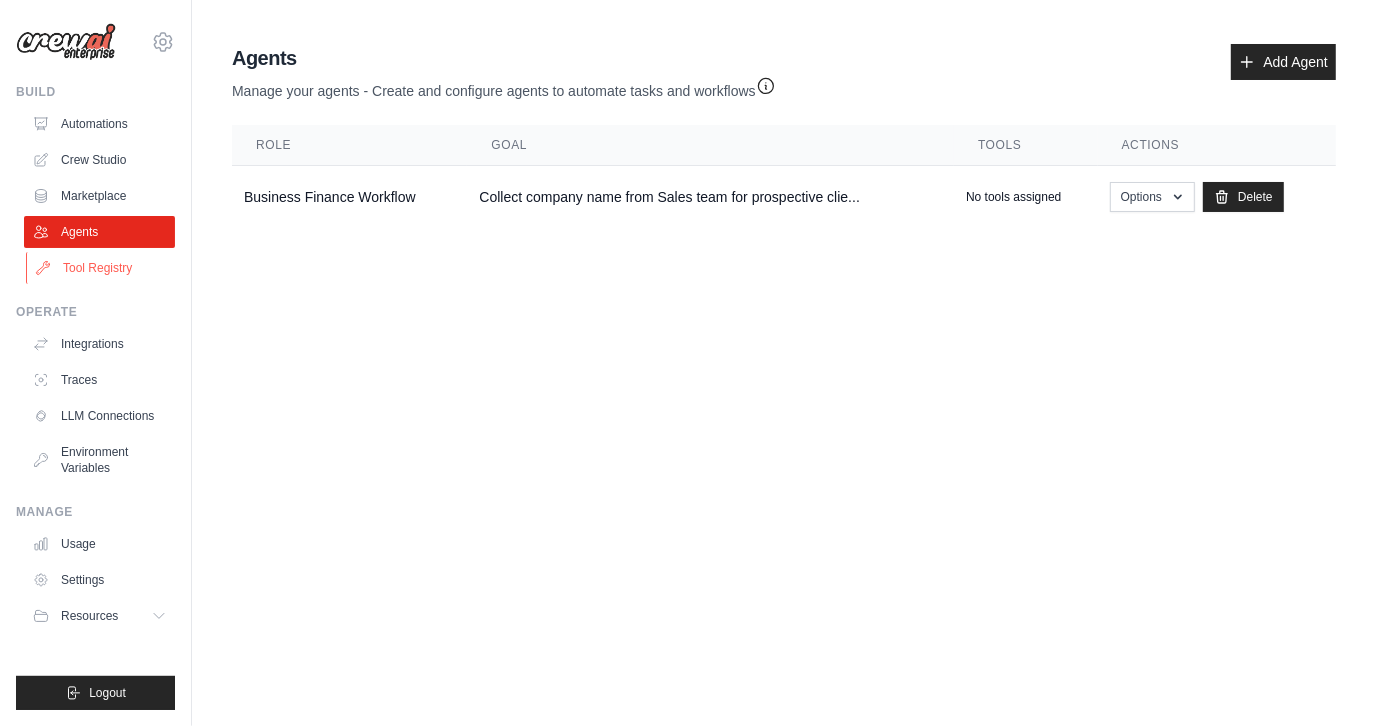 click on "Tool Registry" at bounding box center (101, 268) 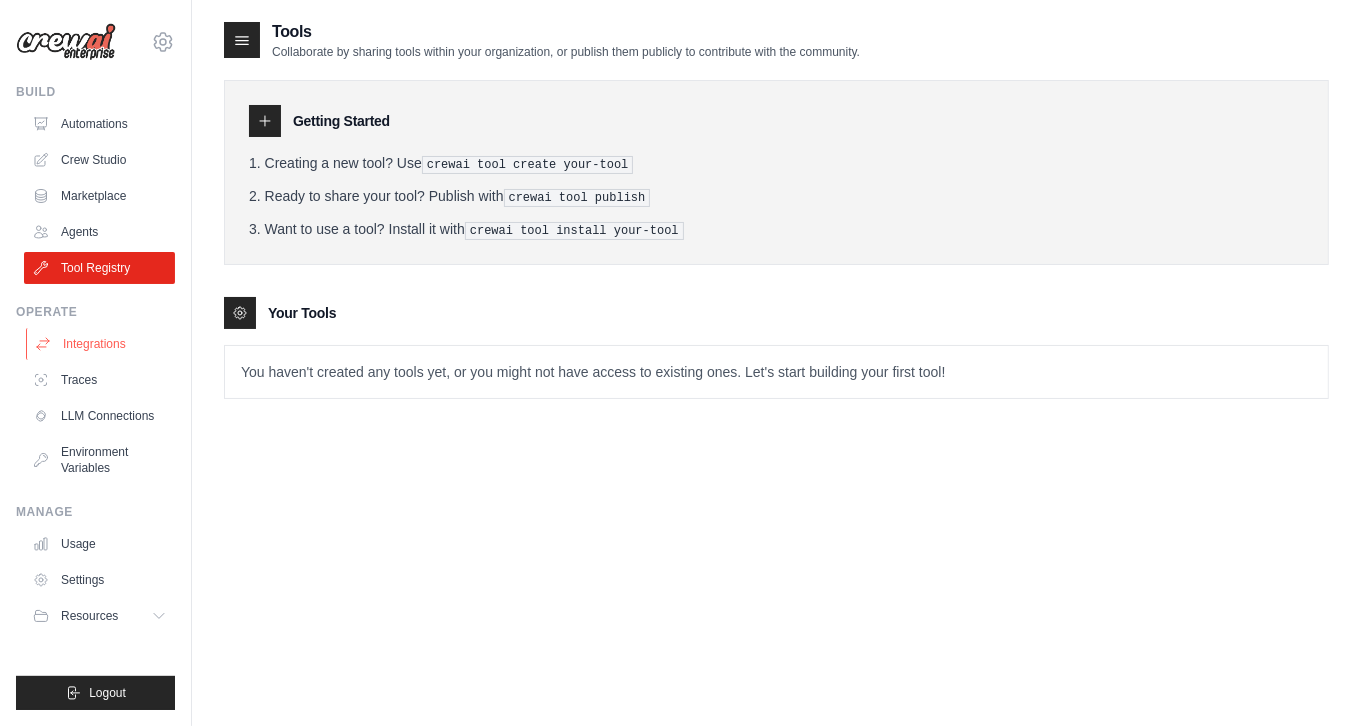 click on "Integrations" at bounding box center [101, 344] 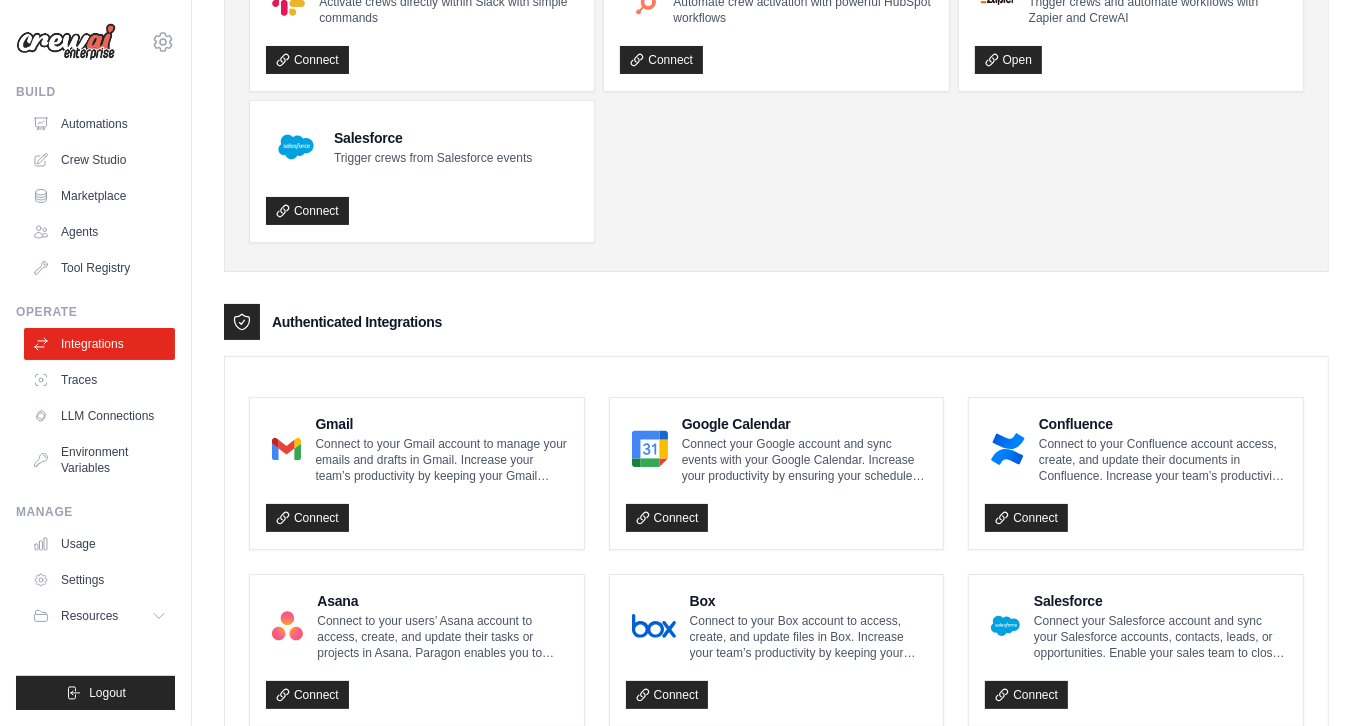 scroll, scrollTop: 399, scrollLeft: 0, axis: vertical 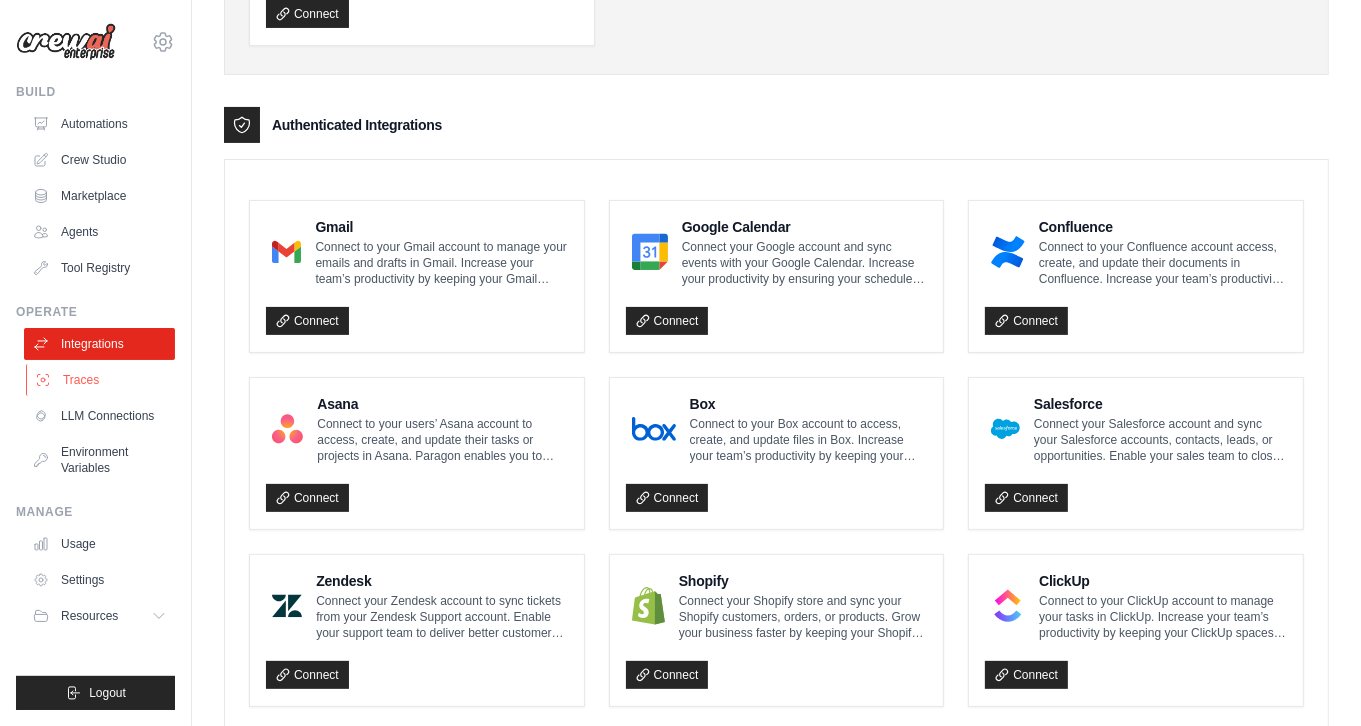 click on "Traces" at bounding box center [101, 380] 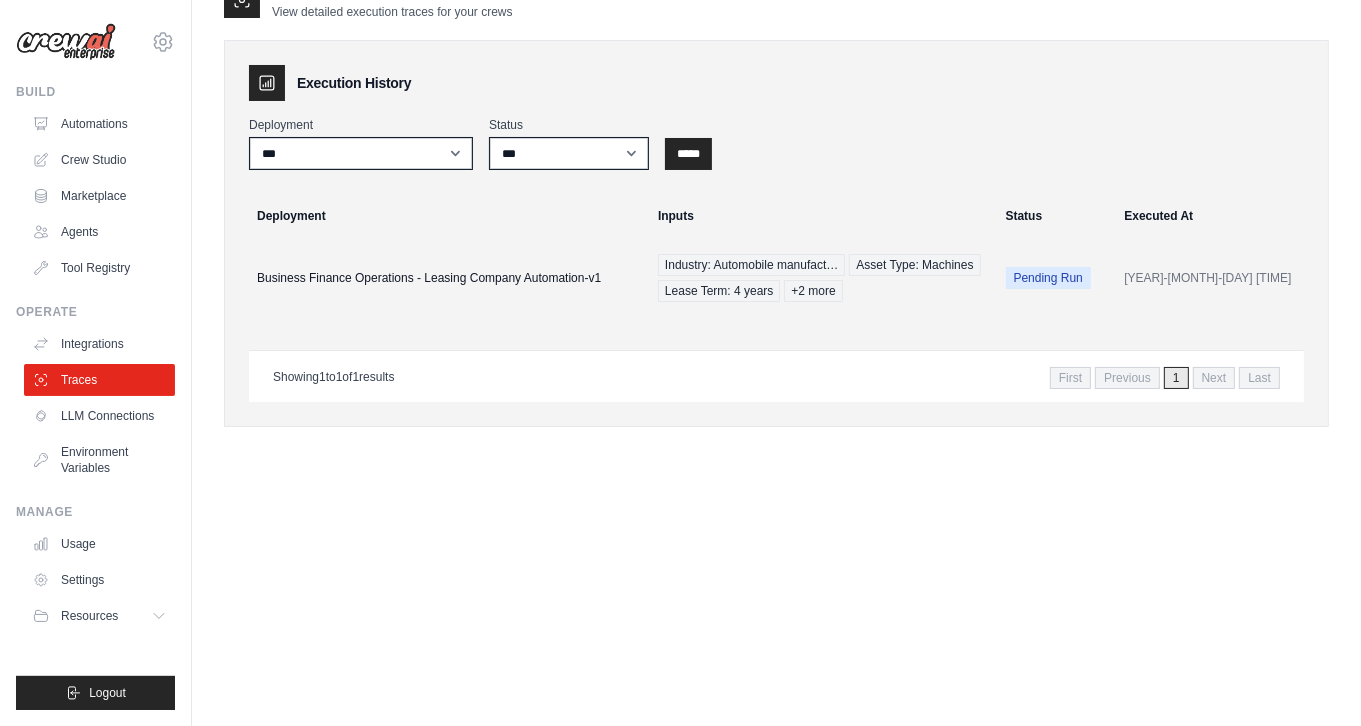 scroll, scrollTop: 0, scrollLeft: 0, axis: both 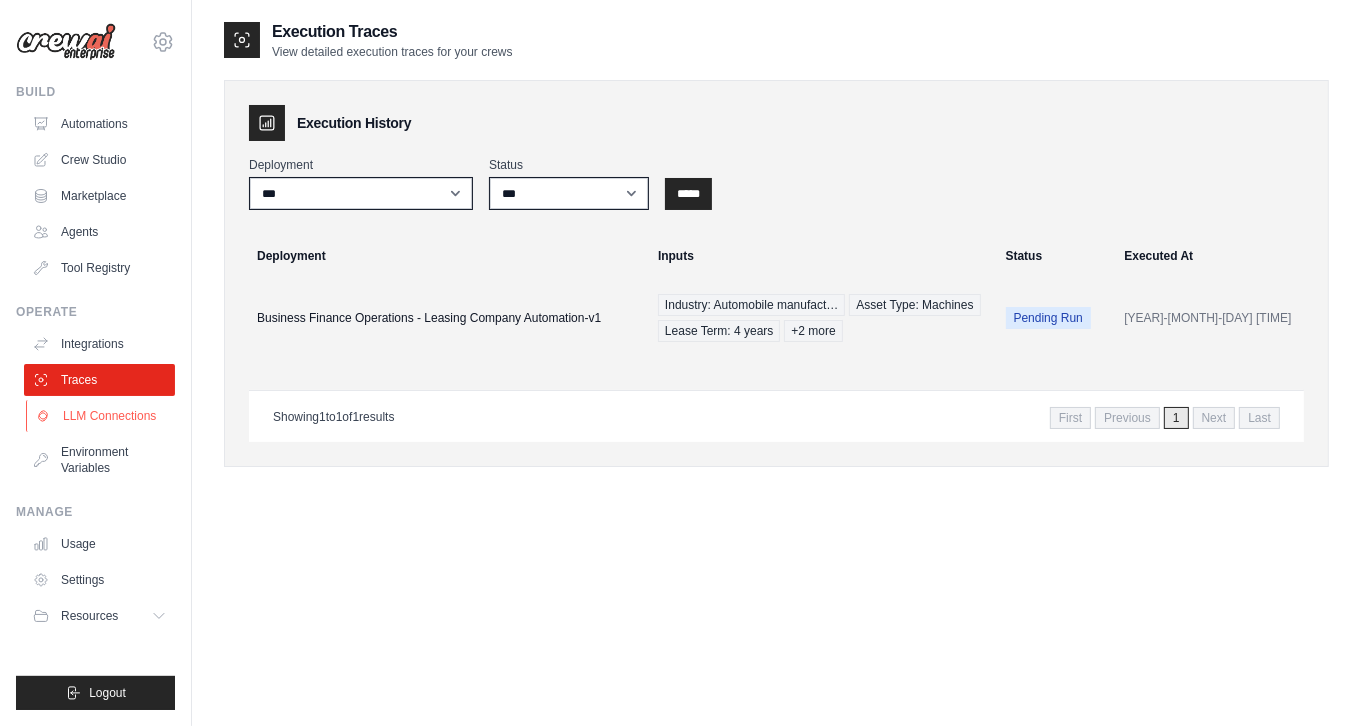 click on "LLM Connections" at bounding box center [101, 416] 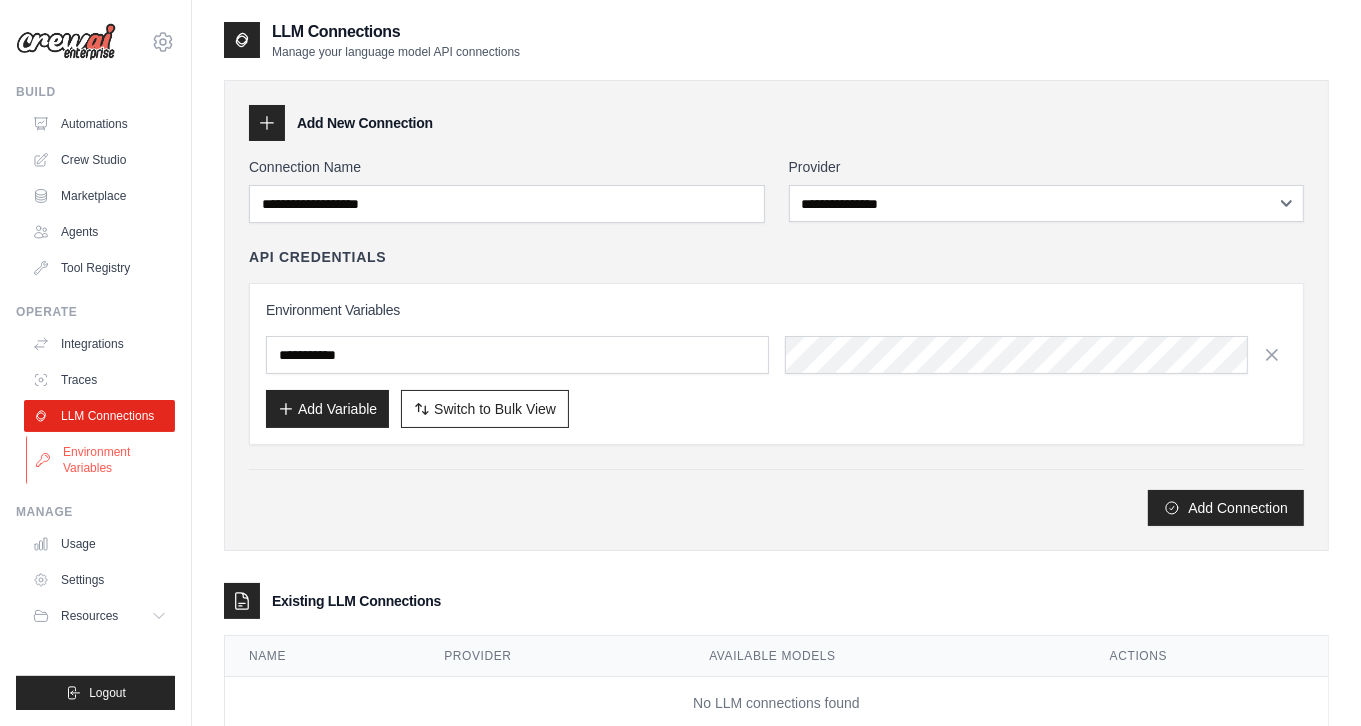 click on "Environment Variables" at bounding box center [101, 460] 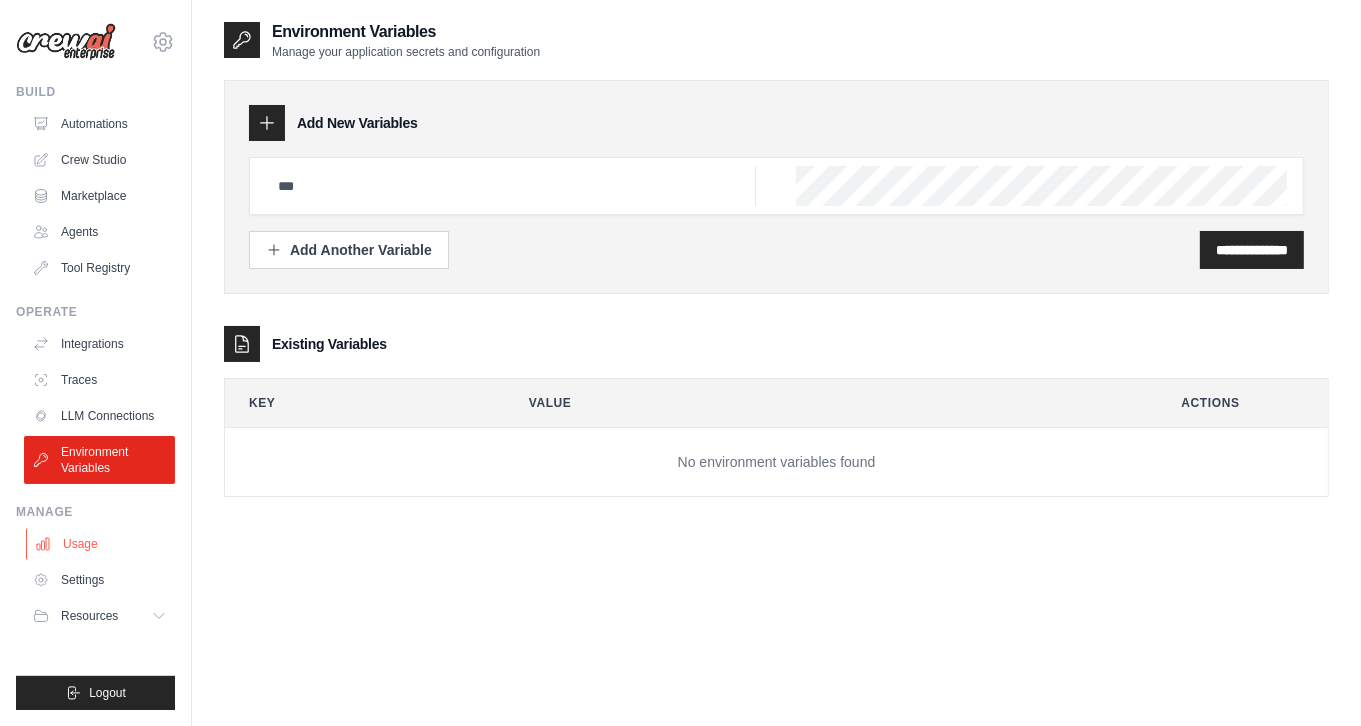 click on "Usage" at bounding box center (101, 544) 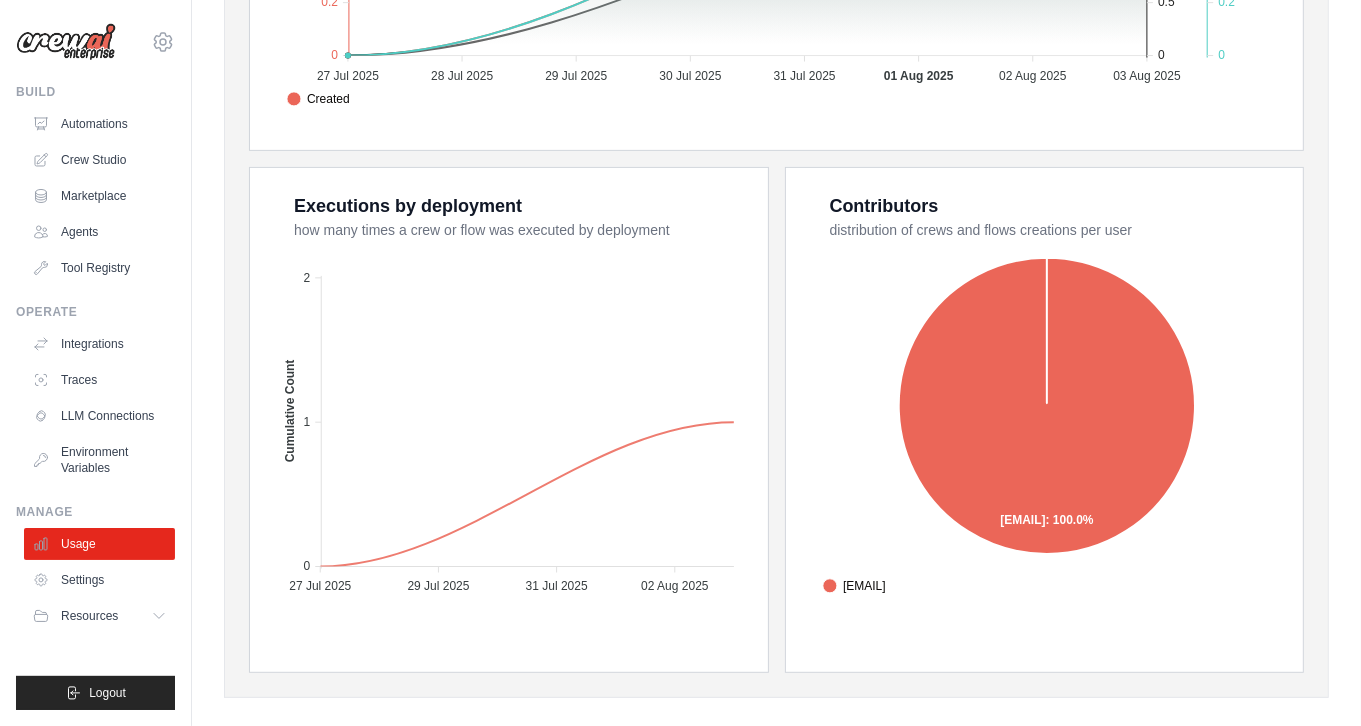 scroll, scrollTop: 720, scrollLeft: 0, axis: vertical 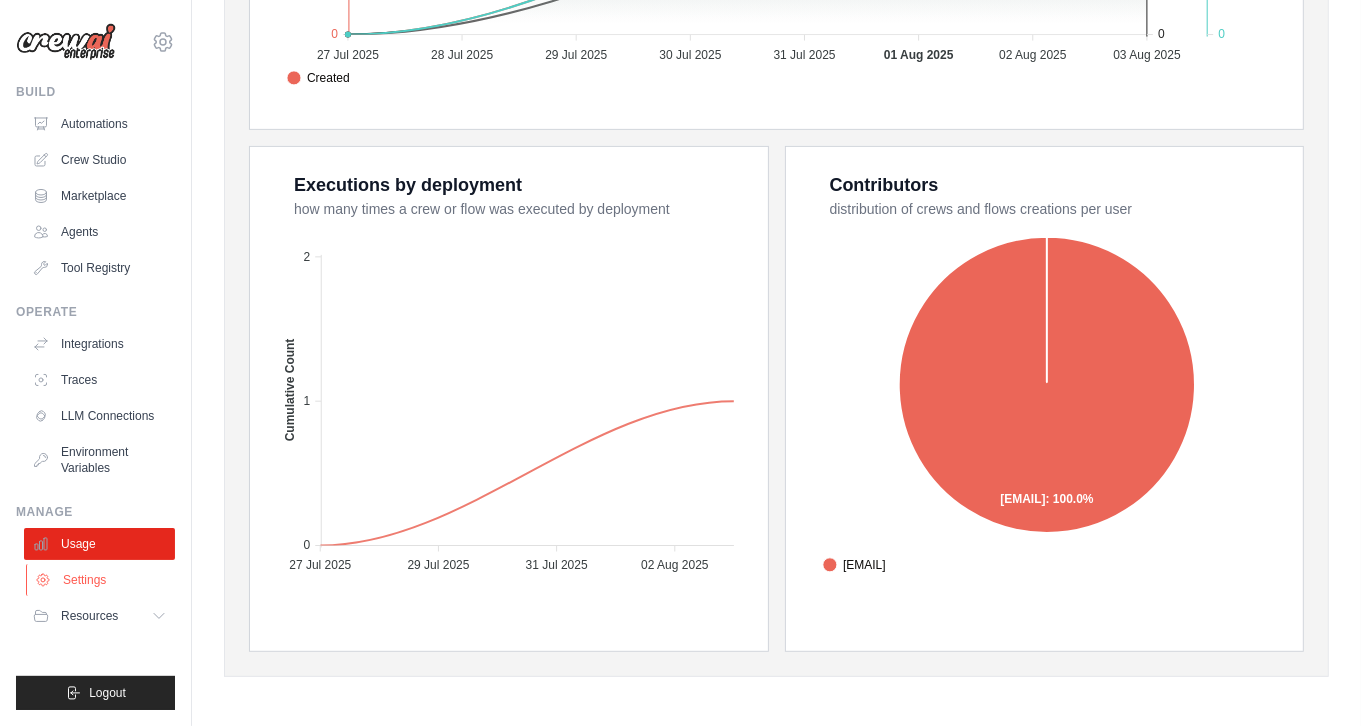 click on "Settings" at bounding box center (101, 580) 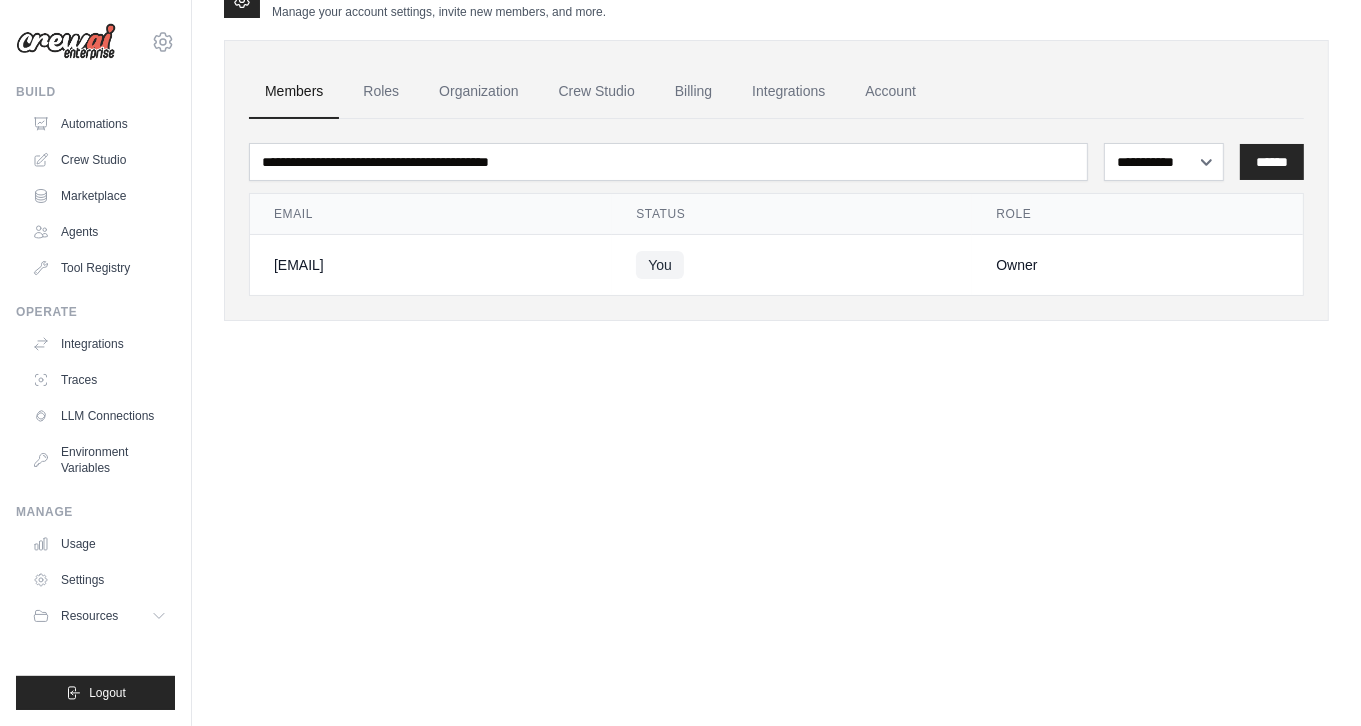scroll, scrollTop: 0, scrollLeft: 0, axis: both 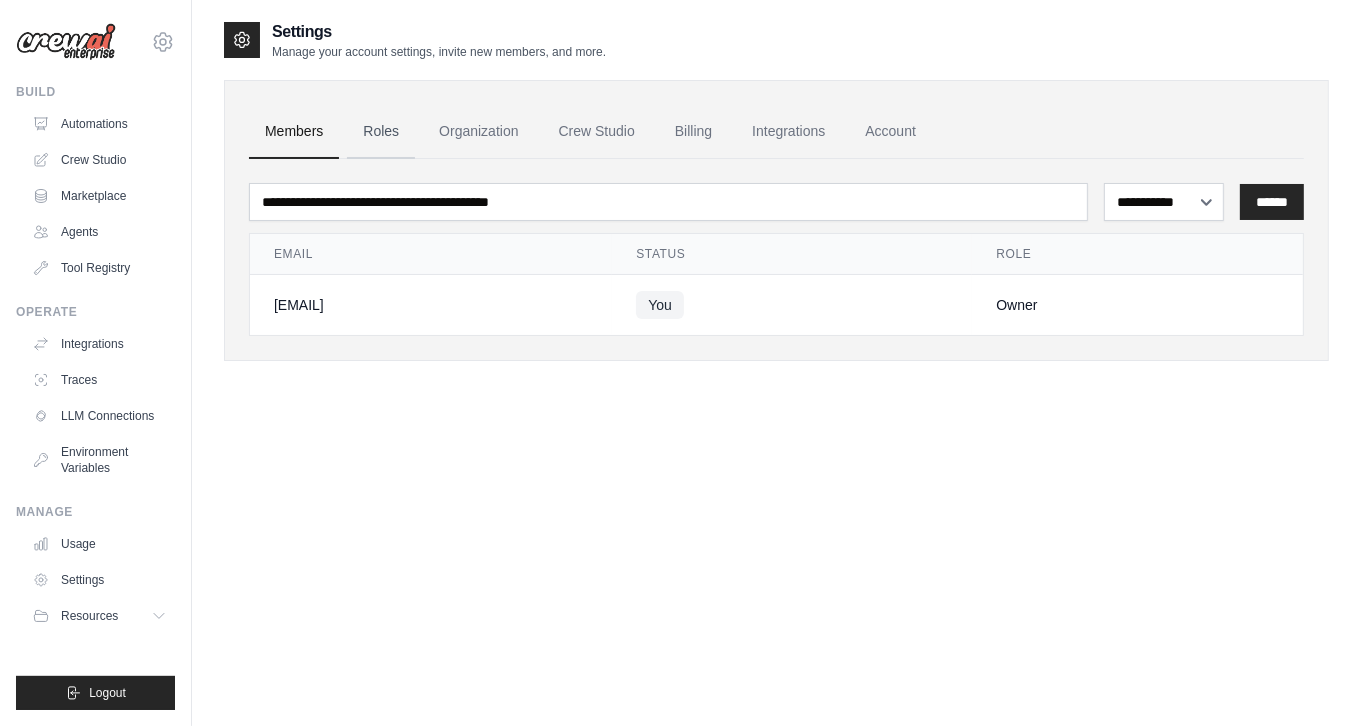 click on "Roles" at bounding box center (381, 132) 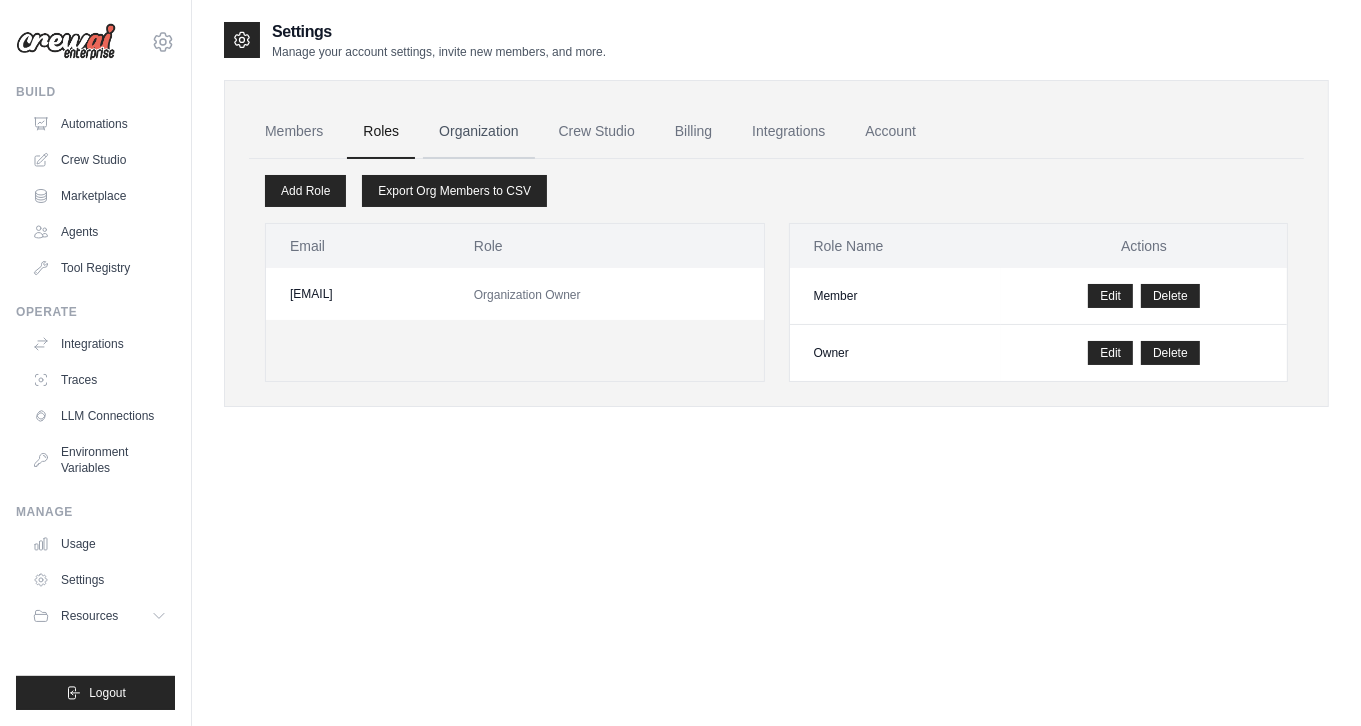 click on "Organization" at bounding box center (478, 132) 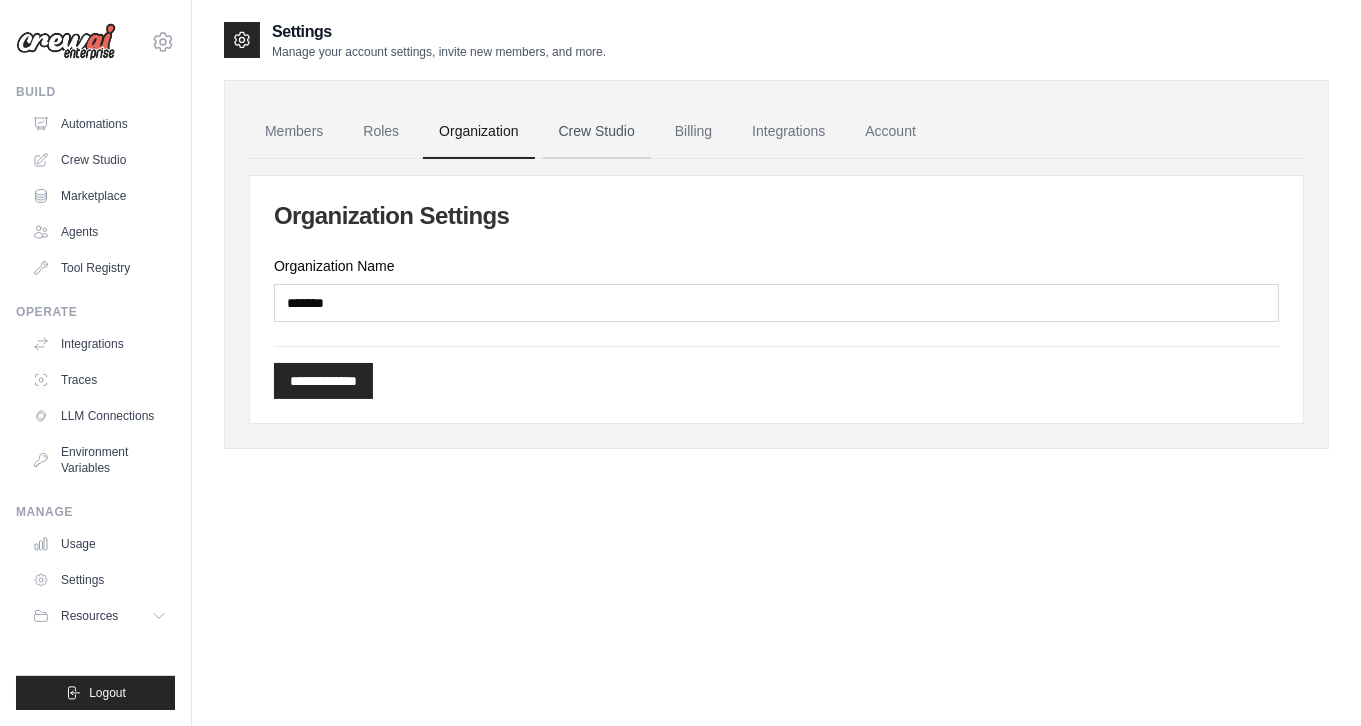 click on "Crew Studio" at bounding box center (597, 132) 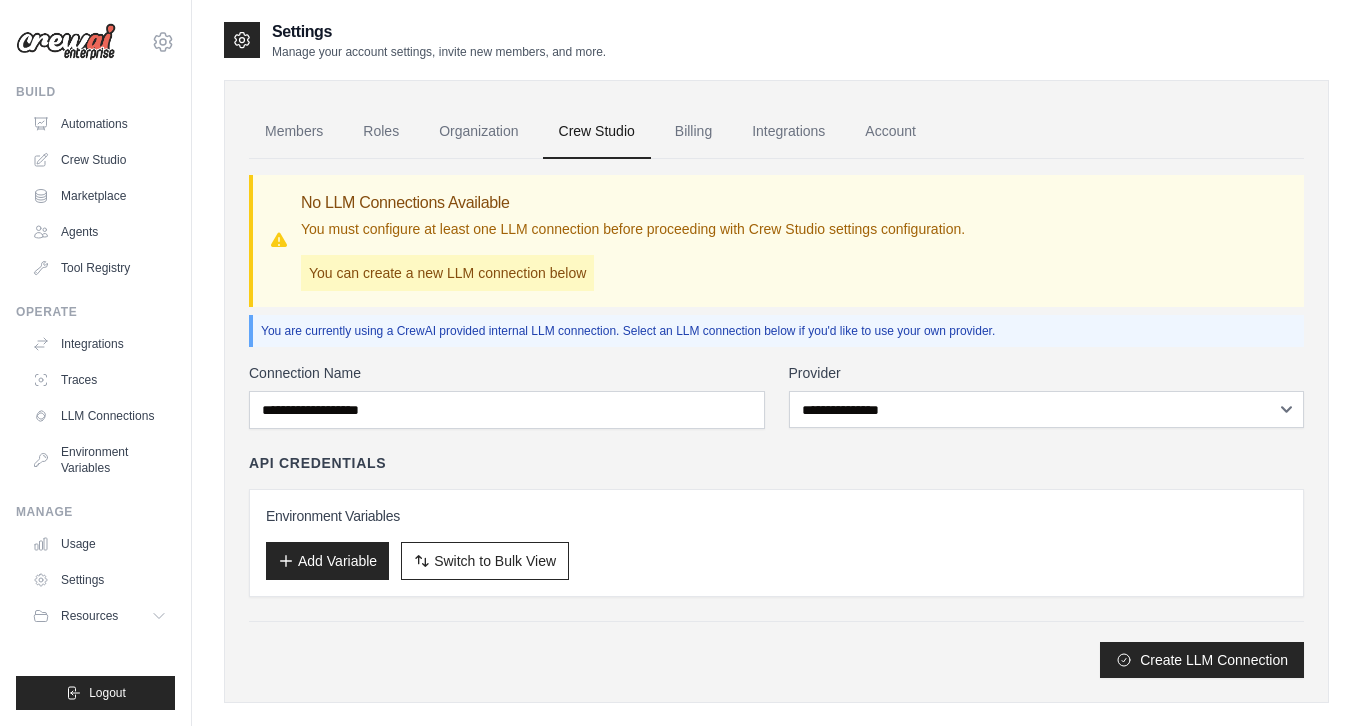 scroll, scrollTop: 0, scrollLeft: 0, axis: both 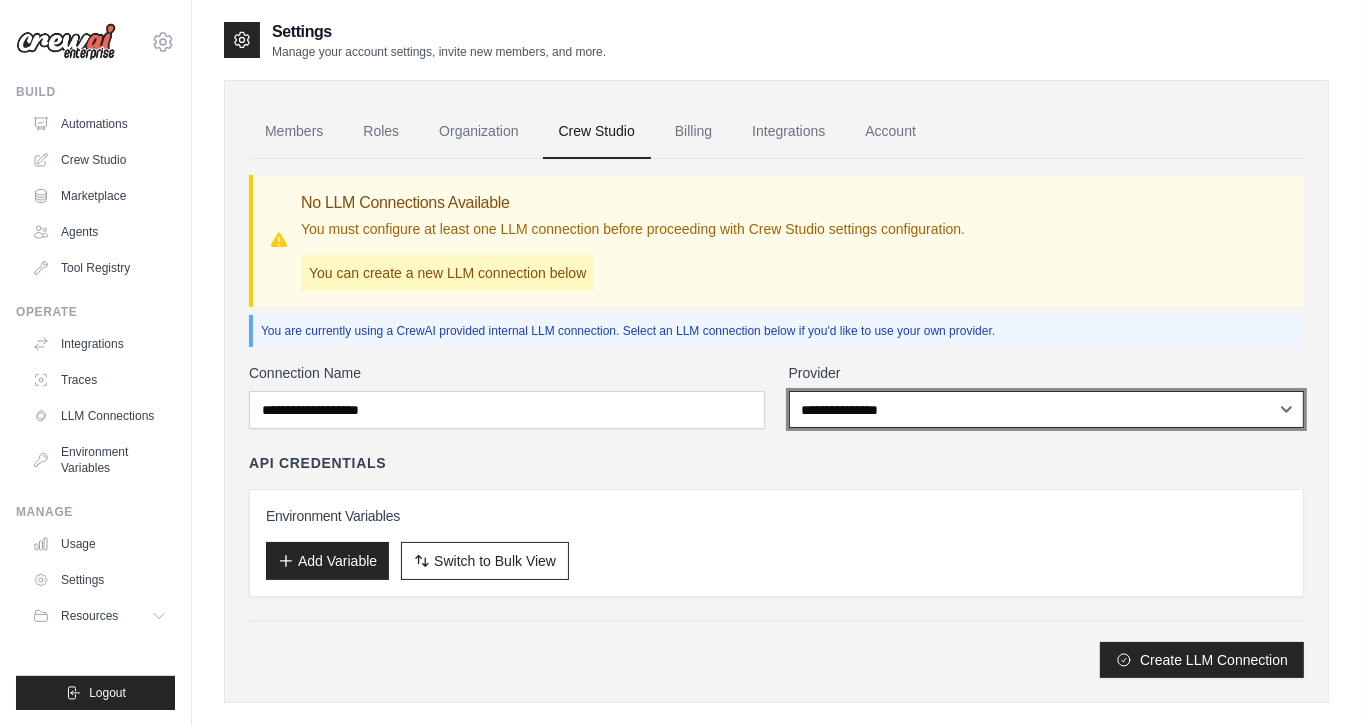 click on "**********" at bounding box center [1047, 409] 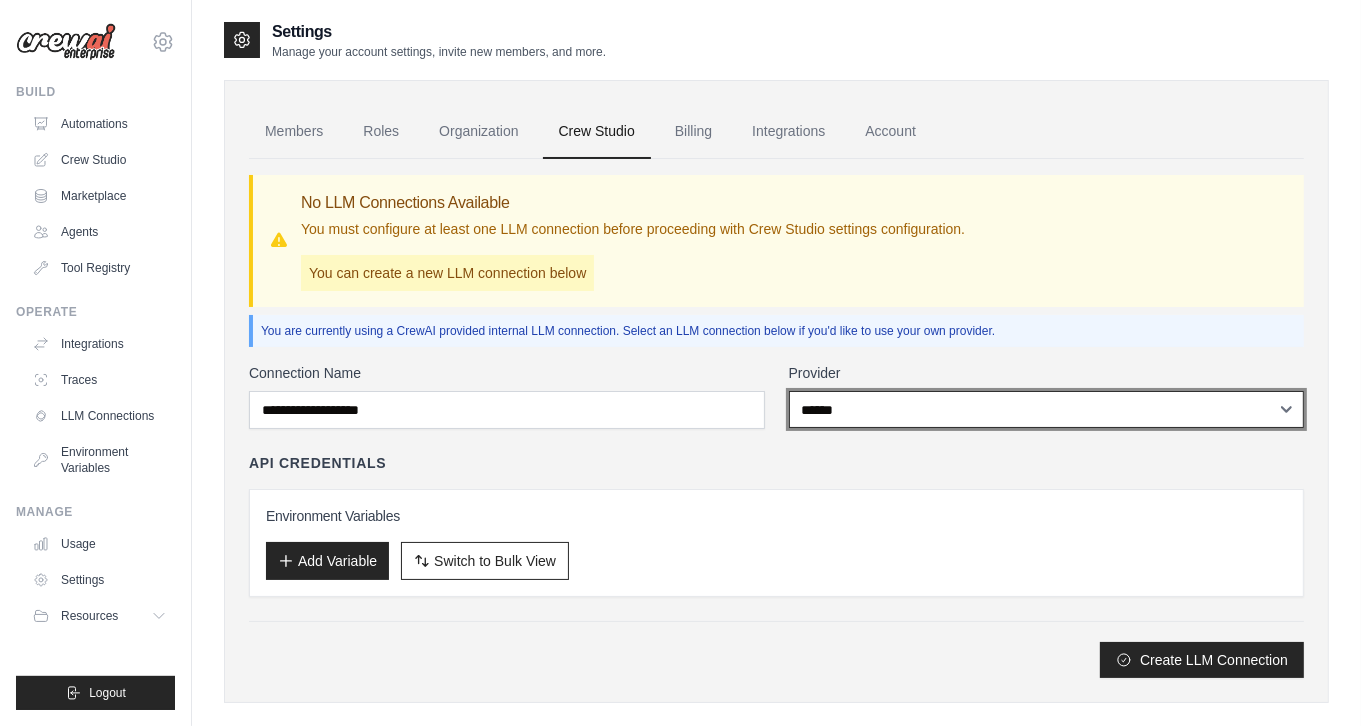 click on "**********" at bounding box center (1047, 409) 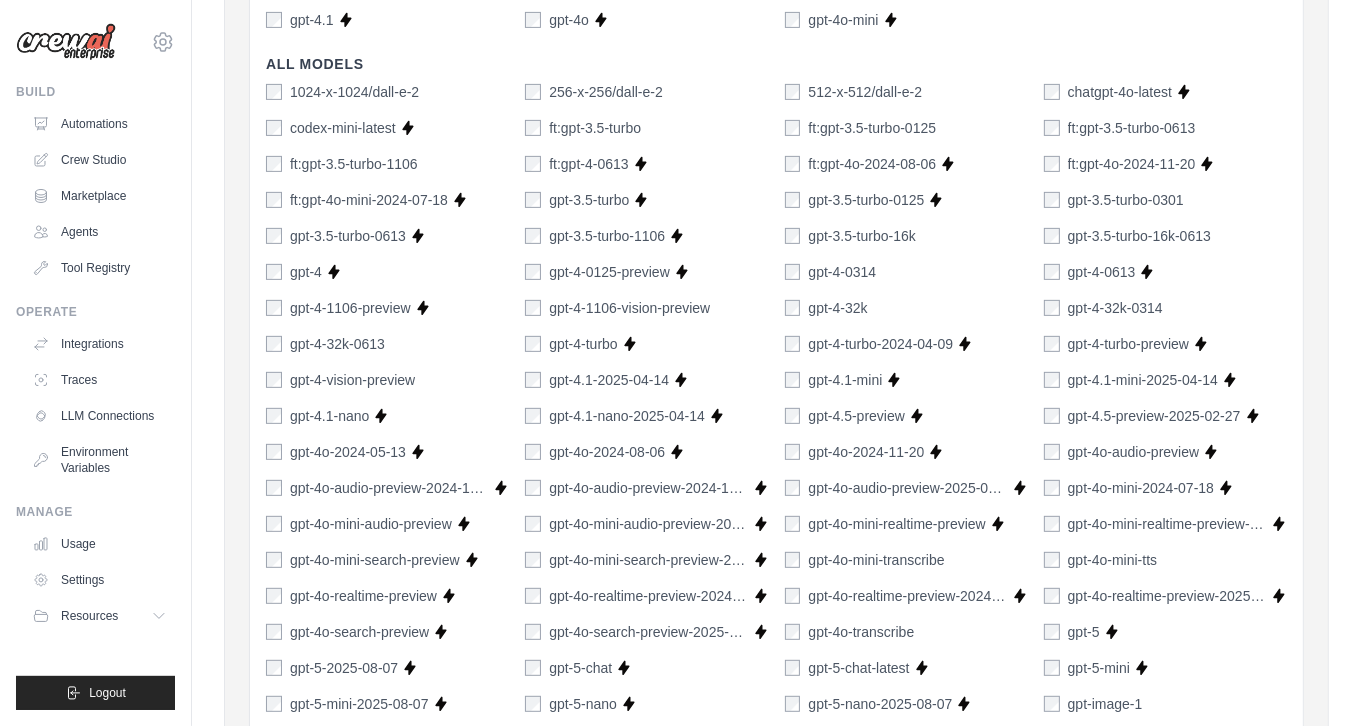 scroll, scrollTop: 600, scrollLeft: 0, axis: vertical 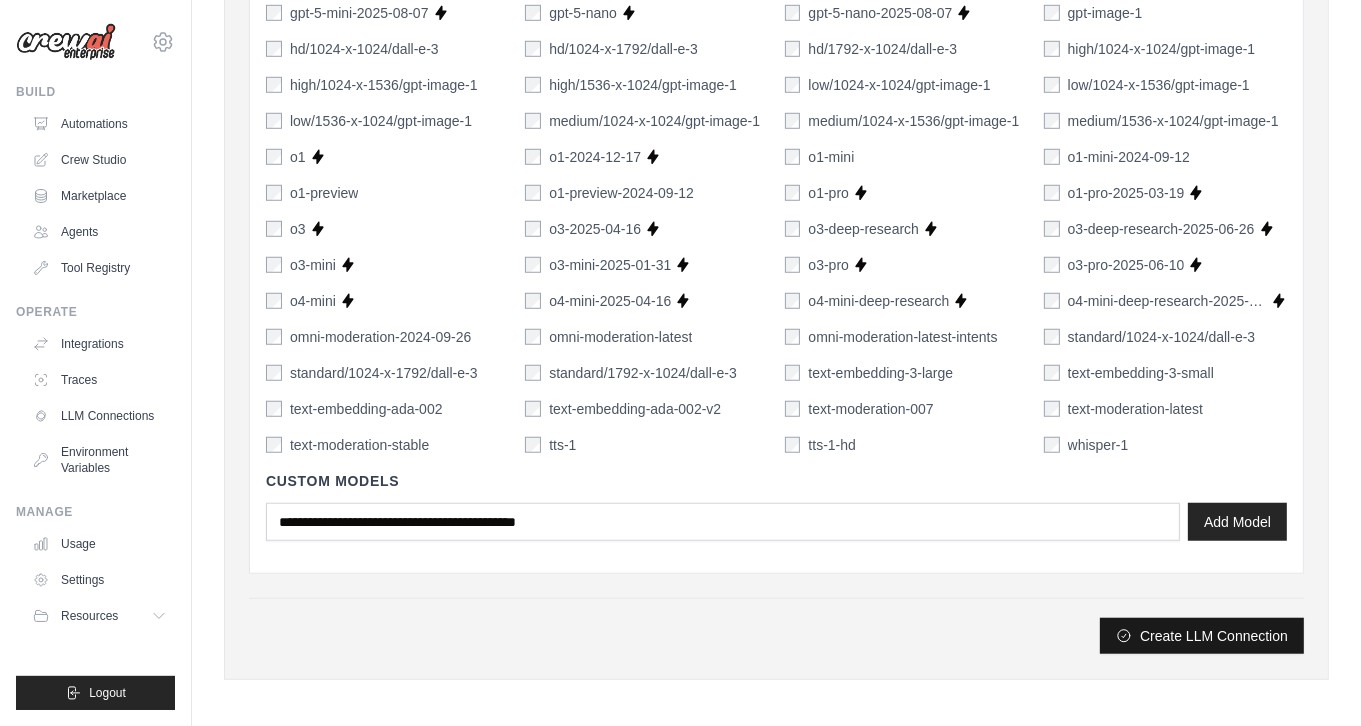 click on "Create LLM Connection" at bounding box center (1202, 636) 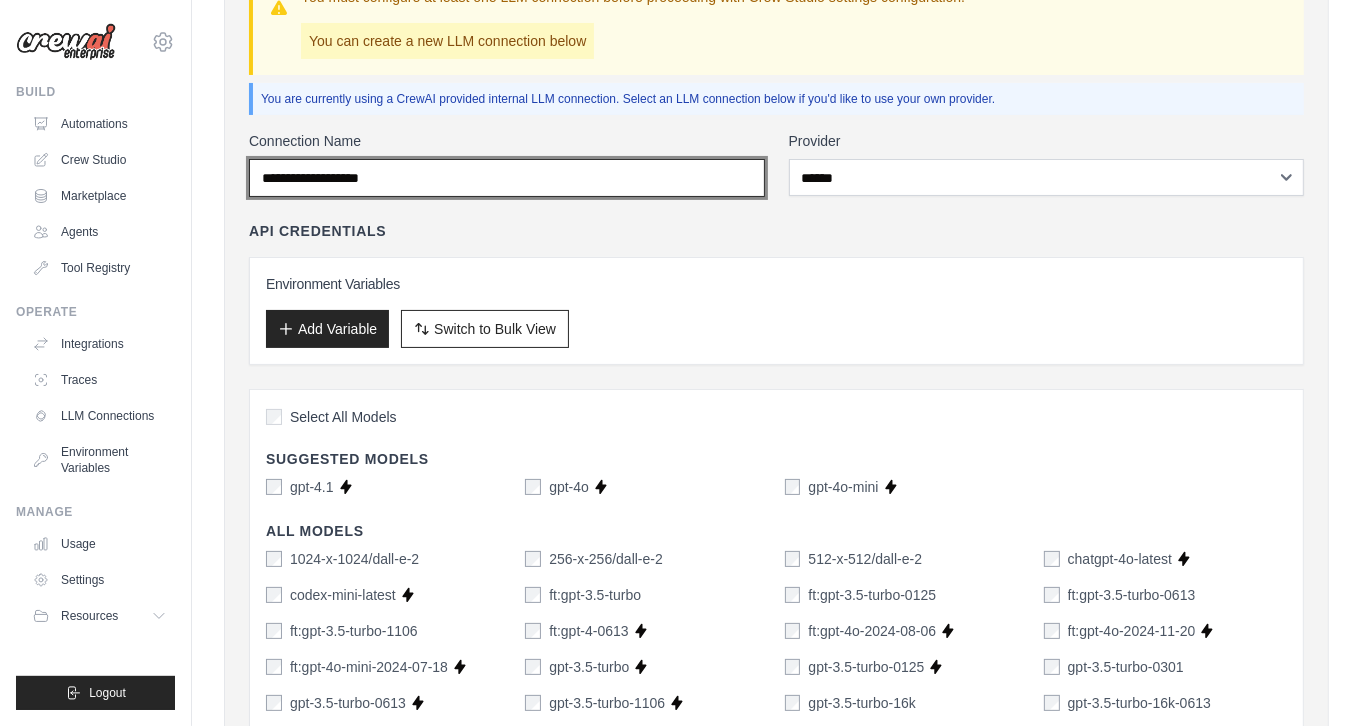 scroll, scrollTop: 189, scrollLeft: 0, axis: vertical 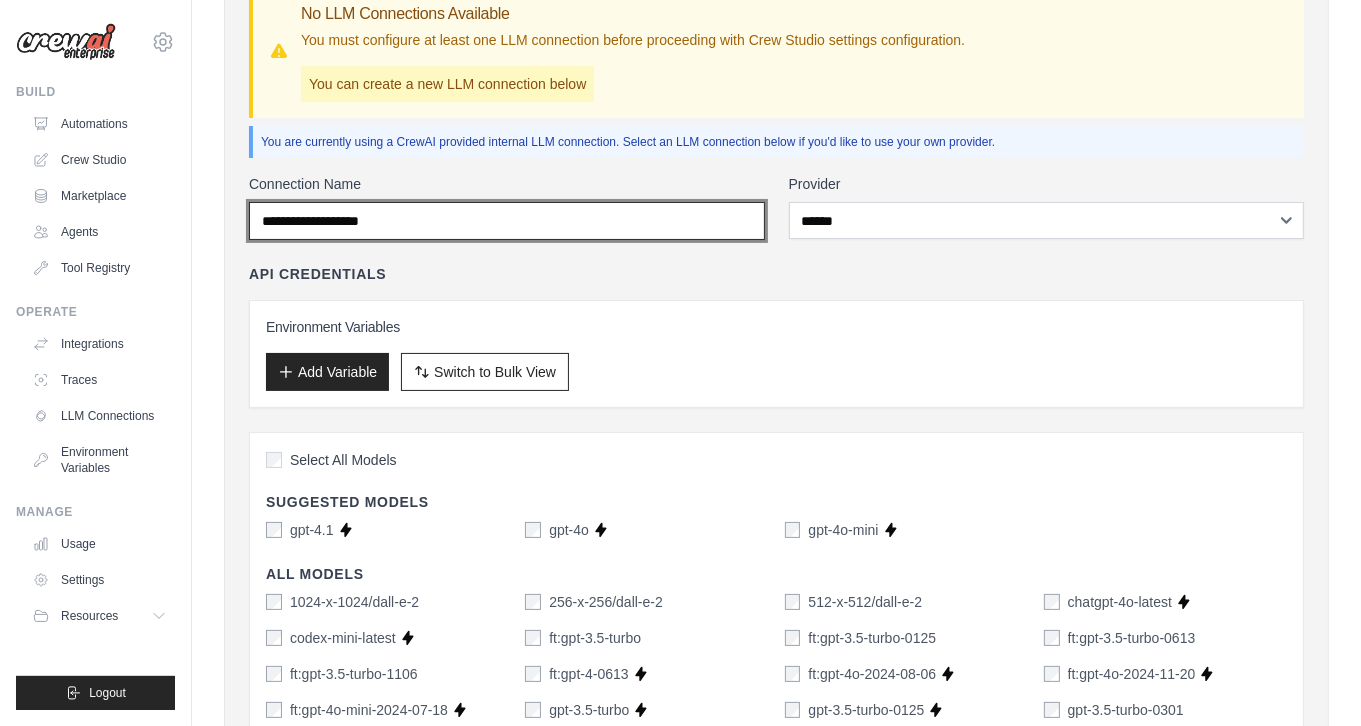 click on "Connection Name" at bounding box center [507, 221] 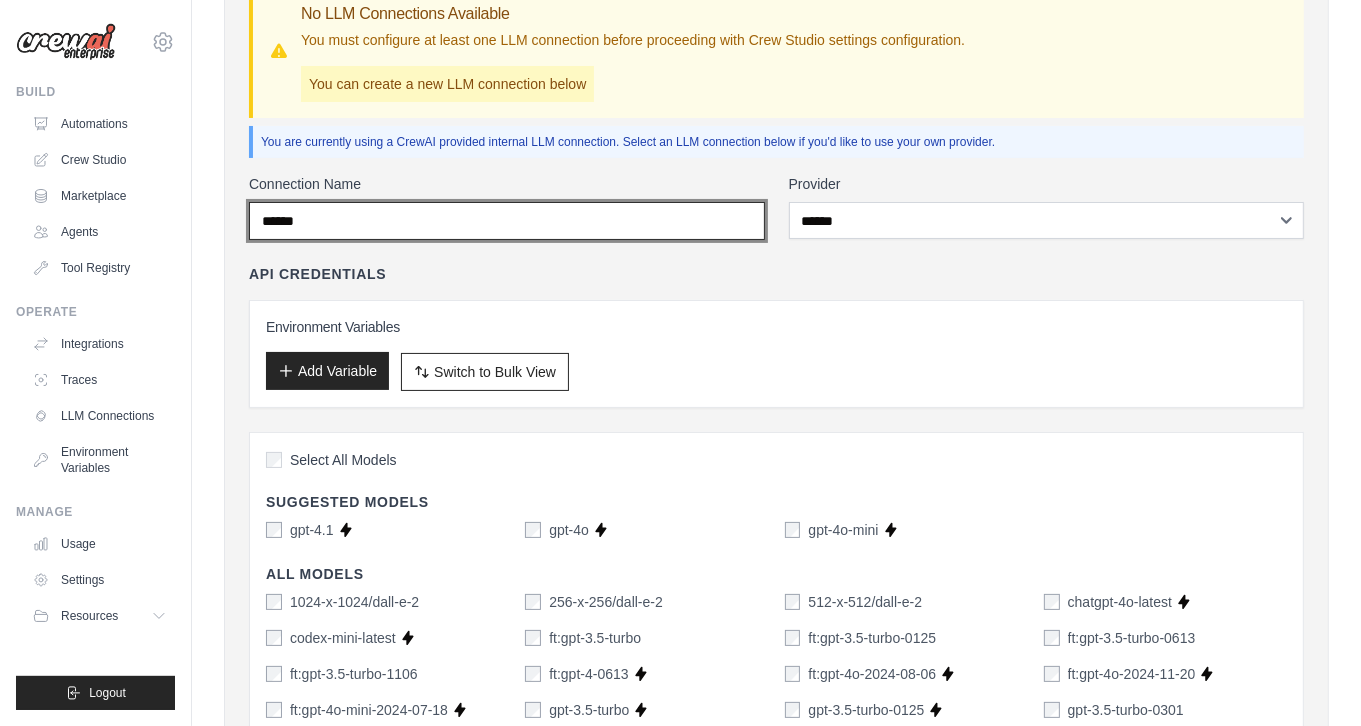 type on "******" 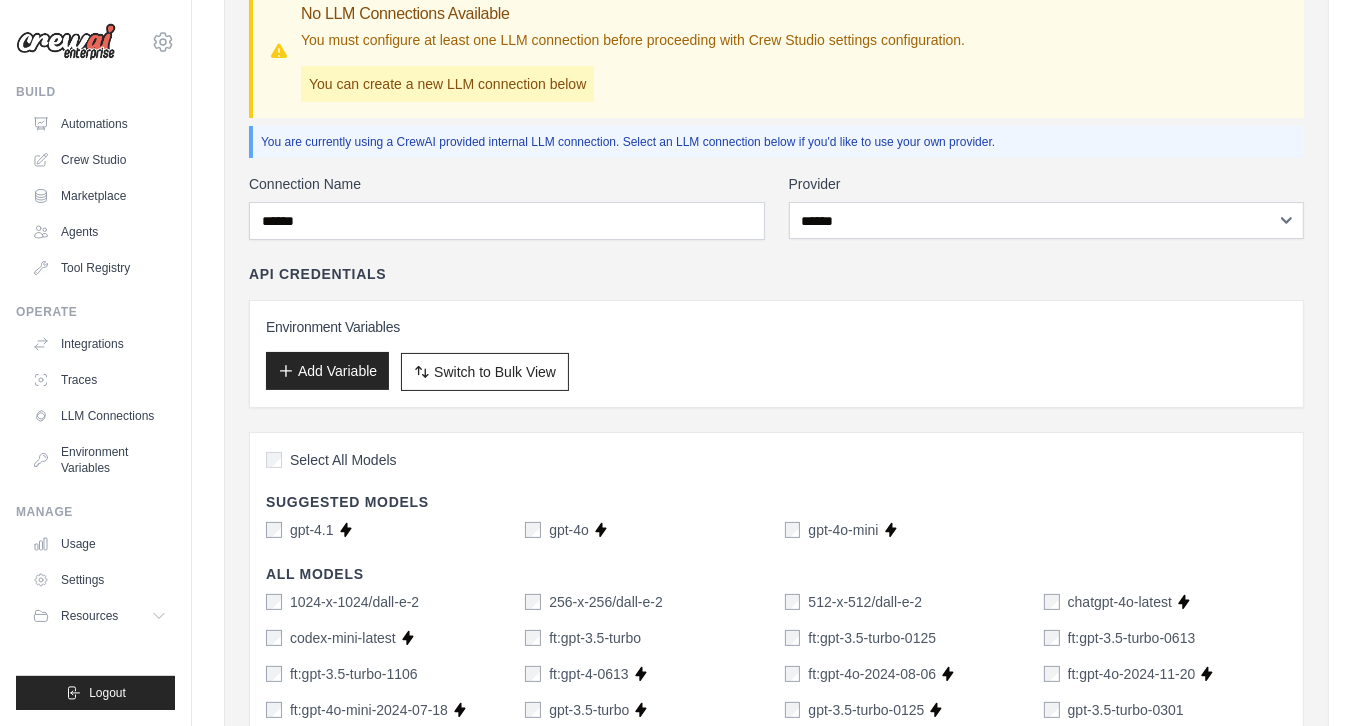 click on "Add Variable" at bounding box center (327, 371) 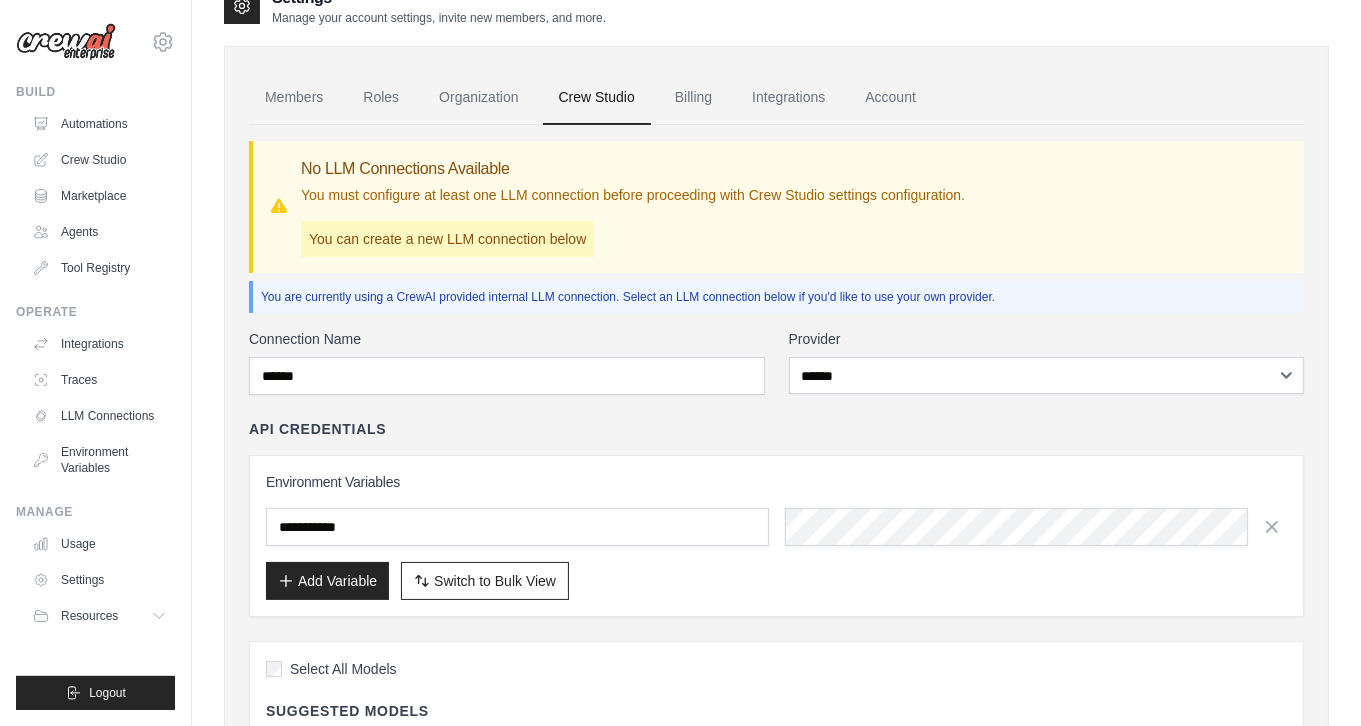 scroll, scrollTop: 0, scrollLeft: 0, axis: both 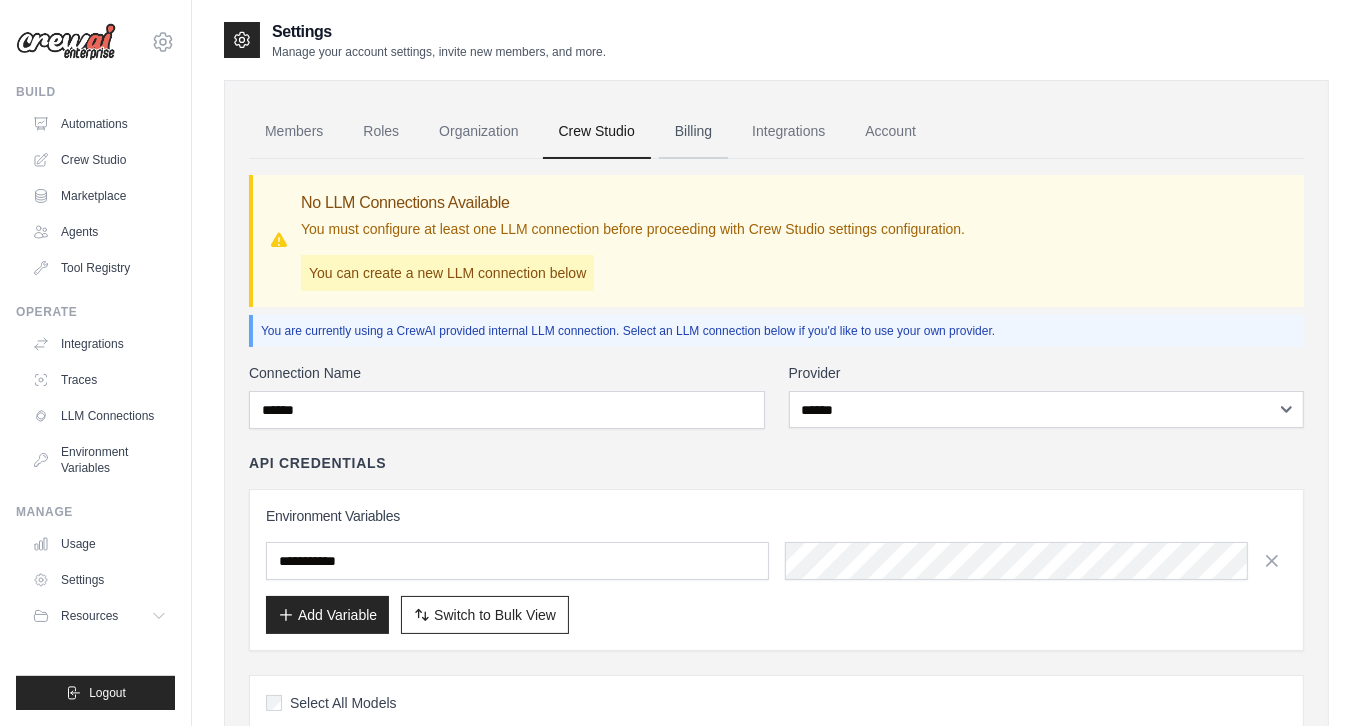 click on "Billing" at bounding box center (693, 132) 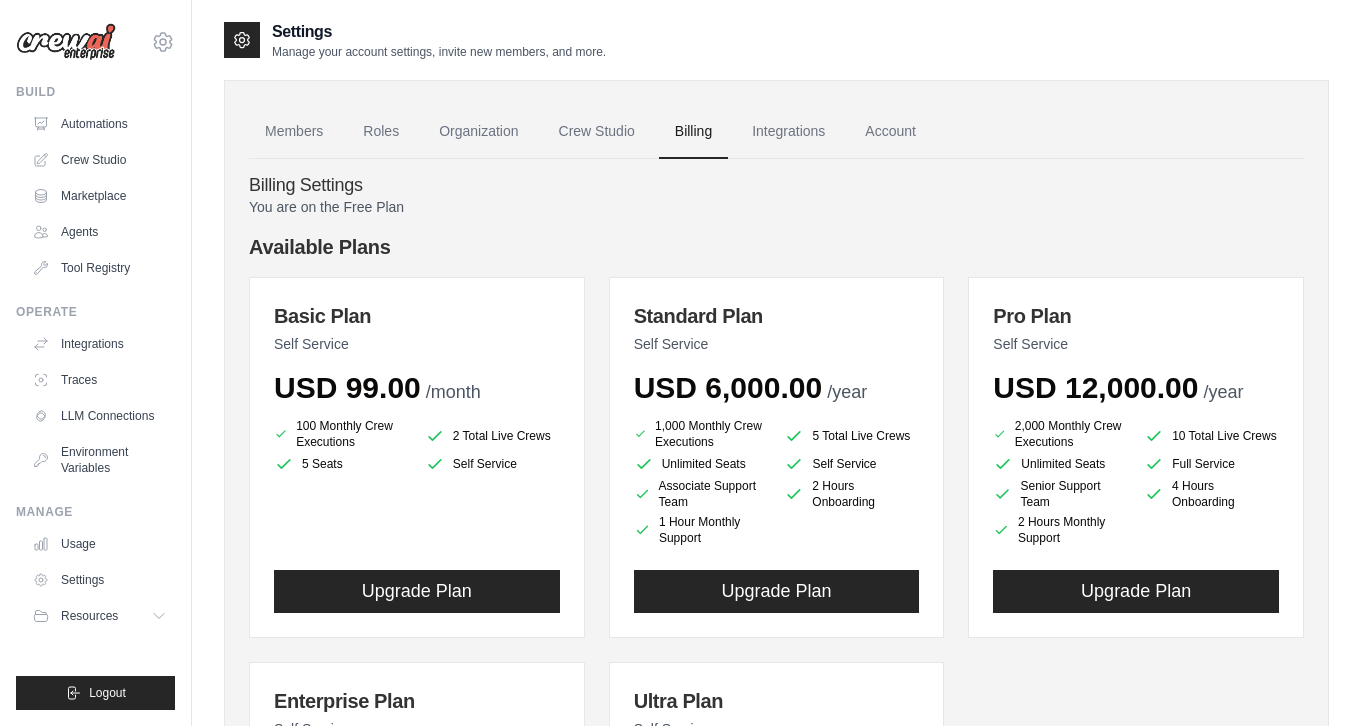 scroll, scrollTop: 0, scrollLeft: 0, axis: both 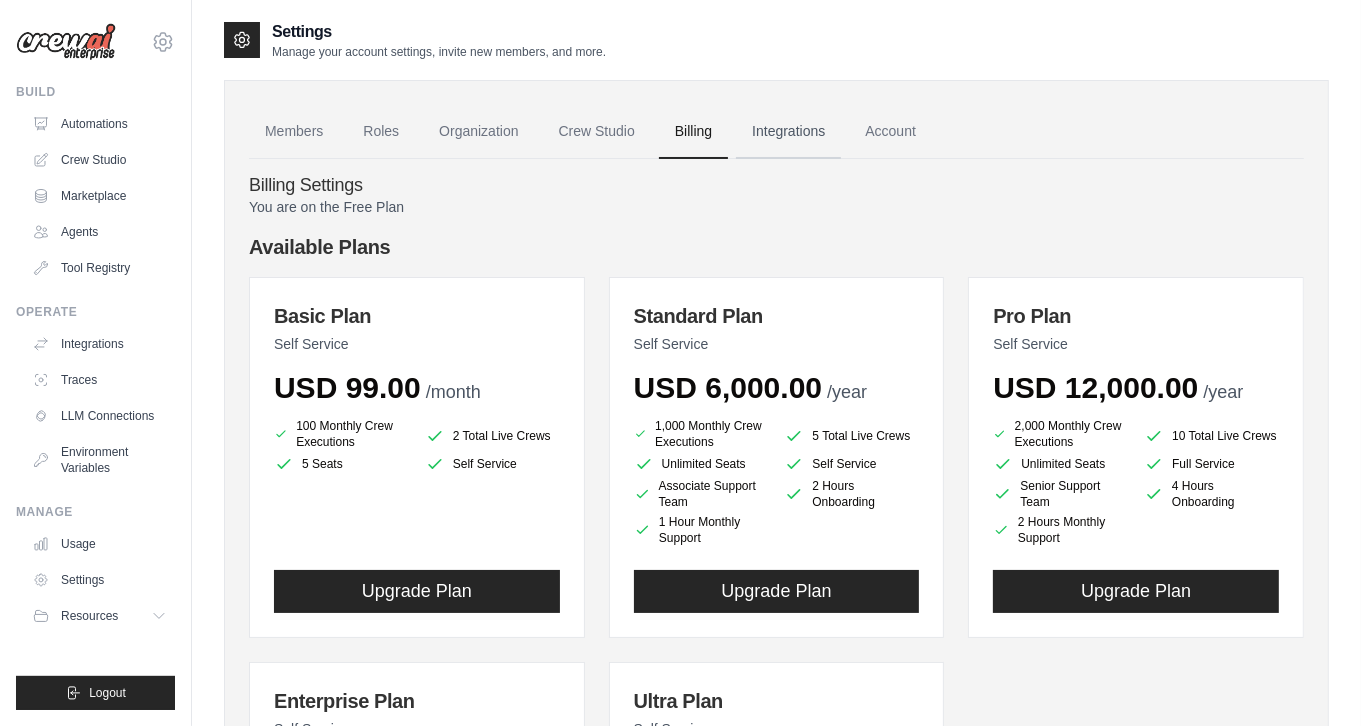 click on "Integrations" at bounding box center [788, 132] 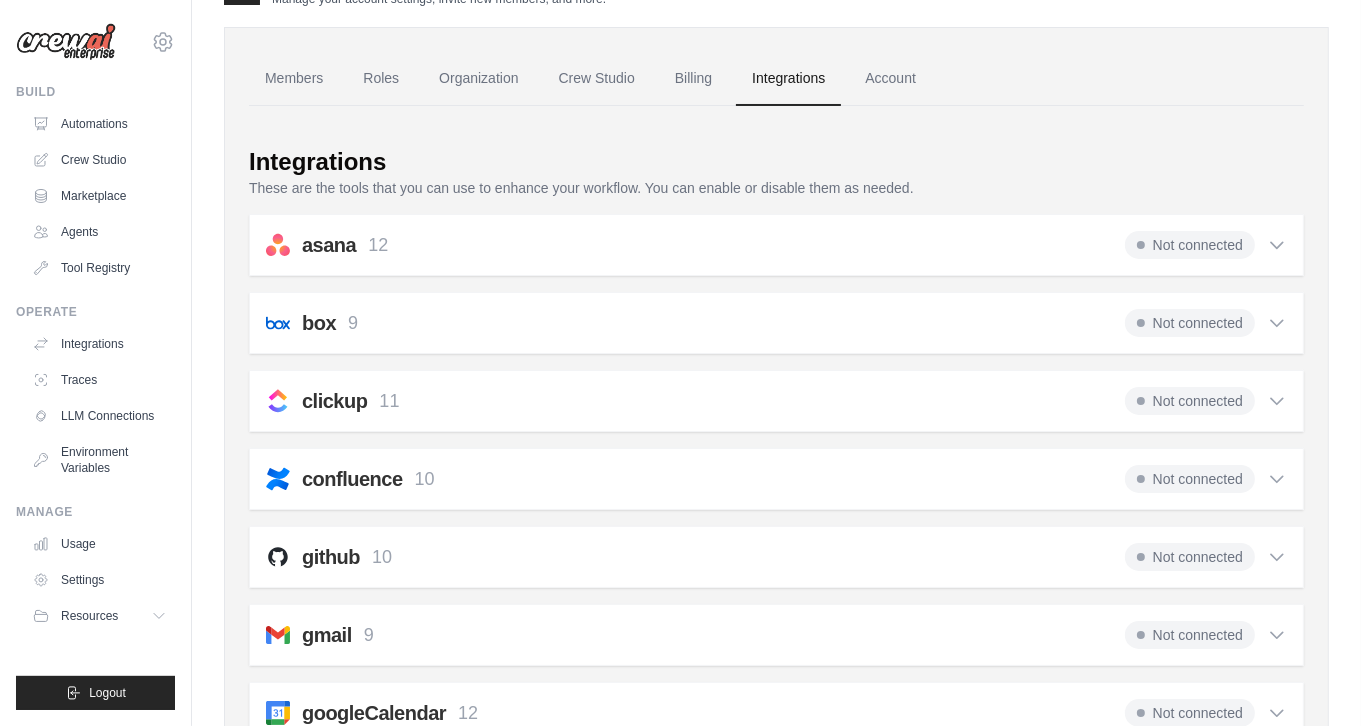 scroll, scrollTop: 100, scrollLeft: 0, axis: vertical 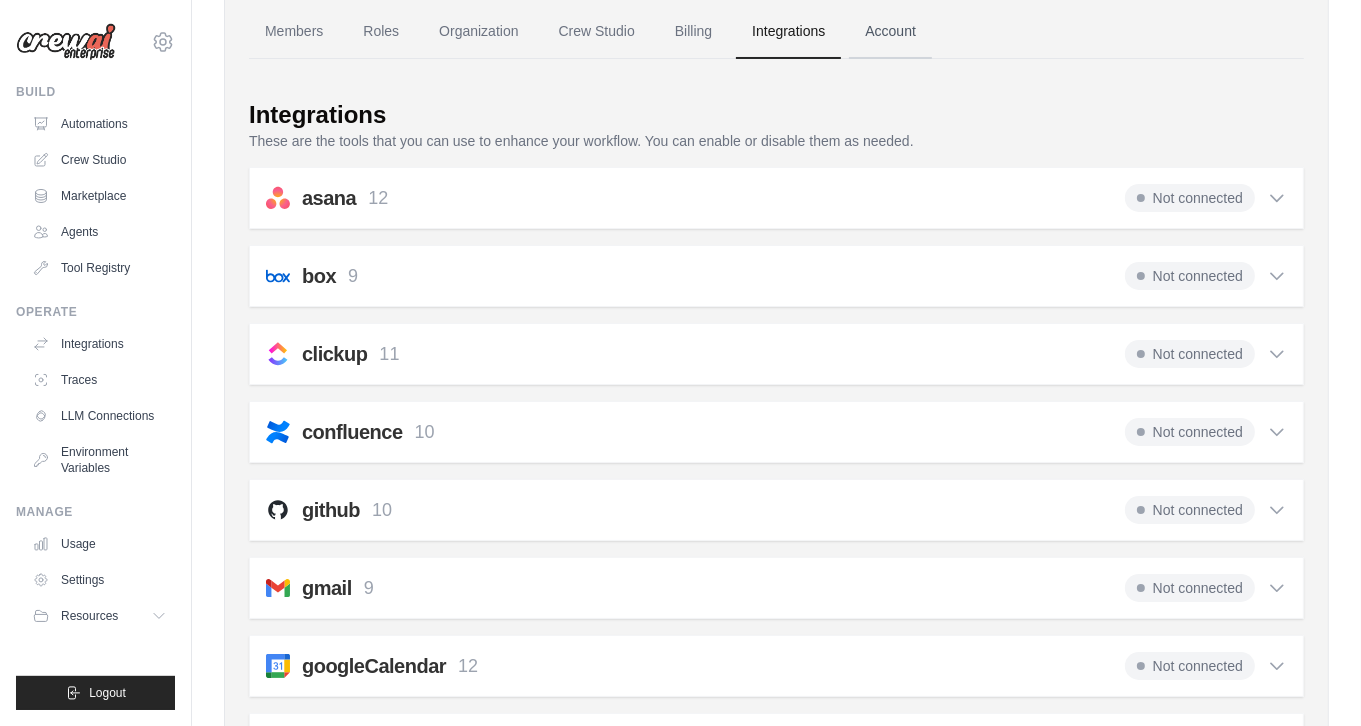 click on "Account" at bounding box center [890, 32] 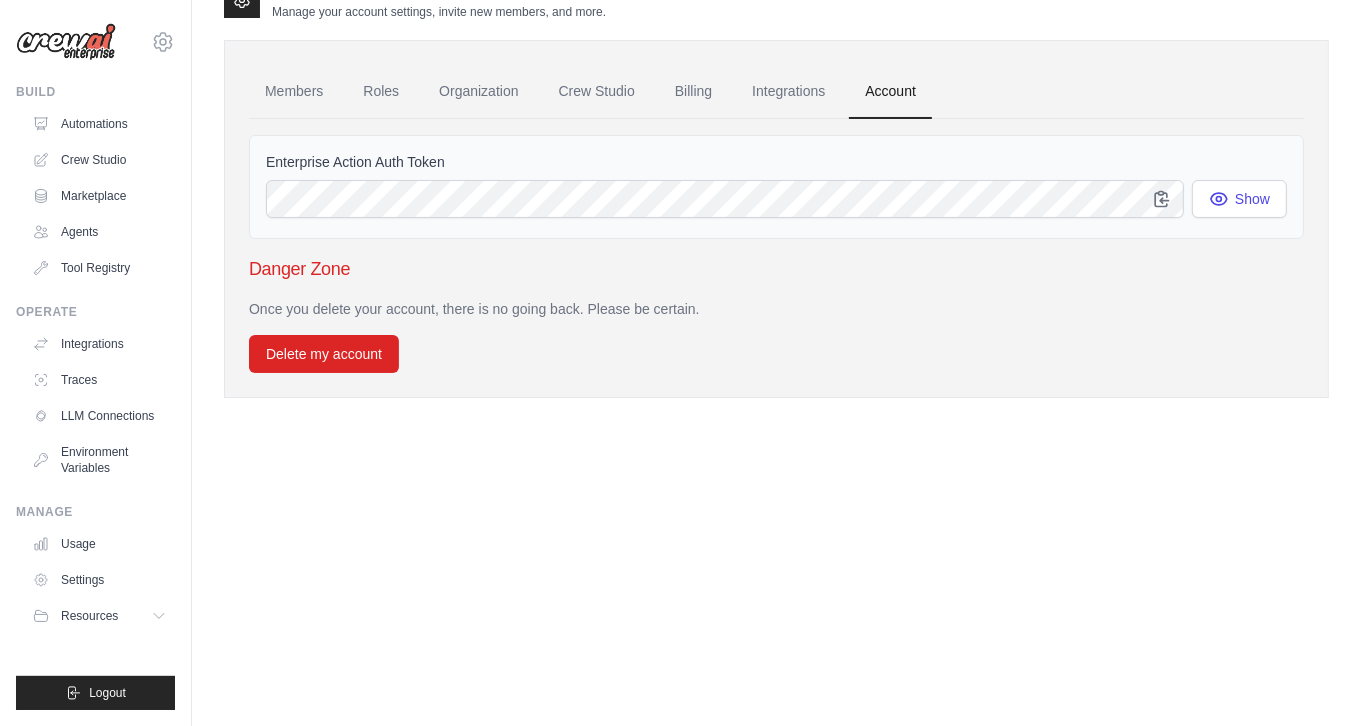 scroll, scrollTop: 0, scrollLeft: 0, axis: both 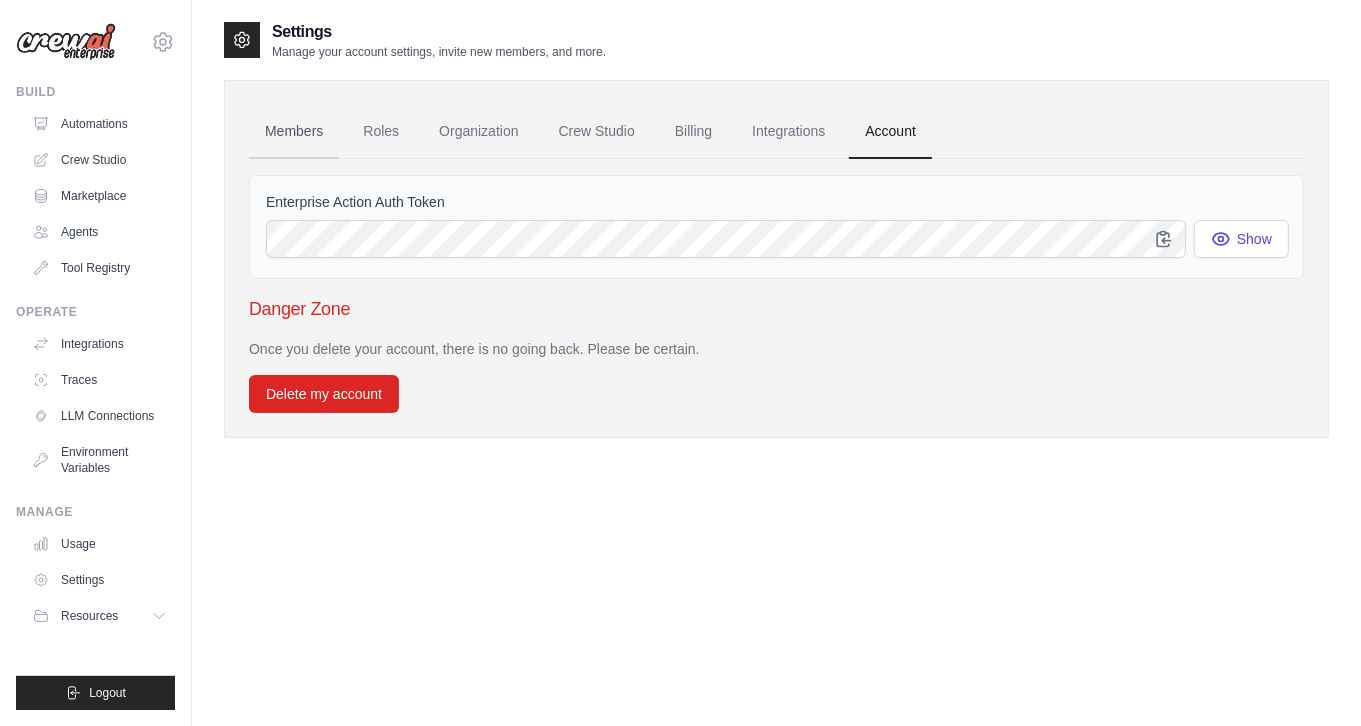 click on "Members" at bounding box center (294, 132) 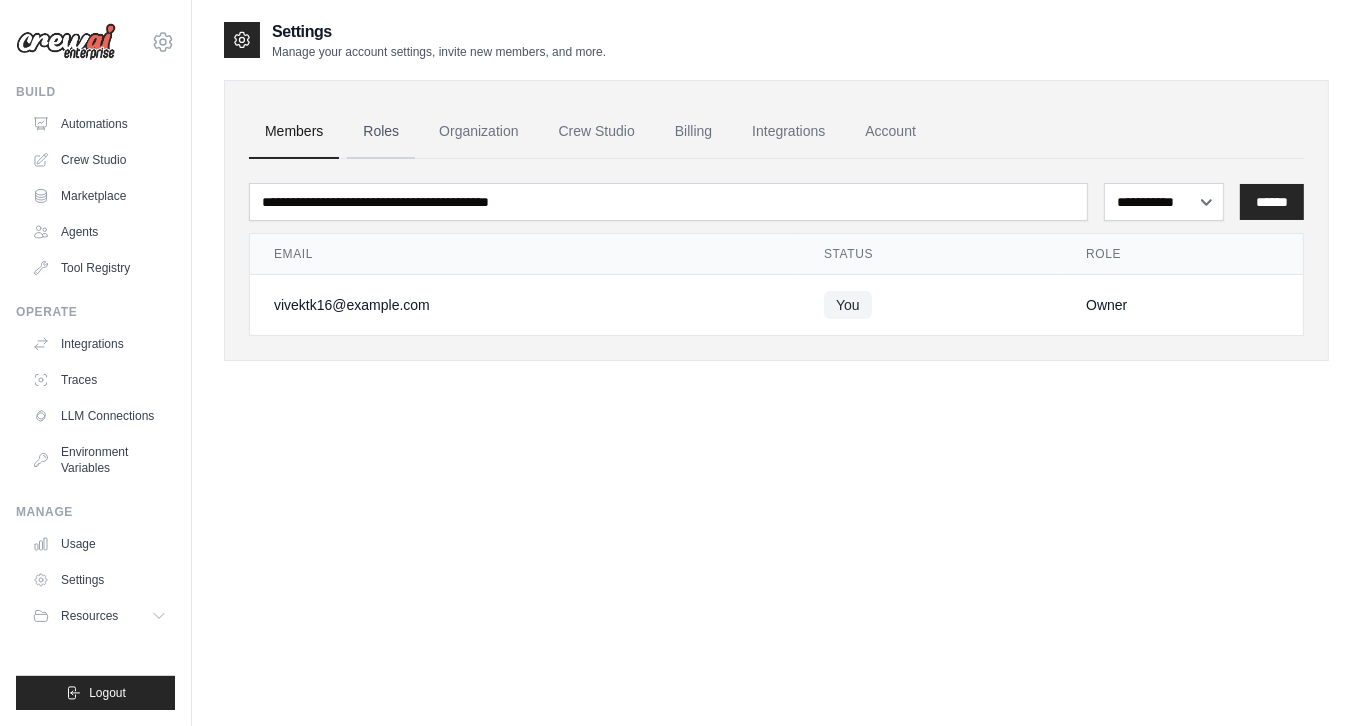 click on "Roles" at bounding box center (381, 132) 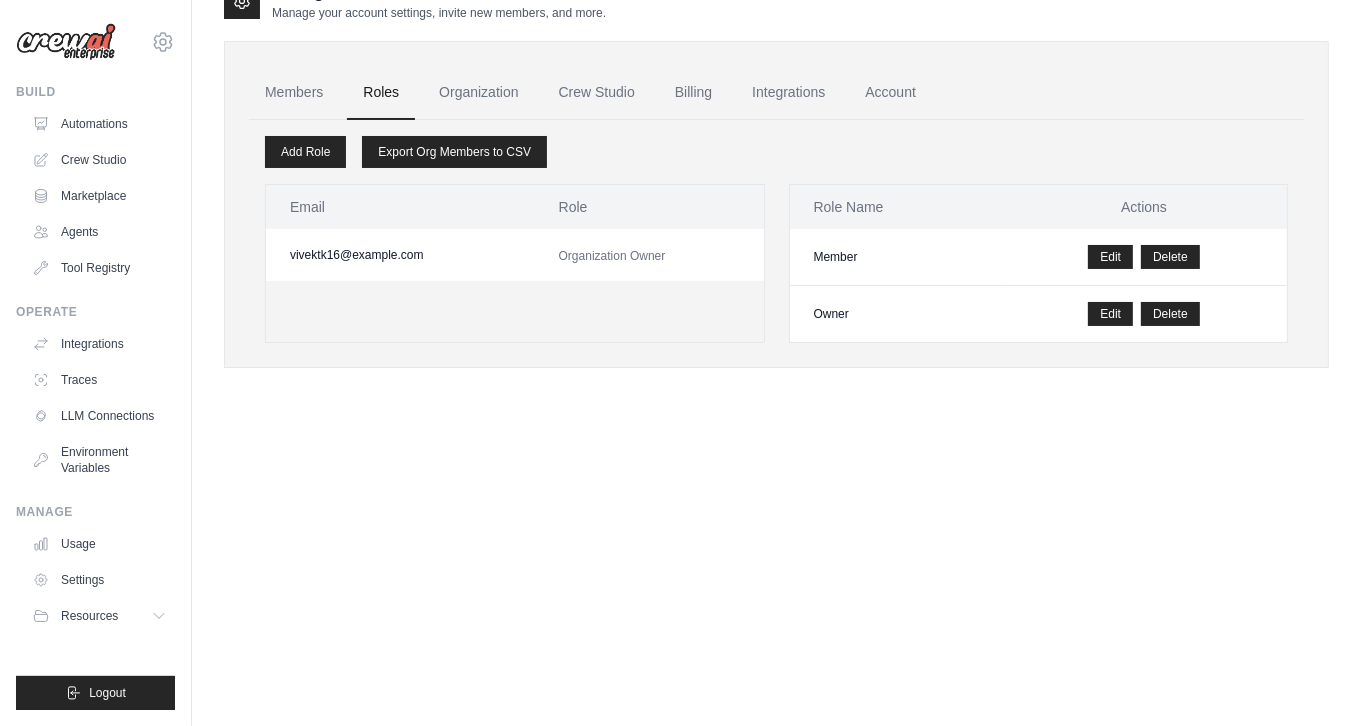 scroll, scrollTop: 40, scrollLeft: 0, axis: vertical 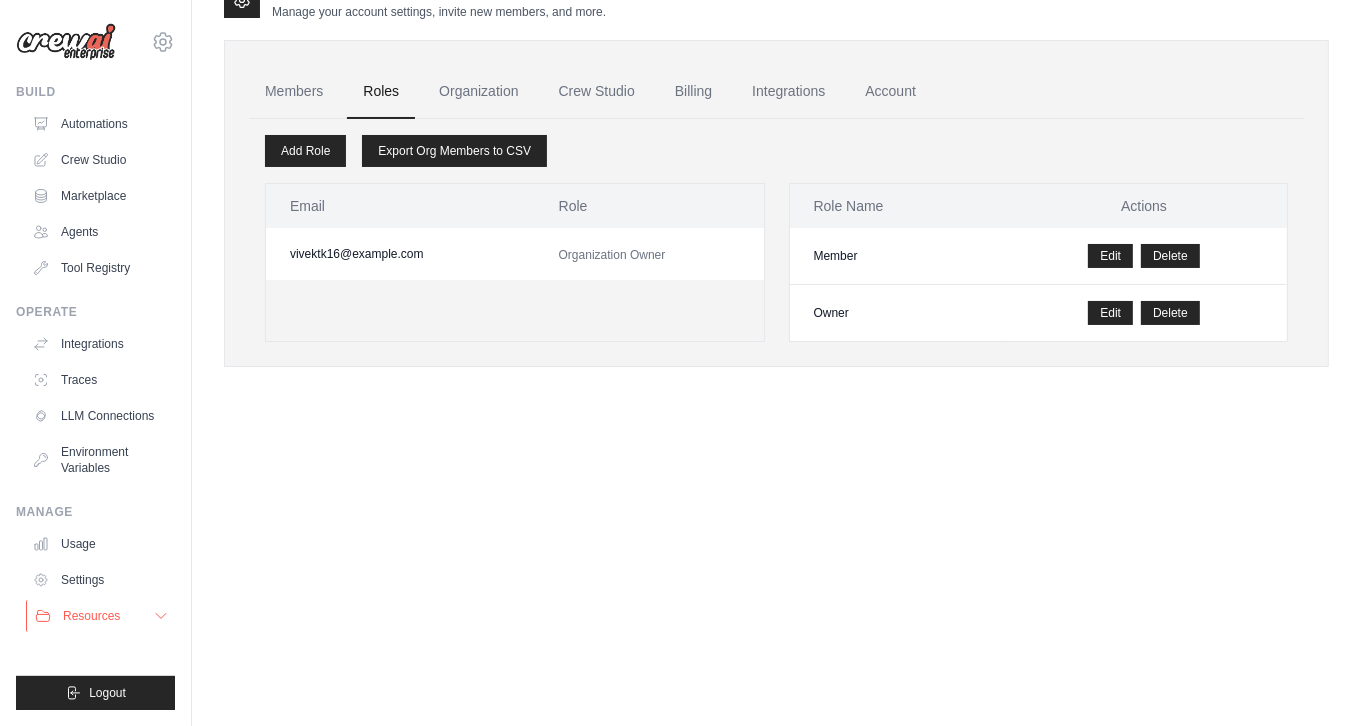 click 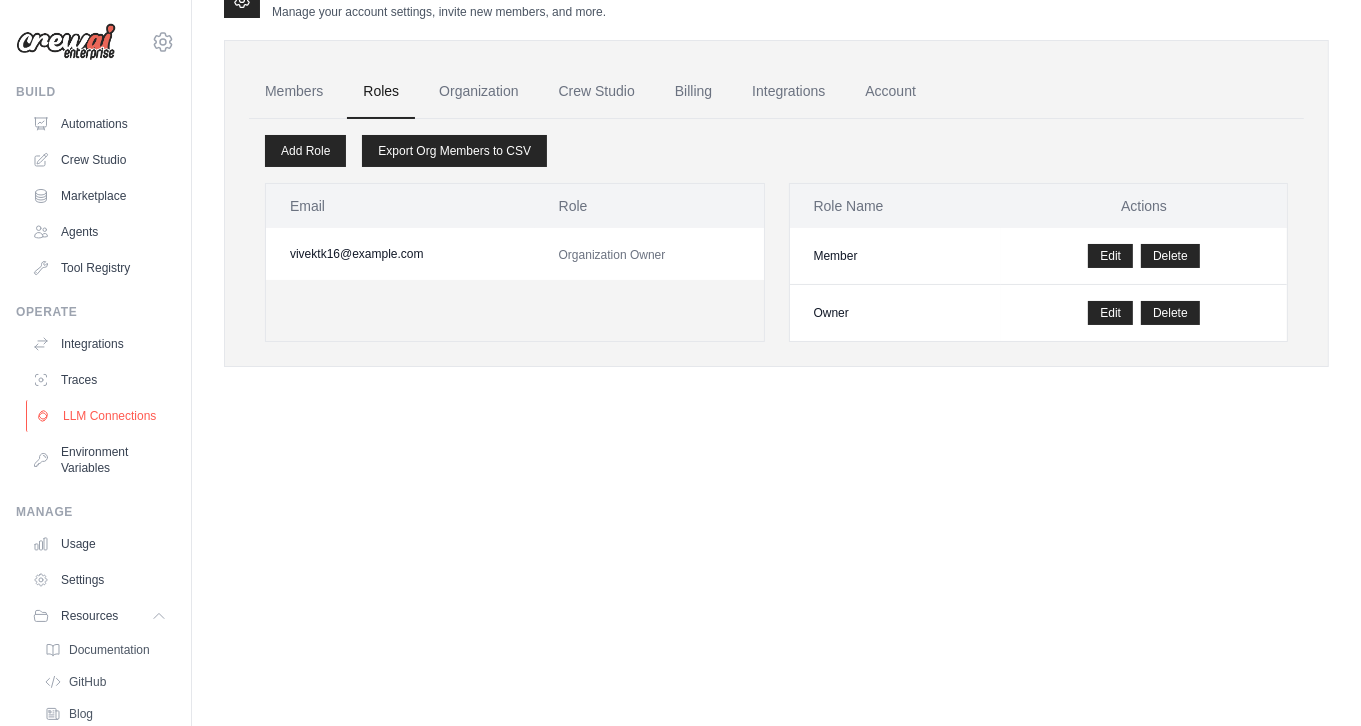 scroll, scrollTop: 118, scrollLeft: 0, axis: vertical 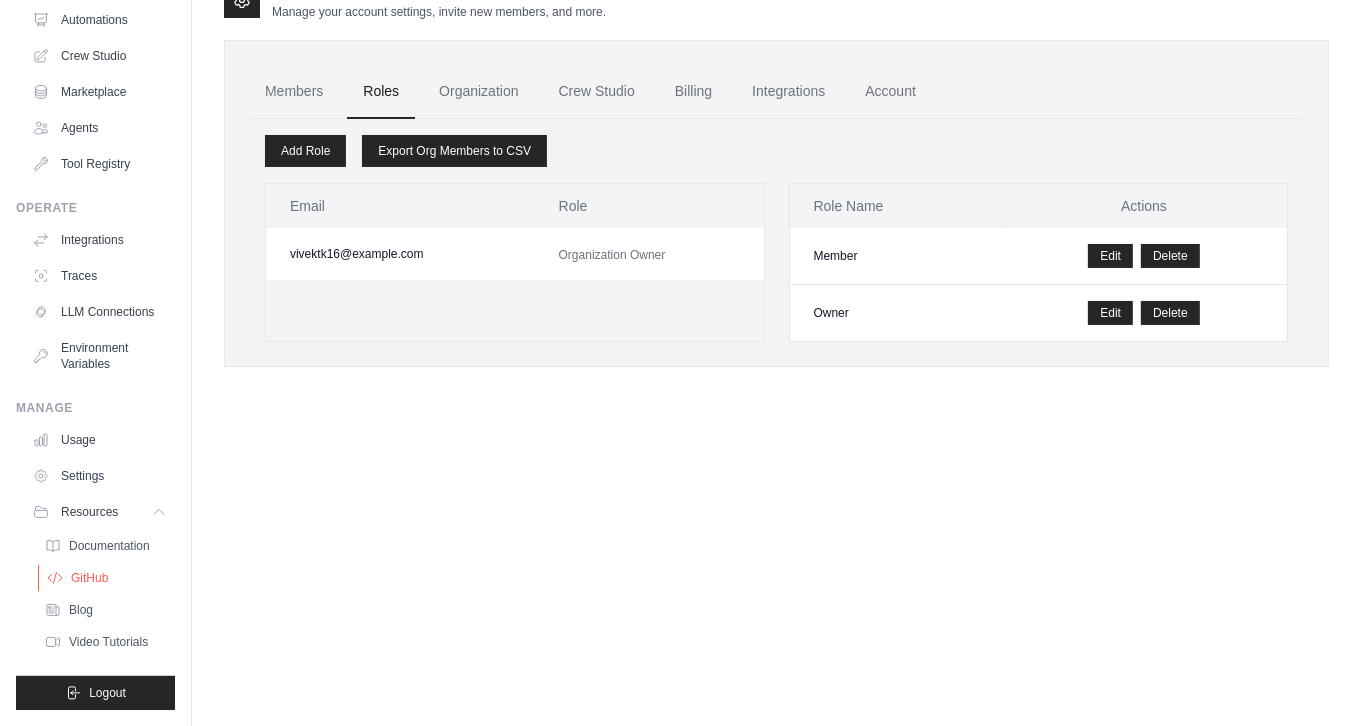 click on "GitHub" at bounding box center [89, 578] 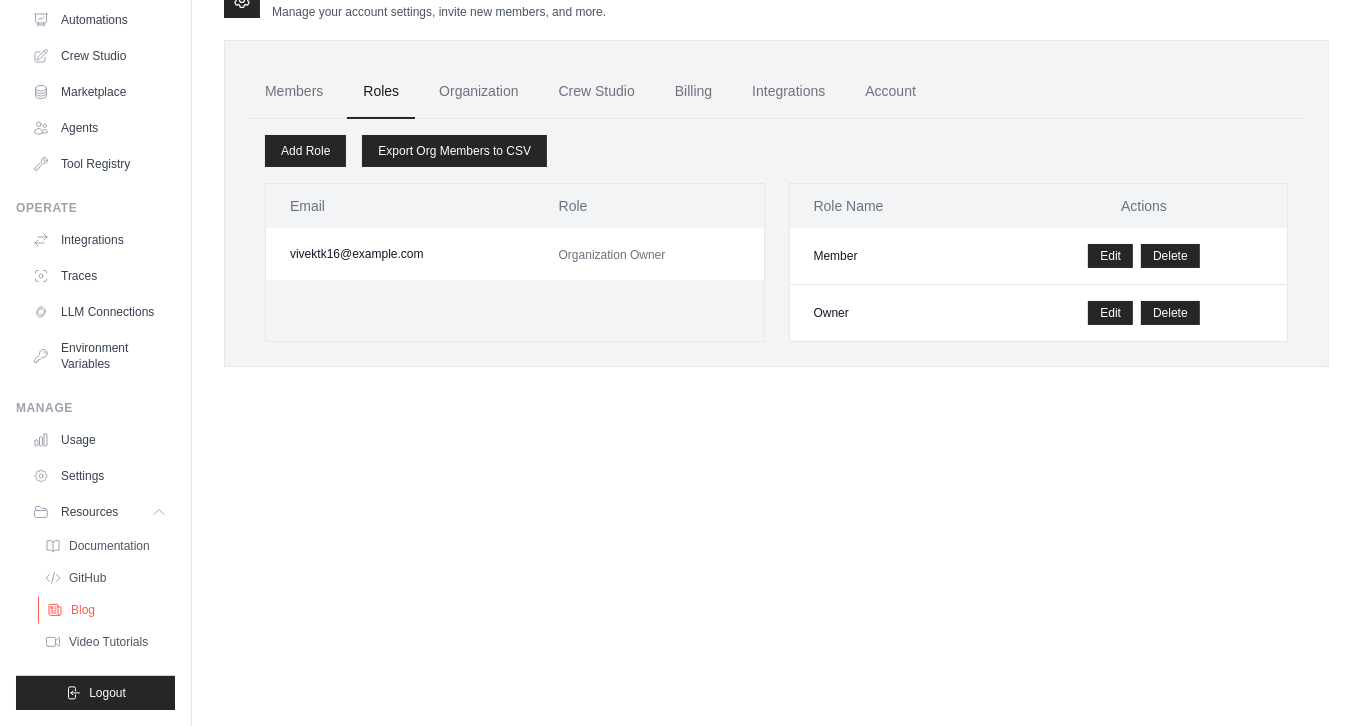 click on "Blog" at bounding box center [83, 610] 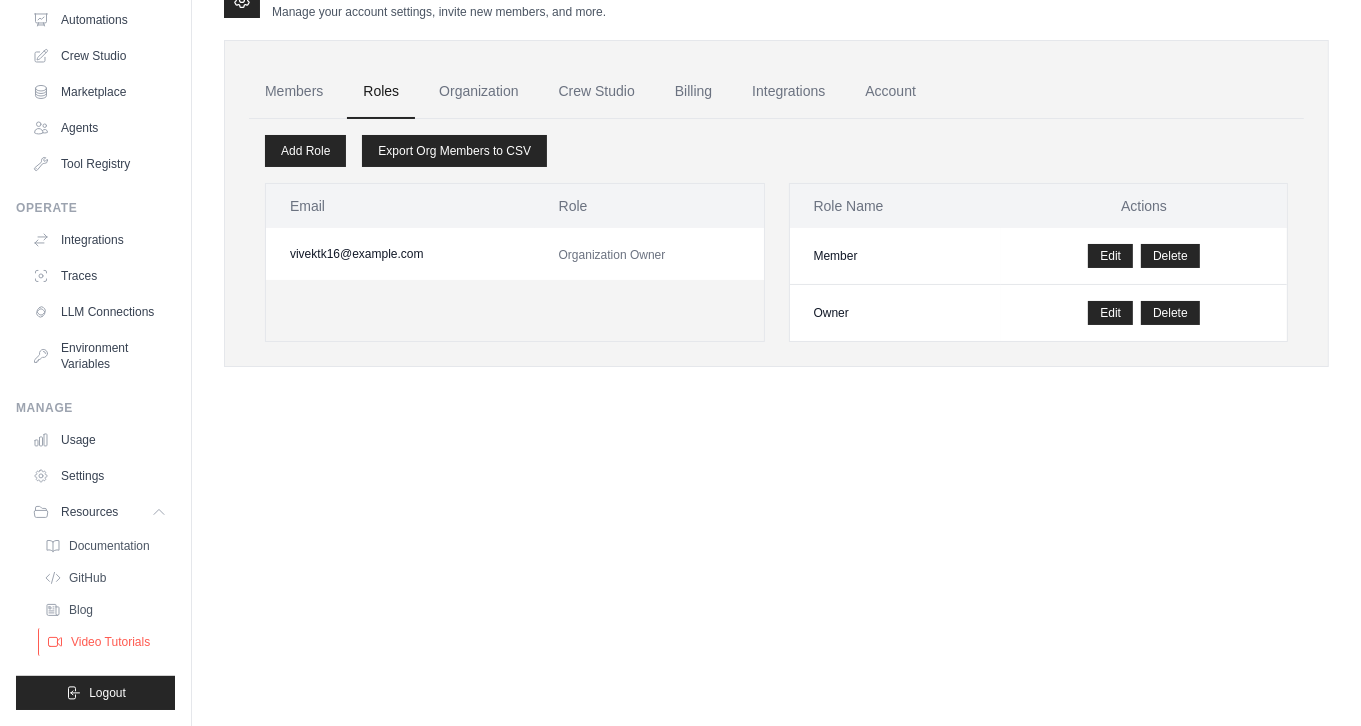 click on "Video Tutorials" at bounding box center (110, 642) 